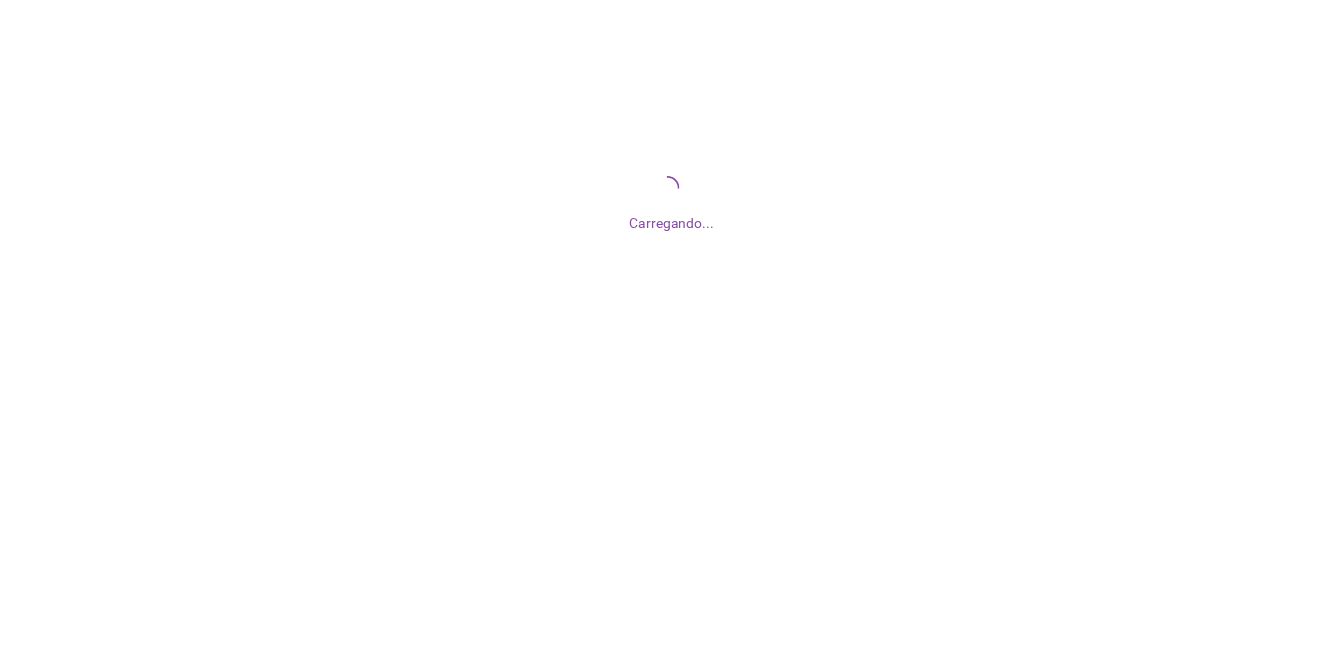 scroll, scrollTop: 0, scrollLeft: 0, axis: both 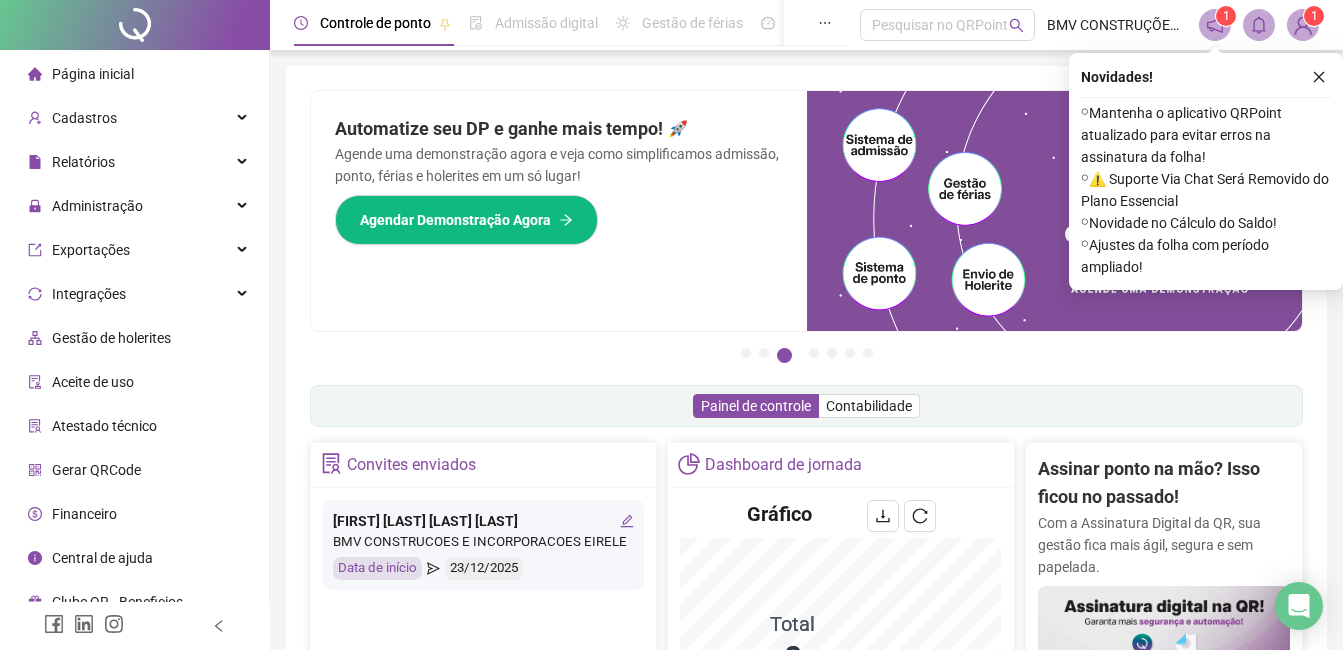 drag, startPoint x: 1328, startPoint y: 73, endPoint x: 1289, endPoint y: 84, distance: 40.5216 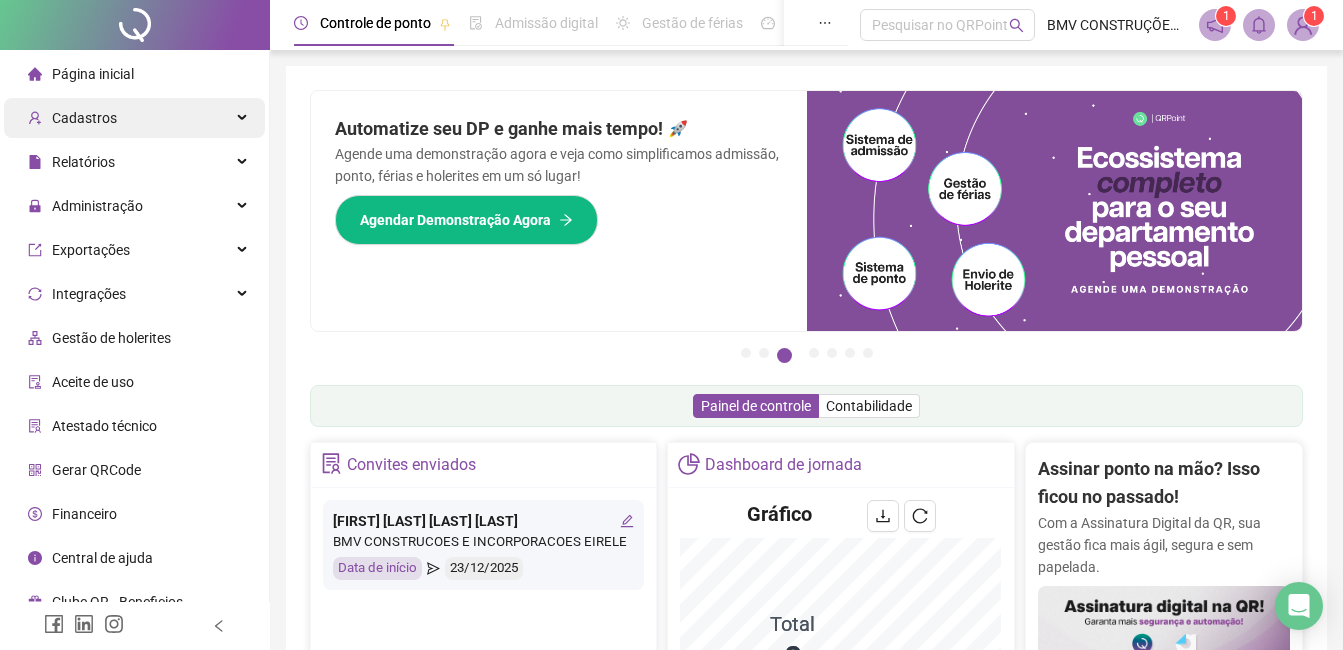 click on "Cadastros" at bounding box center [134, 118] 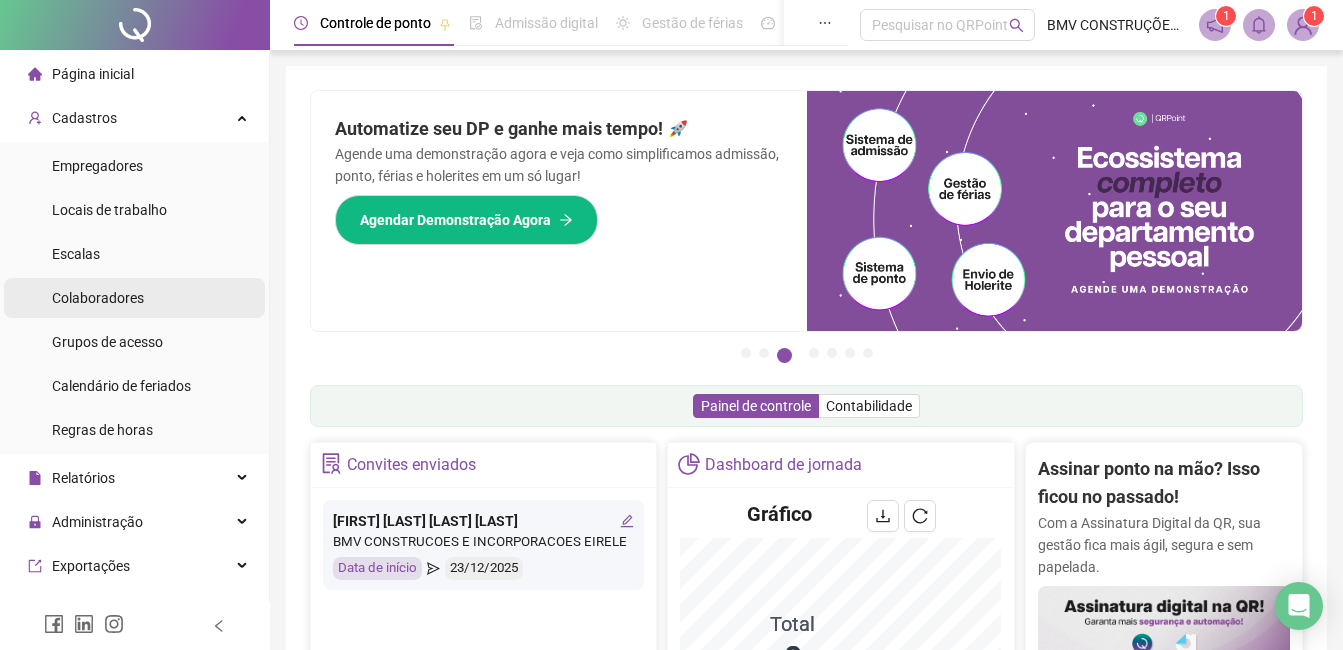 click on "Colaboradores" at bounding box center [98, 298] 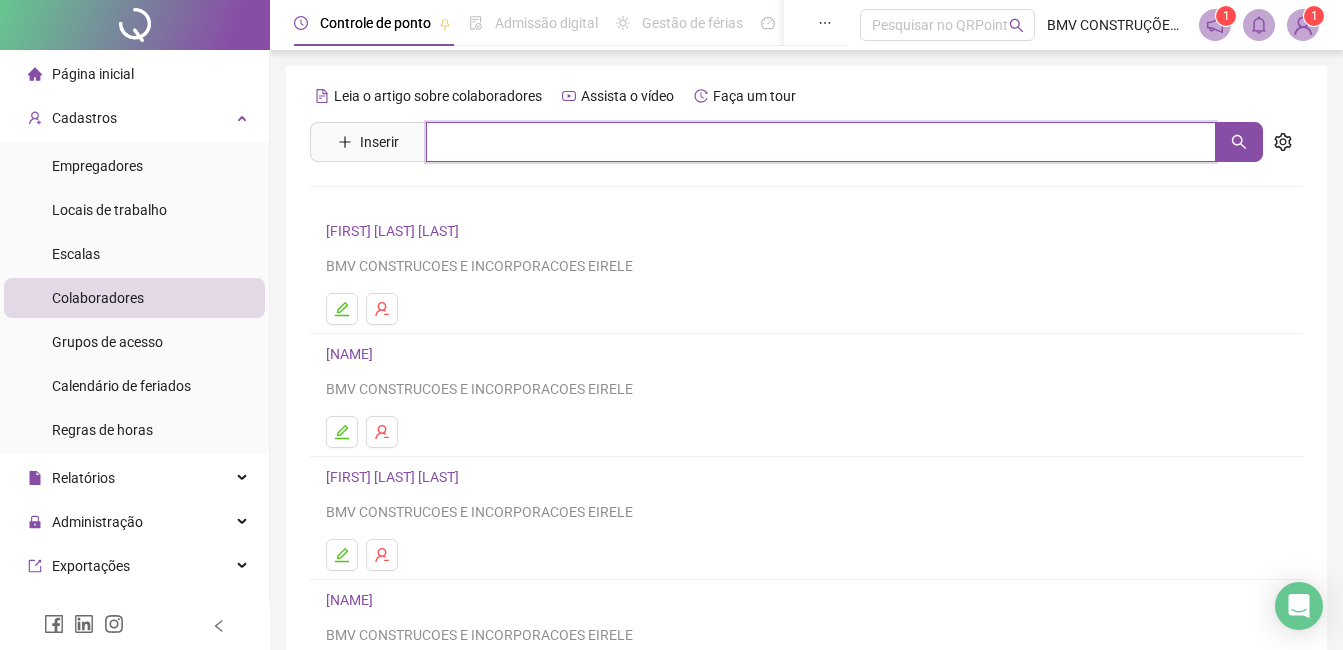 click at bounding box center [821, 142] 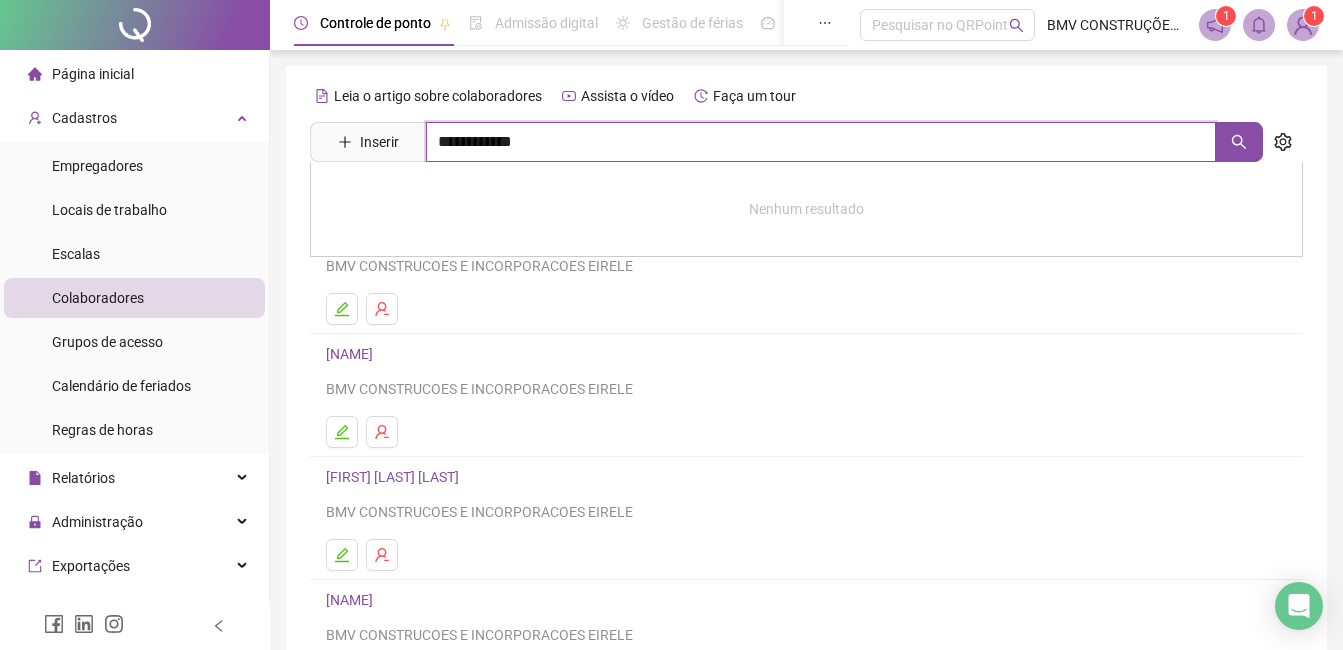 type on "**********" 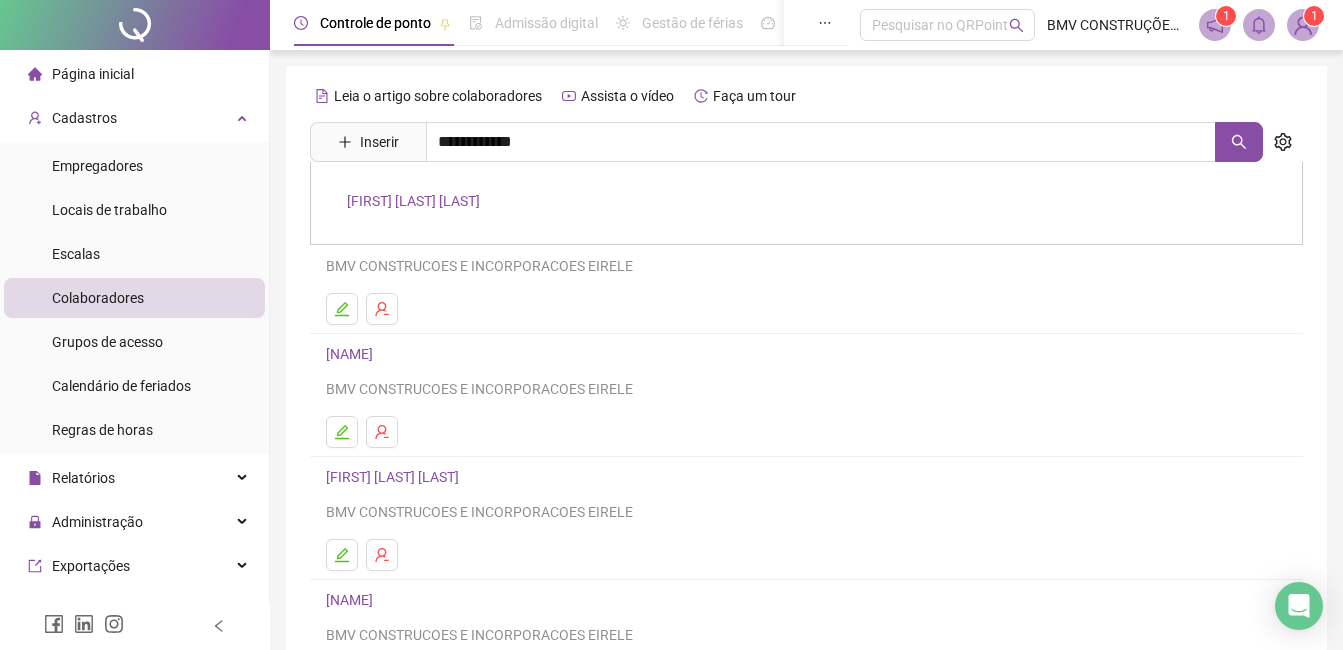 click on "MATHEUS SENA DE MENESES" at bounding box center (806, 203) 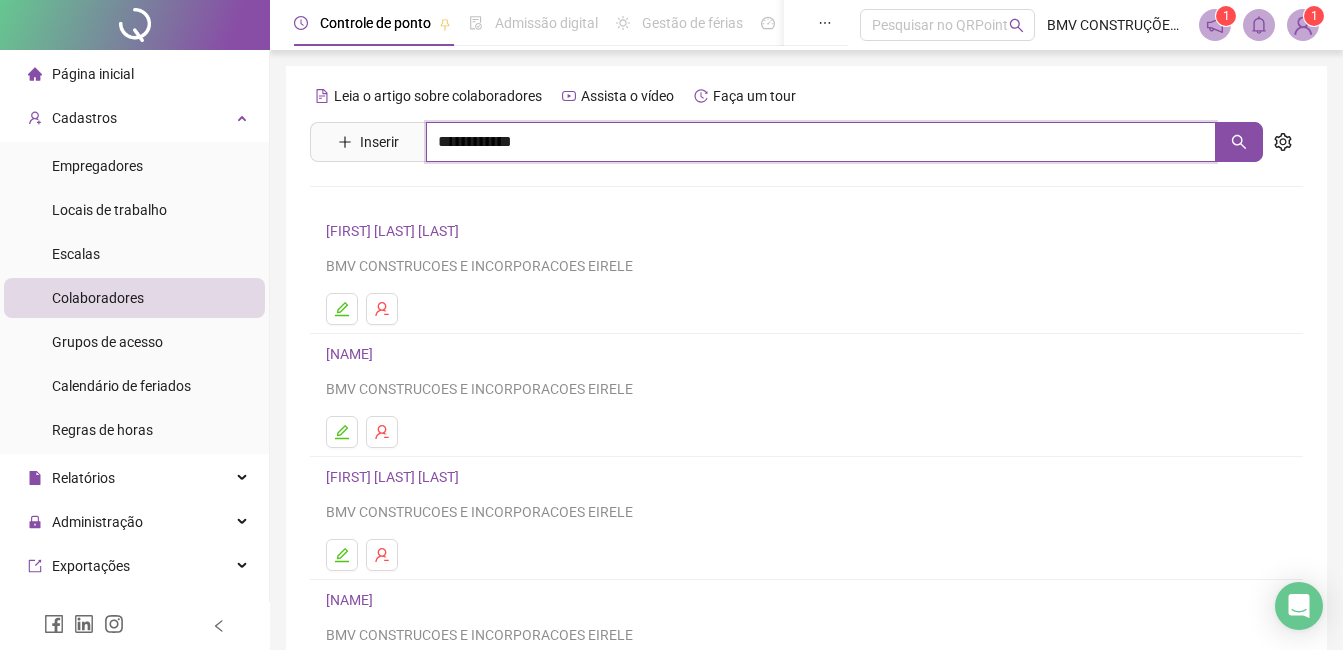 click on "**********" at bounding box center [821, 142] 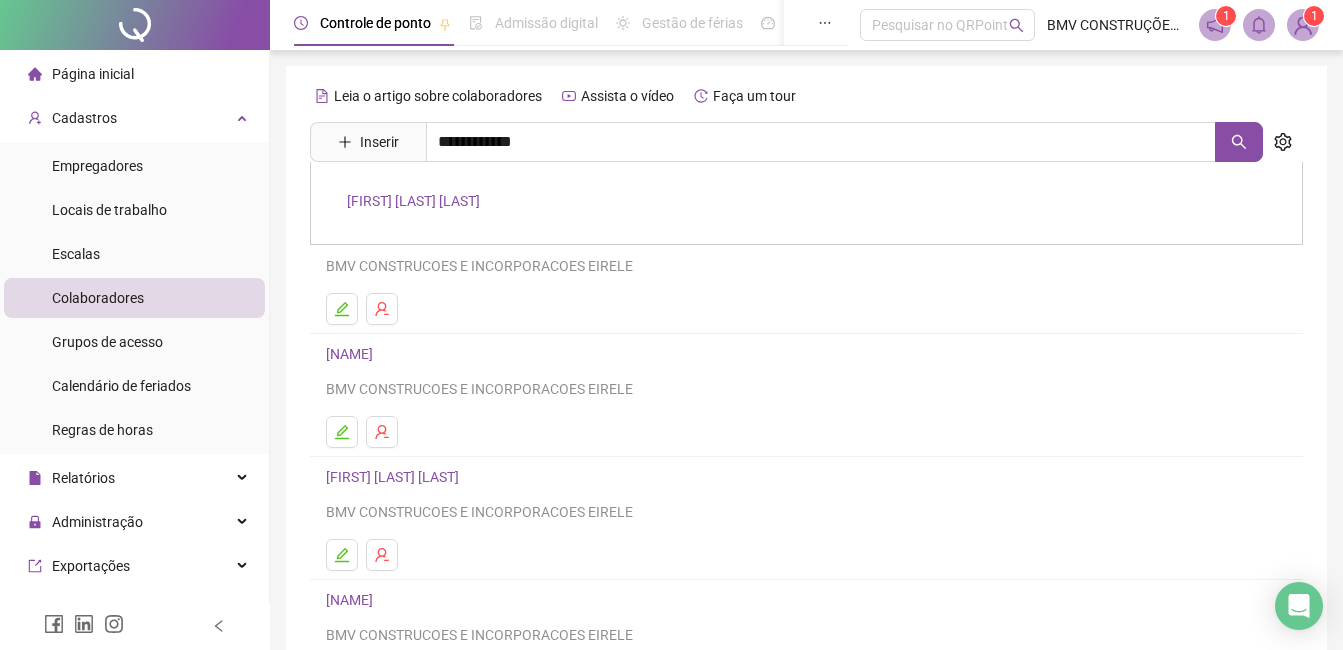 click on "MATHEUS SENA DE MENESES" at bounding box center (806, 203) 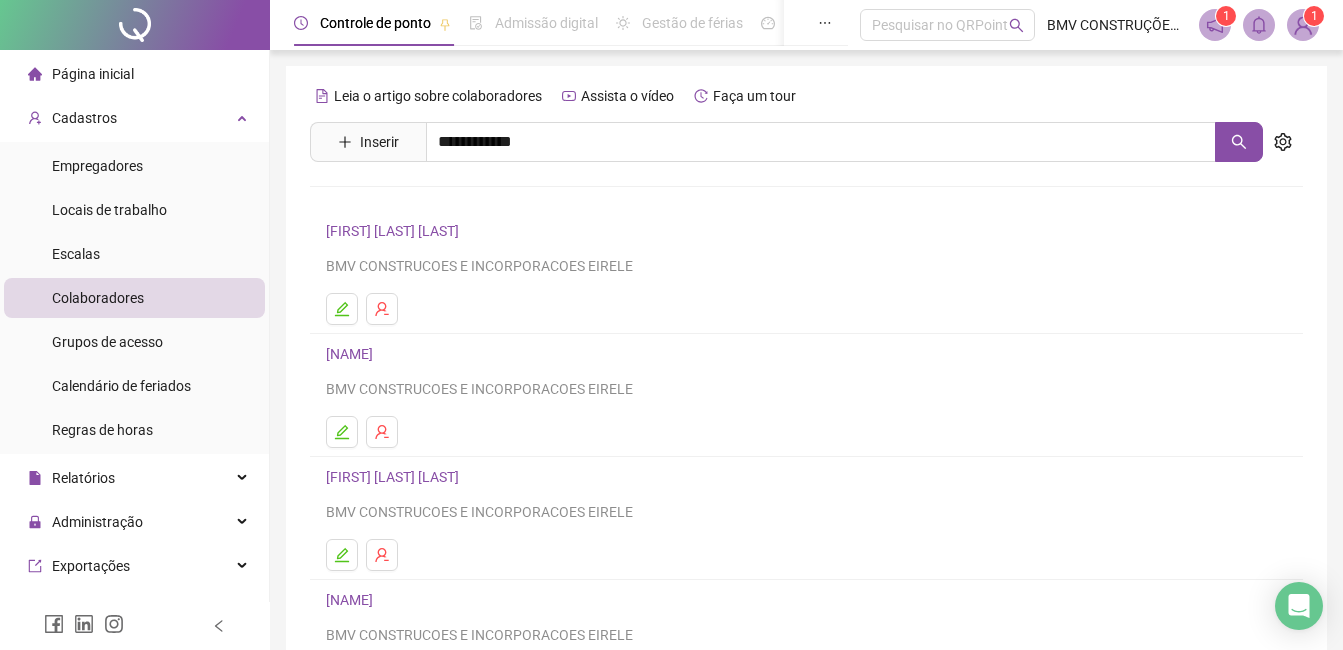 click on "**********" at bounding box center (806, 468) 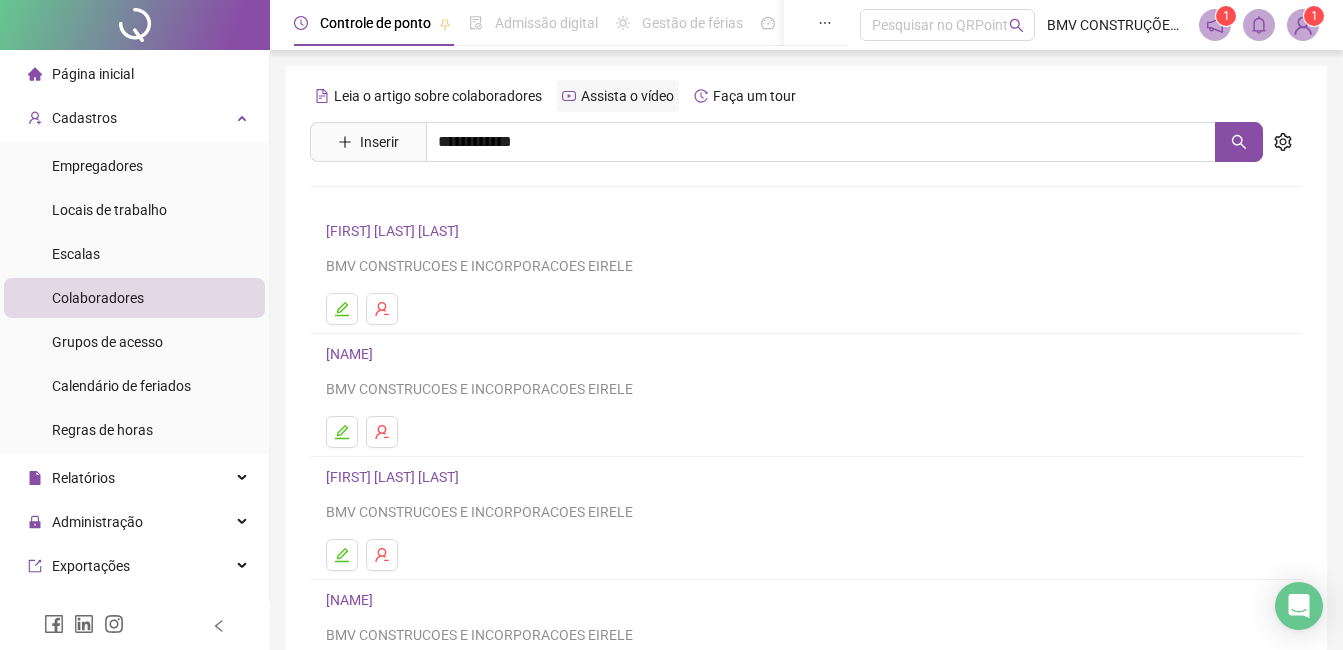 click on "Assista o vídeo" at bounding box center [618, 96] 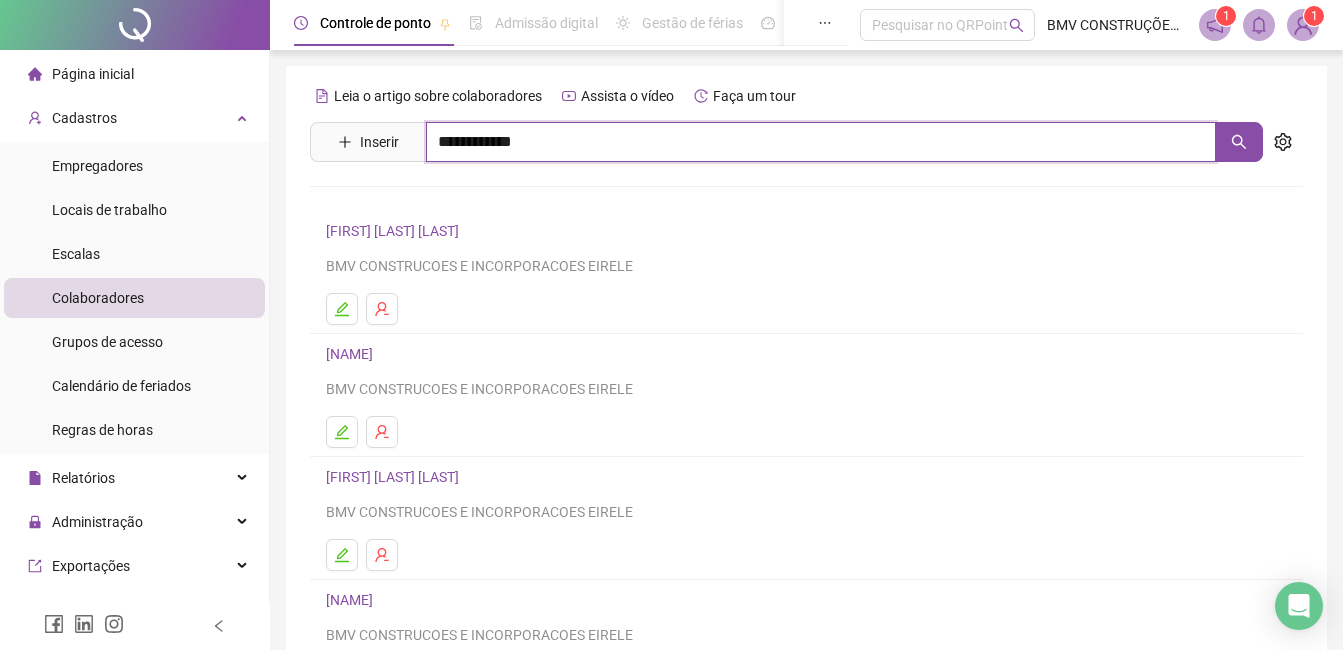 click on "**********" at bounding box center [821, 142] 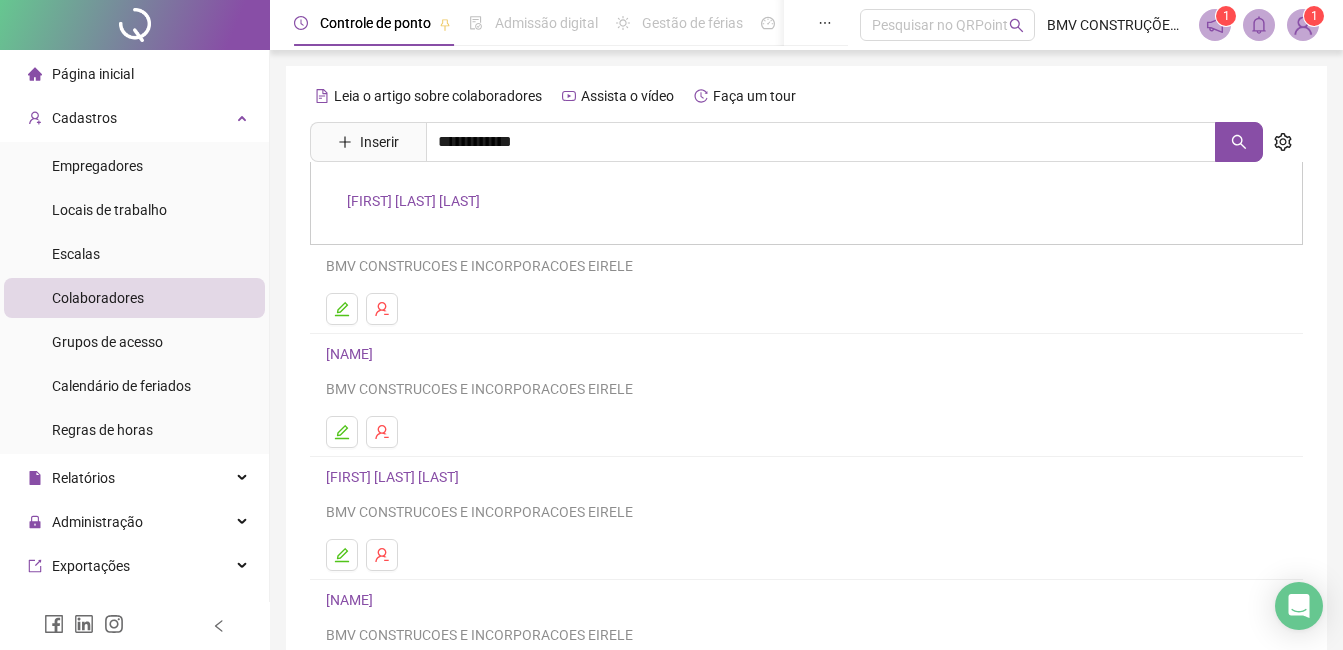 click on "MATHEUS SENA DE MENESES" at bounding box center [413, 201] 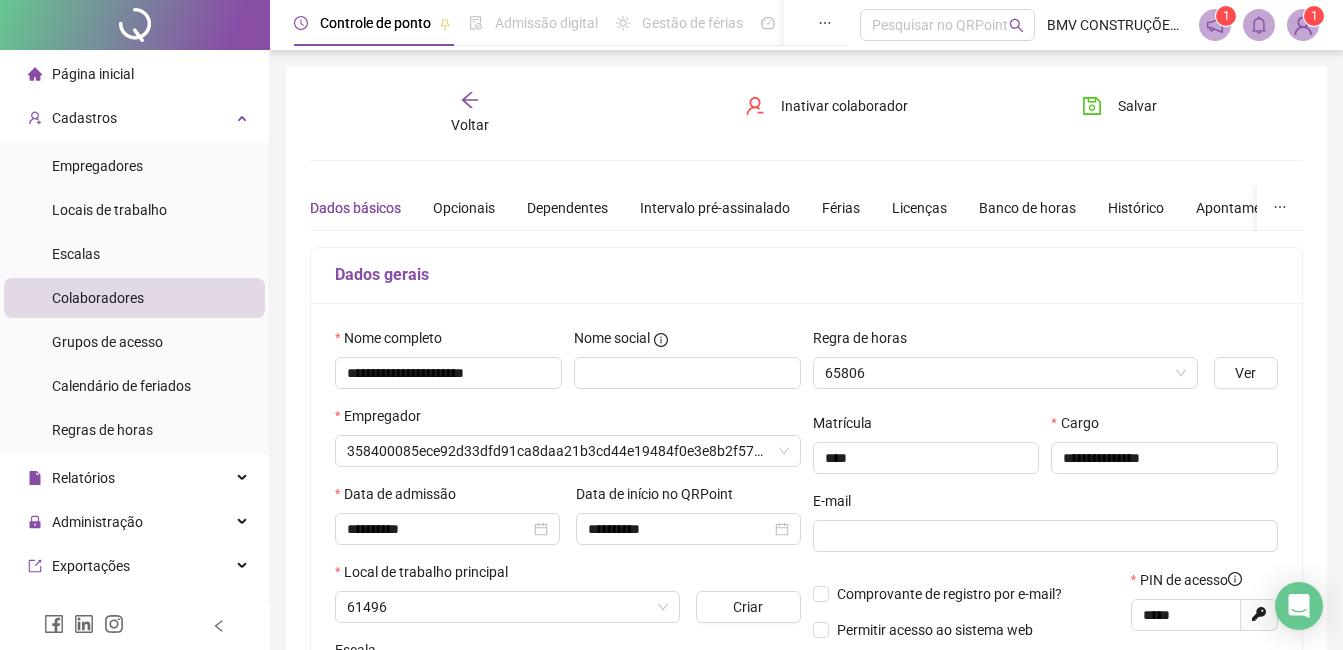type on "**********" 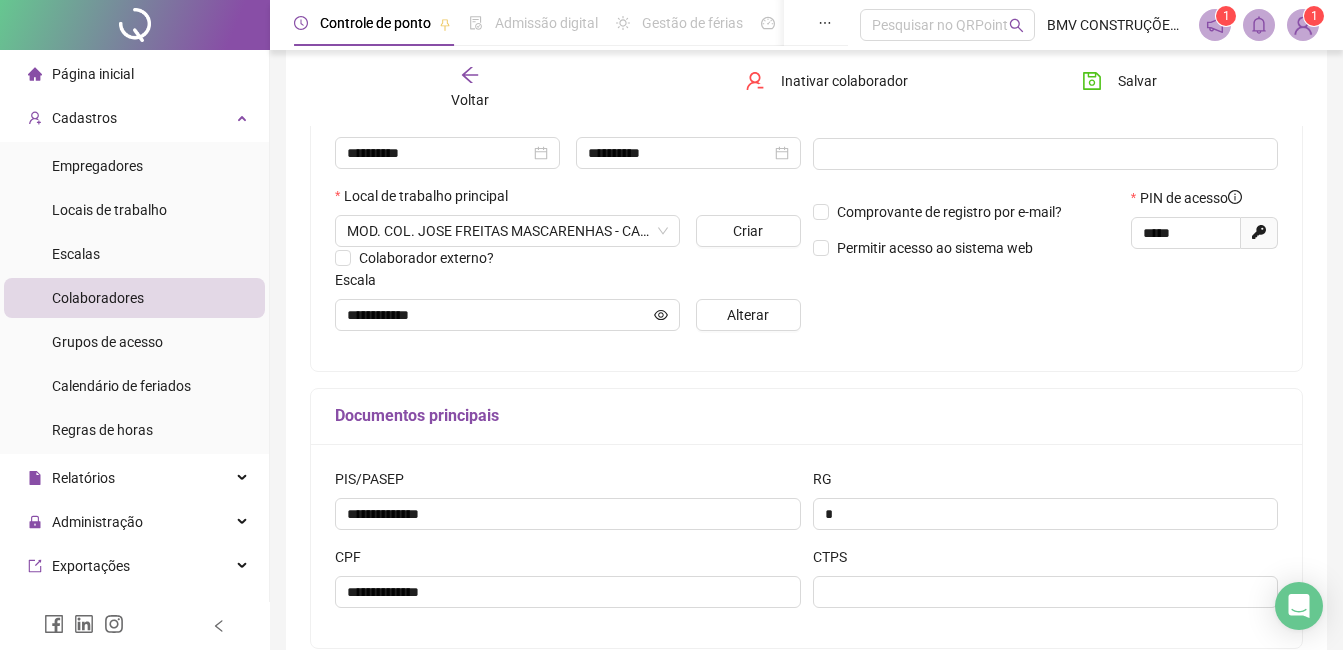 scroll, scrollTop: 400, scrollLeft: 0, axis: vertical 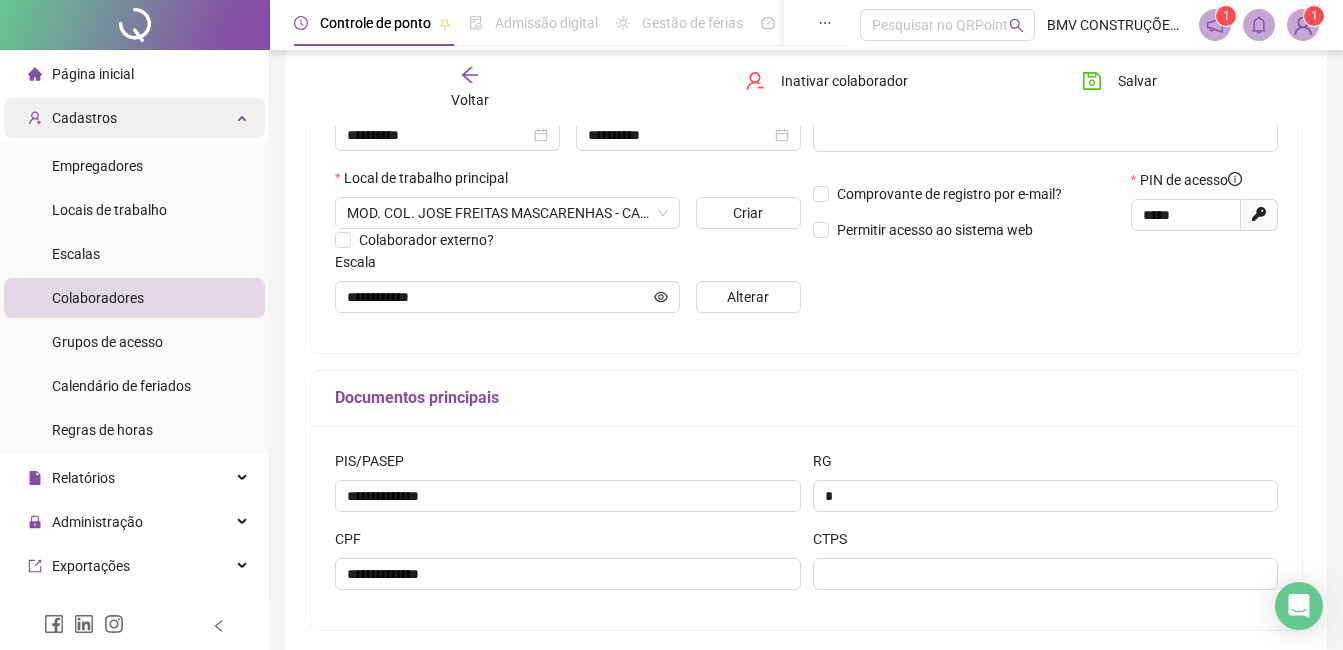 click on "Cadastros" at bounding box center (84, 118) 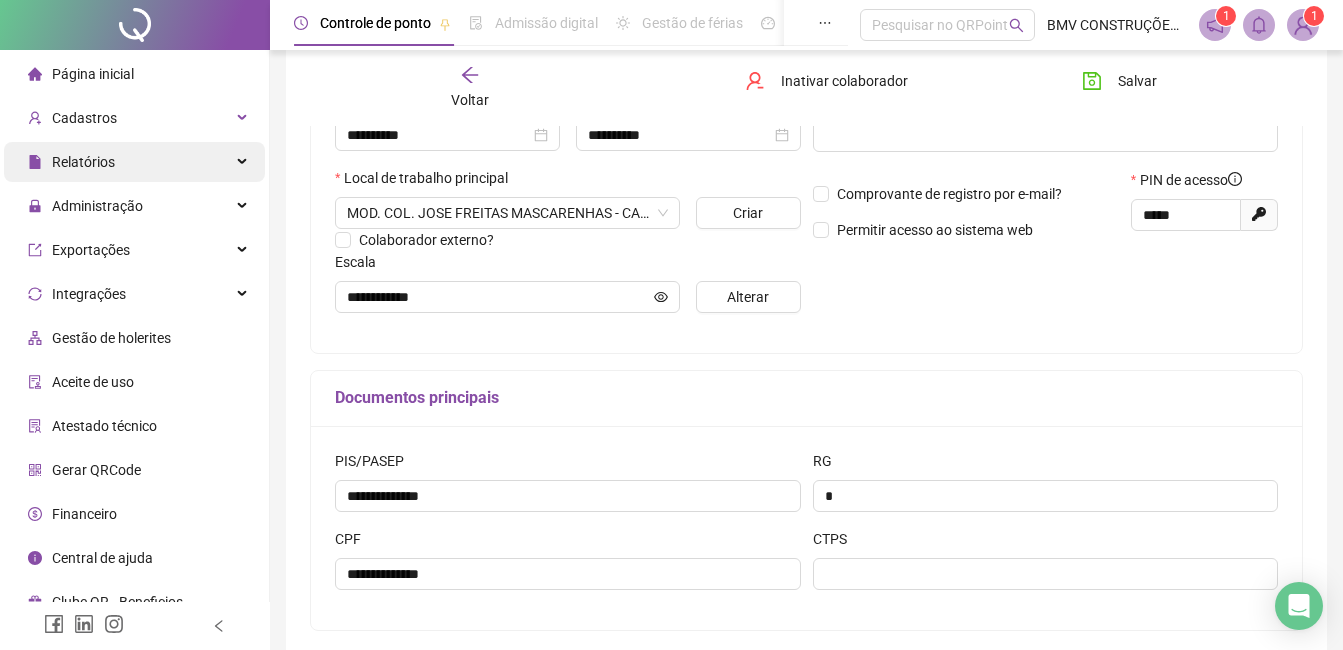 click on "Relatórios" at bounding box center (83, 162) 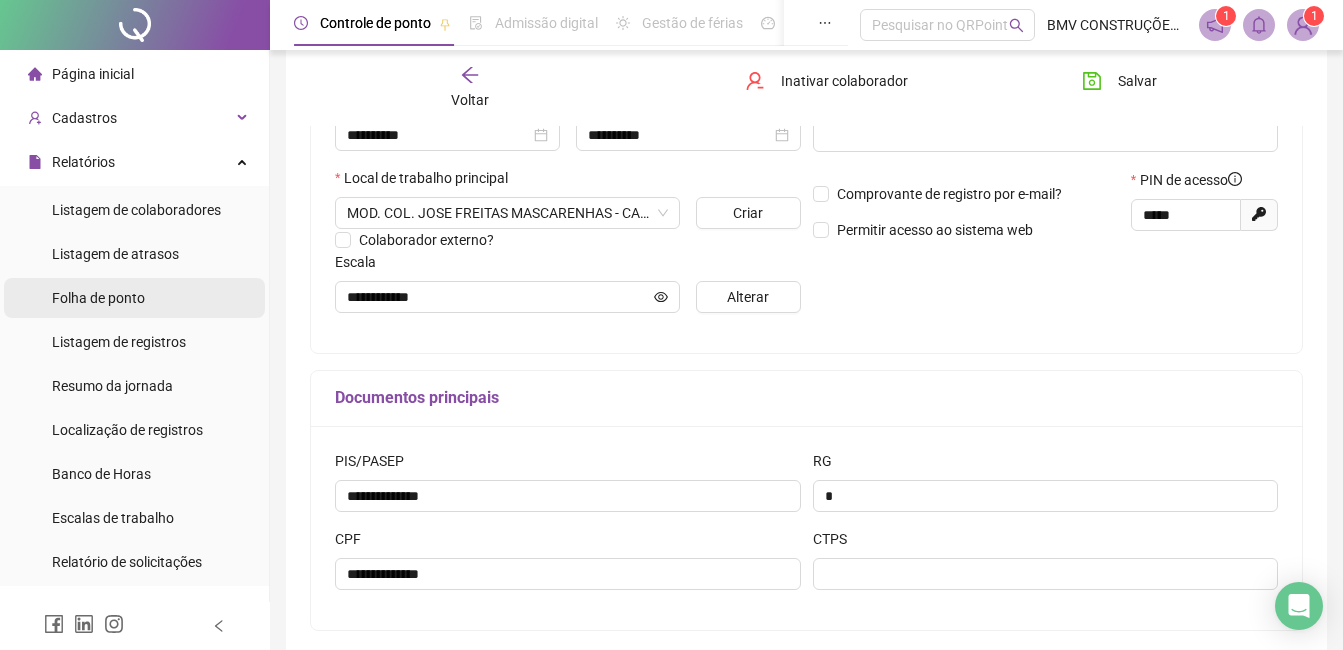 click on "Folha de ponto" at bounding box center [98, 298] 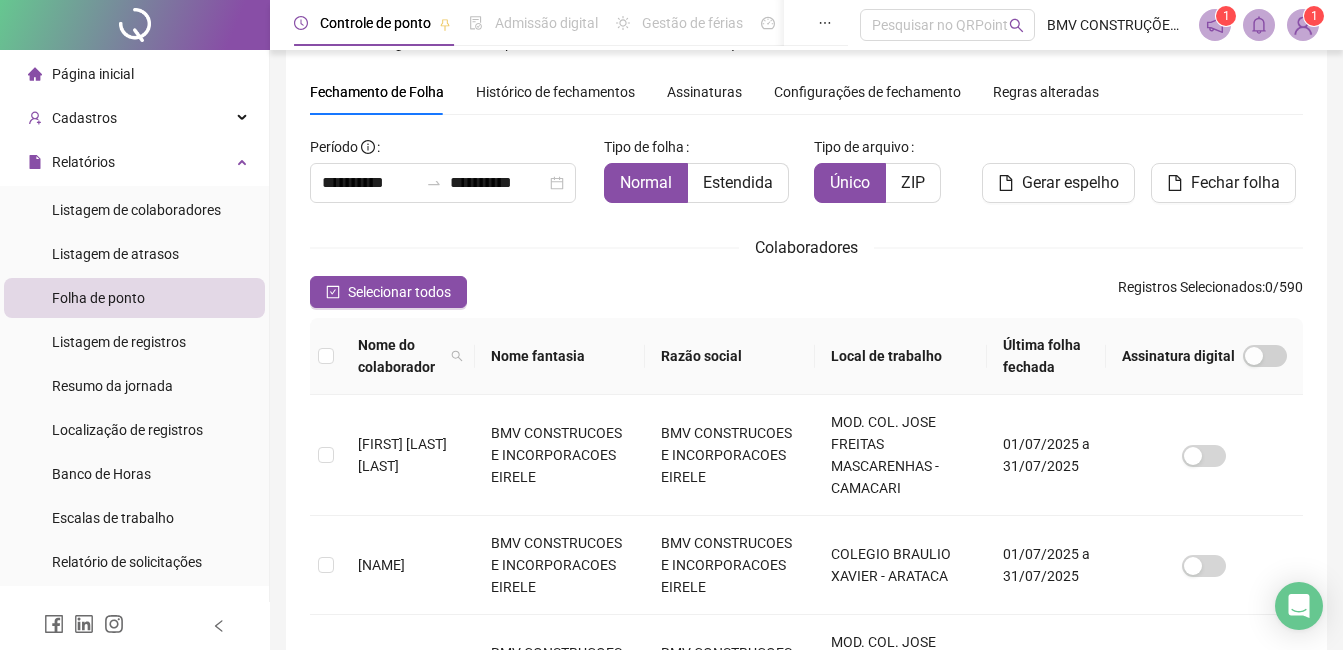 scroll, scrollTop: 85, scrollLeft: 0, axis: vertical 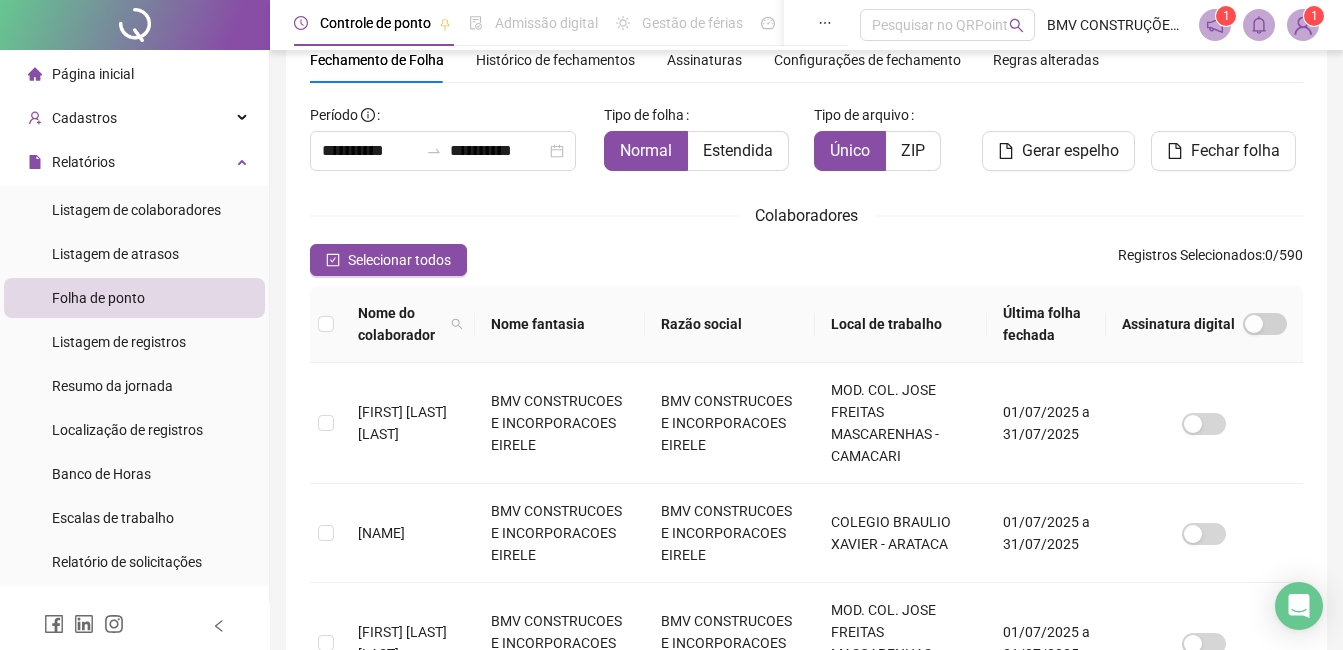 click on "Local de trabalho" at bounding box center (900, 324) 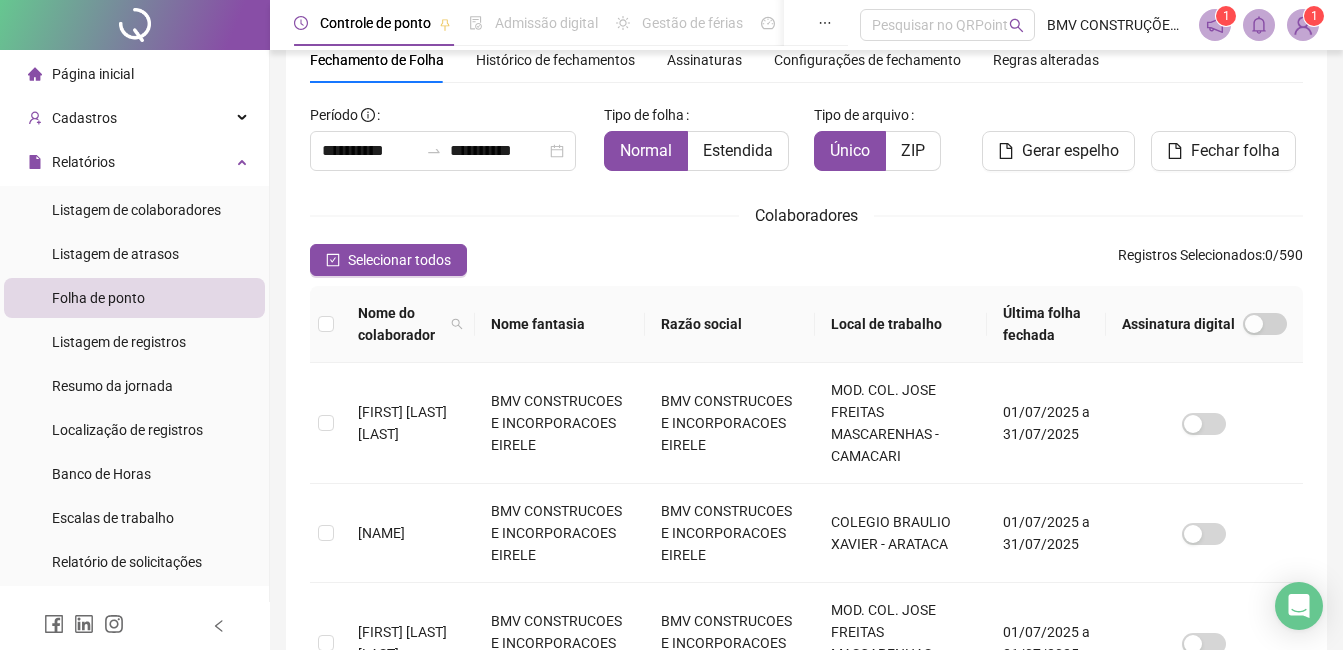 click on "Local de trabalho" at bounding box center (900, 324) 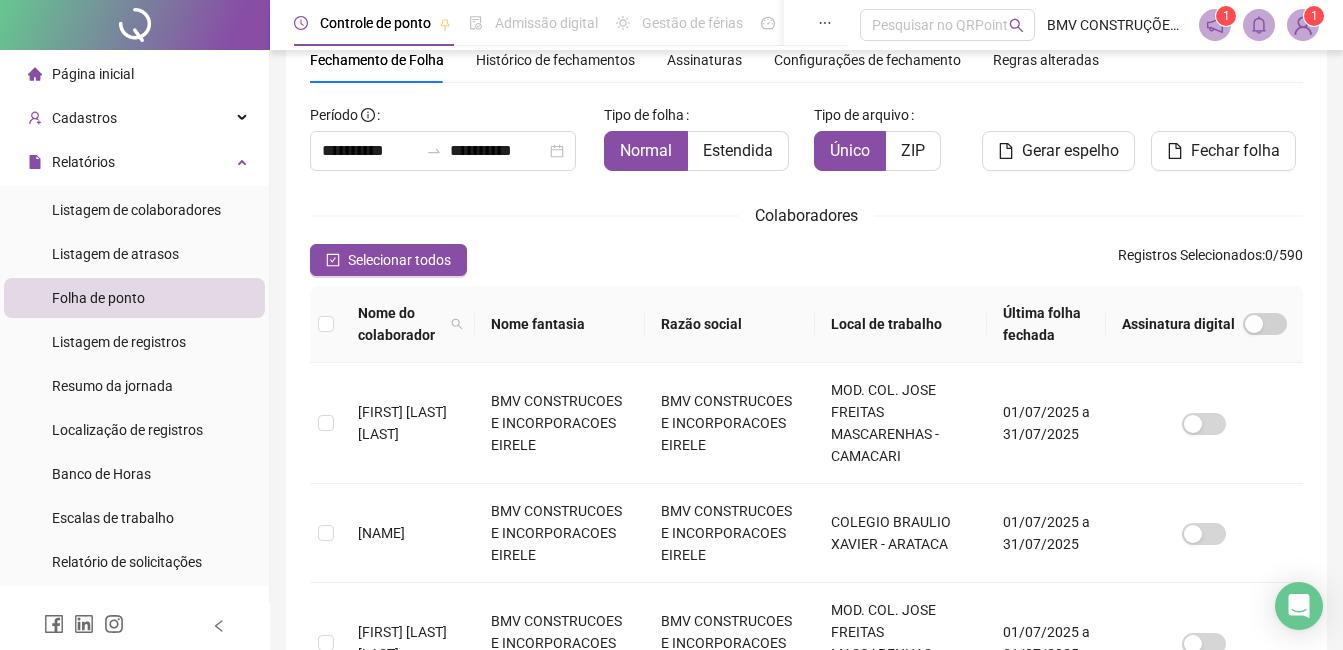 click on "Local de trabalho" at bounding box center (900, 324) 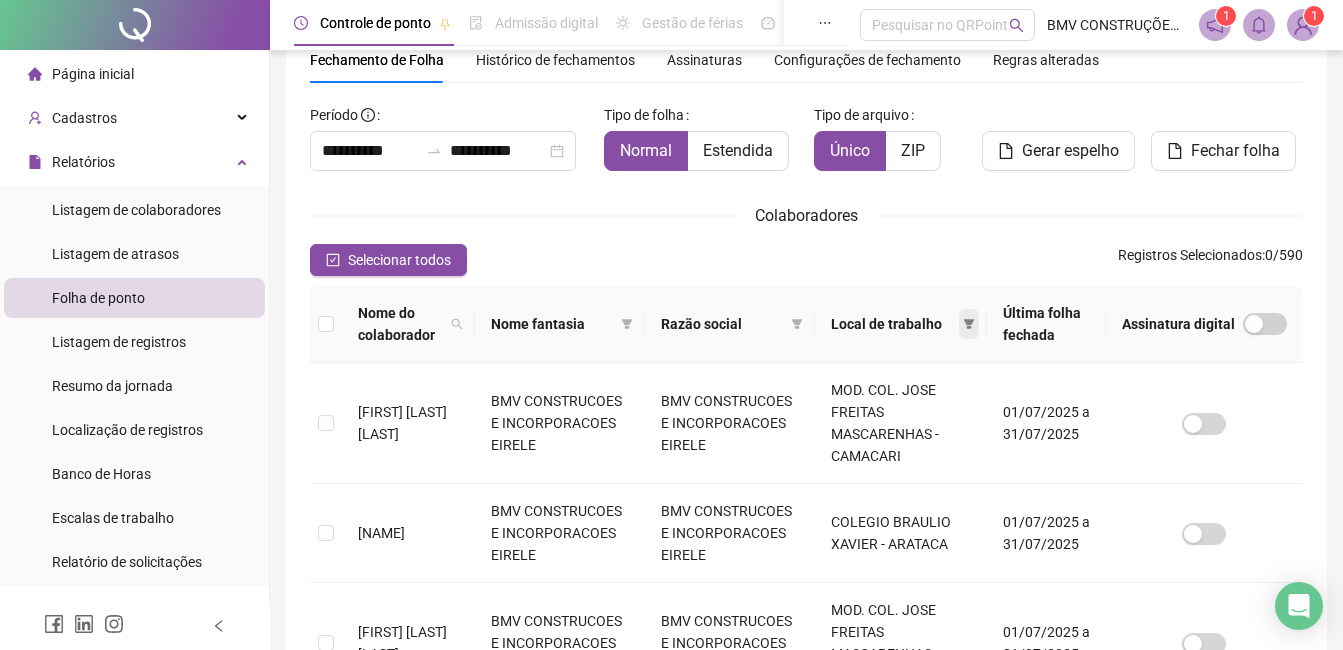 click 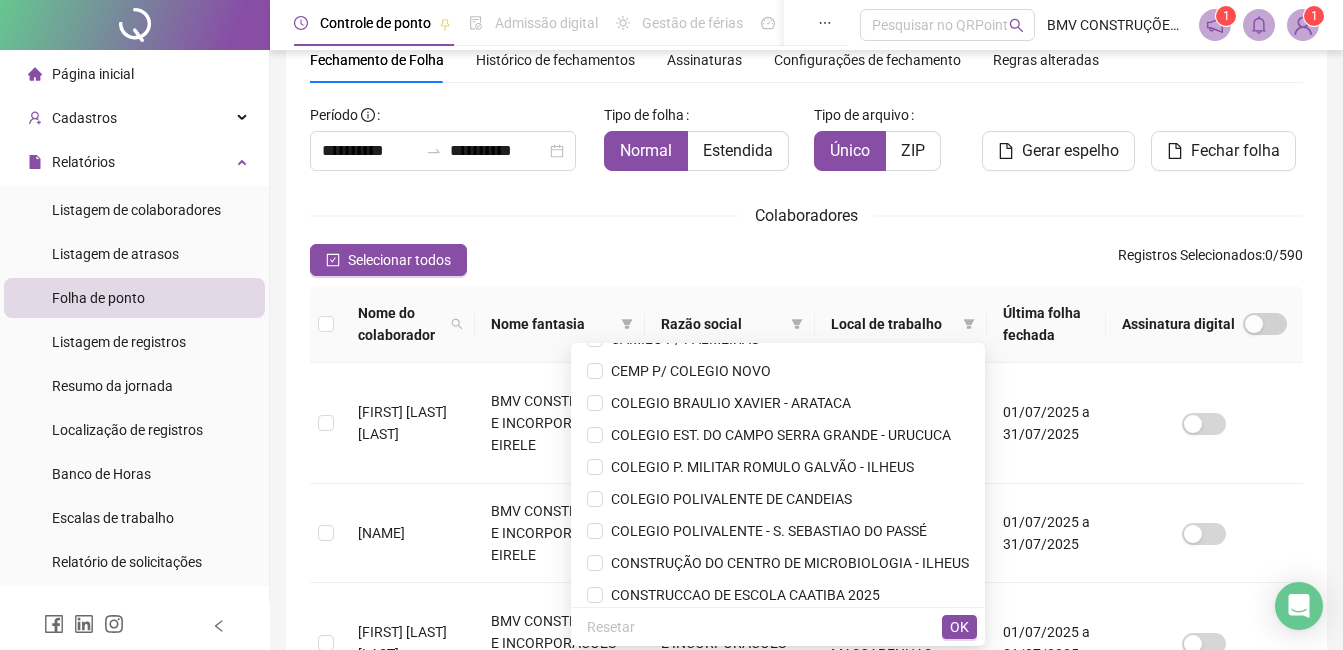 scroll, scrollTop: 133, scrollLeft: 0, axis: vertical 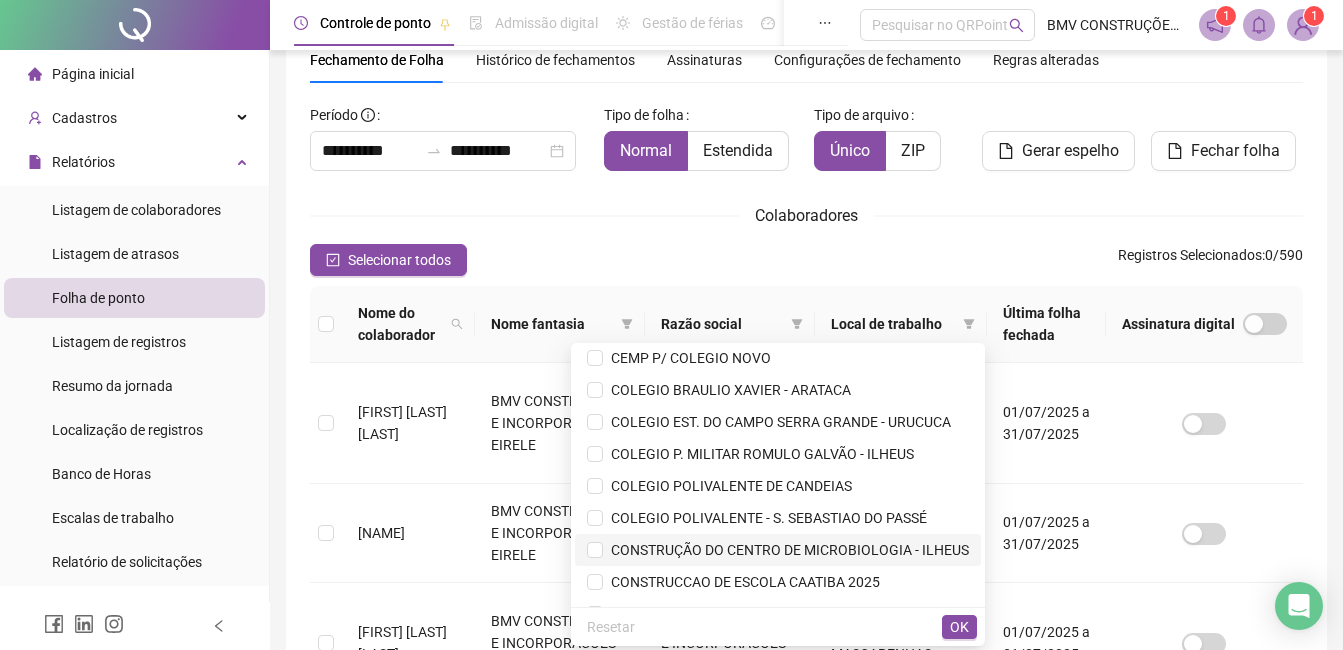 click on "CONSTRUÇÃO DO CENTRO DE MICROBIOLOGIA - ILHEUS" at bounding box center (786, 550) 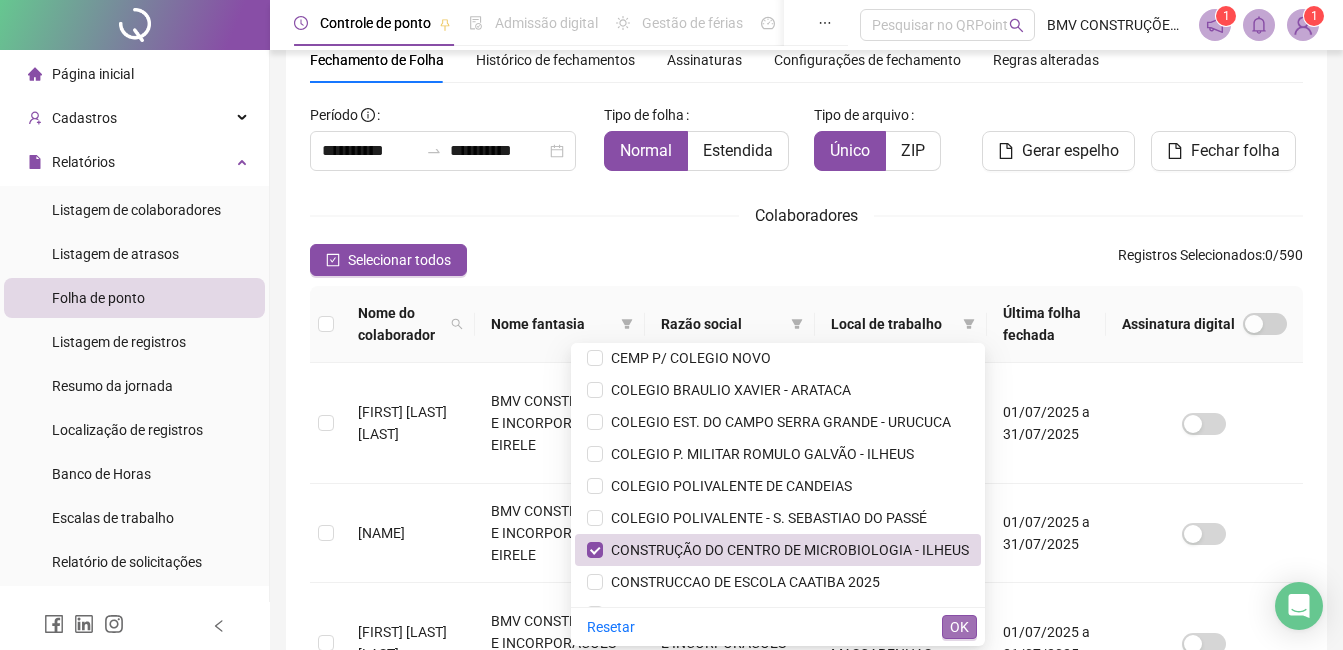 click on "OK" at bounding box center [959, 627] 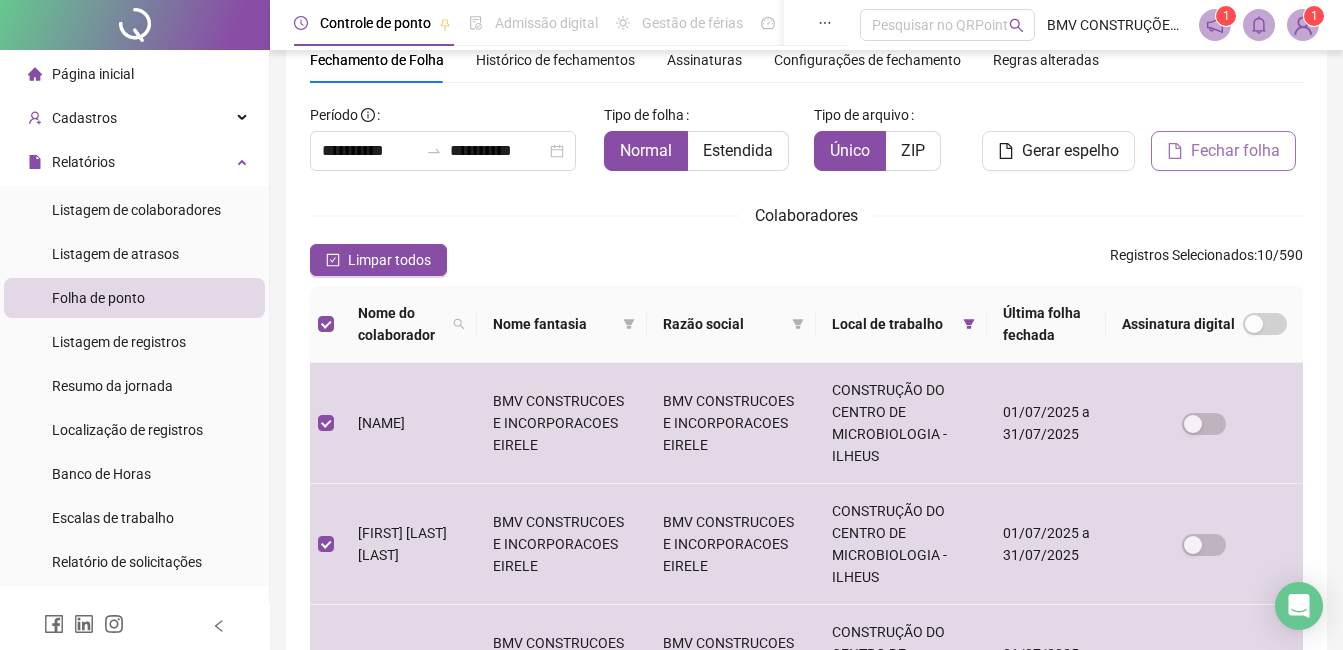 click on "Fechar folha" at bounding box center [1235, 151] 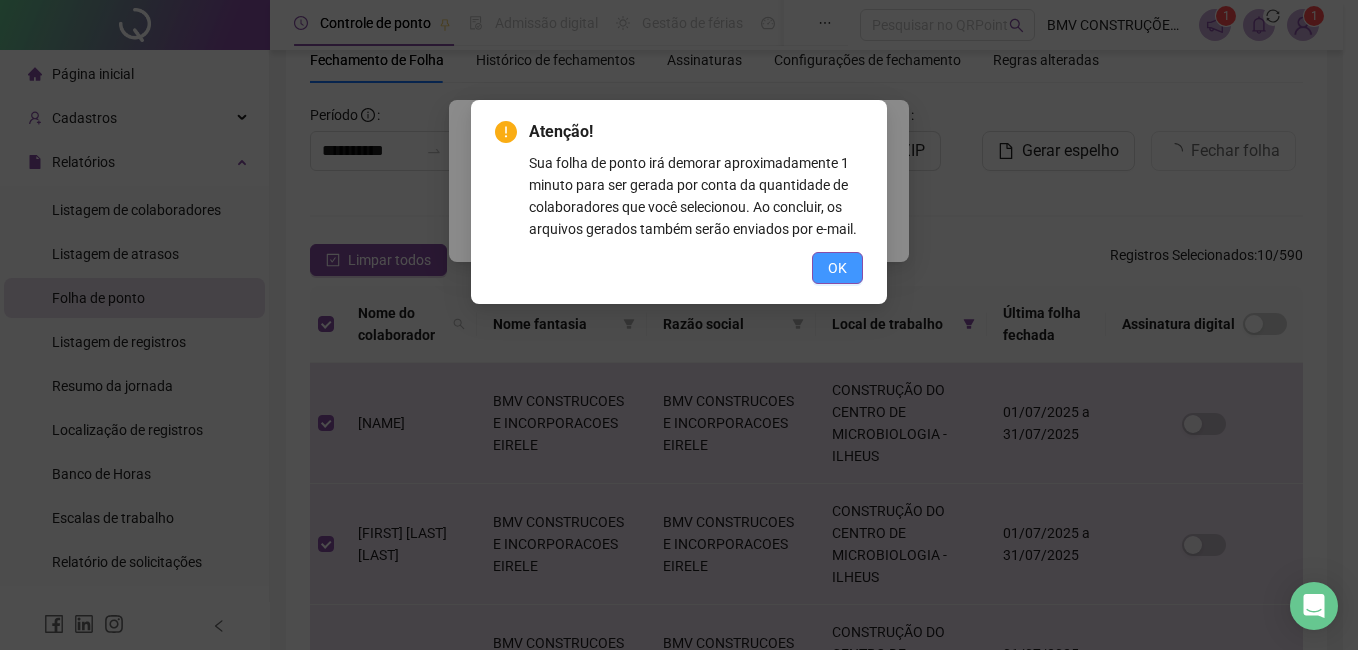 click on "OK" at bounding box center [837, 268] 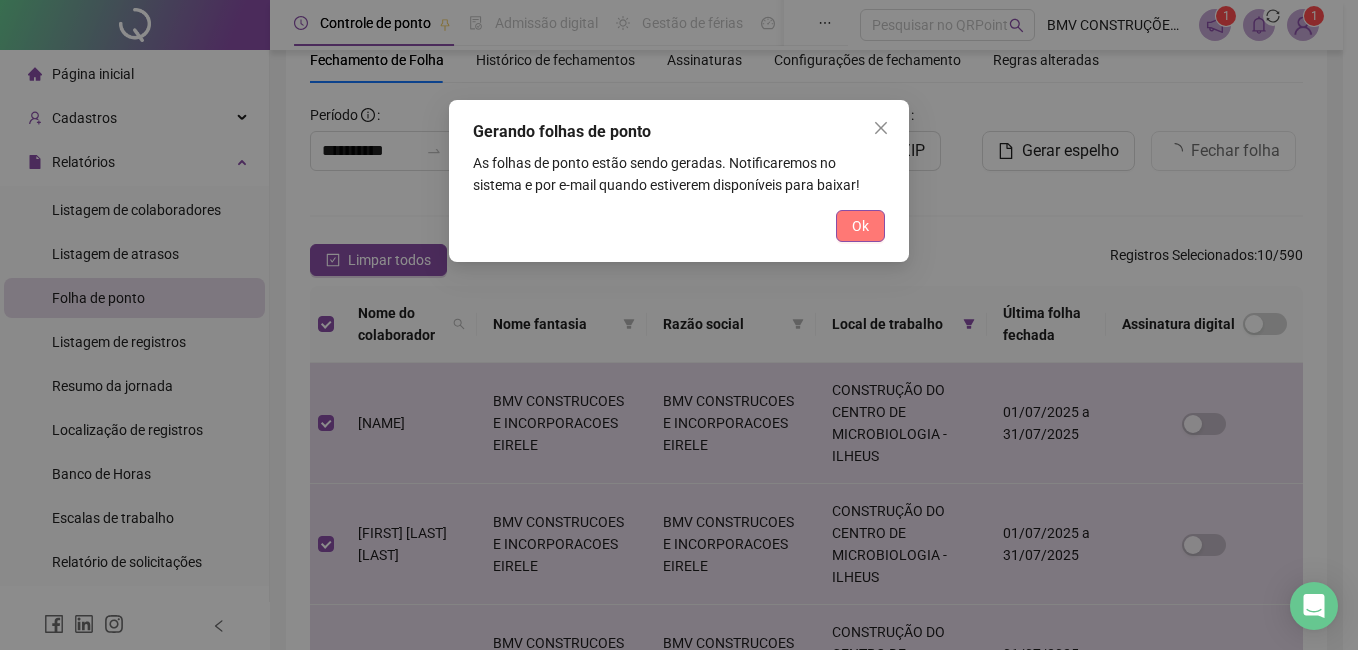 click on "Ok" at bounding box center [860, 226] 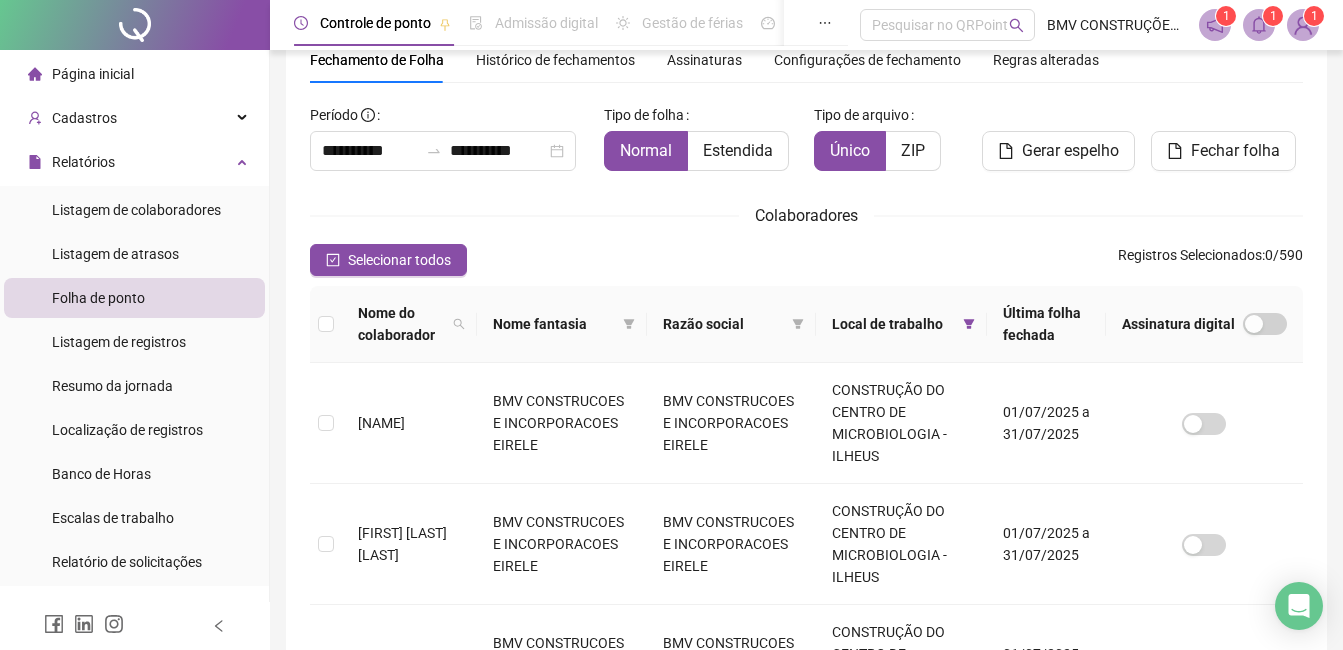 click 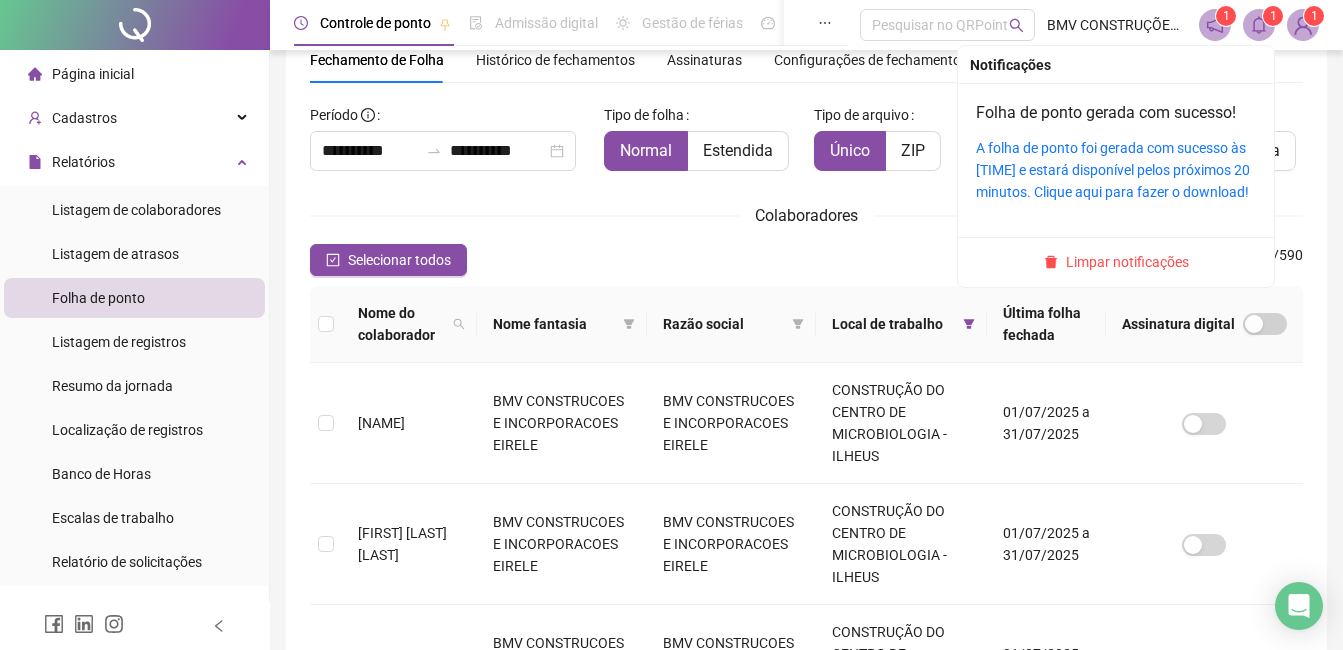 click on "A folha de ponto foi gerada com sucesso às 10:08:18 e estará disponível pelos próximos 20 minutos.
Clique aqui para fazer o download!" at bounding box center (1116, 170) 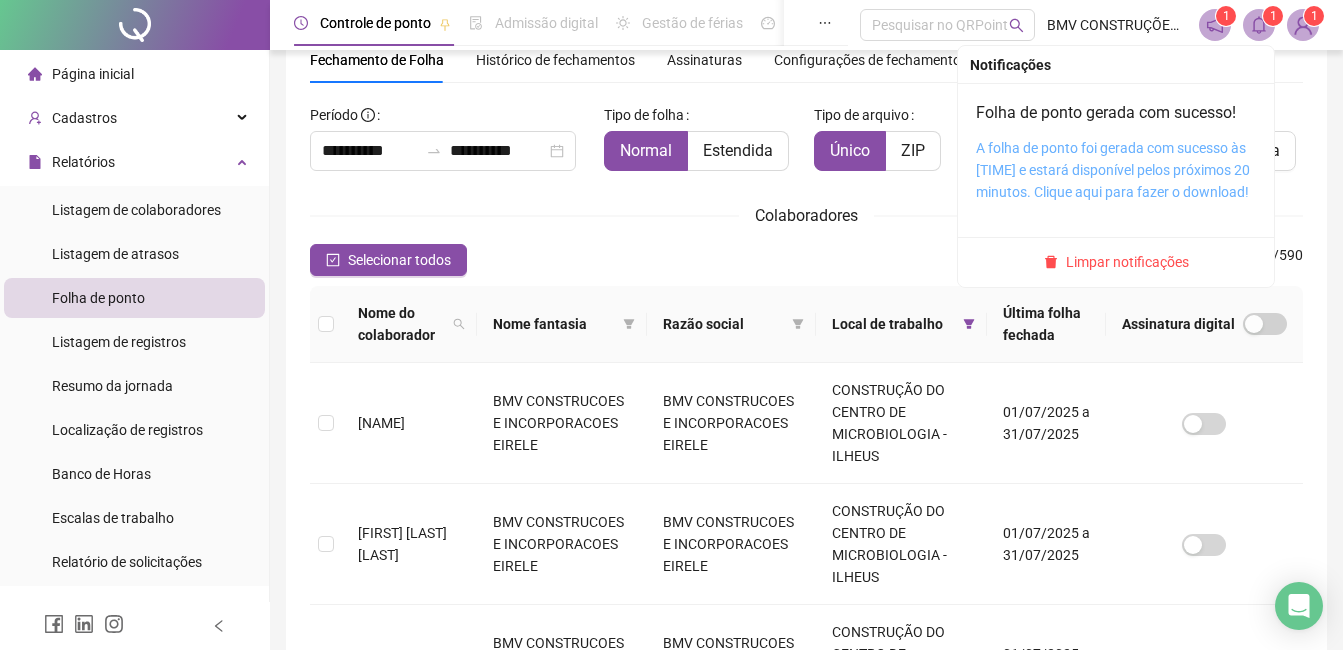 click on "A folha de ponto foi gerada com sucesso às 10:08:18 e estará disponível pelos próximos 20 minutos.
Clique aqui para fazer o download!" at bounding box center (1113, 170) 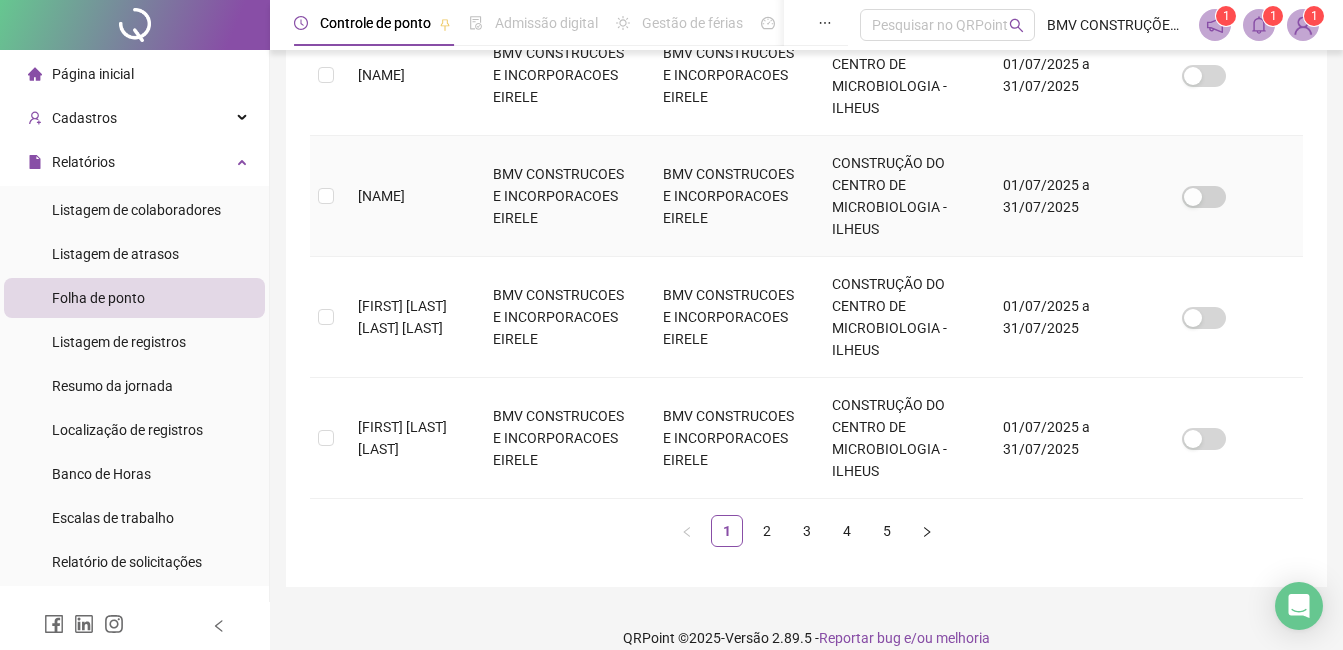 scroll, scrollTop: 1182, scrollLeft: 0, axis: vertical 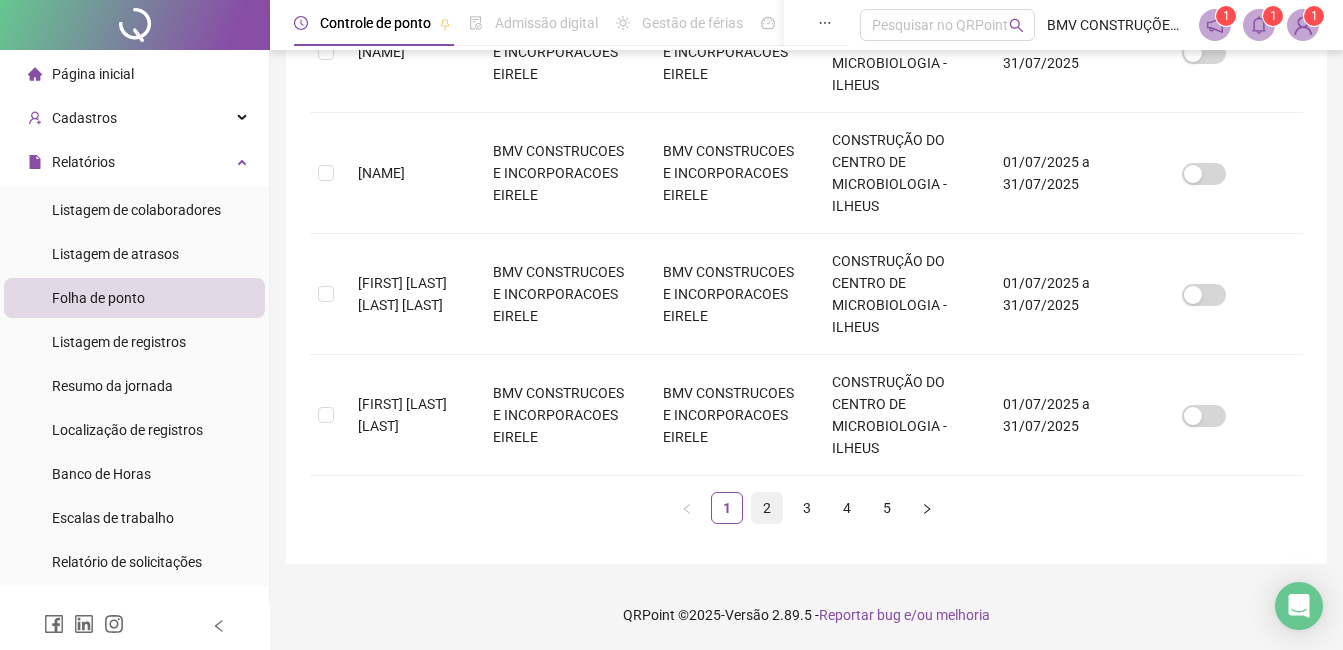 click on "2" at bounding box center (767, 508) 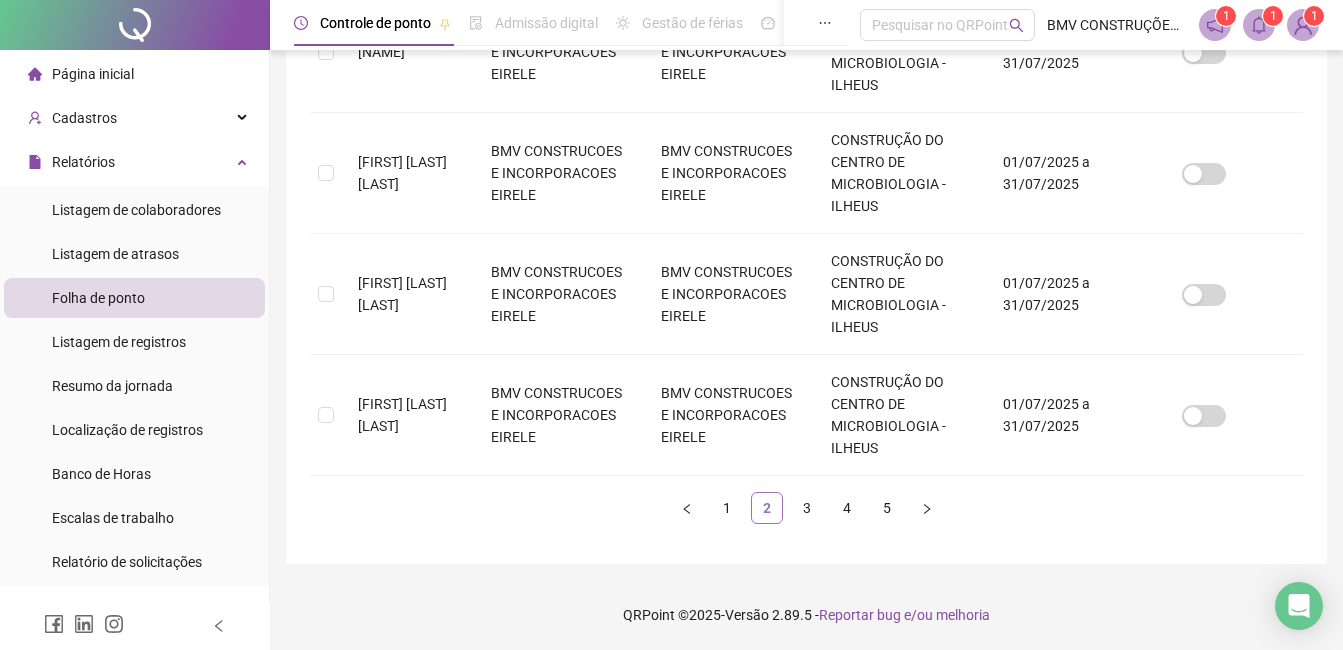 scroll, scrollTop: 85, scrollLeft: 0, axis: vertical 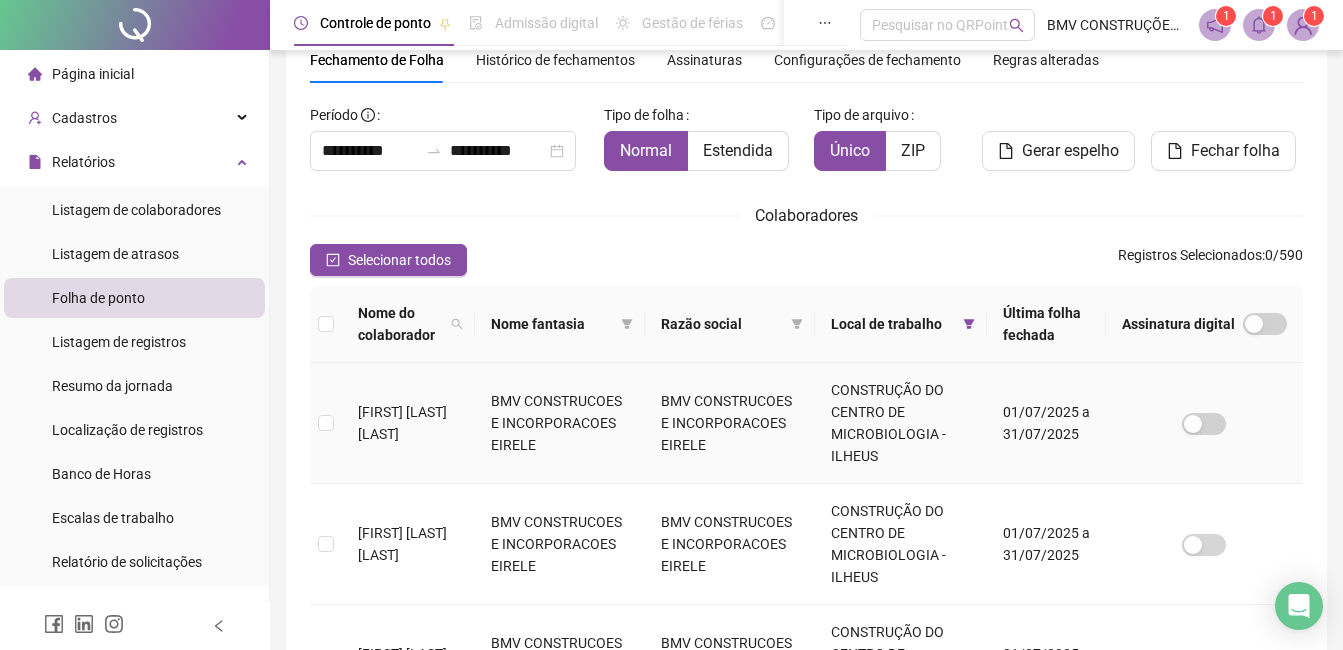 click at bounding box center (326, 423) 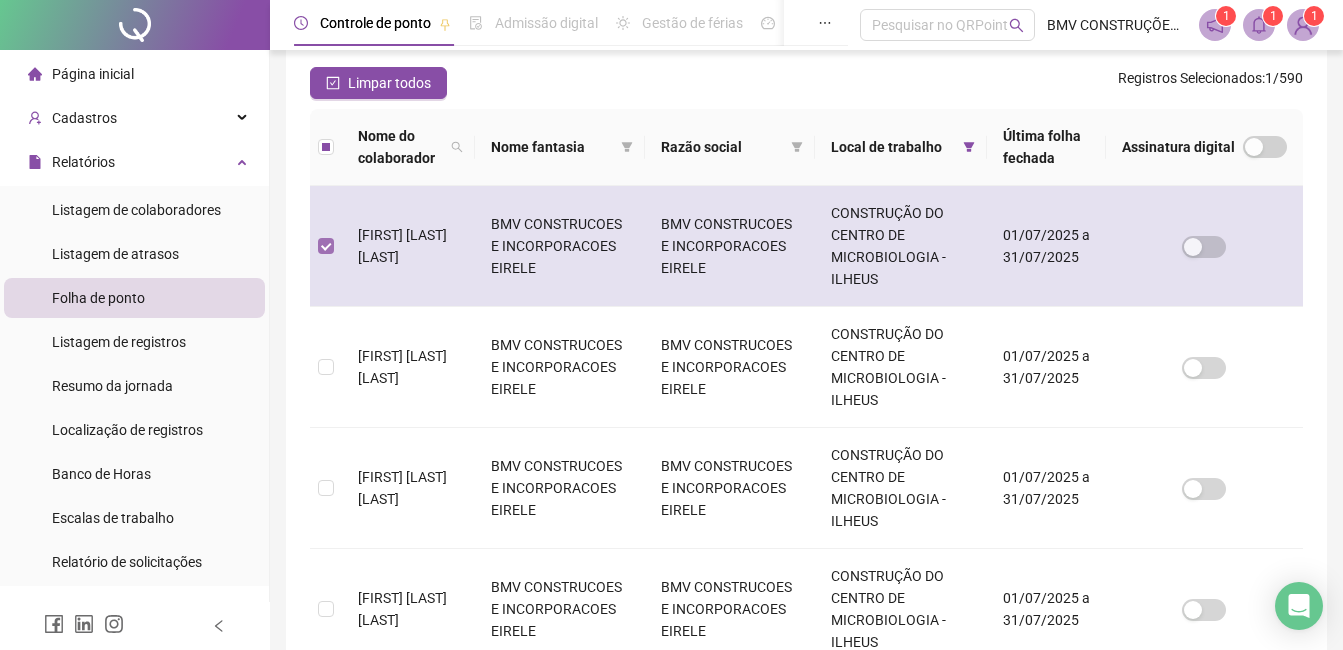 scroll, scrollTop: 285, scrollLeft: 0, axis: vertical 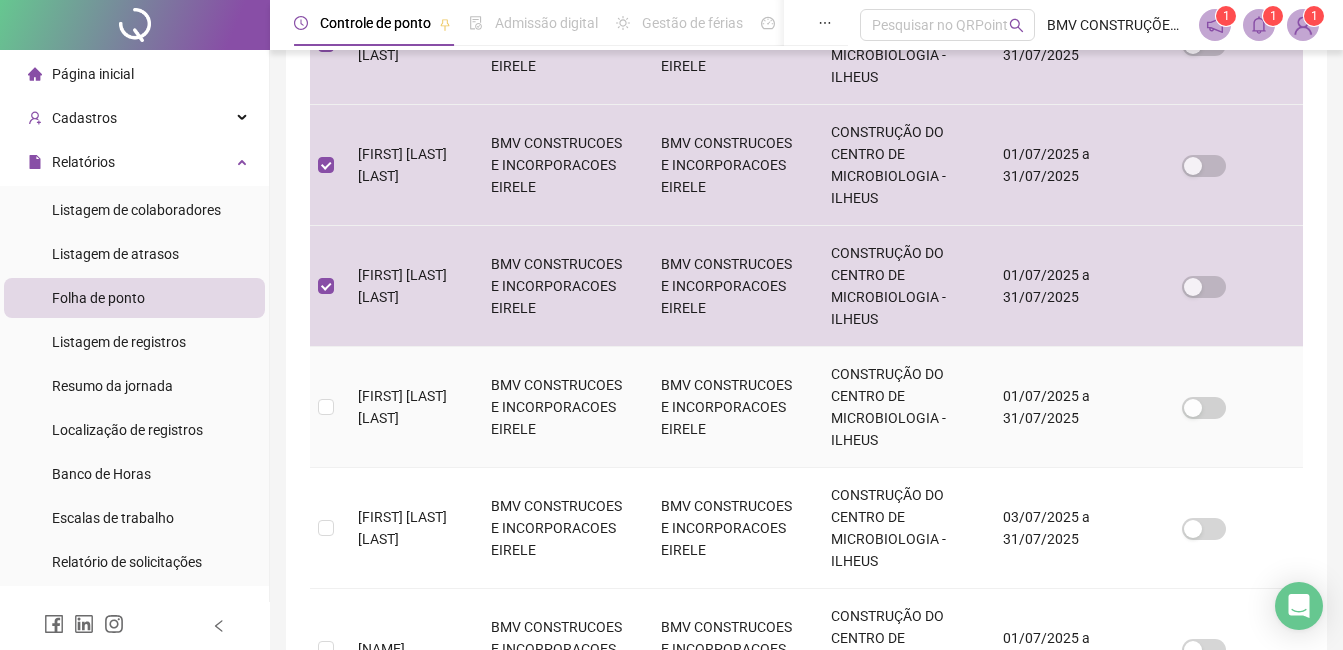 click at bounding box center (326, 407) 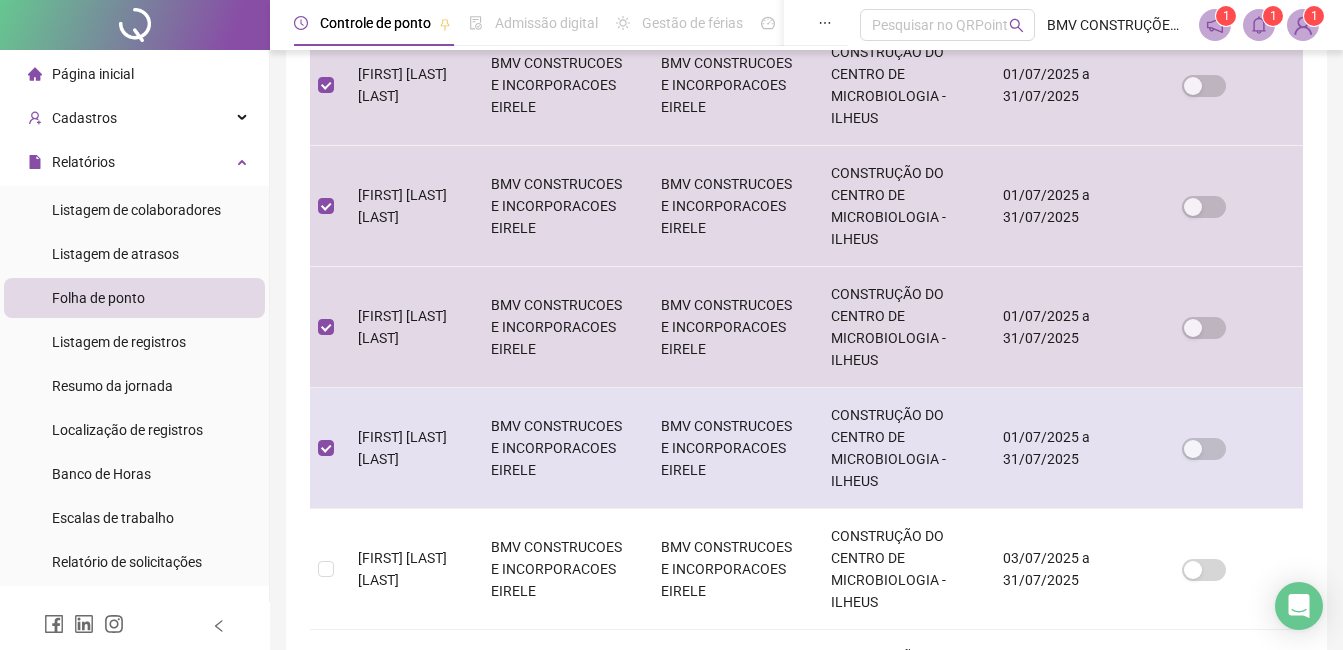 scroll, scrollTop: 585, scrollLeft: 0, axis: vertical 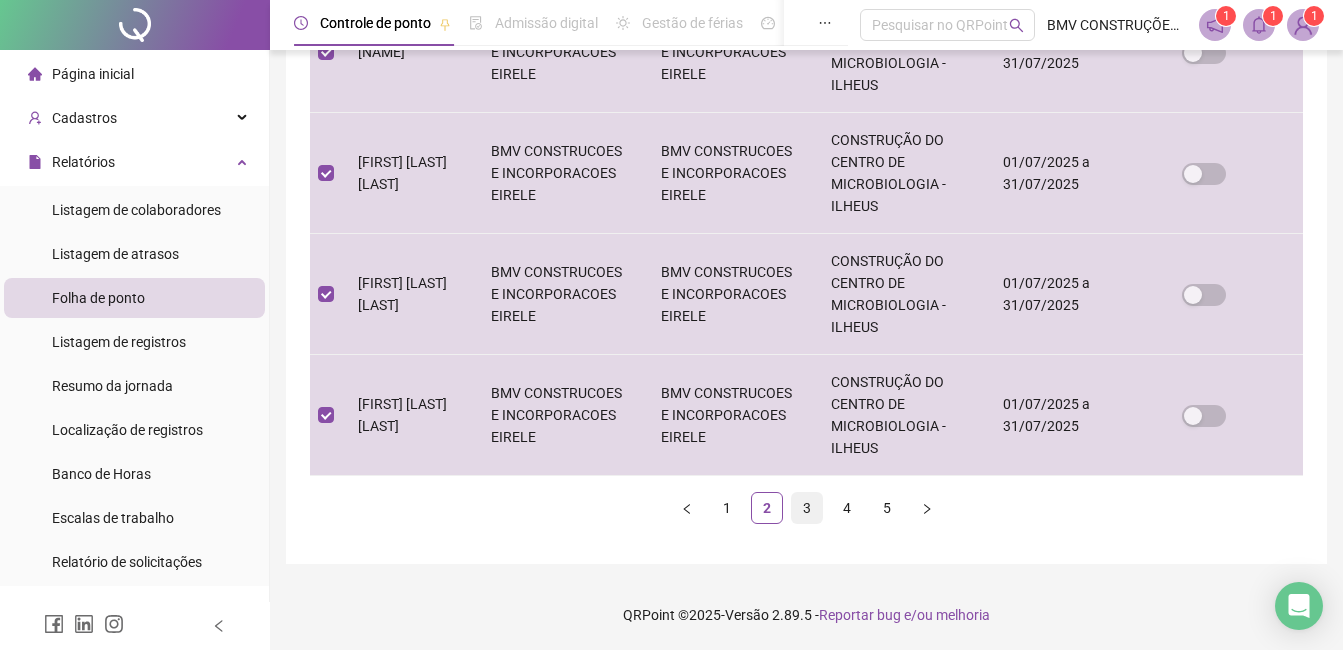 click on "3" at bounding box center [807, 508] 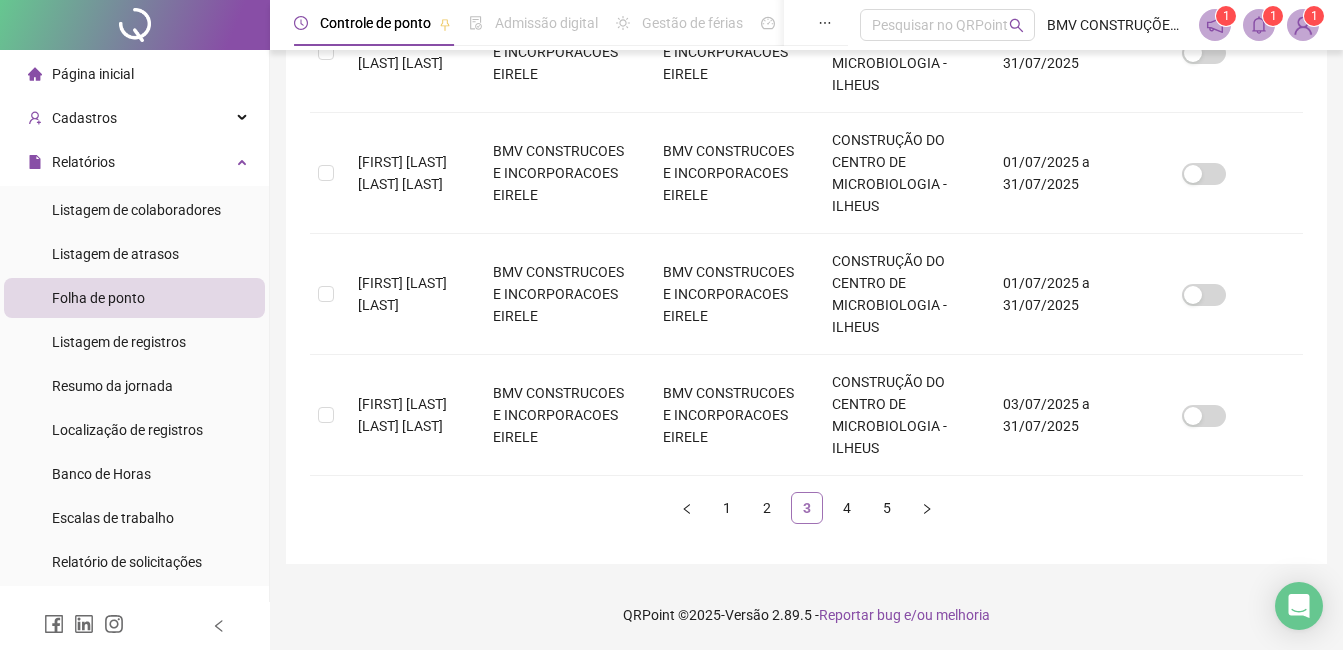 scroll, scrollTop: 85, scrollLeft: 0, axis: vertical 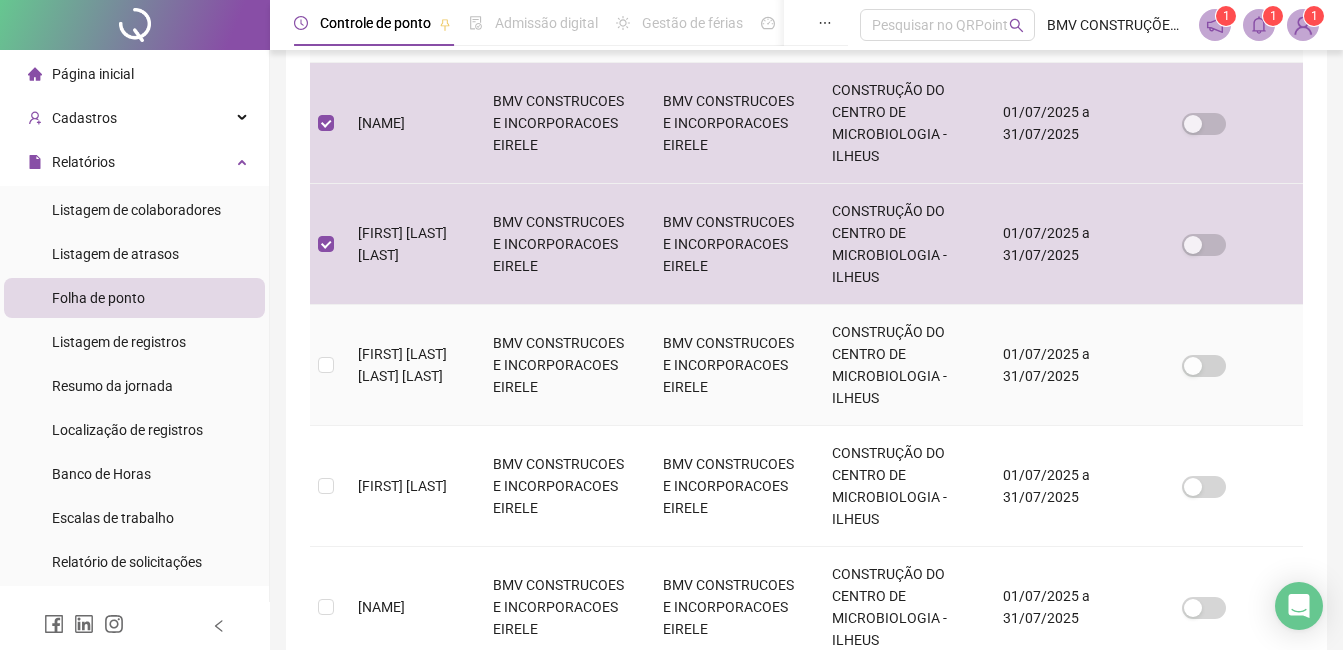 click at bounding box center (326, 365) 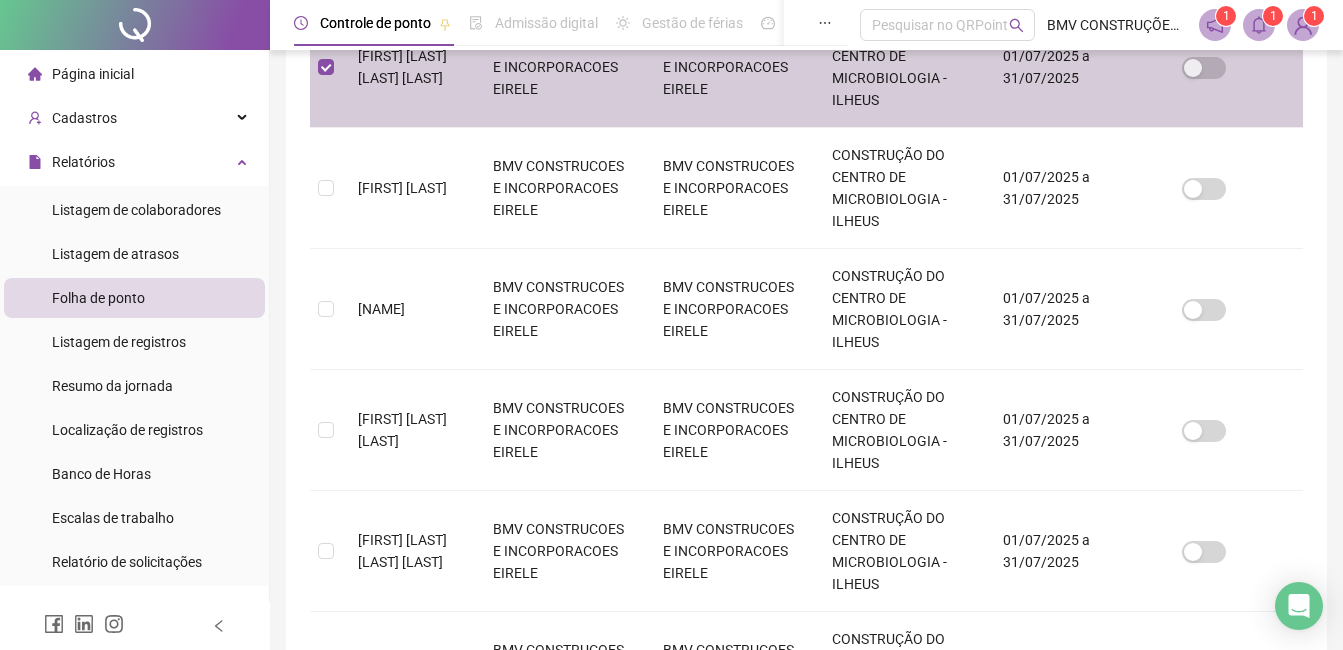 scroll, scrollTop: 685, scrollLeft: 0, axis: vertical 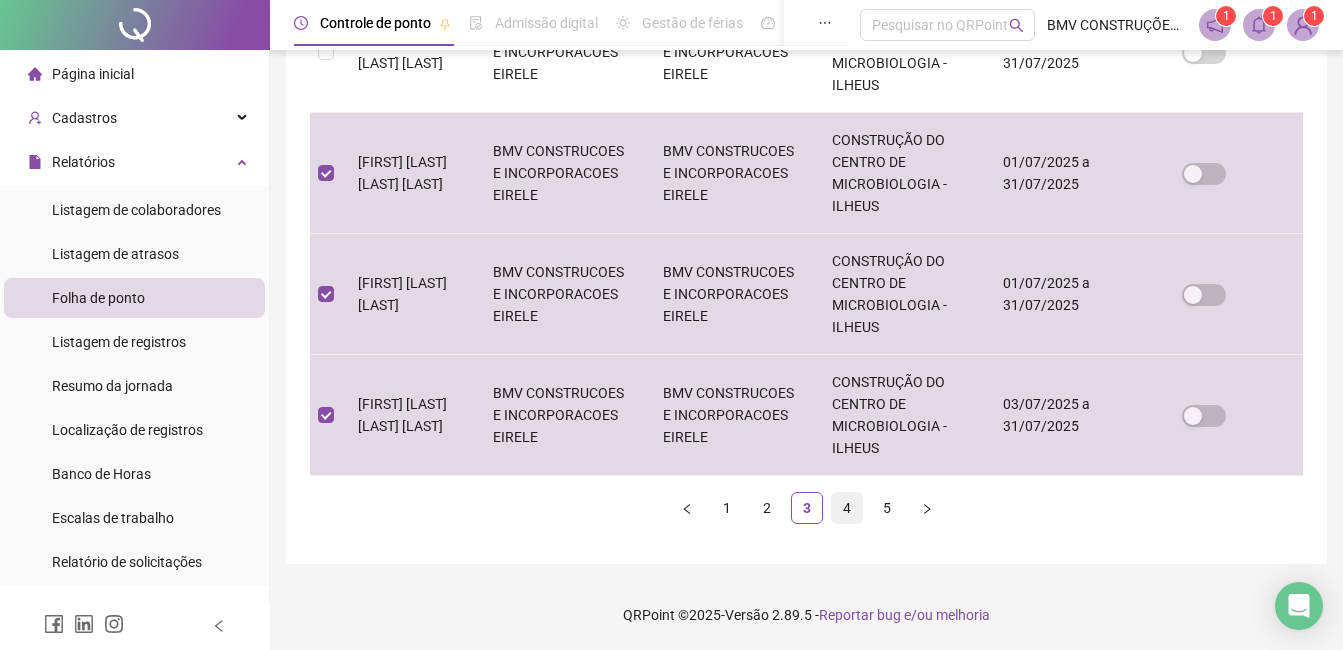 click on "4" at bounding box center [847, 508] 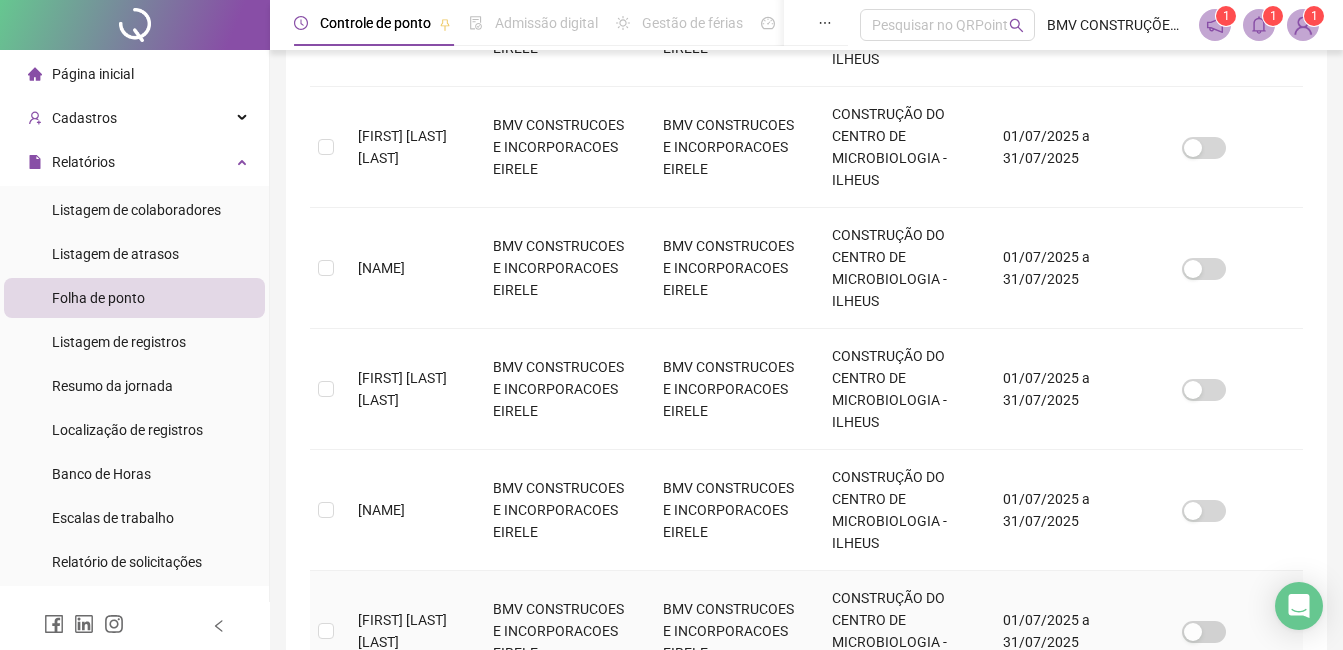 scroll, scrollTop: 682, scrollLeft: 0, axis: vertical 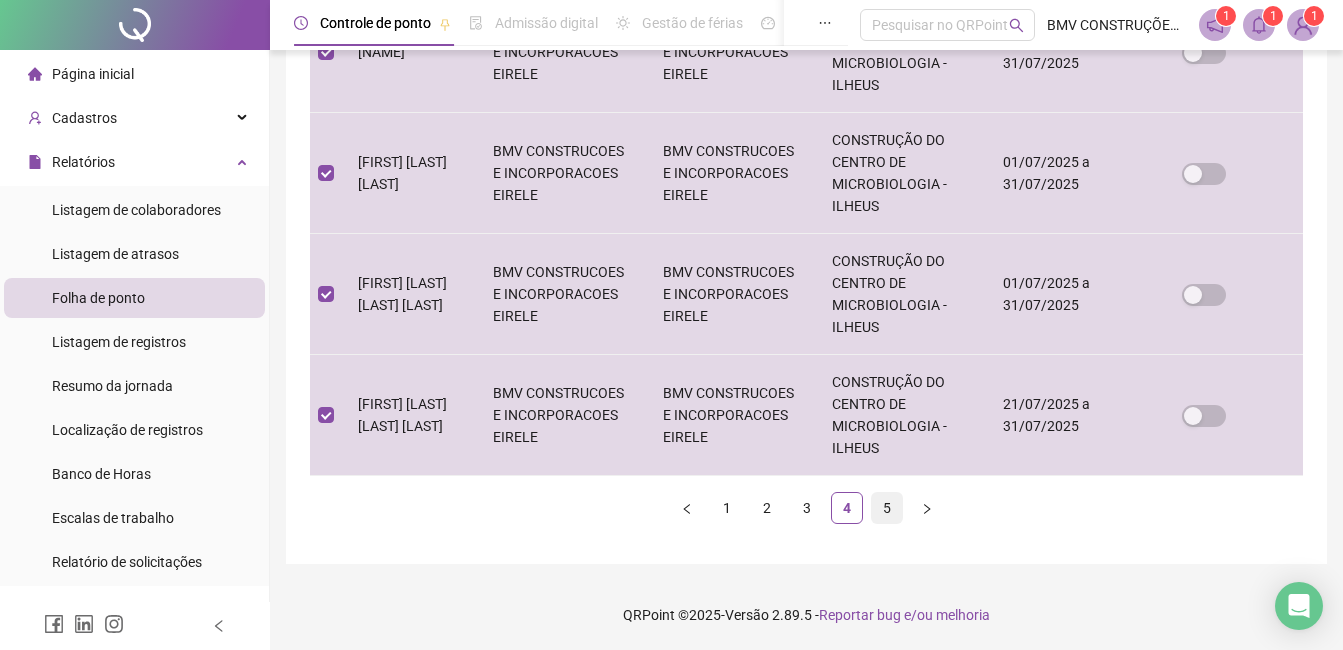 click on "5" at bounding box center (887, 508) 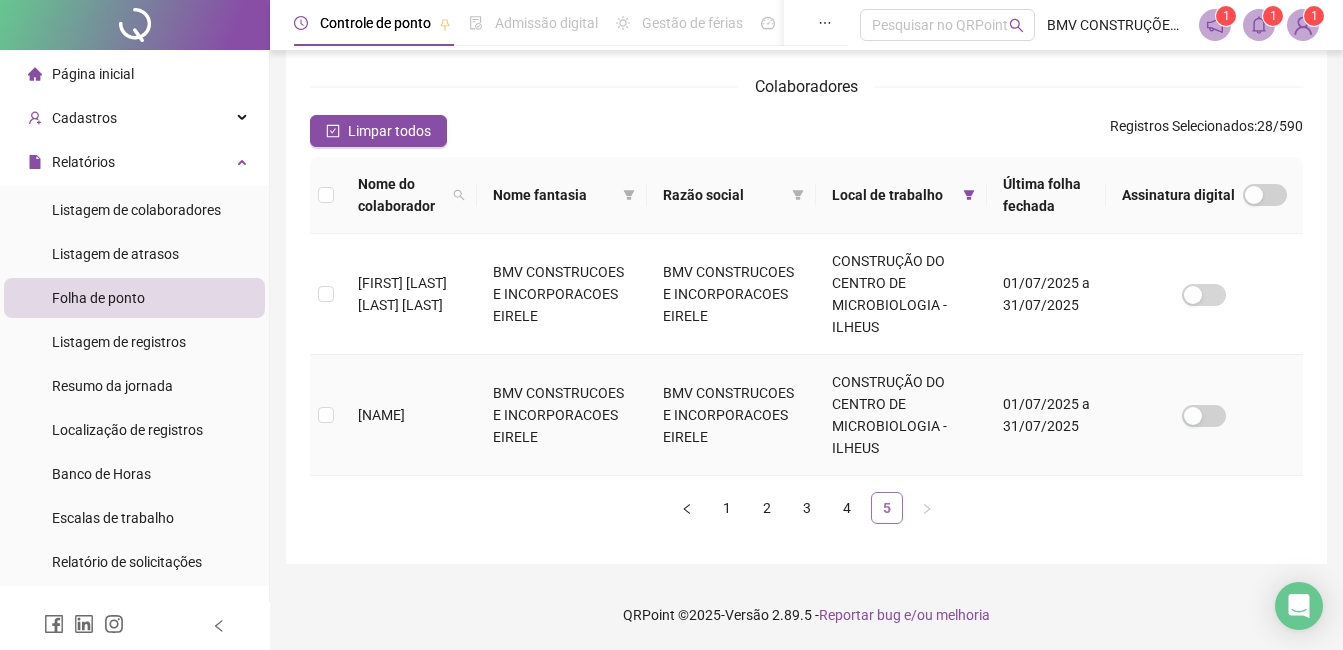 scroll, scrollTop: 85, scrollLeft: 0, axis: vertical 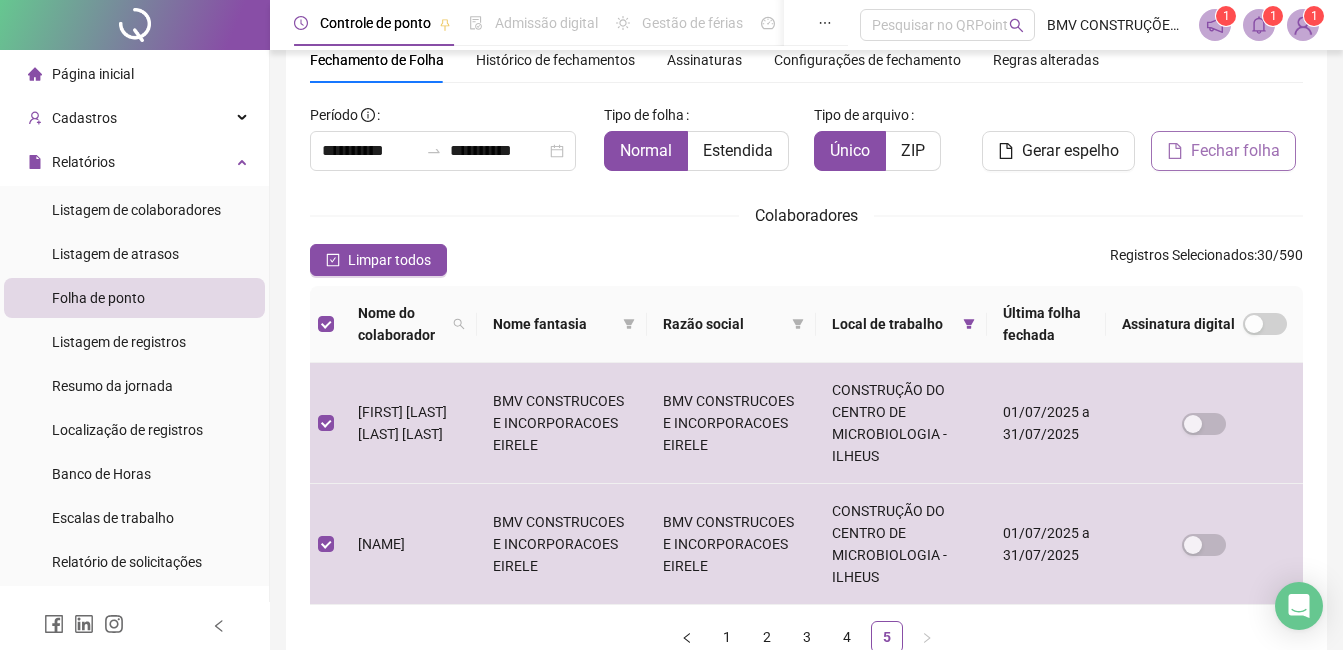 click on "Fechar folha" at bounding box center (1235, 151) 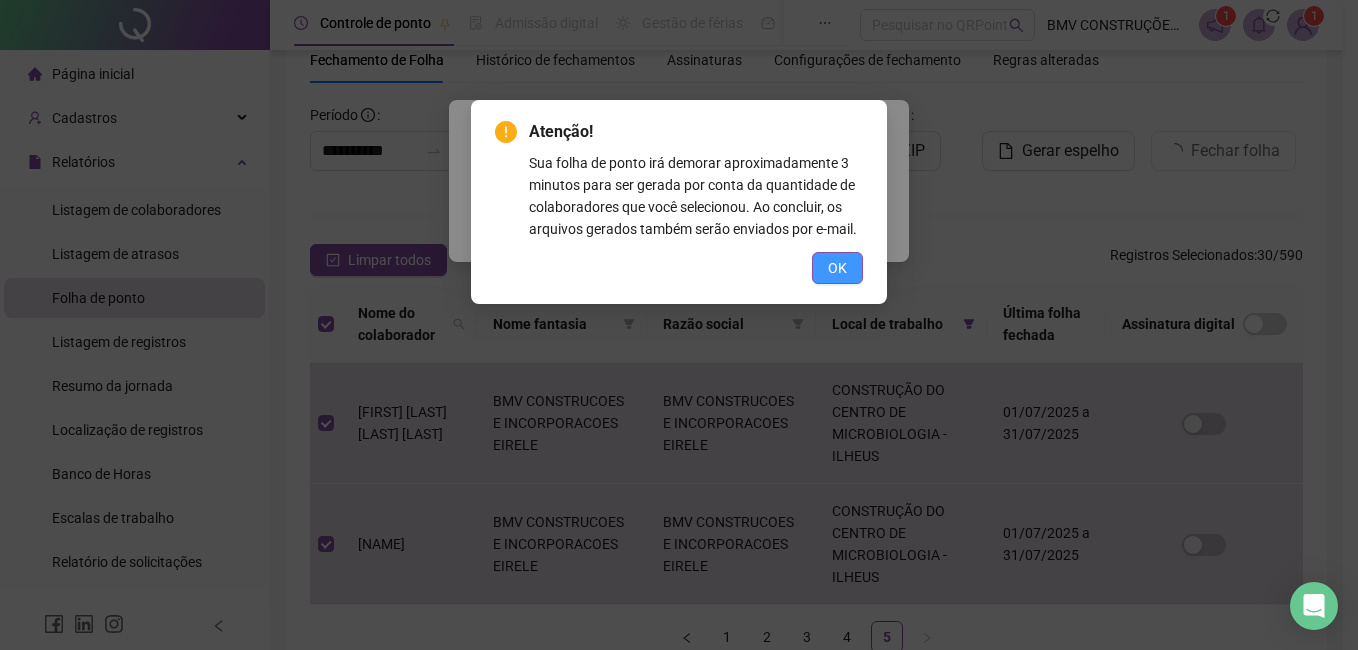 click on "OK" at bounding box center (837, 268) 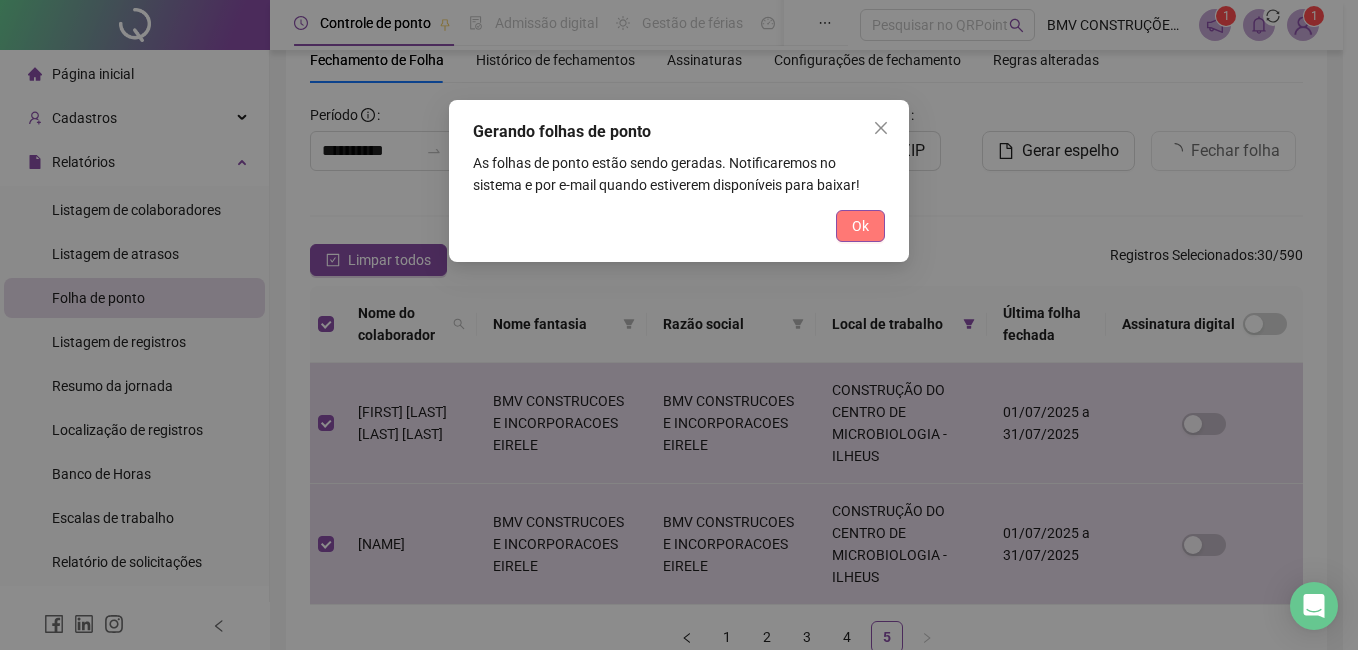 click on "Ok" at bounding box center [860, 226] 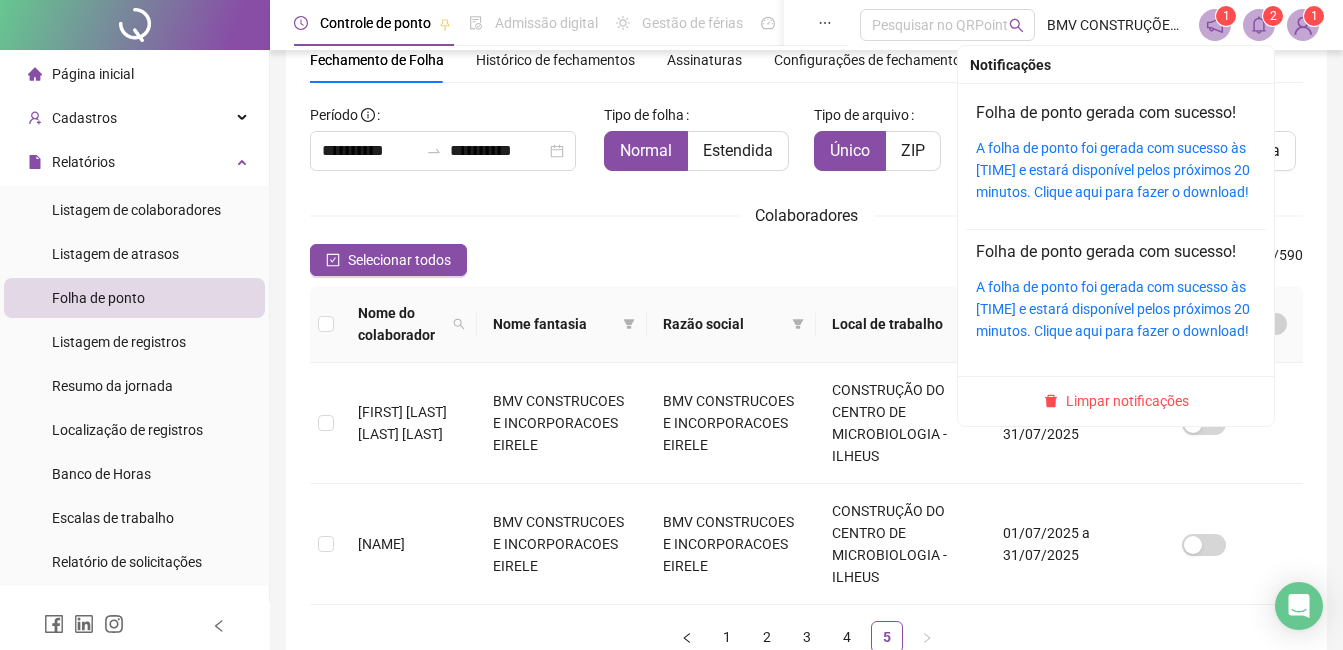 click at bounding box center [1259, 25] 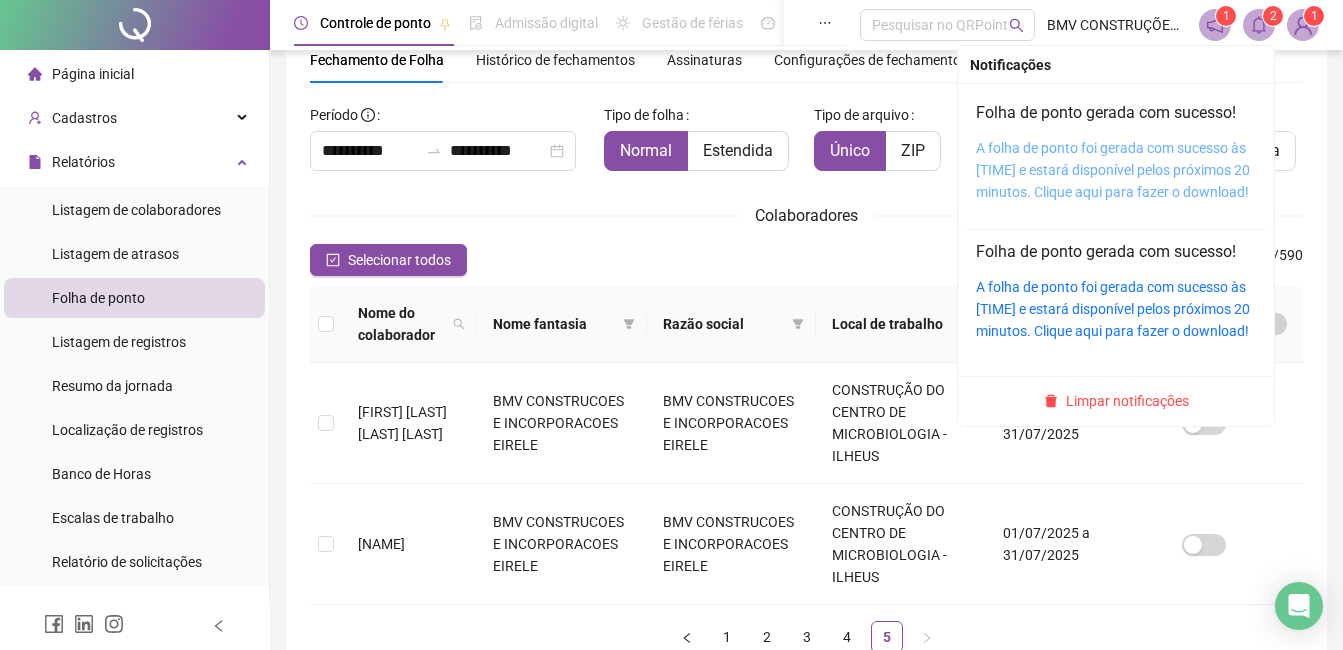click on "A folha de ponto foi gerada com sucesso às 10:15:20 e estará disponível pelos próximos 20 minutos.
Clique aqui para fazer o download!" at bounding box center [1113, 170] 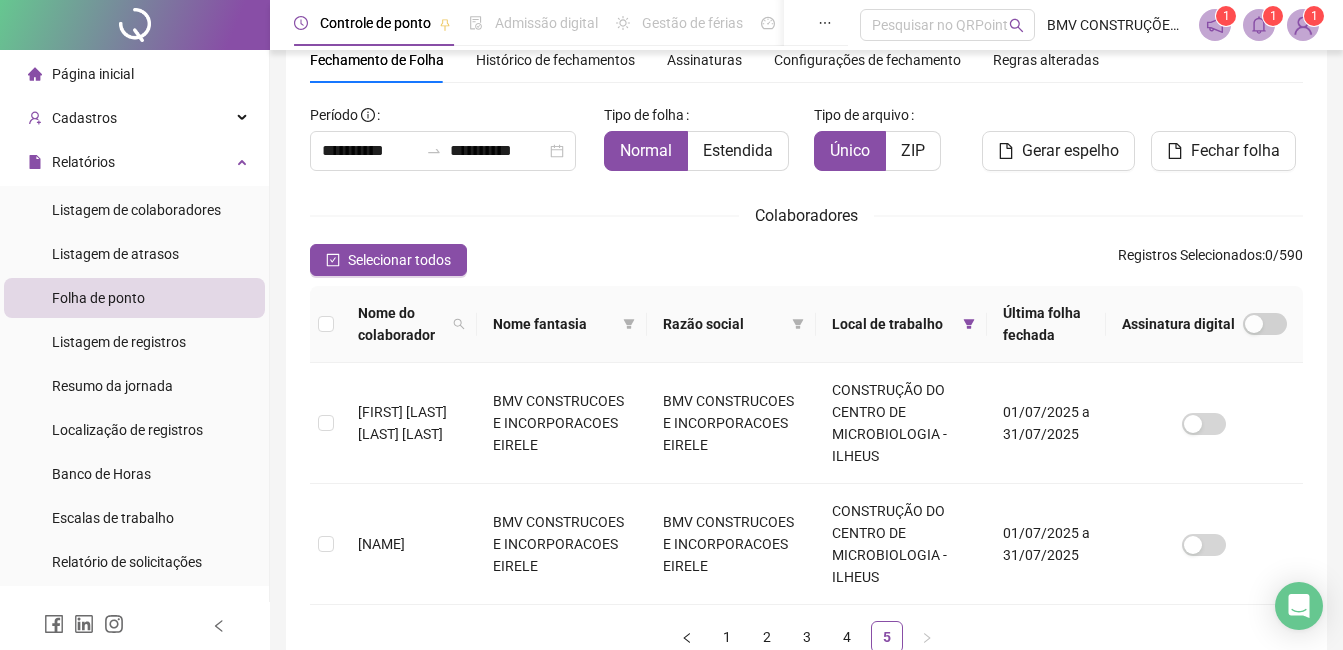 click on "Folha de ponto" at bounding box center (98, 298) 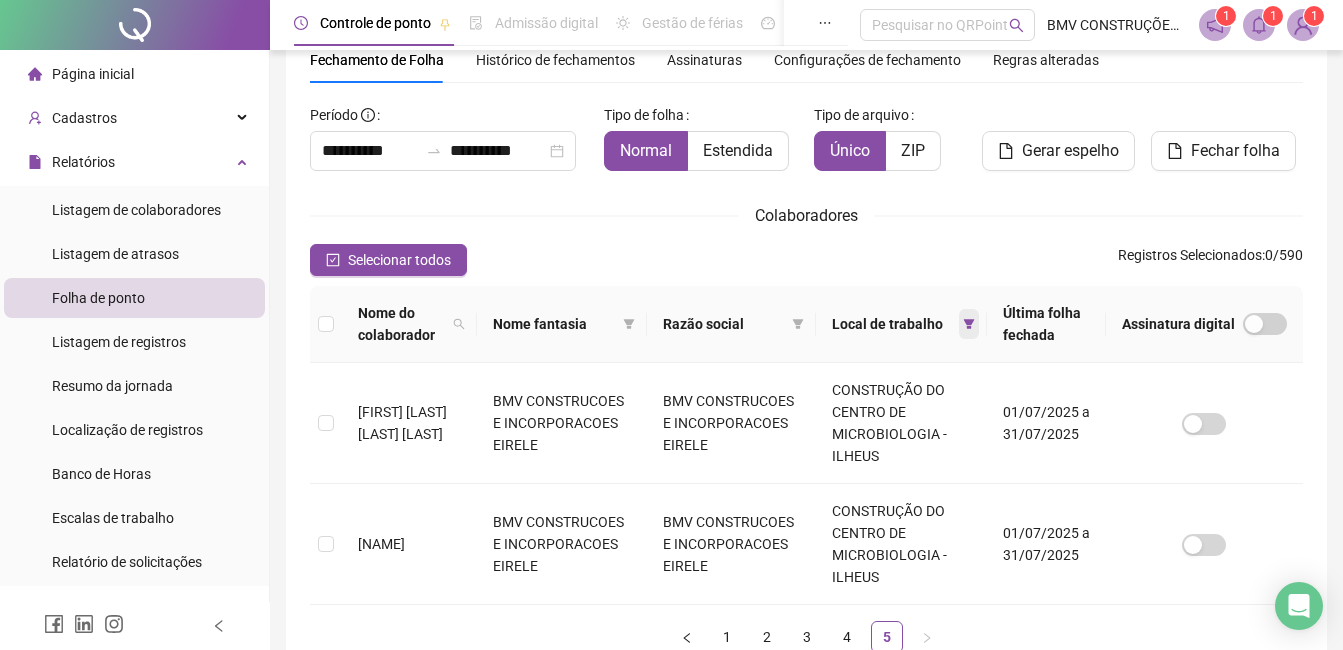 click 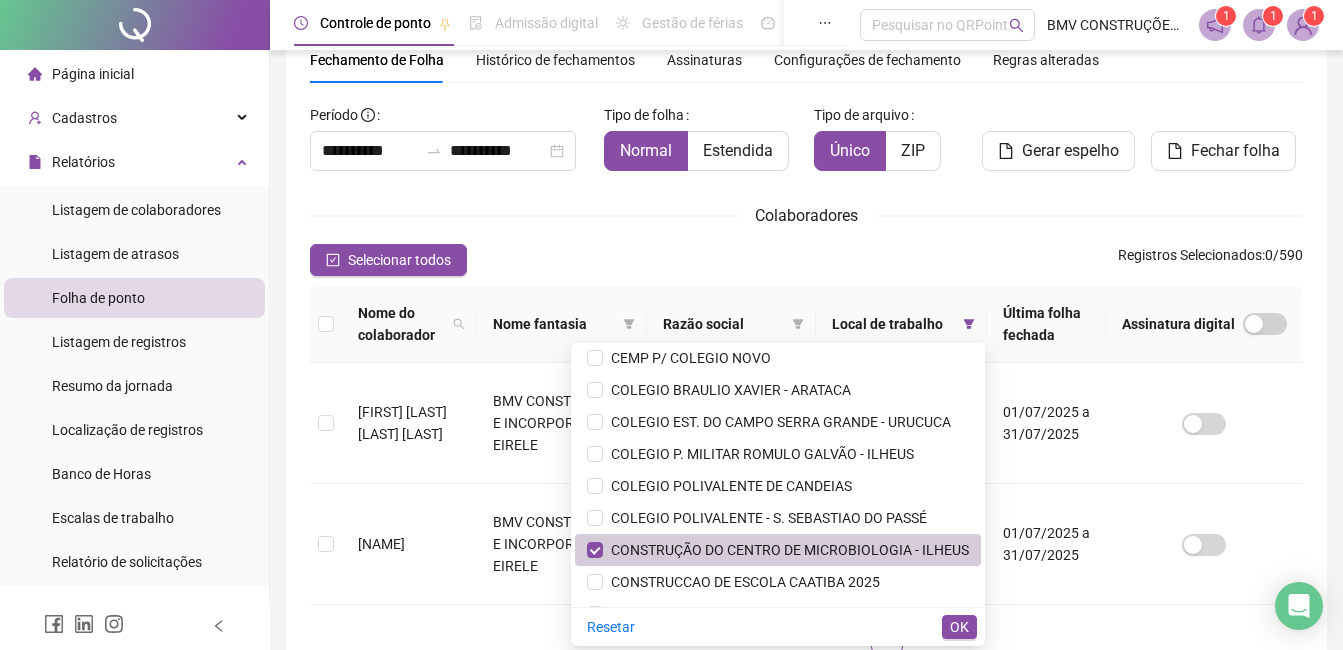 click on "CONSTRUÇÃO DO CENTRO DE MICROBIOLOGIA - ILHEUS" at bounding box center [778, 550] 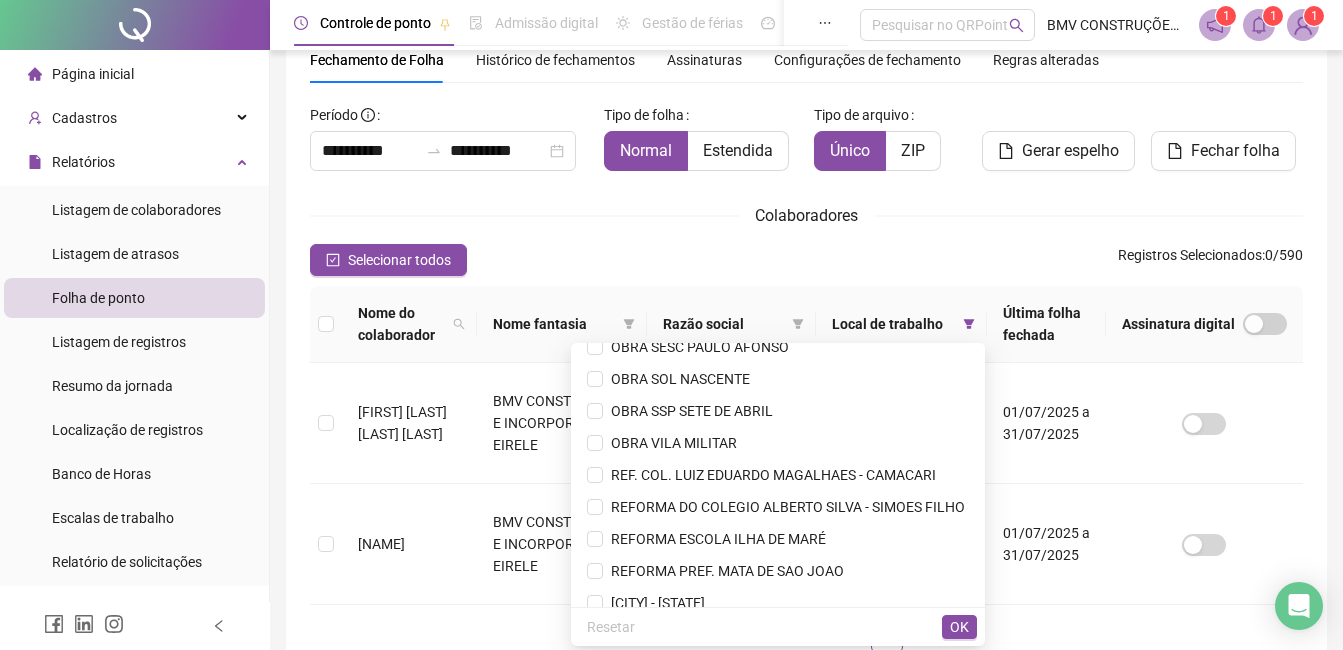 scroll, scrollTop: 1151, scrollLeft: 0, axis: vertical 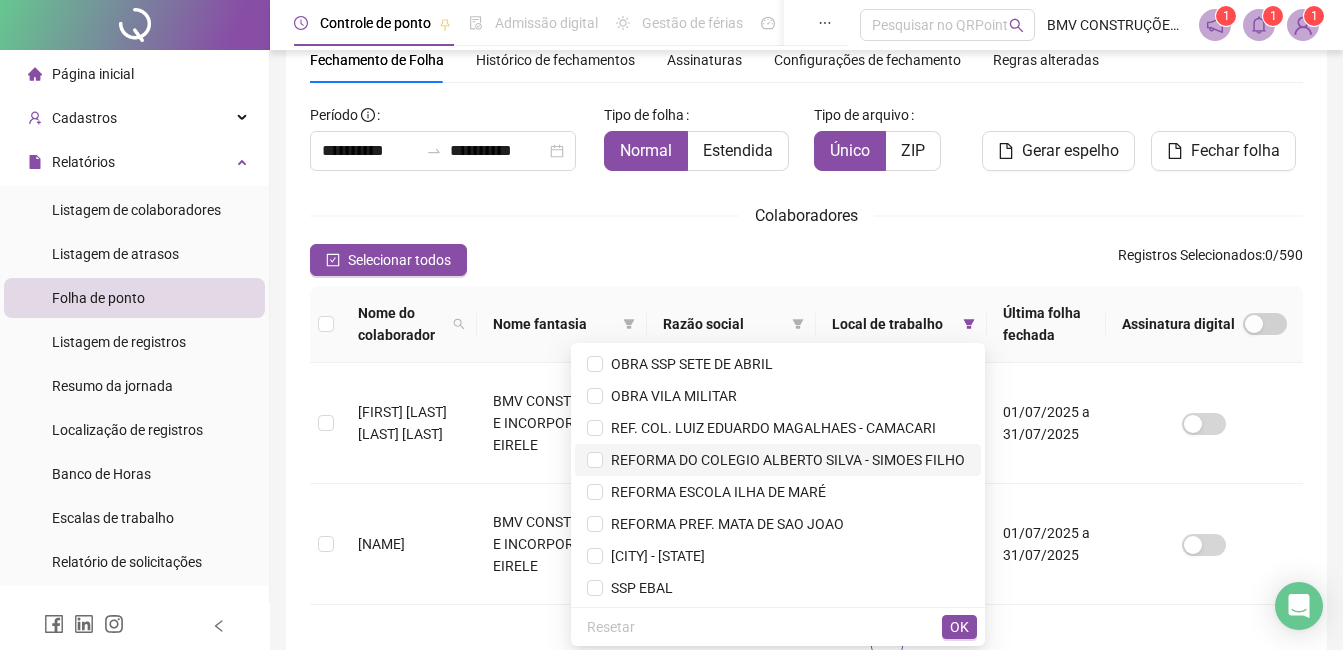 click on "REFORMA DO COLEGIO ALBERTO SILVA - SIMOES FILHO" at bounding box center (784, 460) 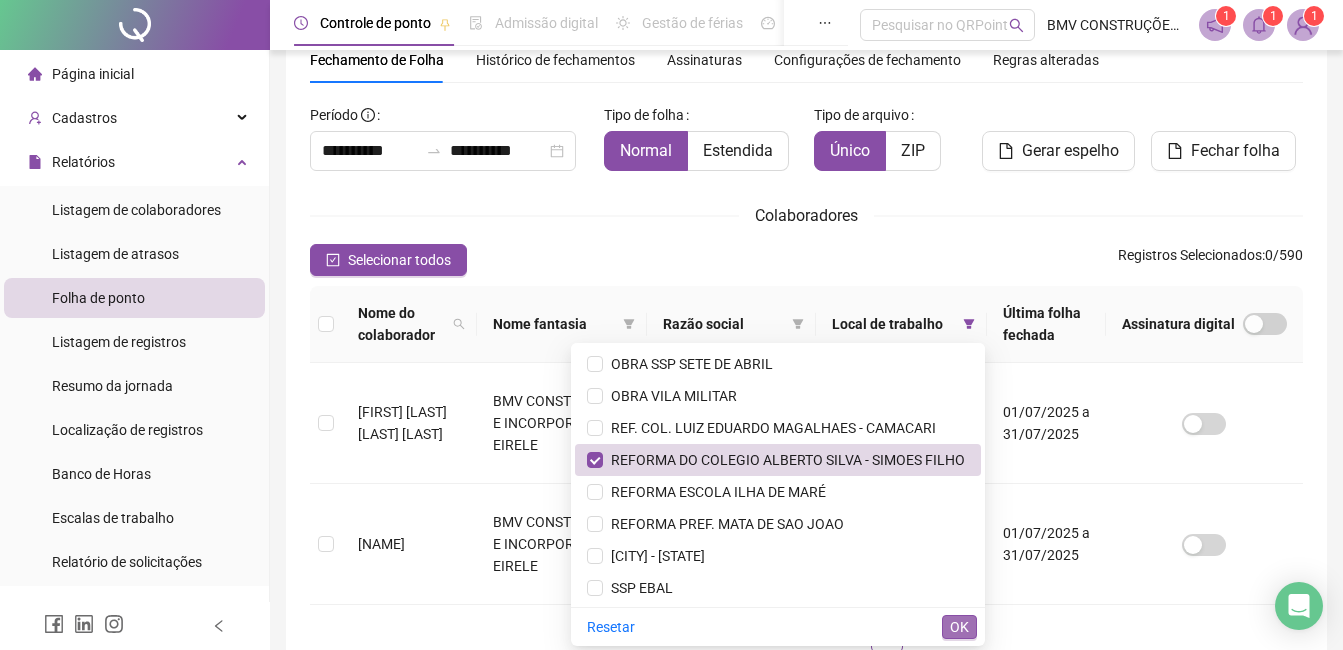 click on "OK" at bounding box center [959, 627] 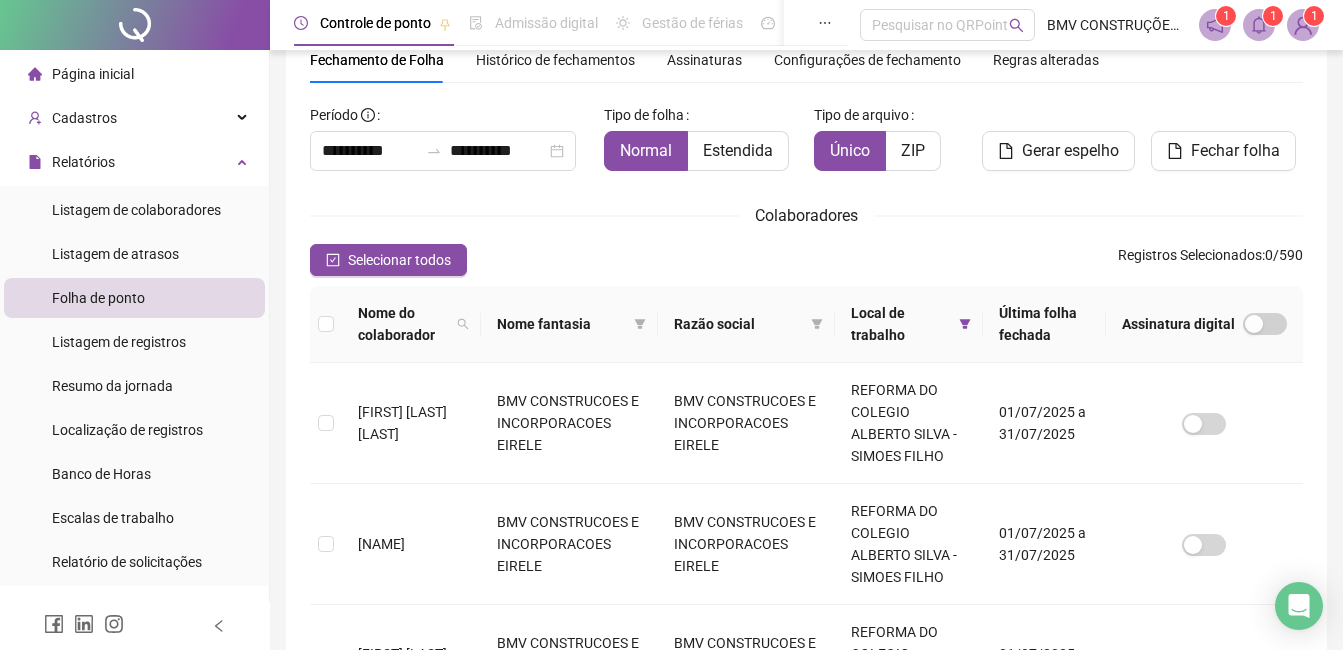 click 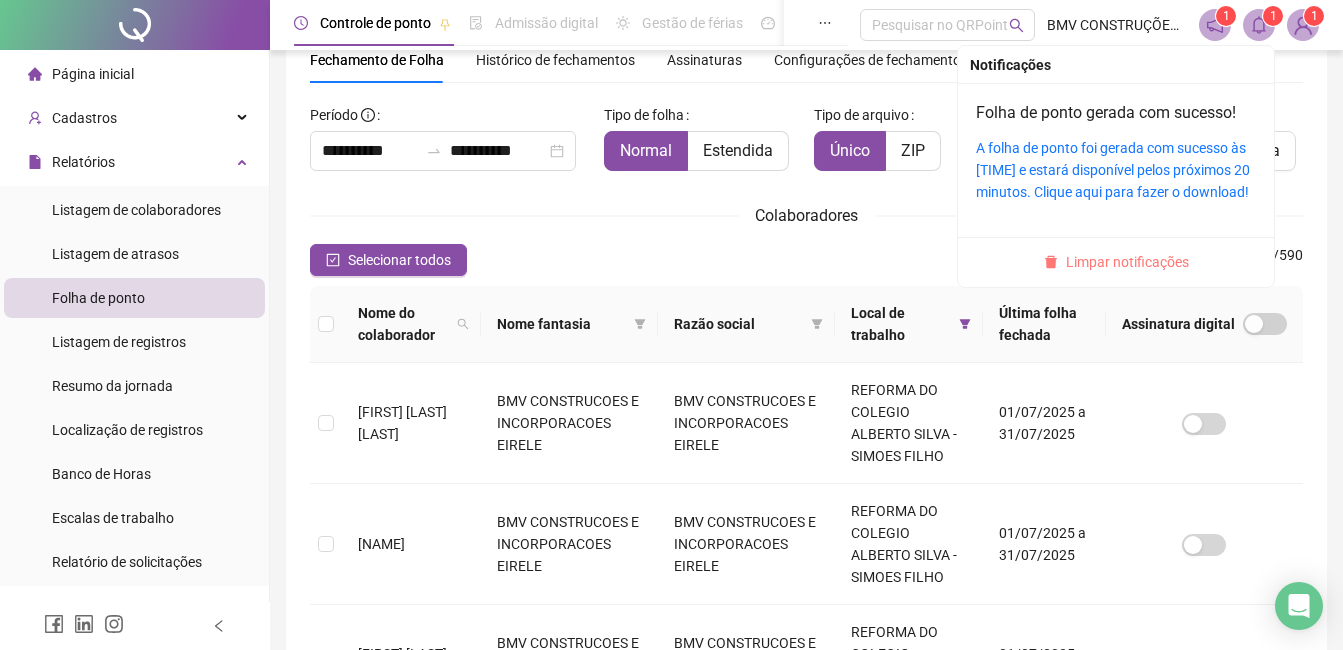 click on "Limpar notificações" at bounding box center (1127, 262) 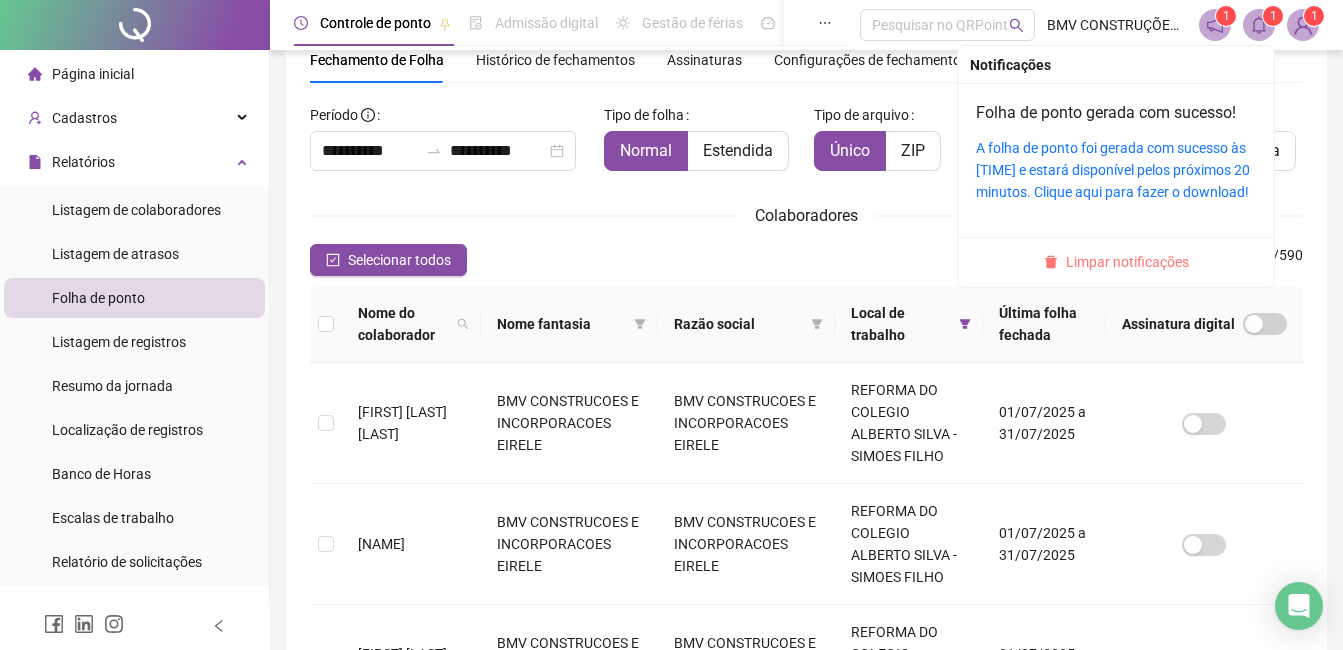 click on "Limpar notificações" at bounding box center [1127, 262] 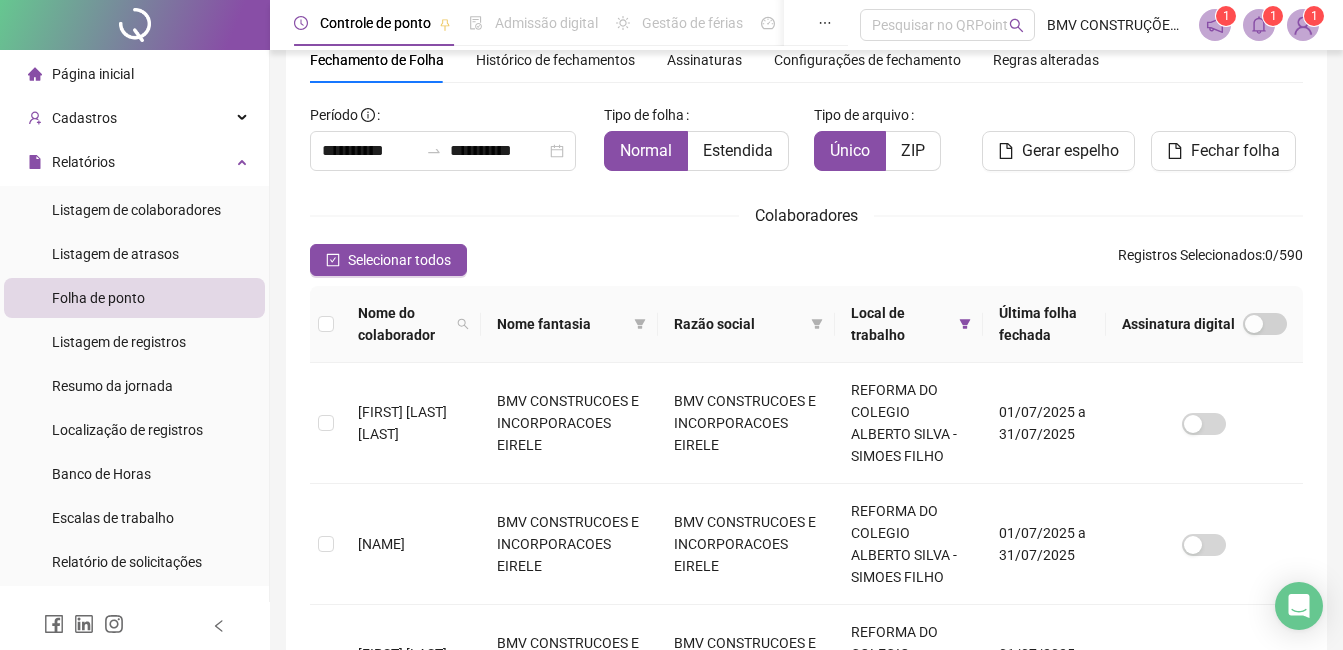 click on "Colaboradores" at bounding box center [806, 215] 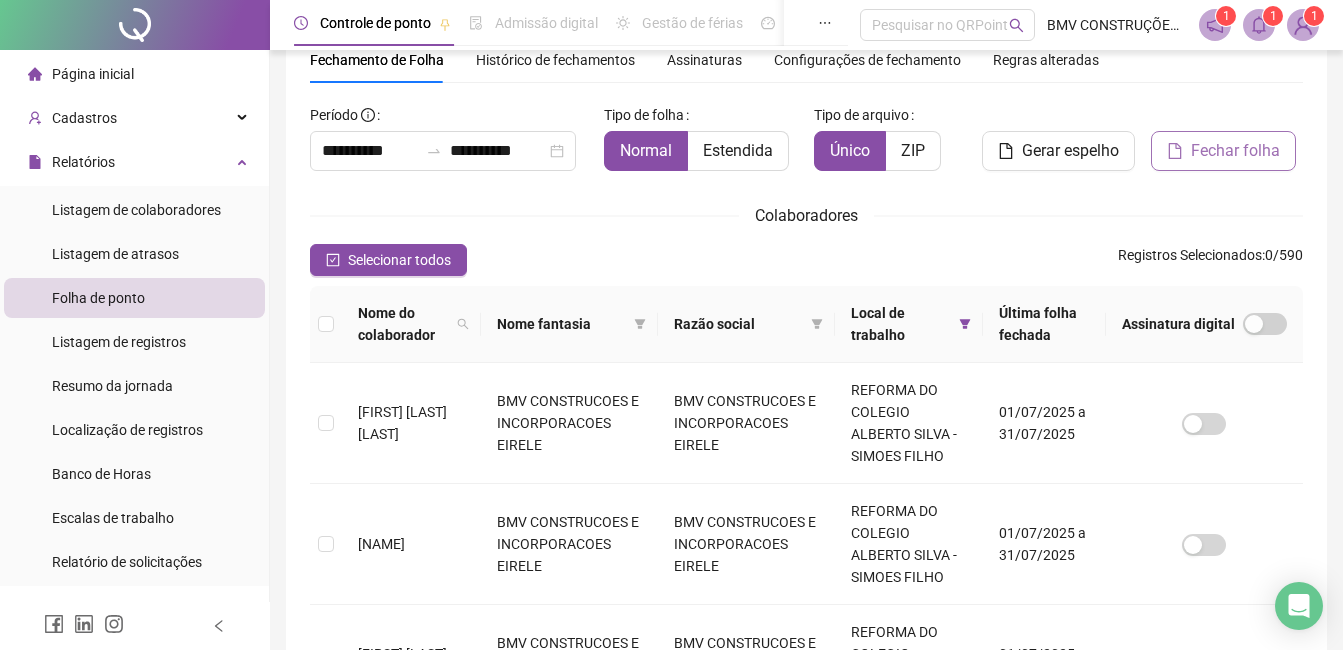 click on "Fechar folha" at bounding box center [1223, 151] 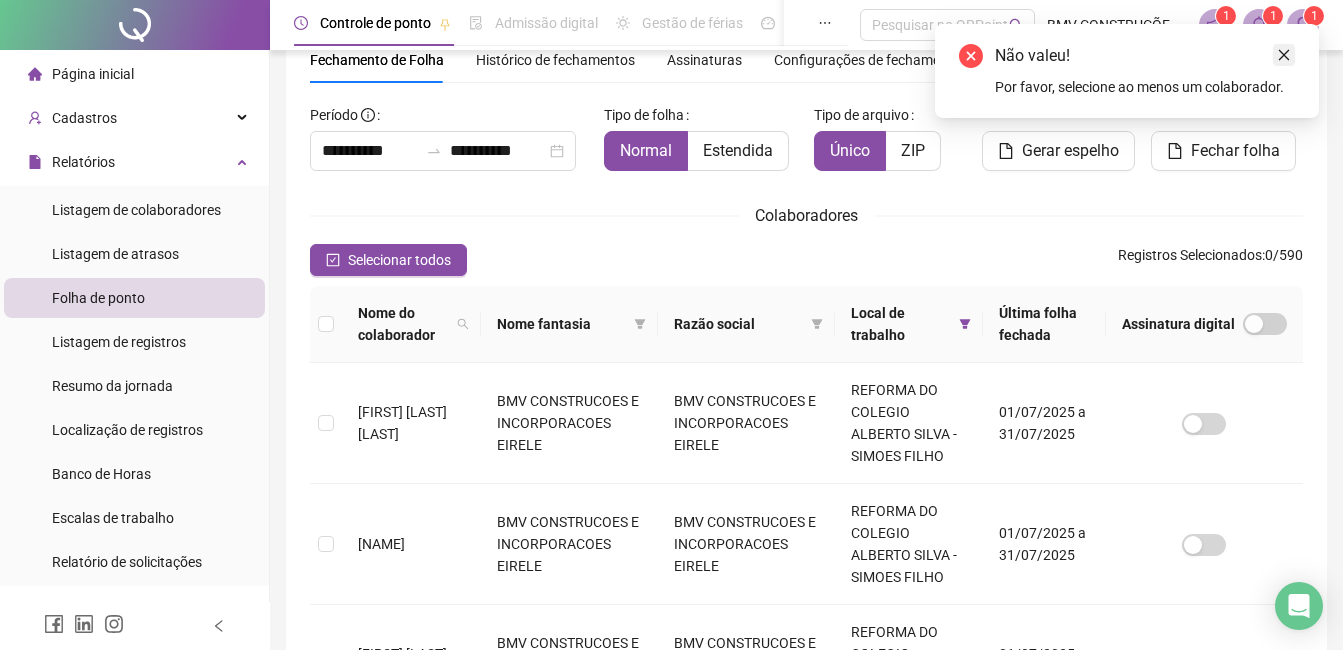 click 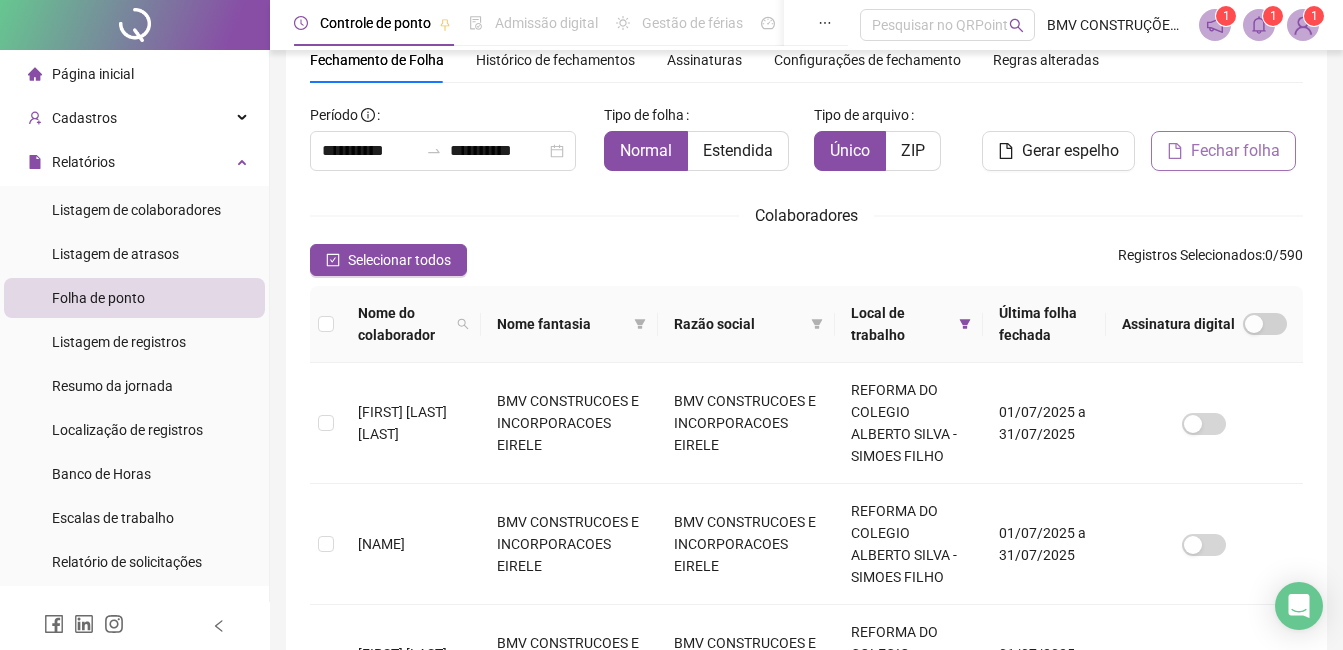 click on "Fechar folha" at bounding box center [1235, 151] 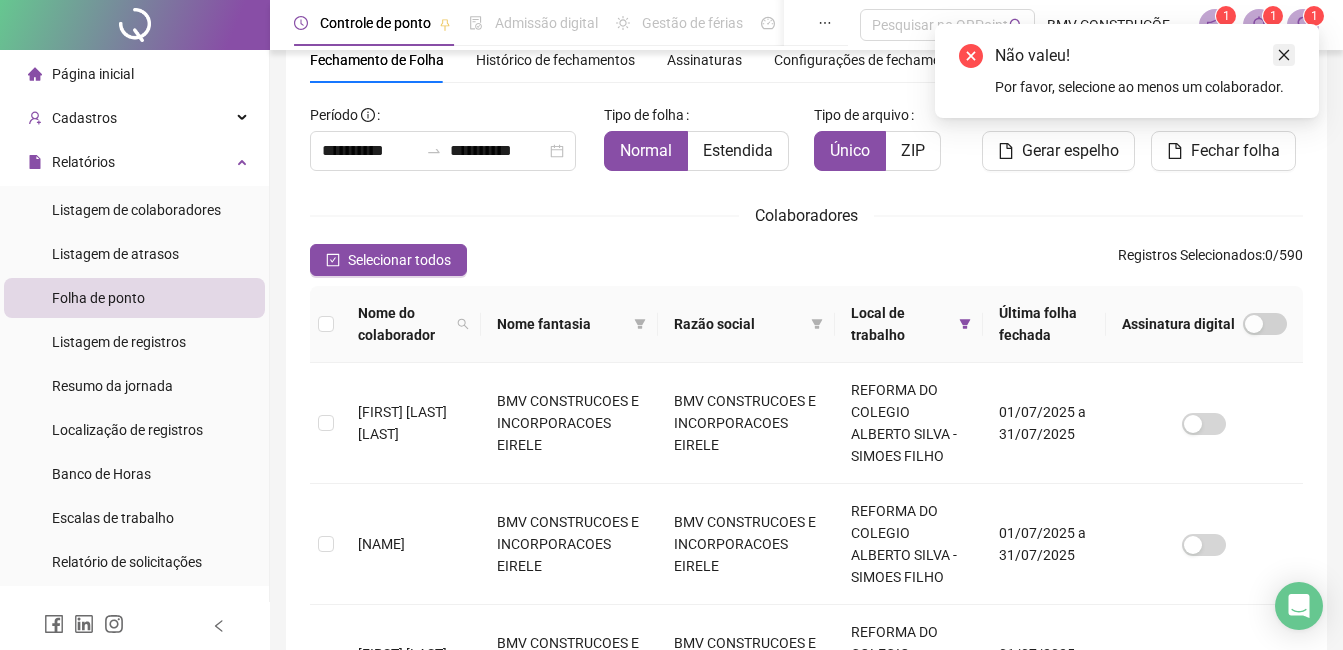 click 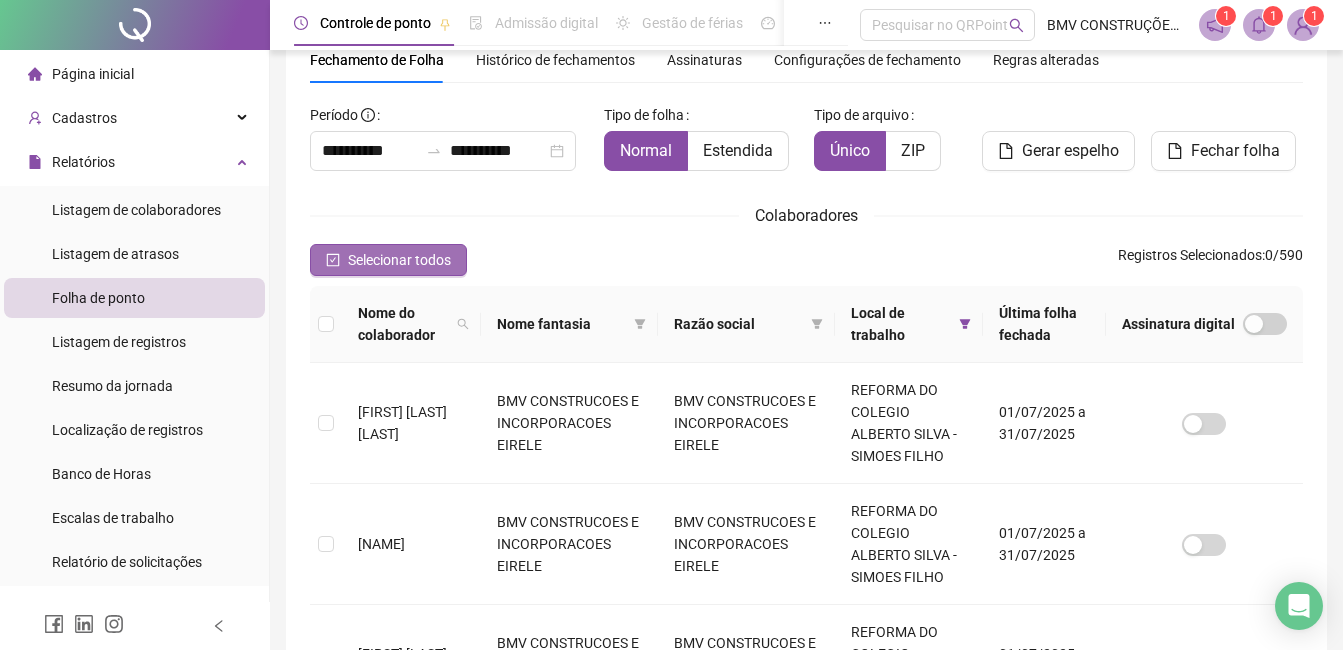 click on "Selecionar todos" at bounding box center (399, 260) 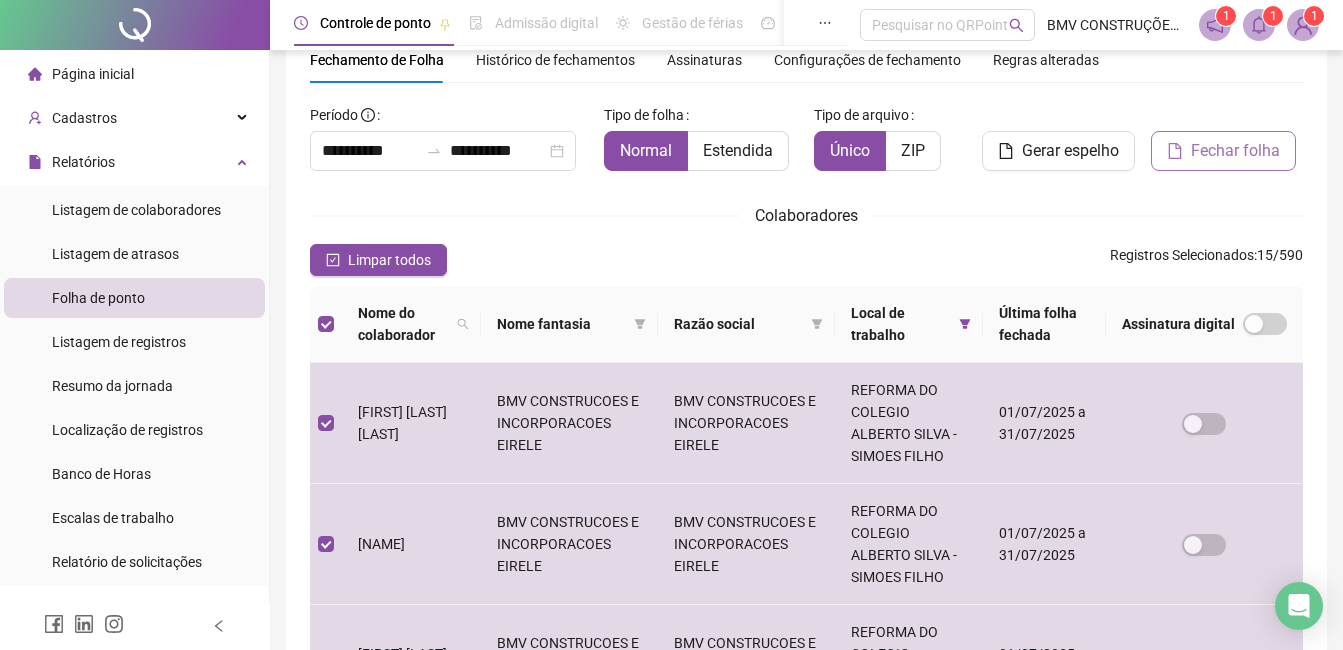 click on "Fechar folha" at bounding box center (1235, 151) 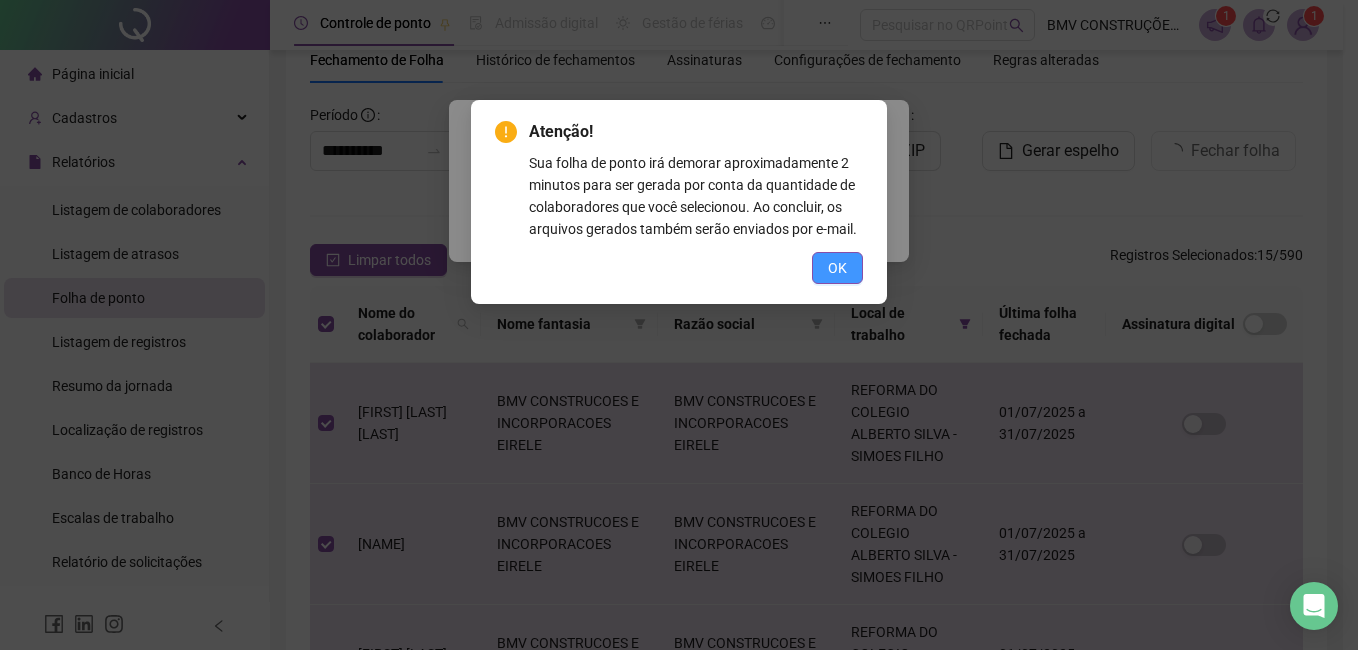 click on "OK" at bounding box center (837, 268) 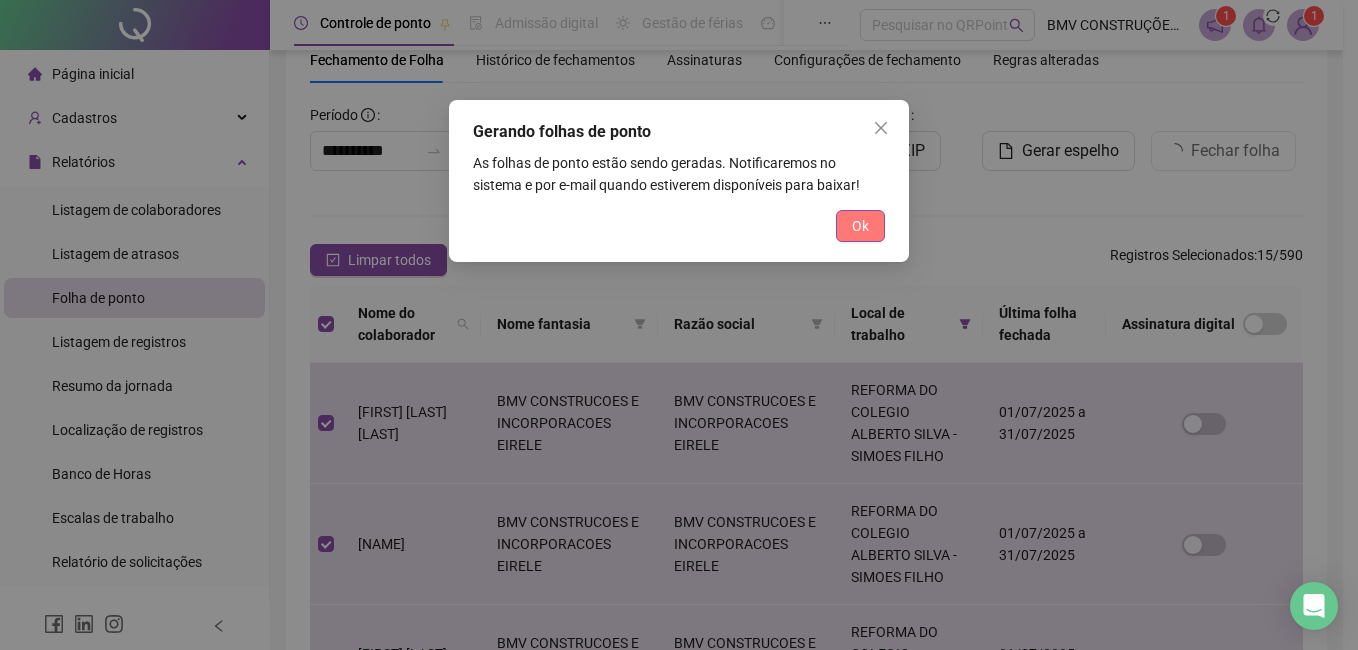 click on "Ok" at bounding box center [860, 226] 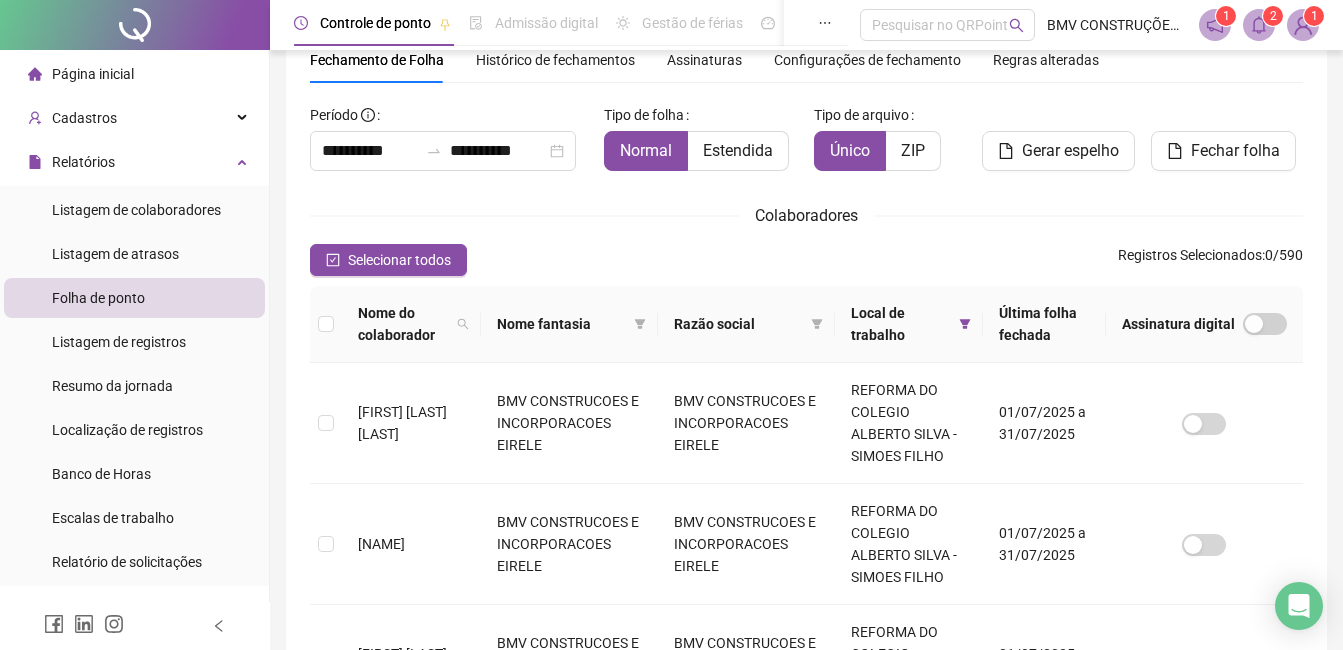 click 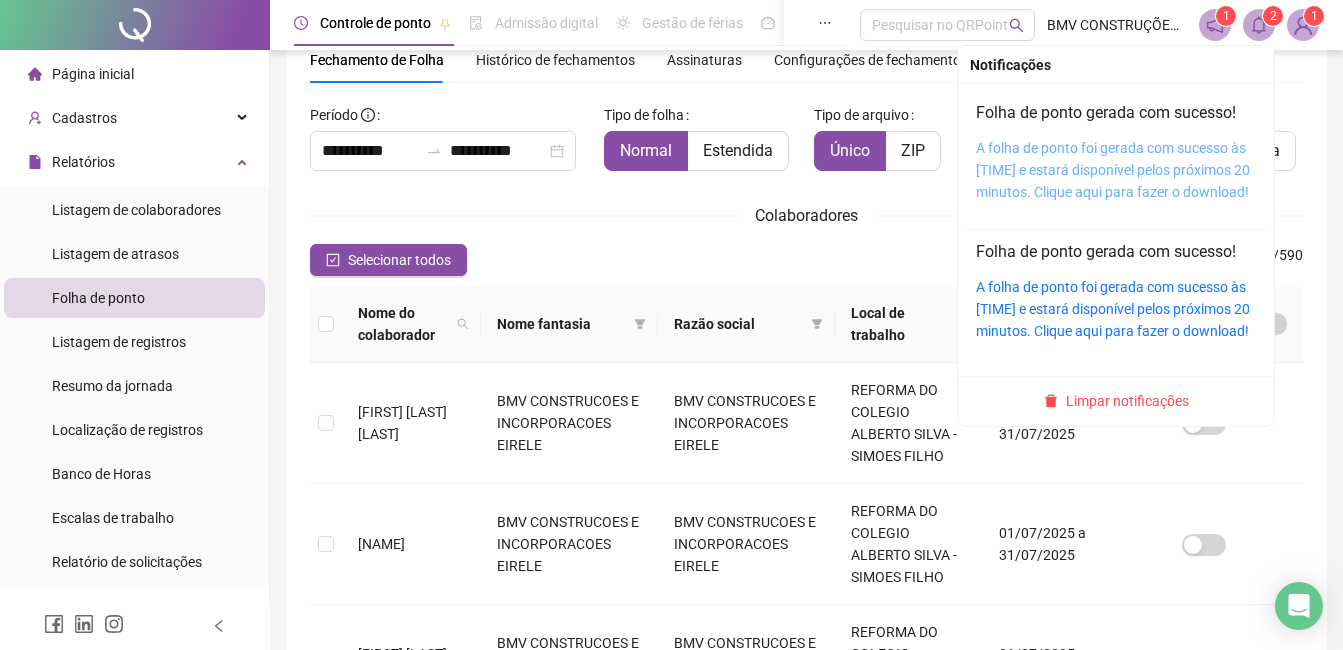 click on "A folha de ponto foi gerada com sucesso às 10:29:06 e estará disponível pelos próximos 20 minutos.
Clique aqui para fazer o download!" at bounding box center (1113, 170) 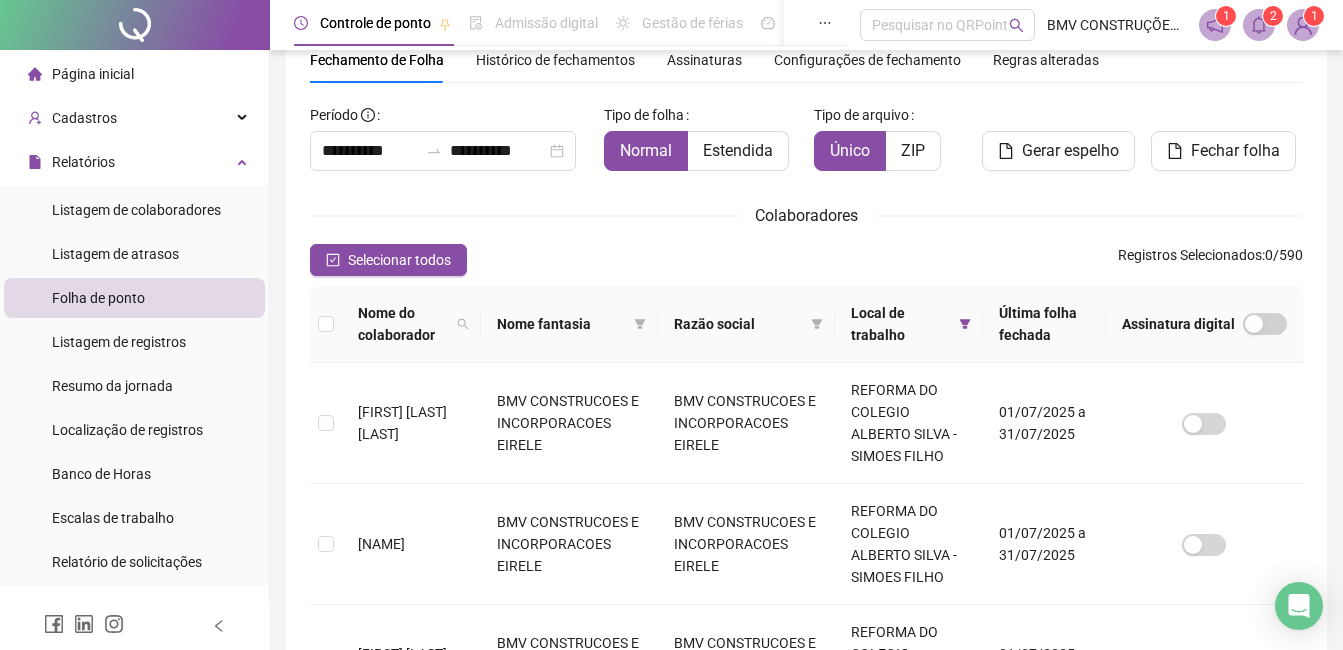 click 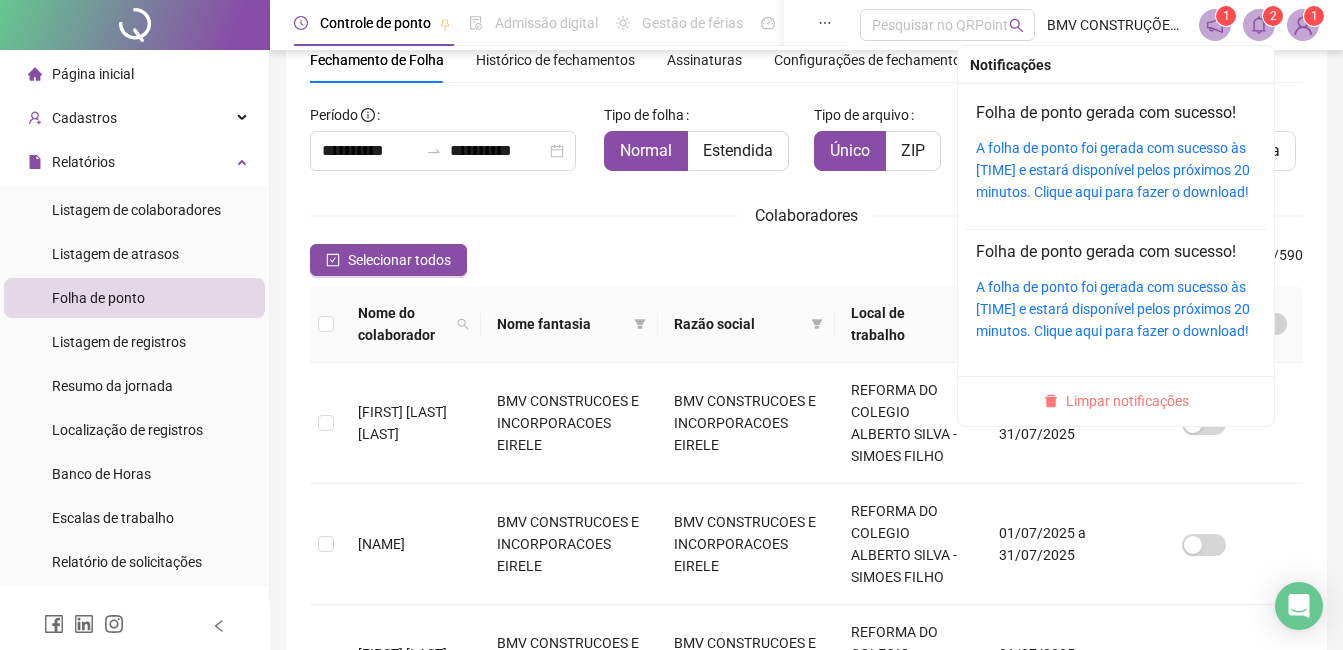 click on "Limpar notificações" at bounding box center [1127, 401] 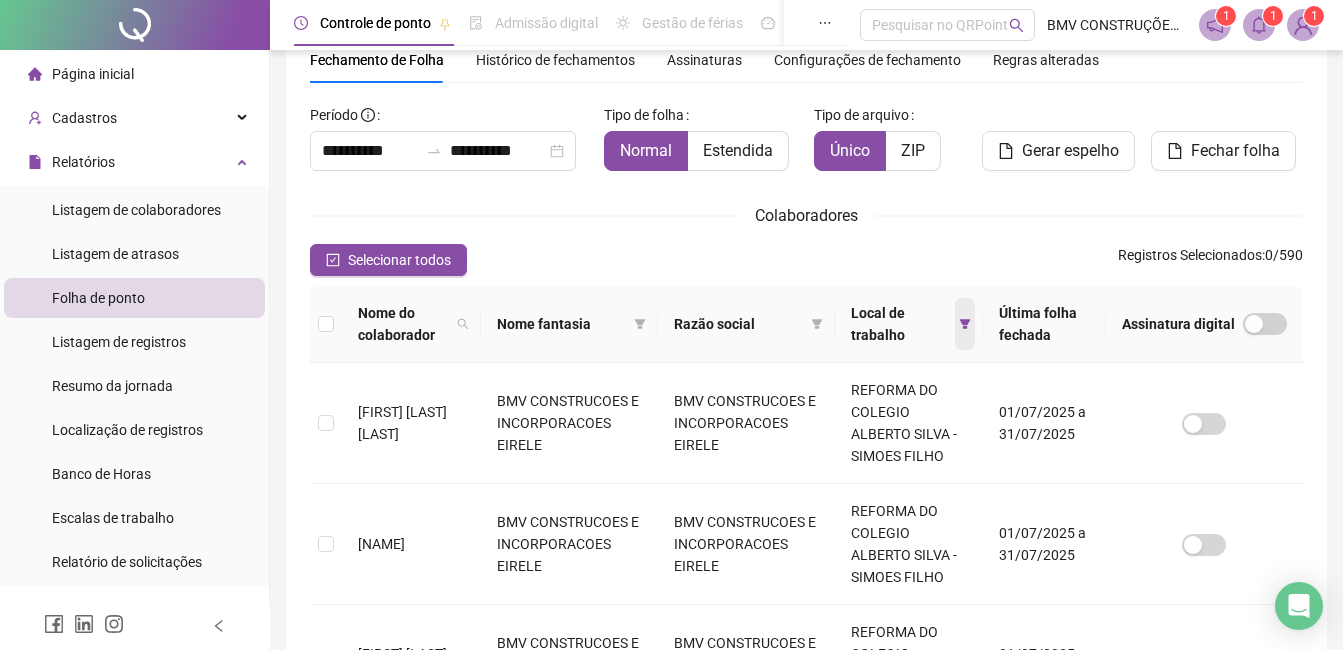click 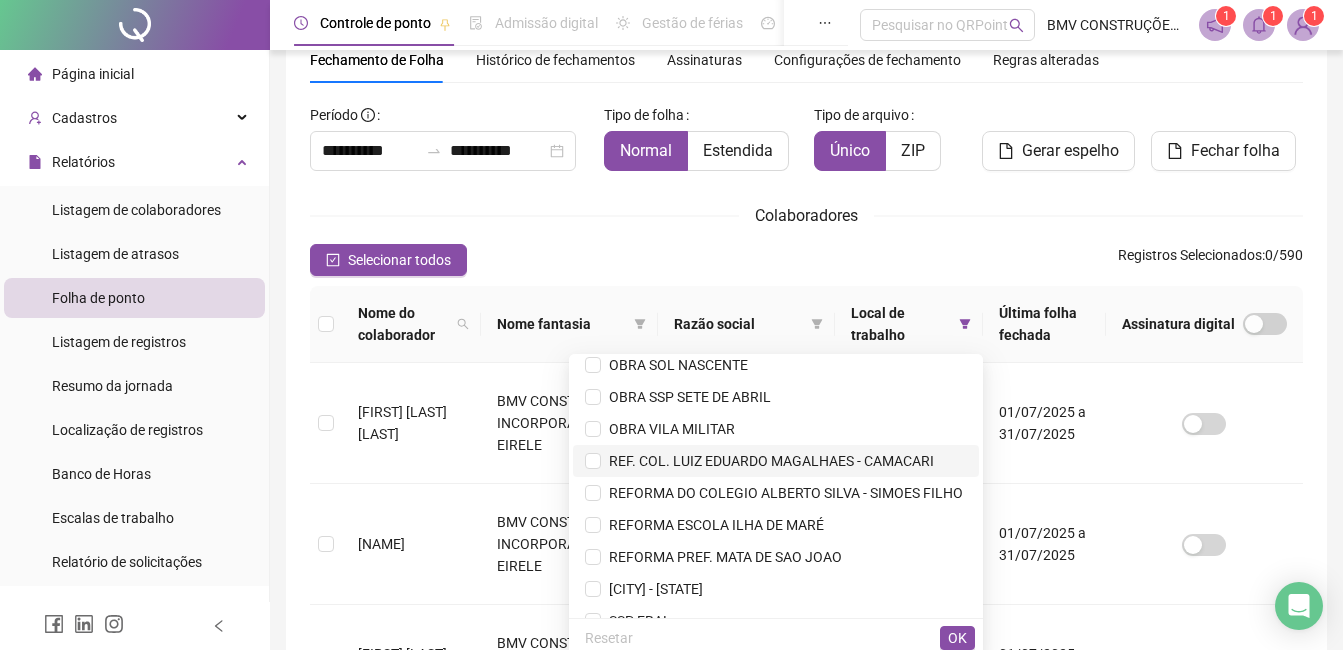 click on "REF. COL. LUIZ EDUARDO MAGALHAES - CAMACARI" at bounding box center (767, 461) 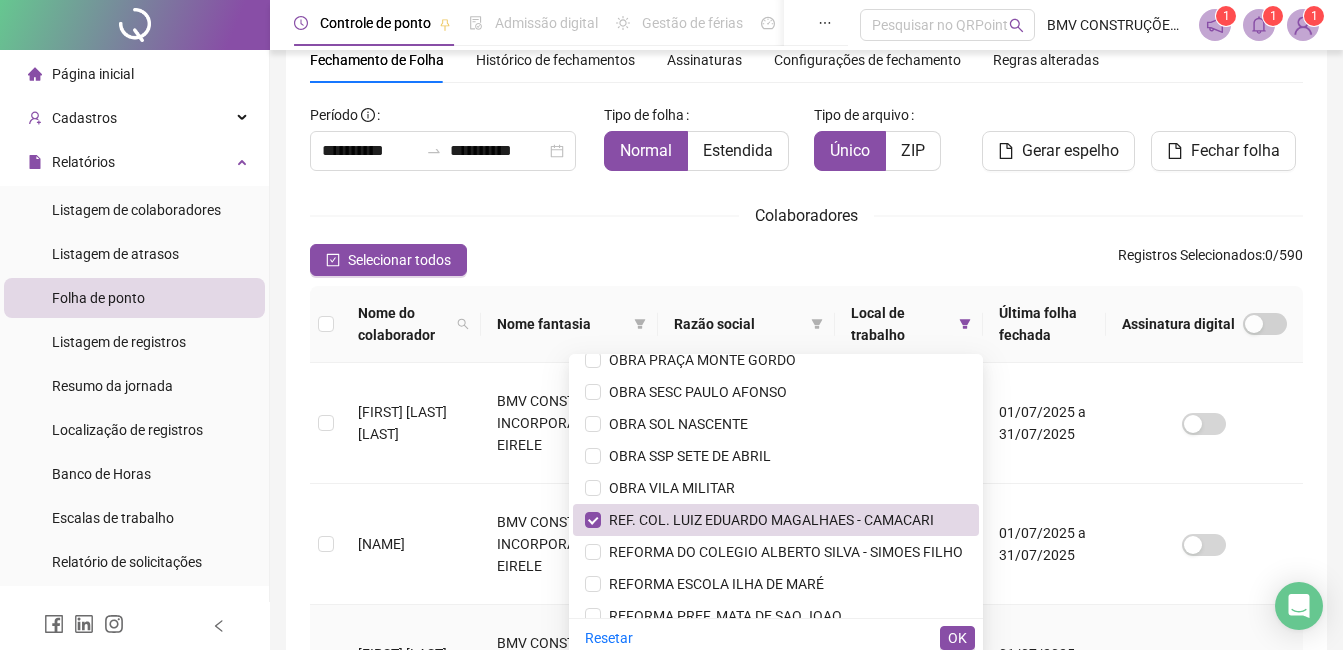 scroll, scrollTop: 1029, scrollLeft: 0, axis: vertical 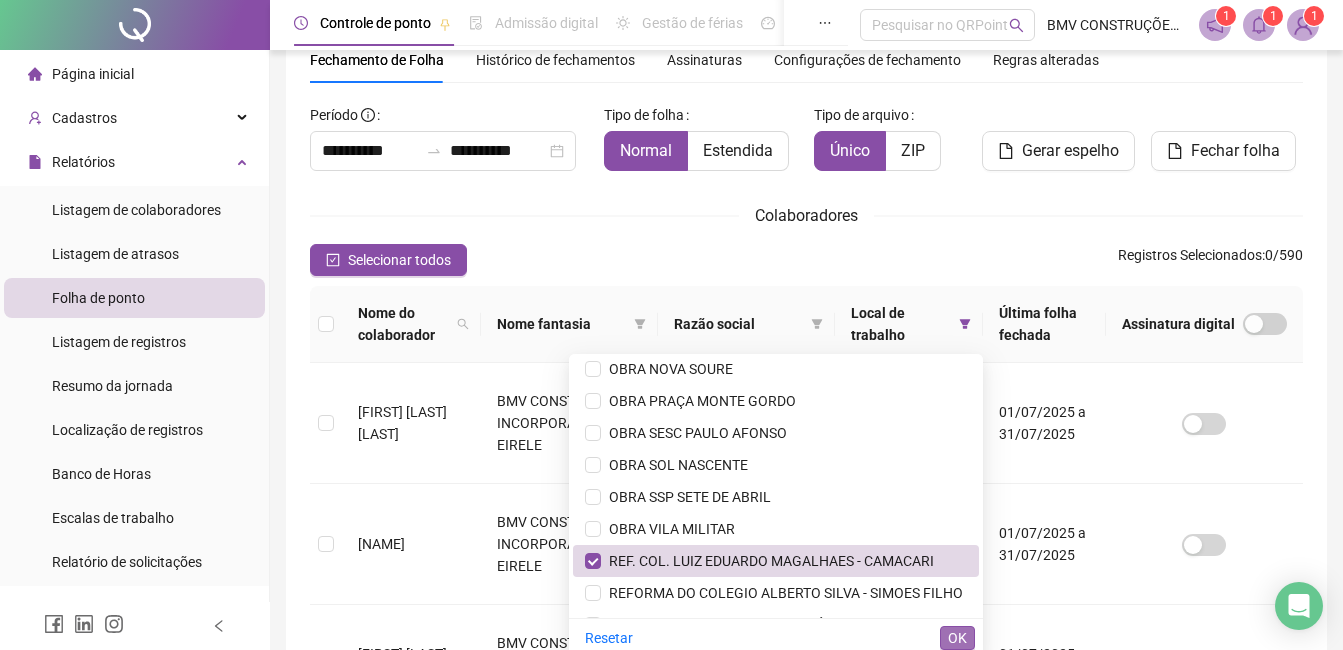 click on "OK" at bounding box center [957, 638] 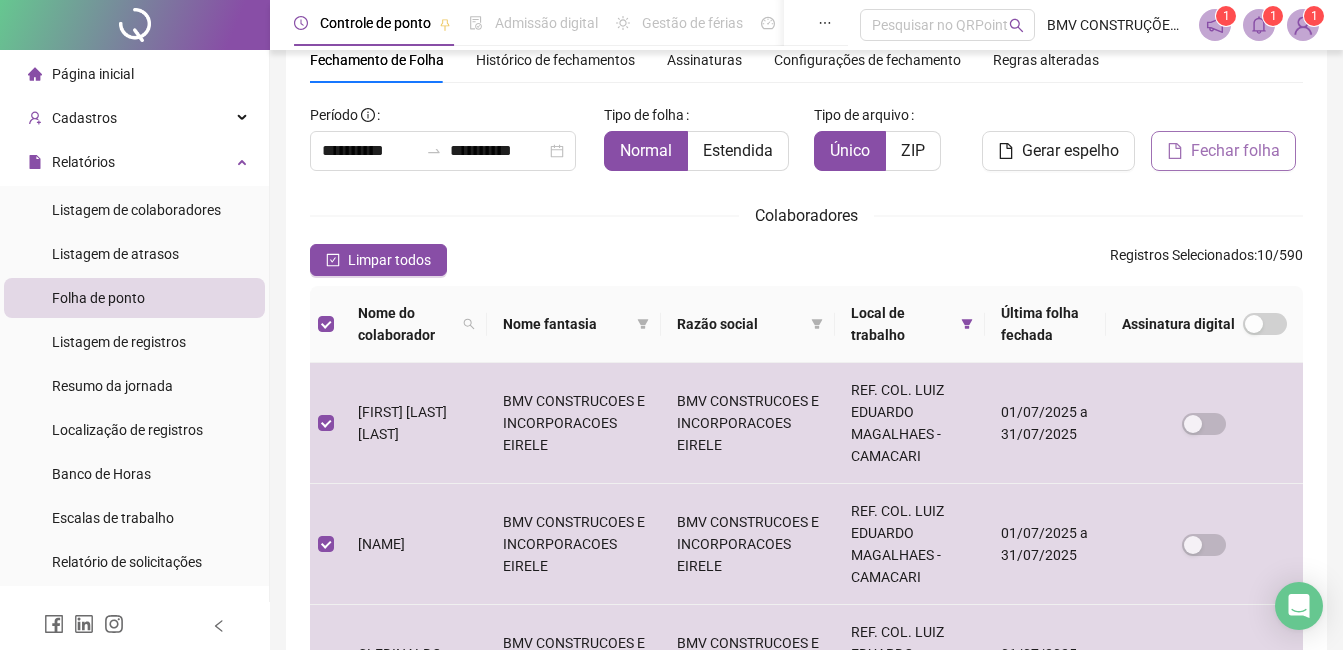 click on "Fechar folha" at bounding box center (1235, 151) 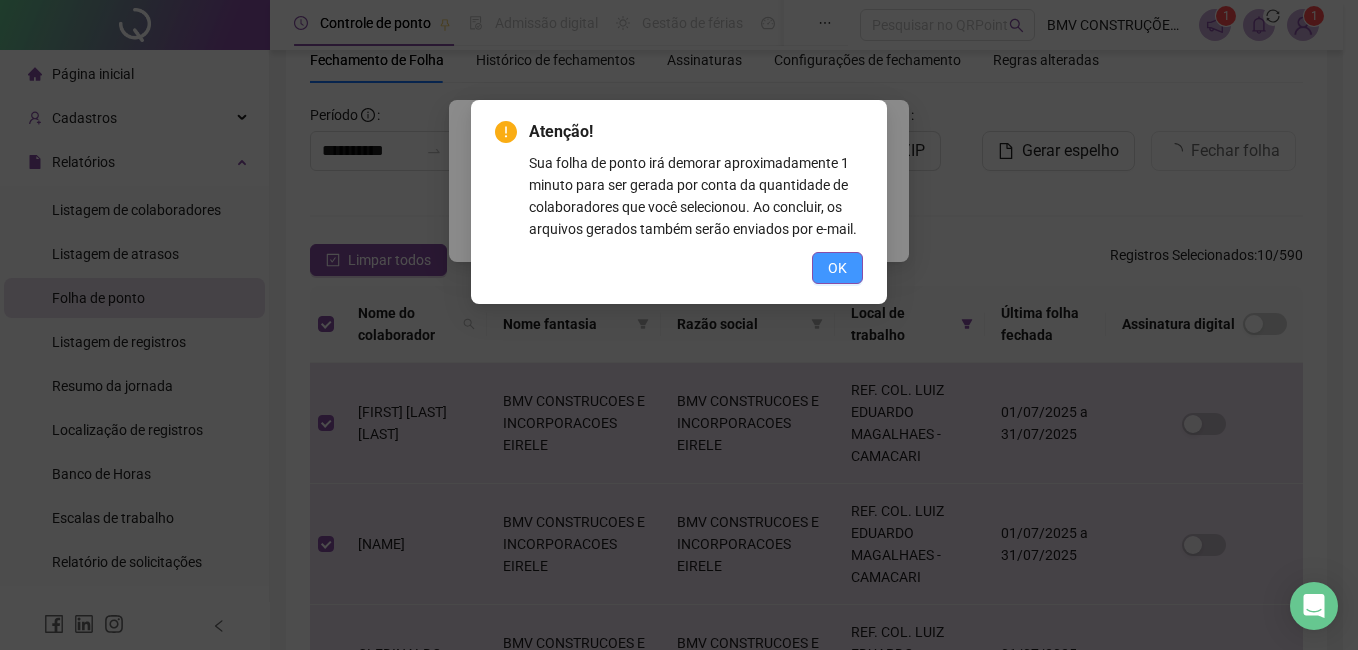 click on "OK" at bounding box center [837, 268] 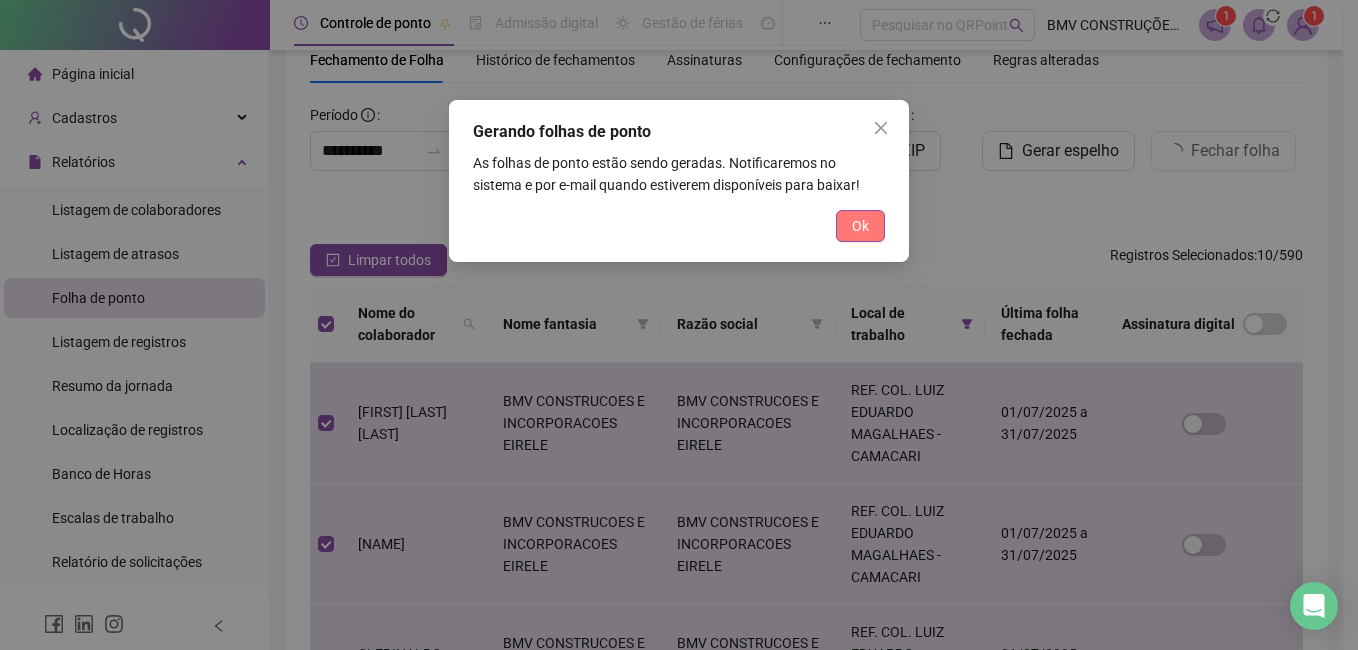 click on "Ok" at bounding box center [860, 226] 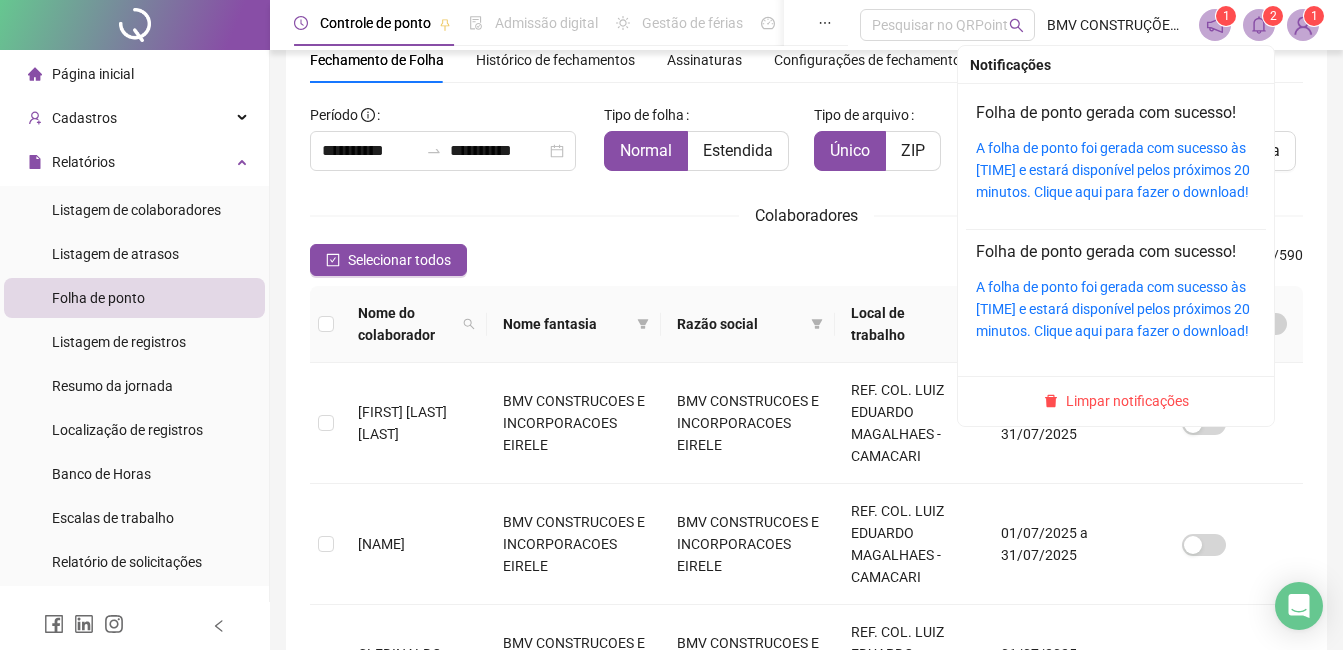 click 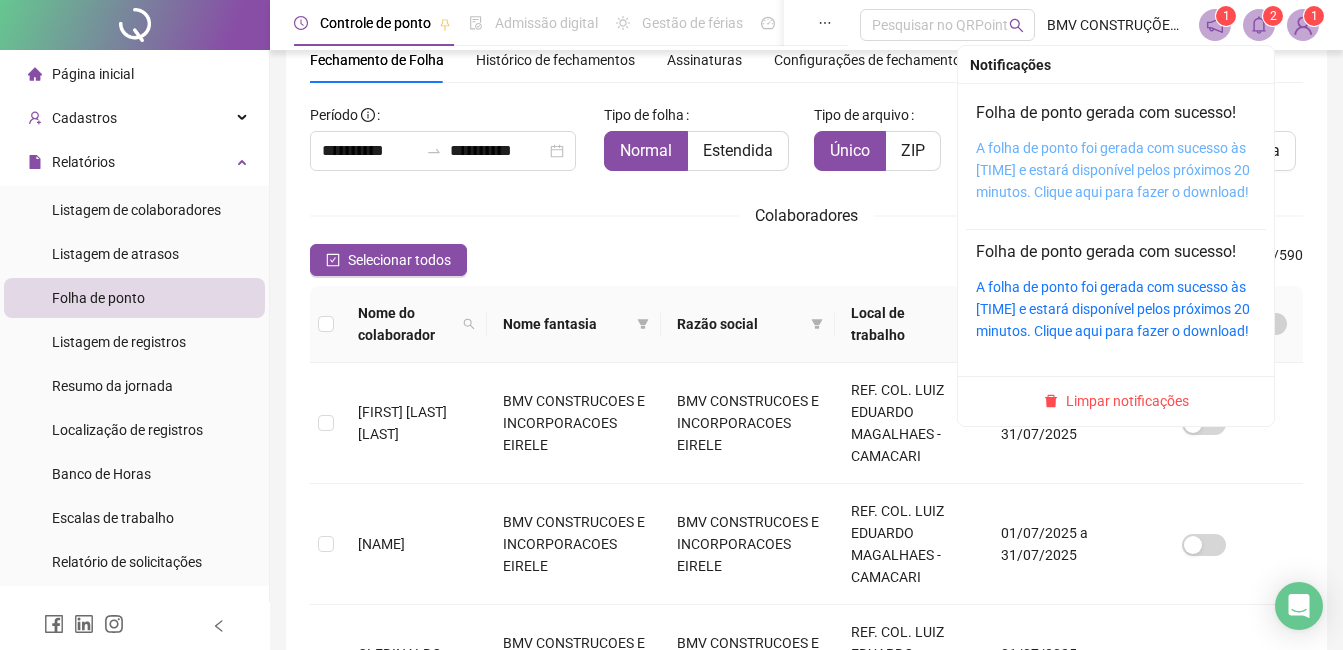 click on "A folha de ponto foi gerada com sucesso às 10:31:56 e estará disponível pelos próximos 20 minutos.
Clique aqui para fazer o download!" at bounding box center (1113, 170) 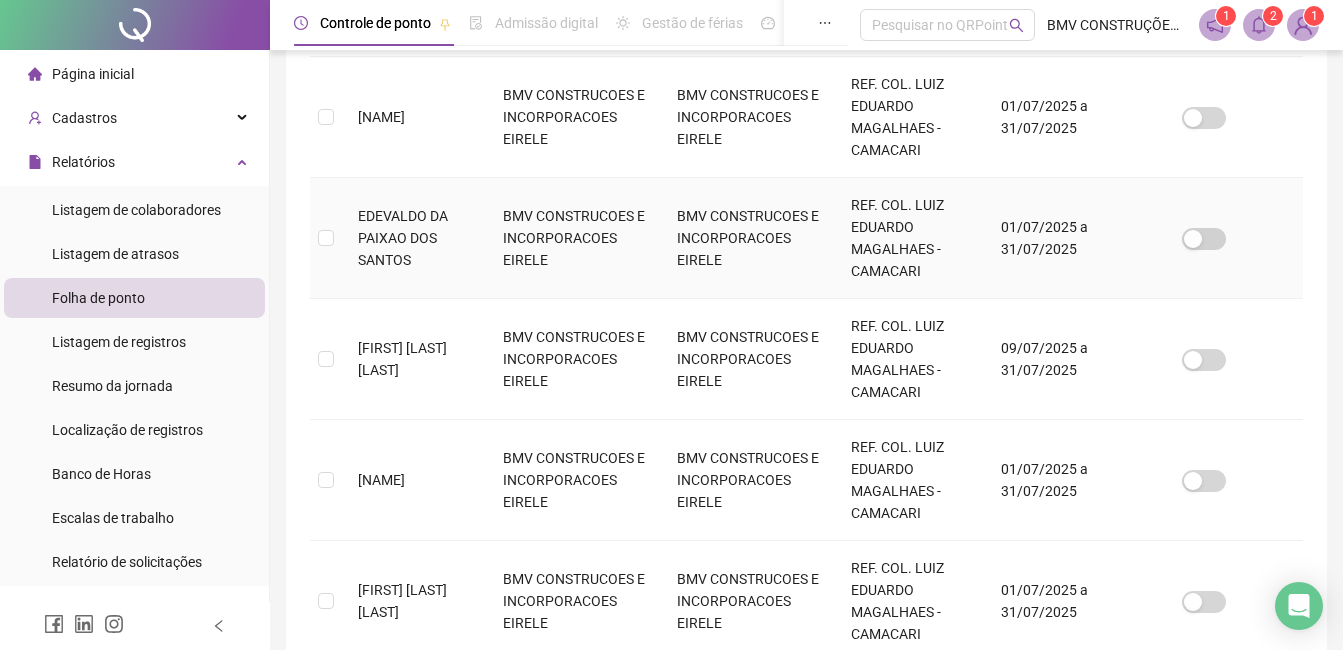 scroll, scrollTop: 1182, scrollLeft: 0, axis: vertical 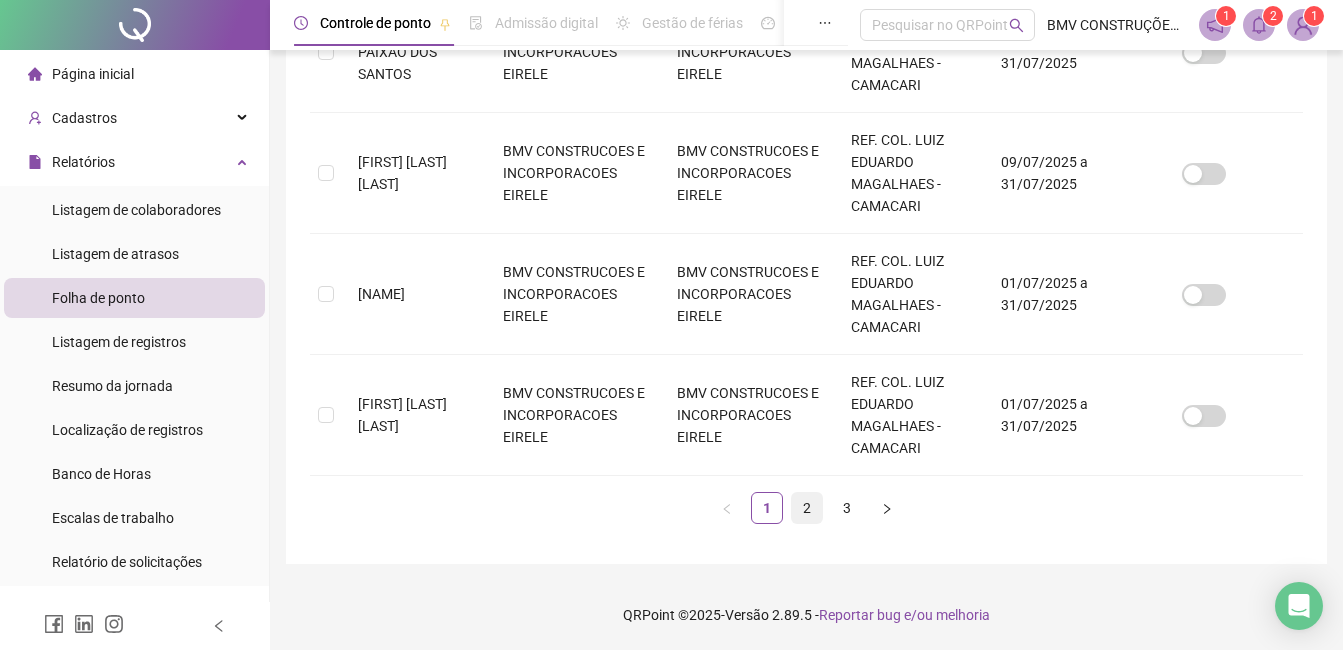 click on "2" at bounding box center [807, 508] 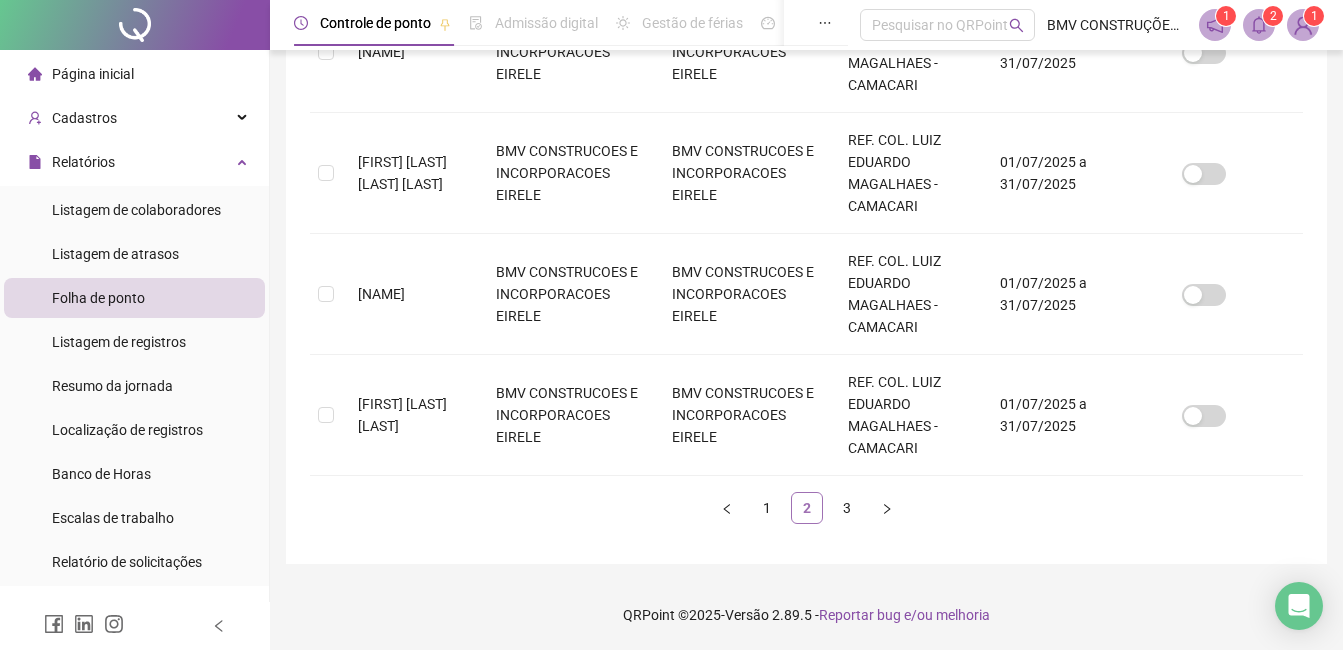 scroll, scrollTop: 85, scrollLeft: 0, axis: vertical 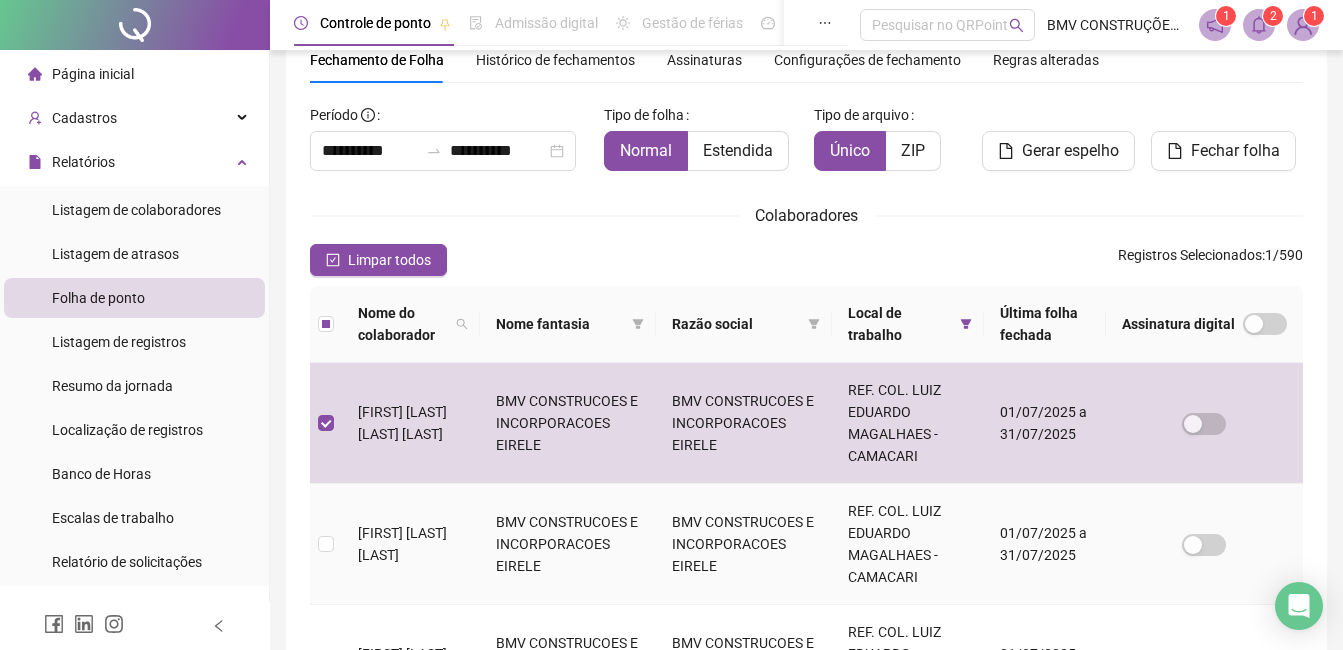 click at bounding box center (326, 544) 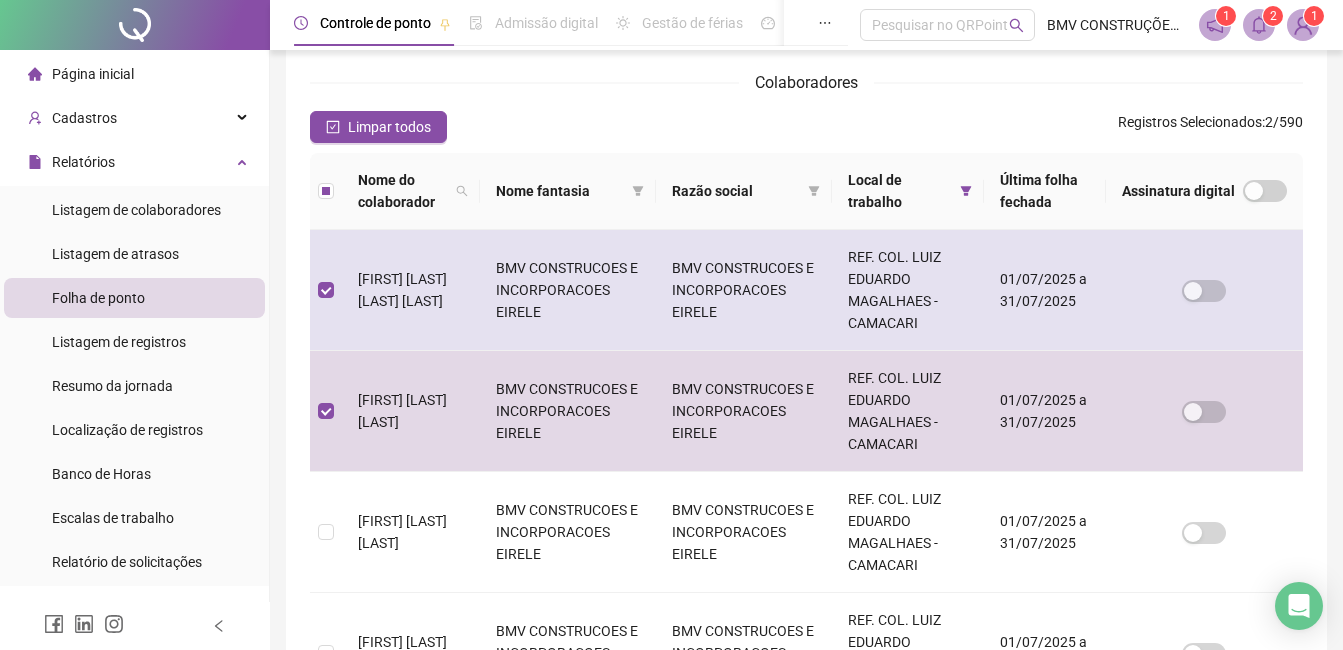 scroll, scrollTop: 385, scrollLeft: 0, axis: vertical 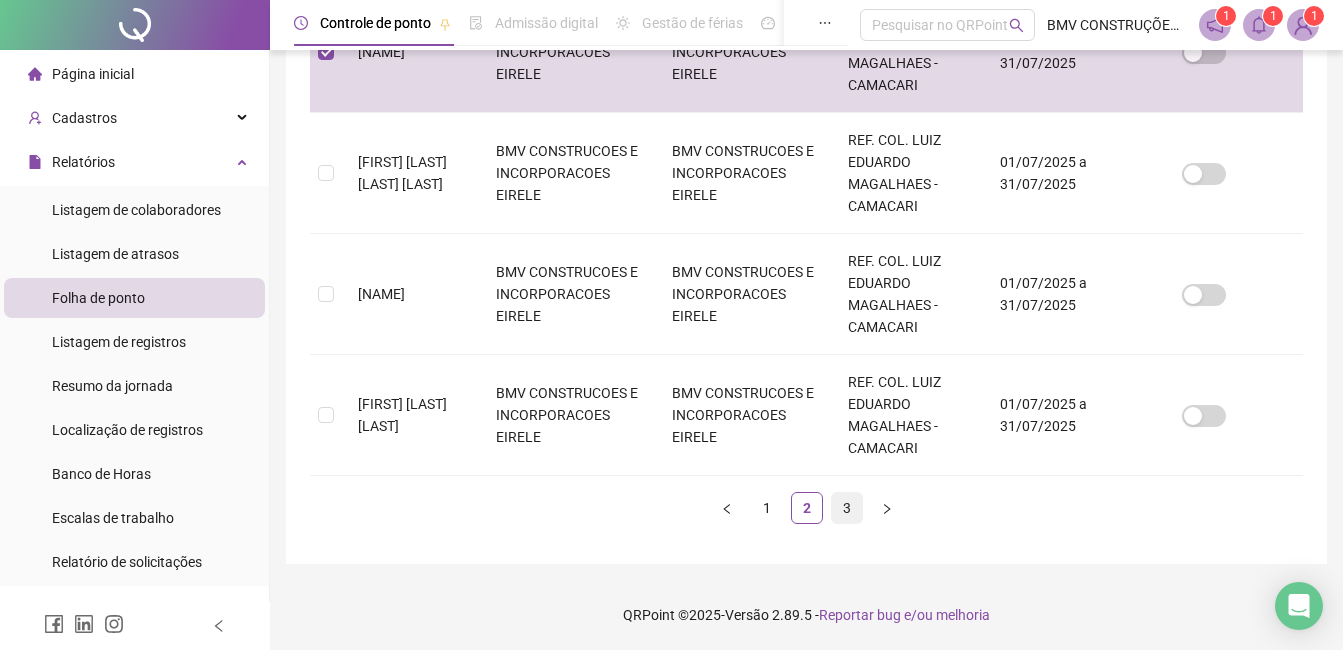 click on "3" at bounding box center [847, 508] 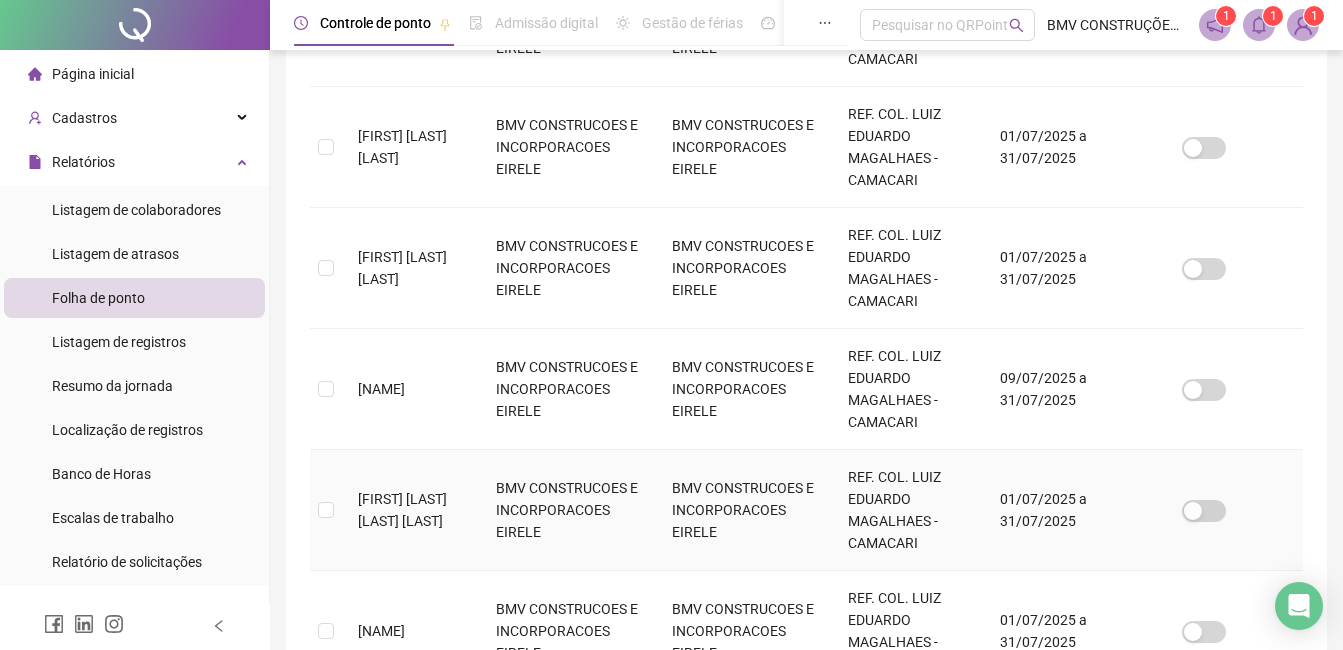 scroll, scrollTop: 1061, scrollLeft: 0, axis: vertical 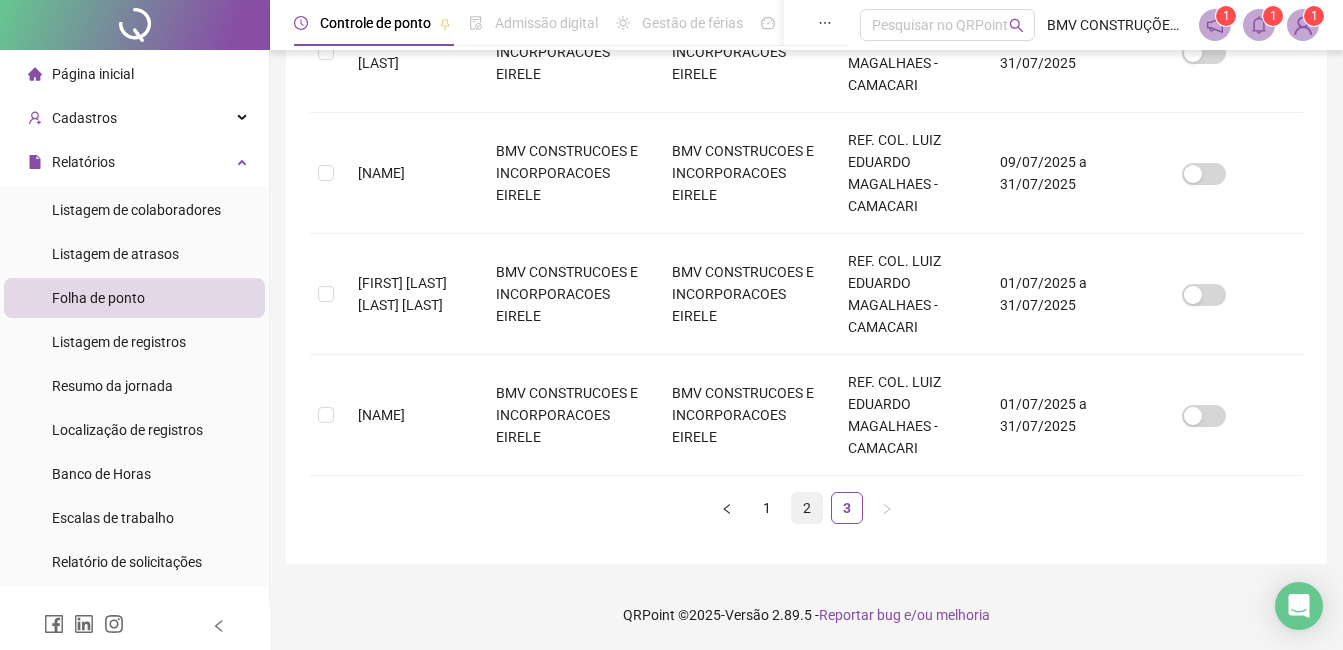 click on "2" at bounding box center [807, 508] 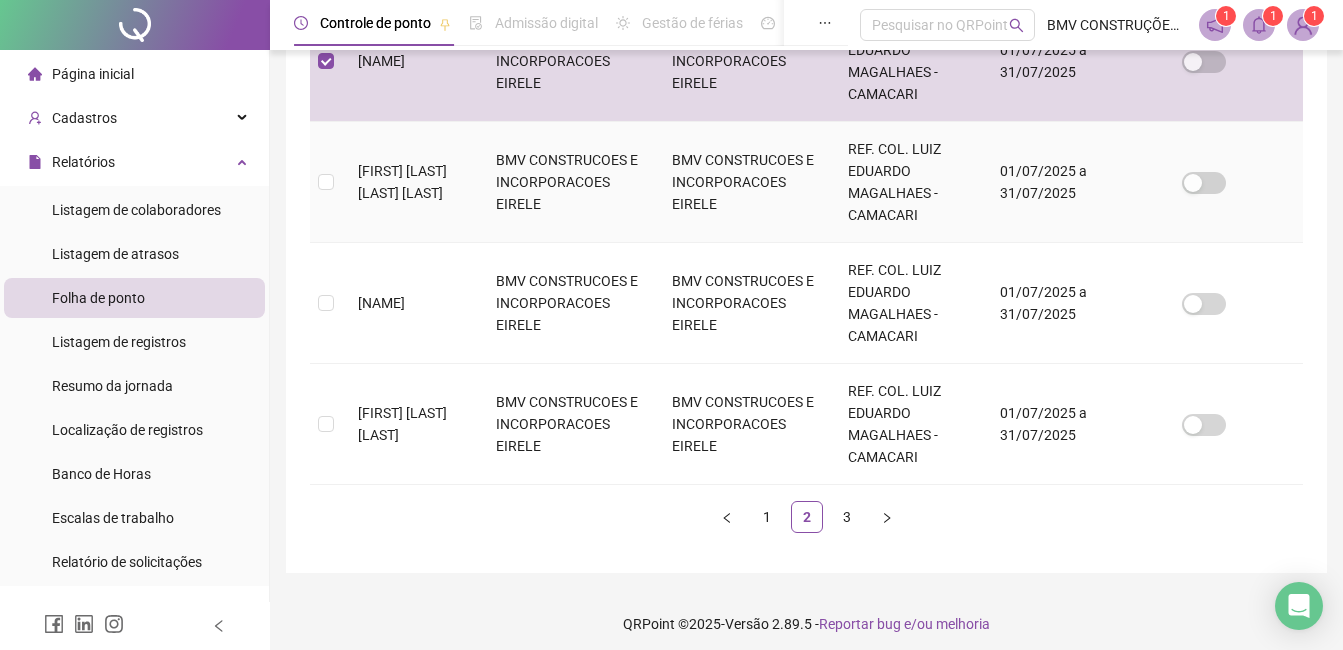 scroll, scrollTop: 1182, scrollLeft: 0, axis: vertical 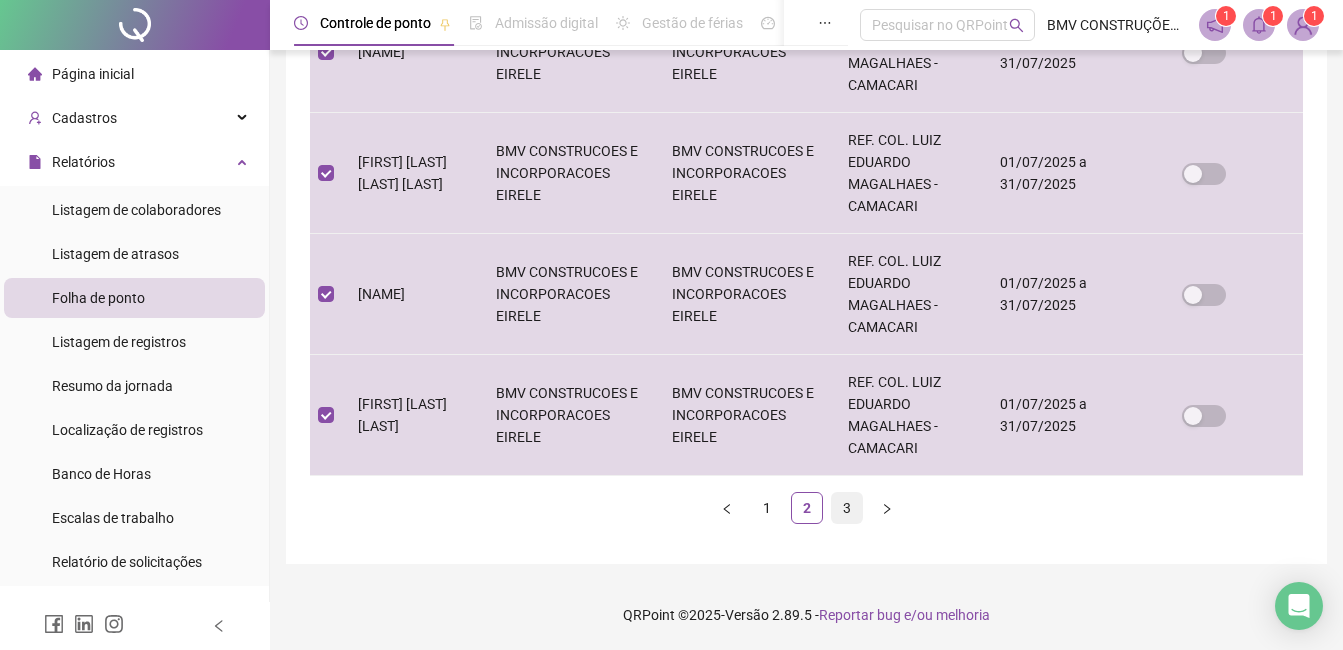click on "3" at bounding box center (847, 508) 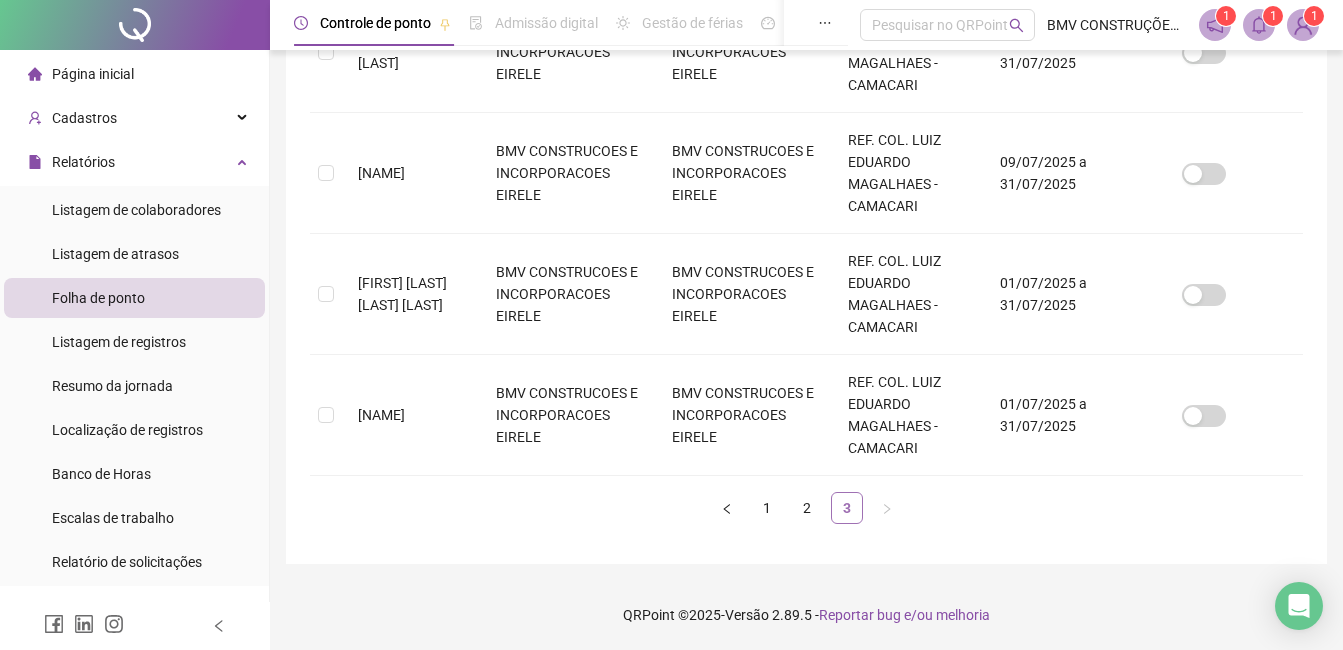 scroll, scrollTop: 85, scrollLeft: 0, axis: vertical 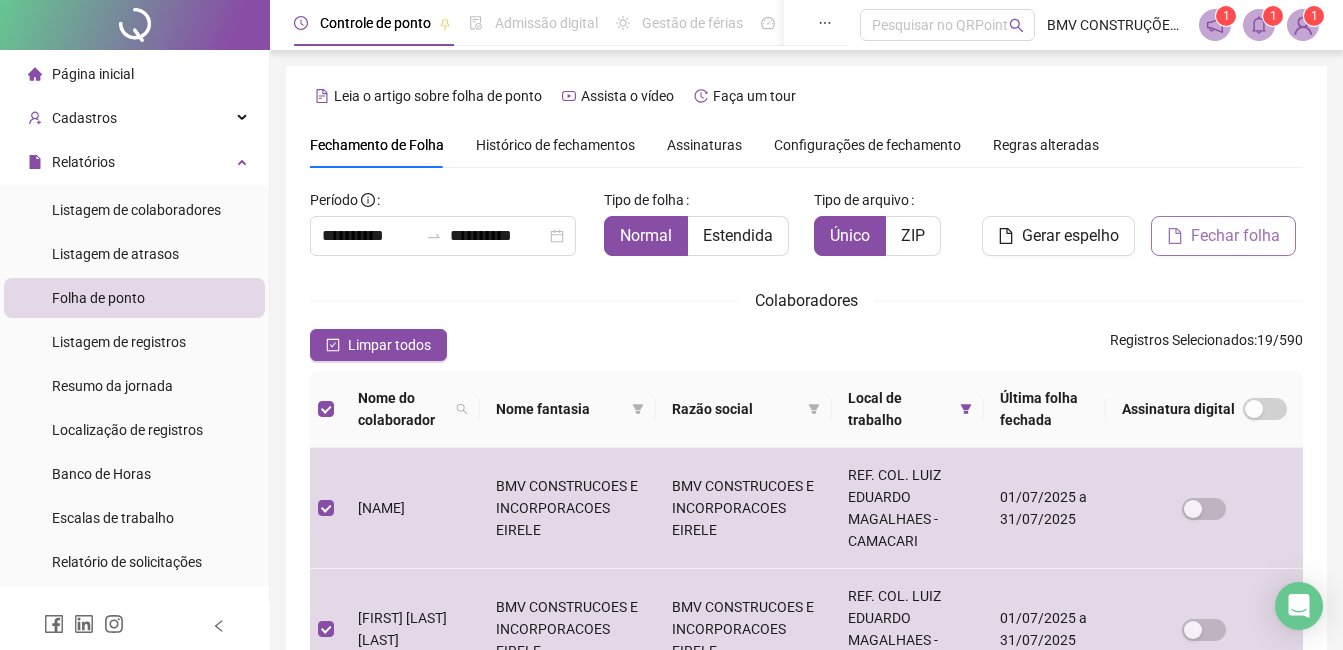 click on "Fechar folha" at bounding box center (1223, 236) 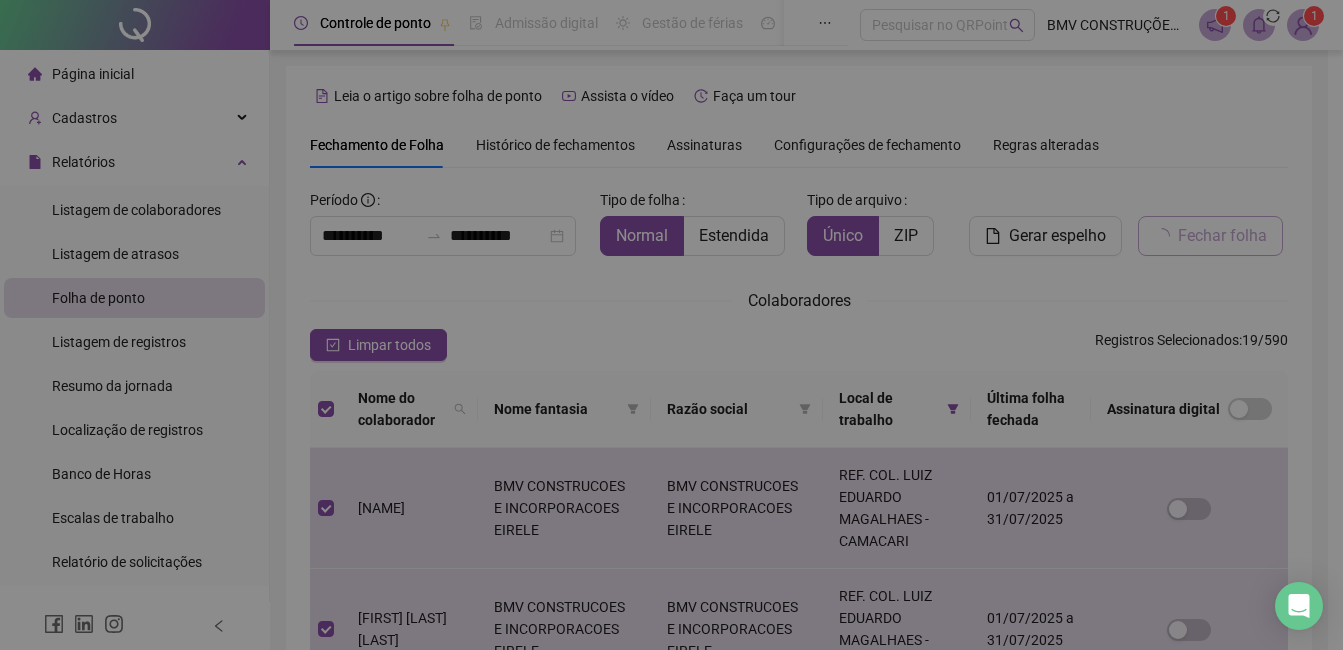 scroll, scrollTop: 85, scrollLeft: 0, axis: vertical 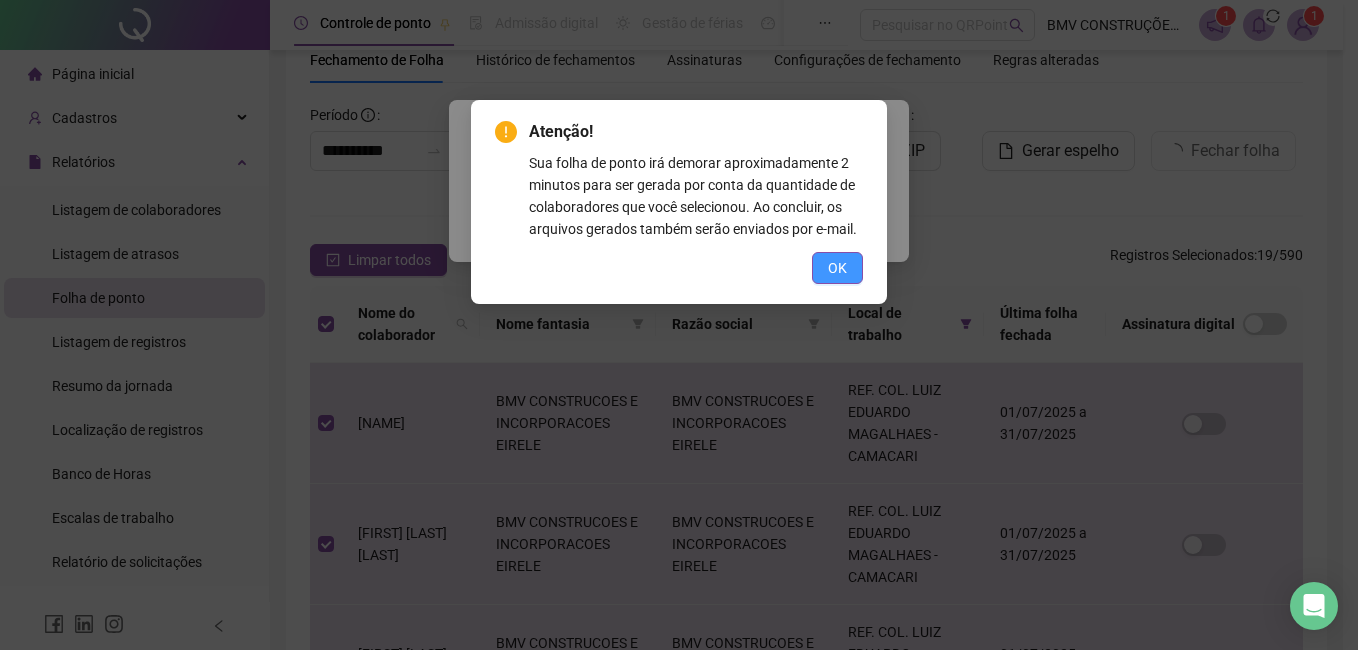 click on "OK" at bounding box center [837, 268] 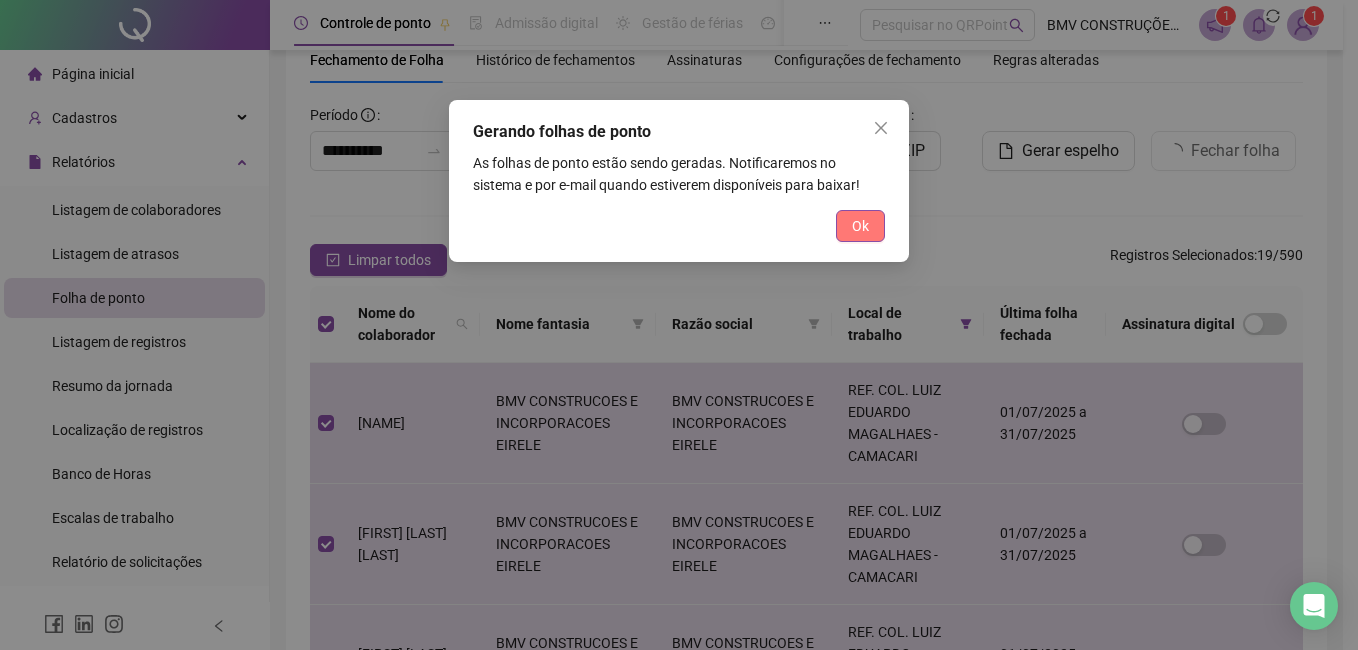 click on "Ok" at bounding box center [860, 226] 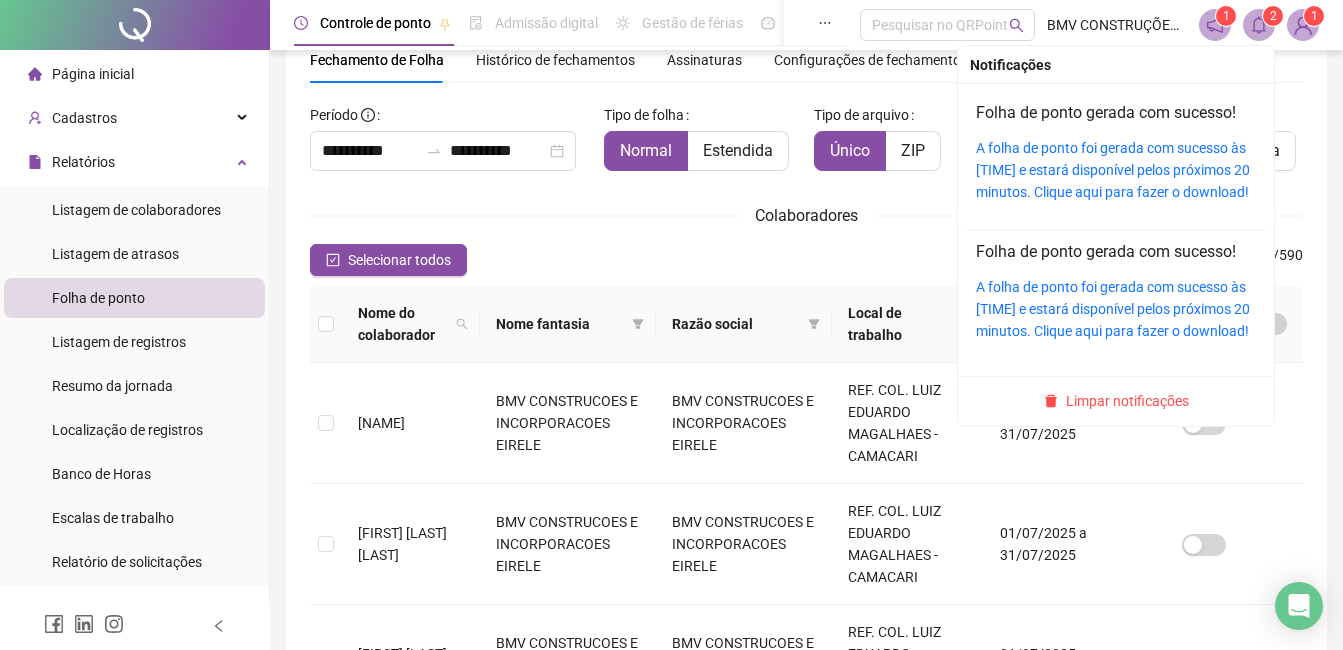 click 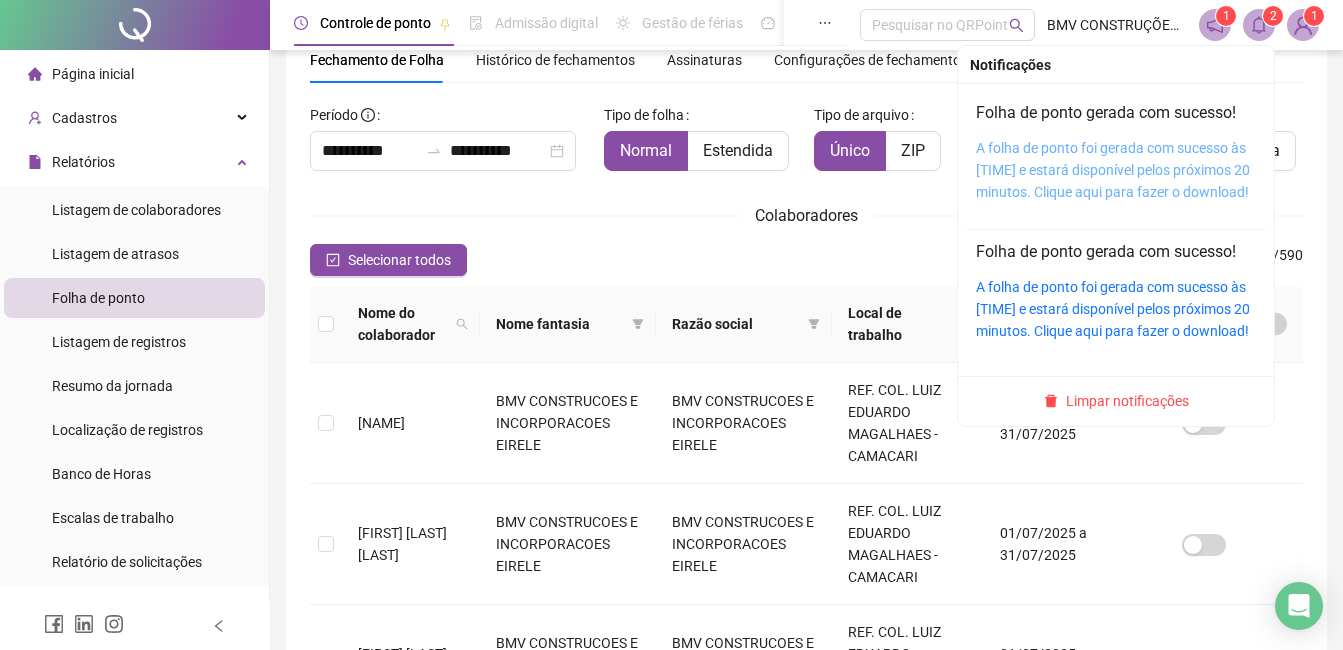 click on "A folha de ponto foi gerada com sucesso às 10:37:42 e estará disponível pelos próximos 20 minutos.
Clique aqui para fazer o download!" at bounding box center (1113, 170) 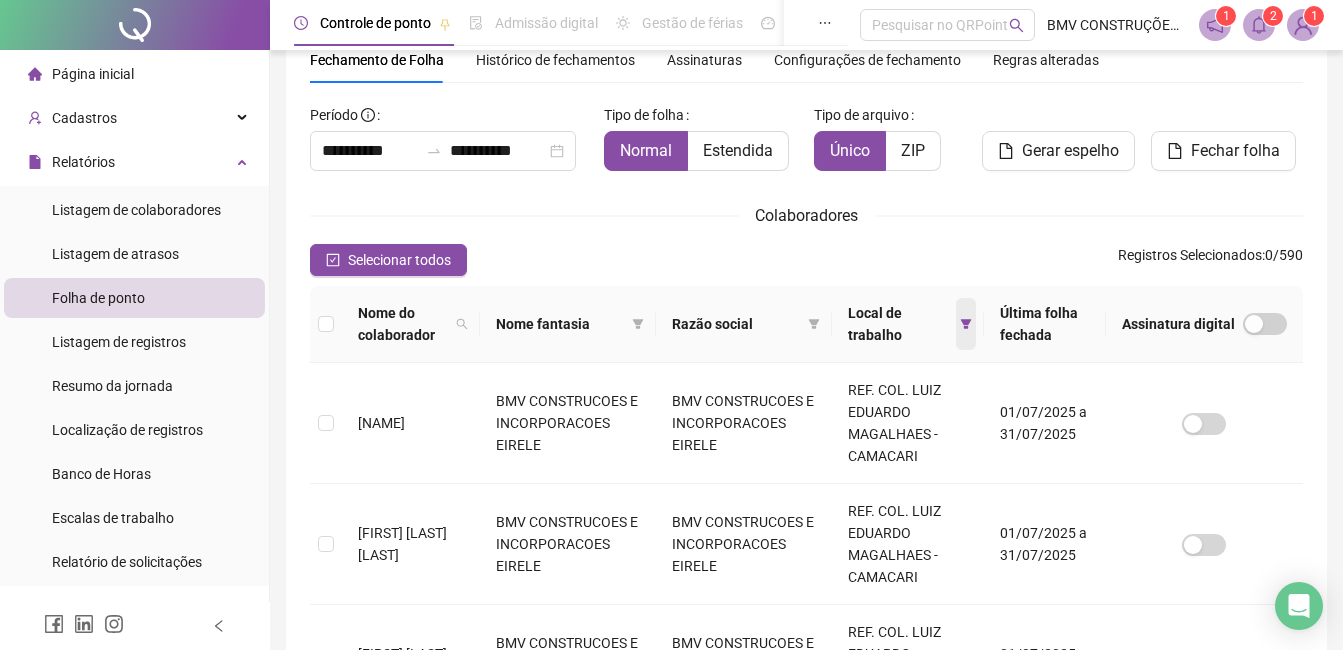 click at bounding box center [966, 324] 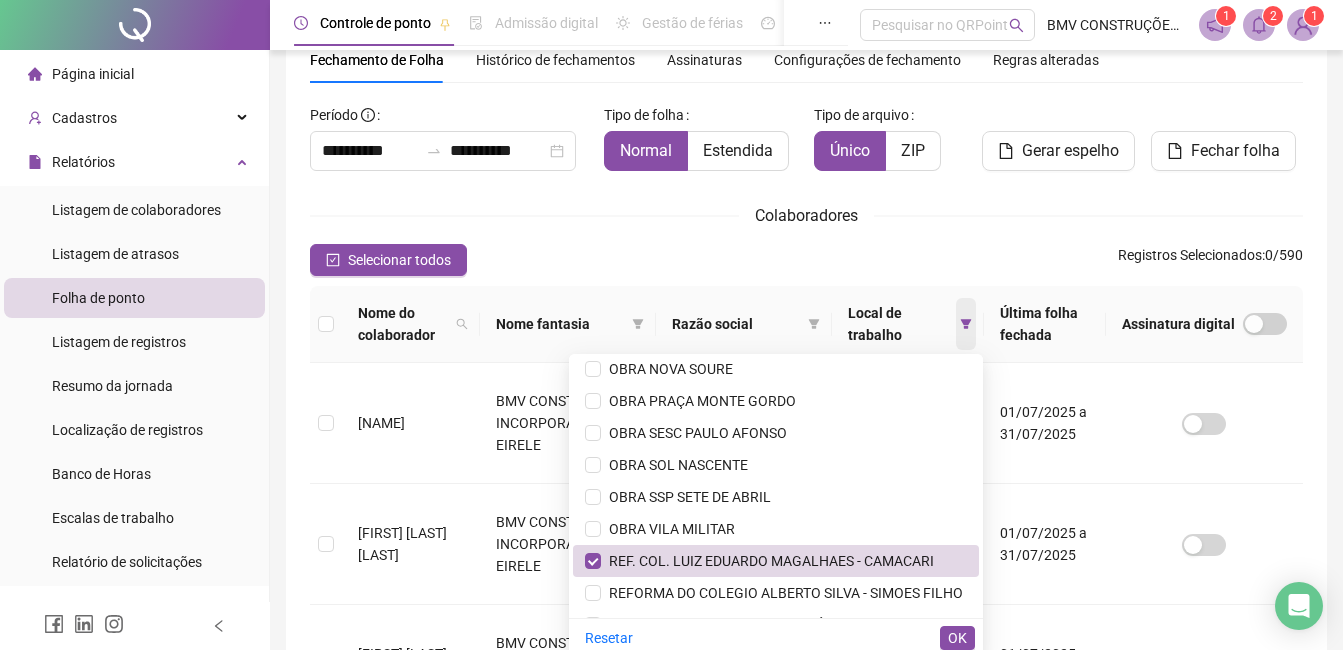 scroll, scrollTop: 1007, scrollLeft: 0, axis: vertical 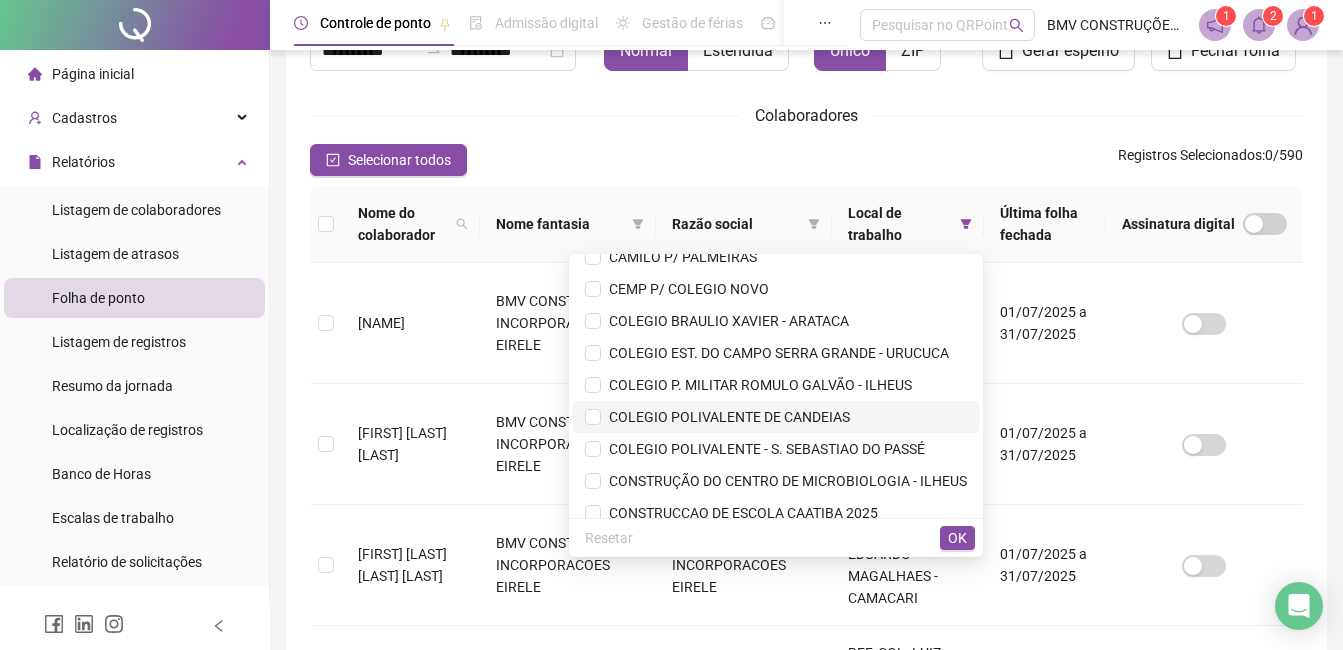 click on "COLEGIO POLIVALENTE DE CANDEIAS" at bounding box center [725, 417] 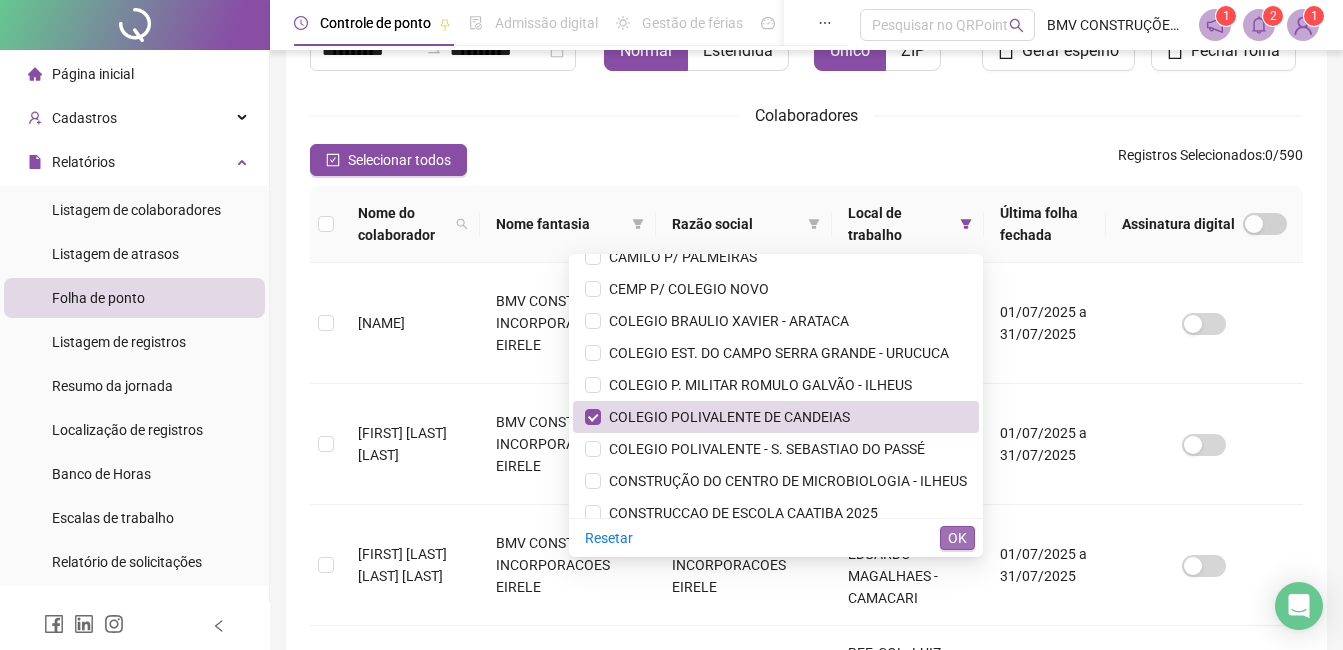 click on "OK" at bounding box center [957, 538] 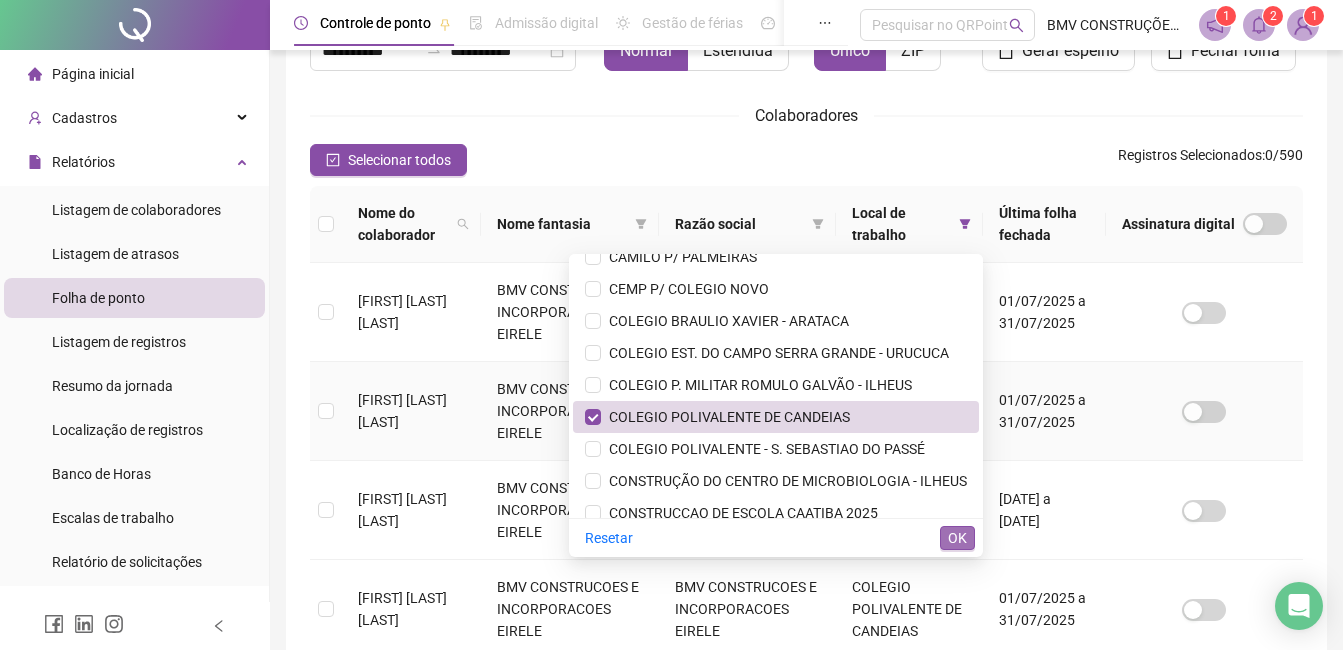 scroll, scrollTop: 85, scrollLeft: 0, axis: vertical 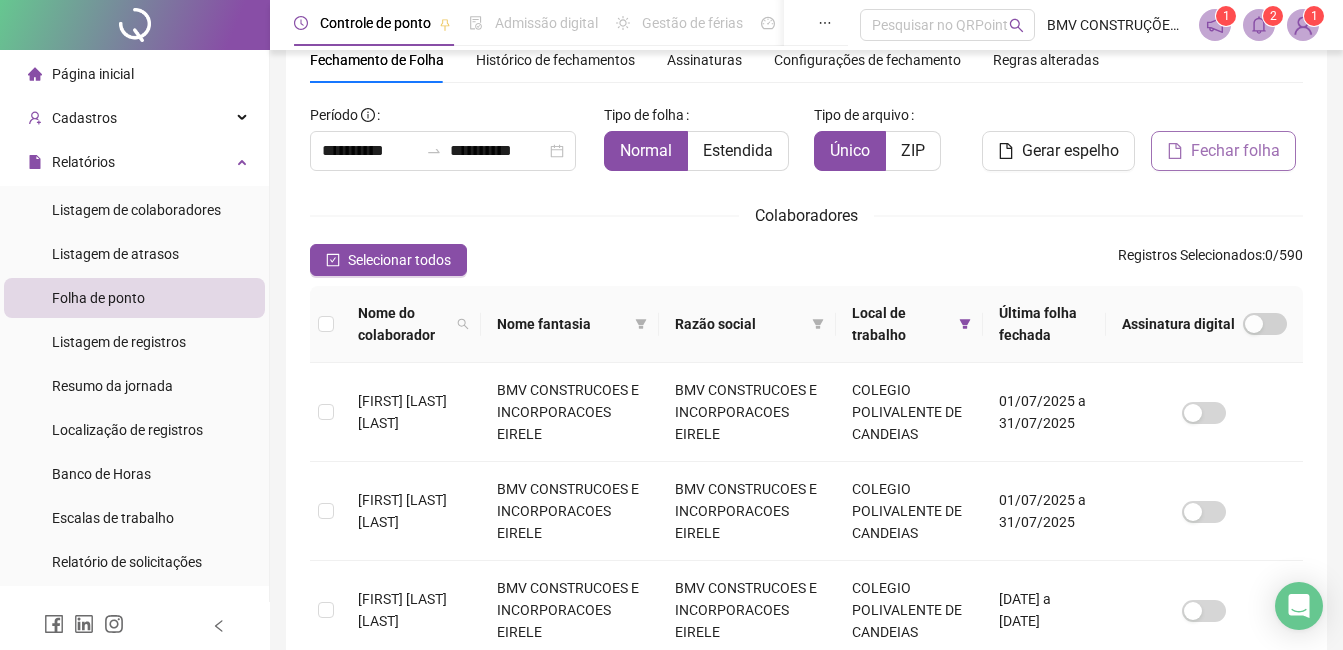 click on "Fechar folha" at bounding box center (1235, 151) 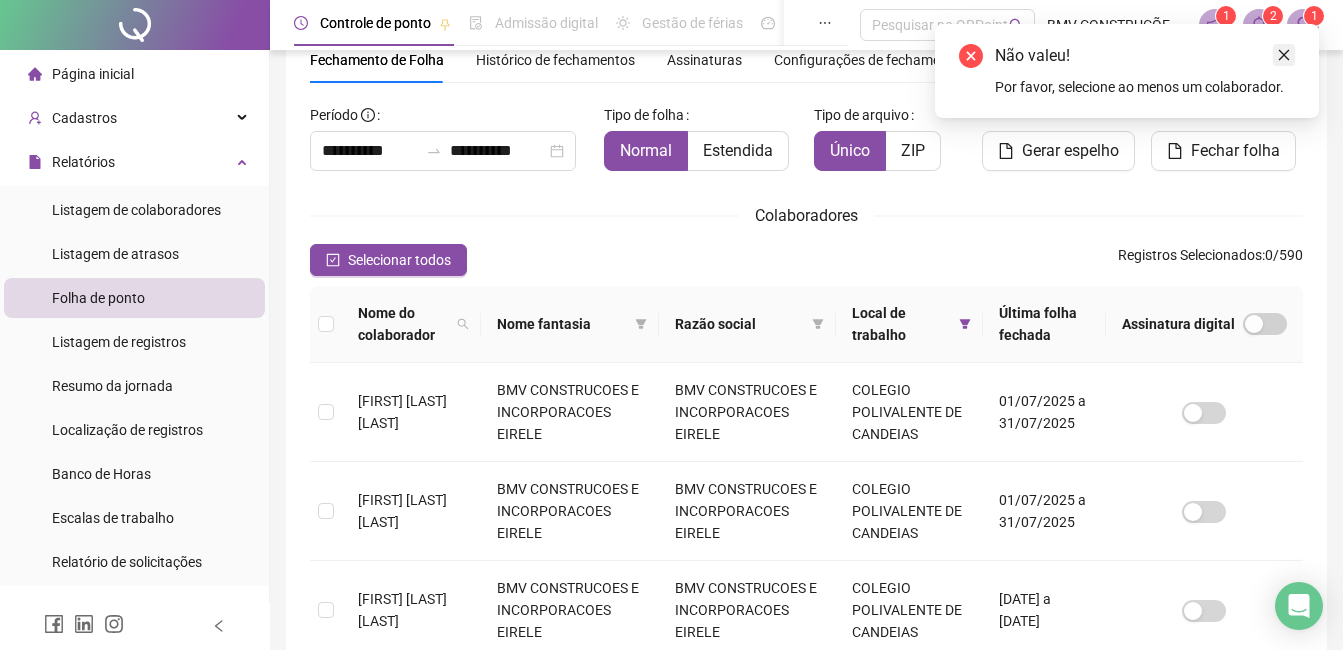 click at bounding box center (1284, 55) 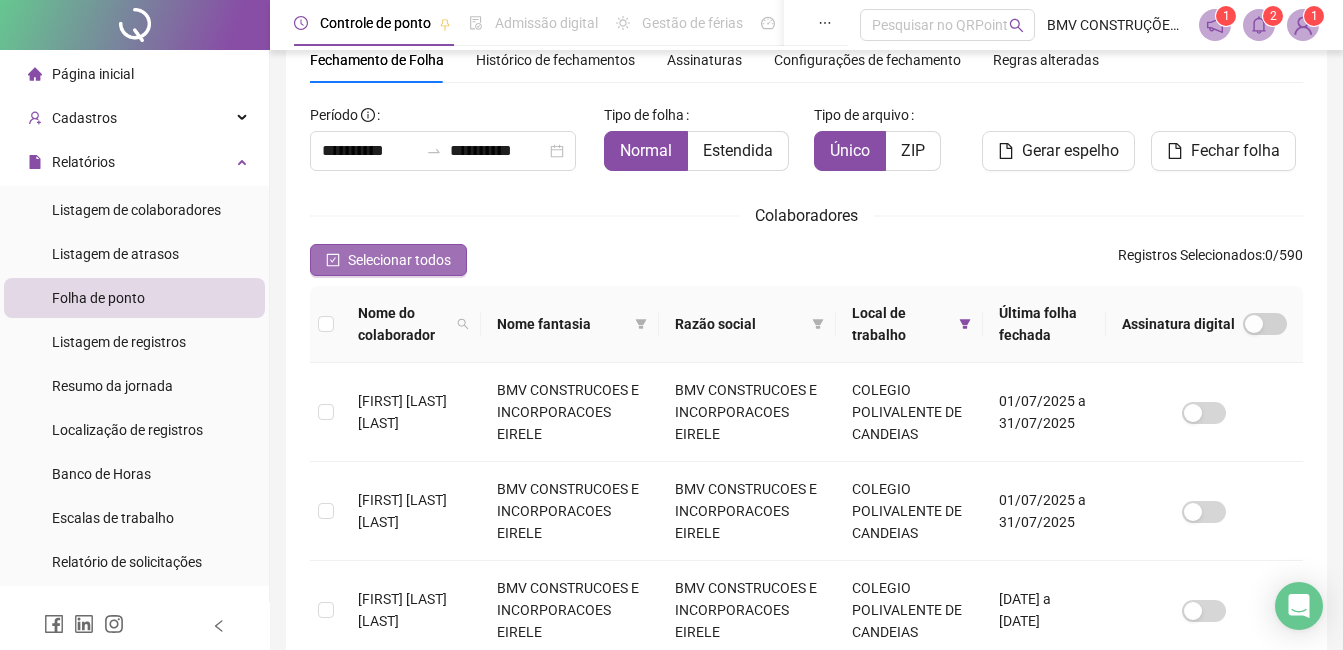 click 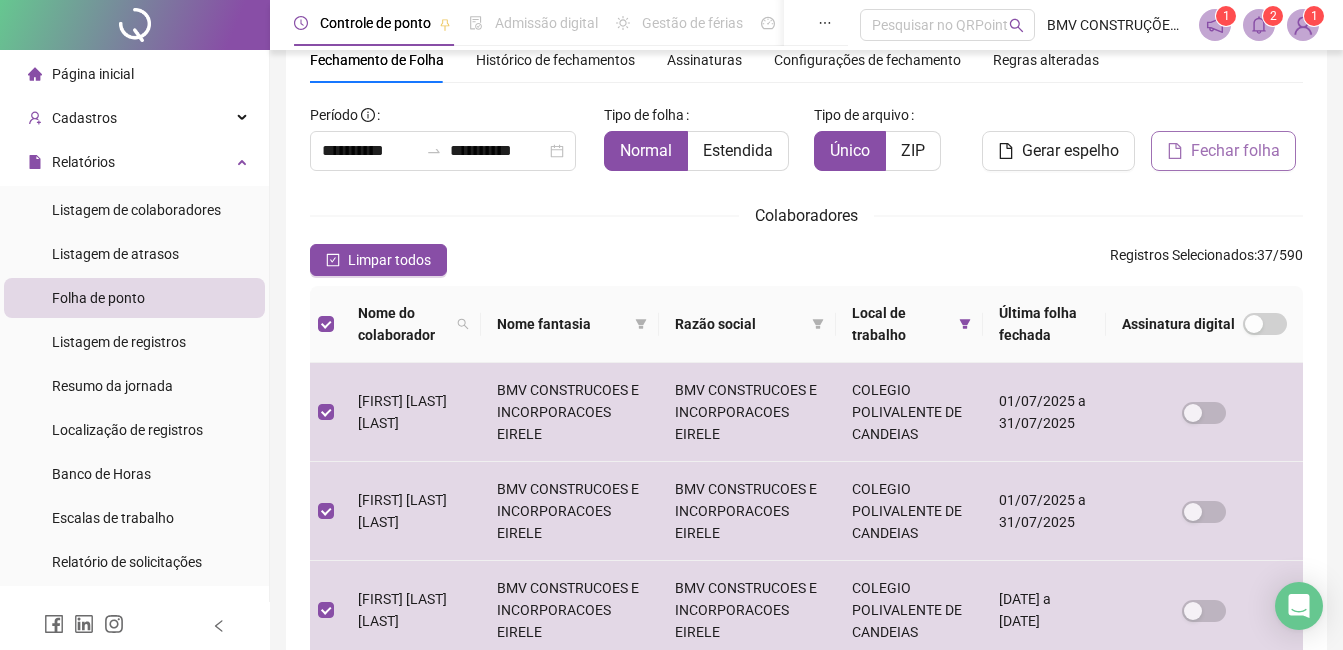 click on "Fechar folha" at bounding box center (1235, 151) 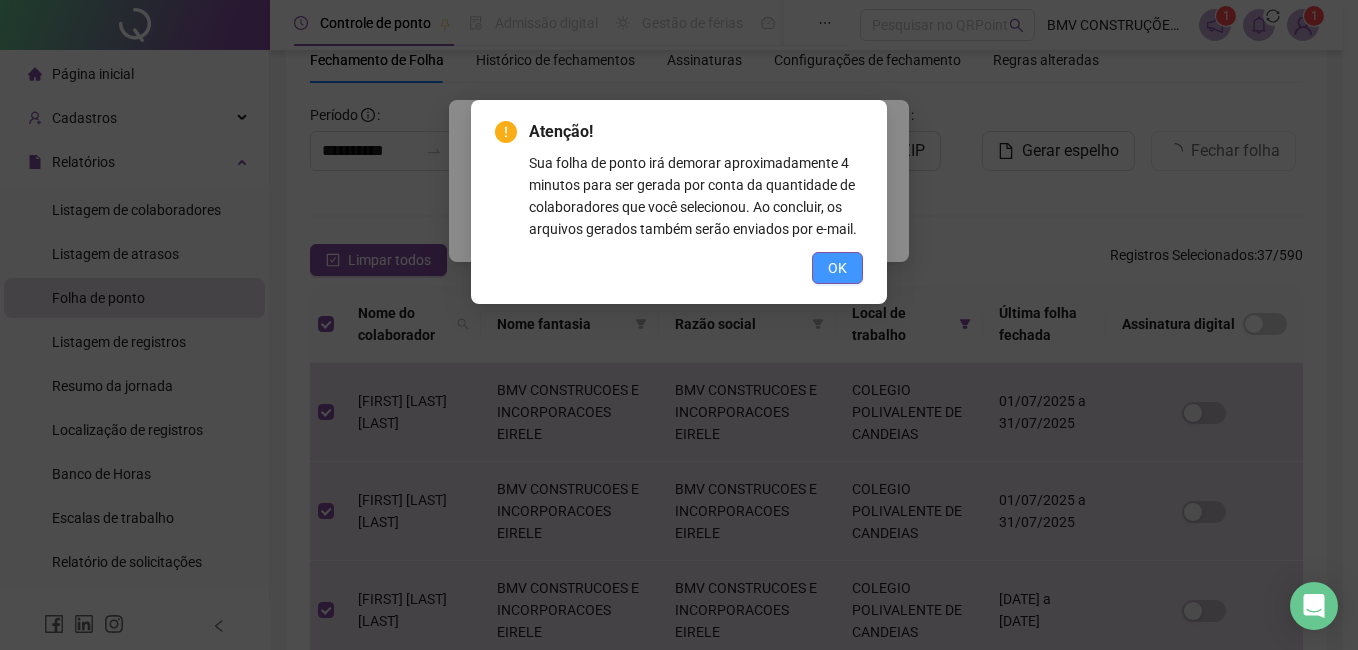 click on "OK" at bounding box center (837, 268) 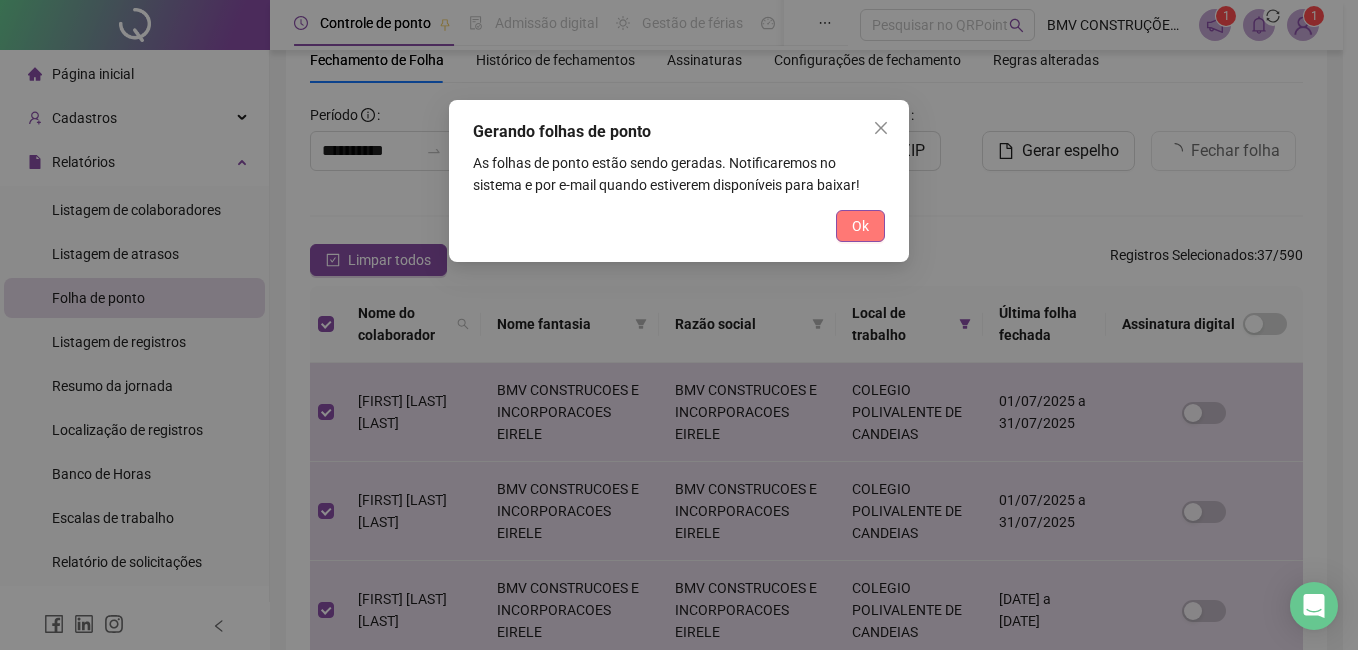 click on "Ok" at bounding box center (860, 226) 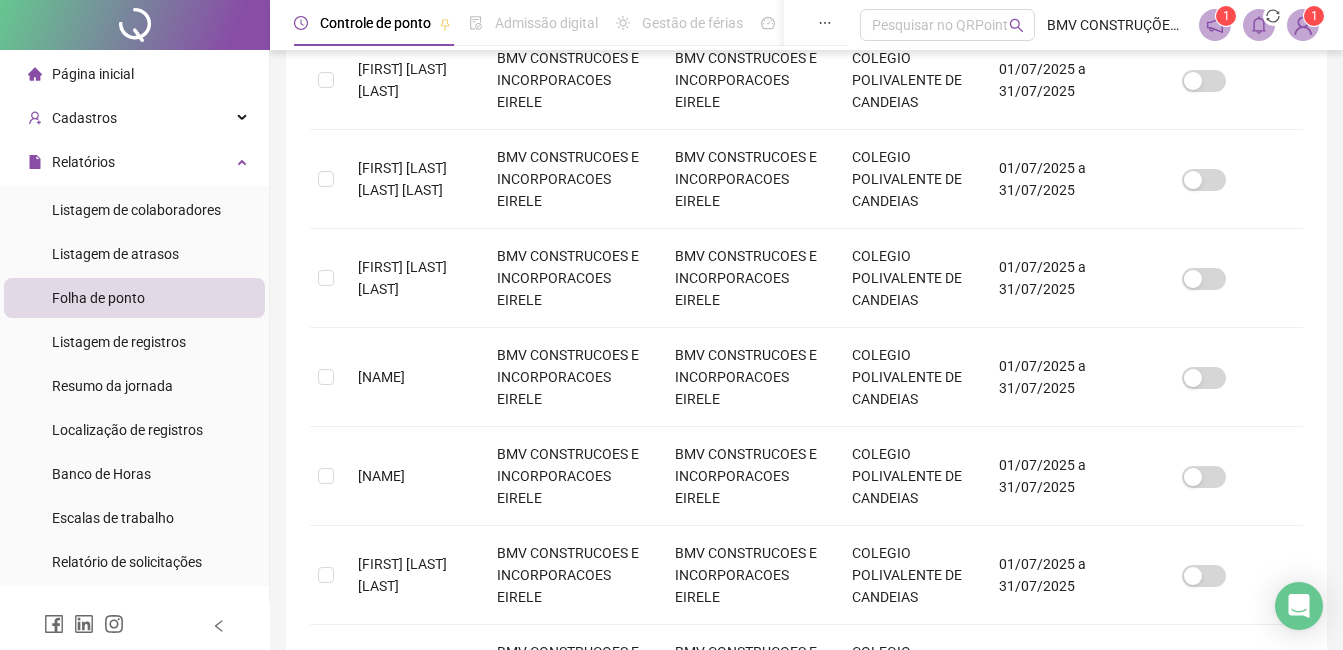 scroll, scrollTop: 885, scrollLeft: 0, axis: vertical 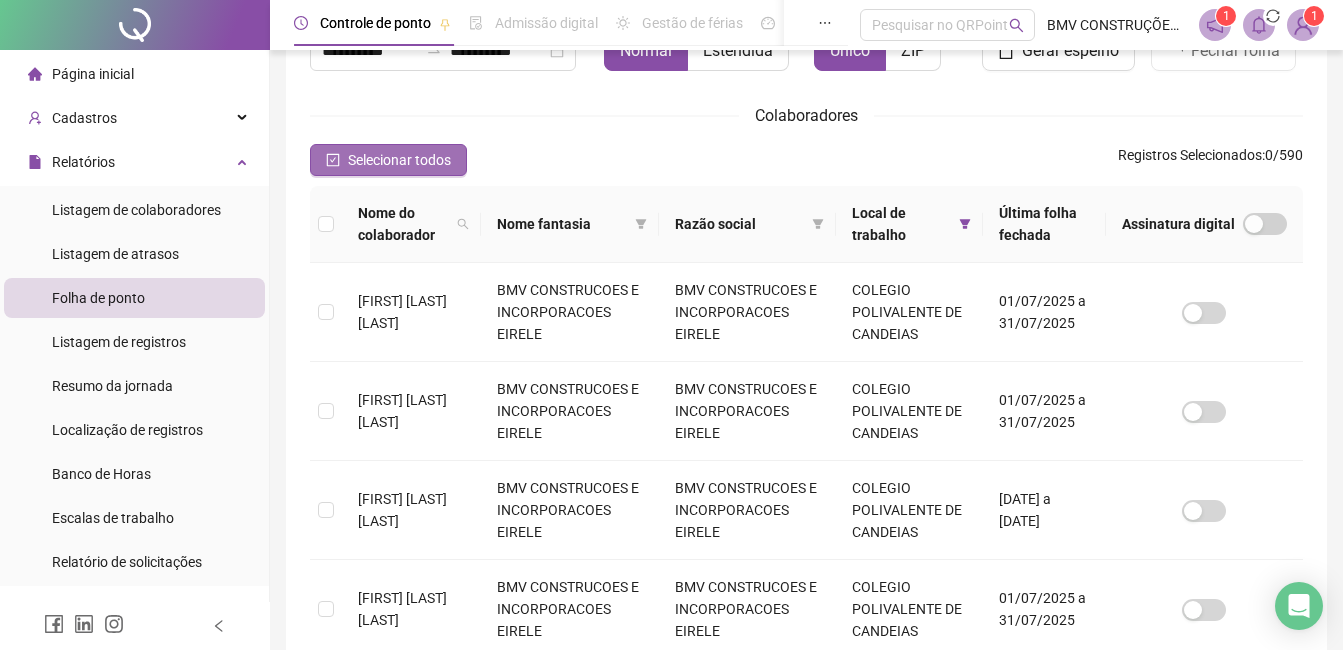 click 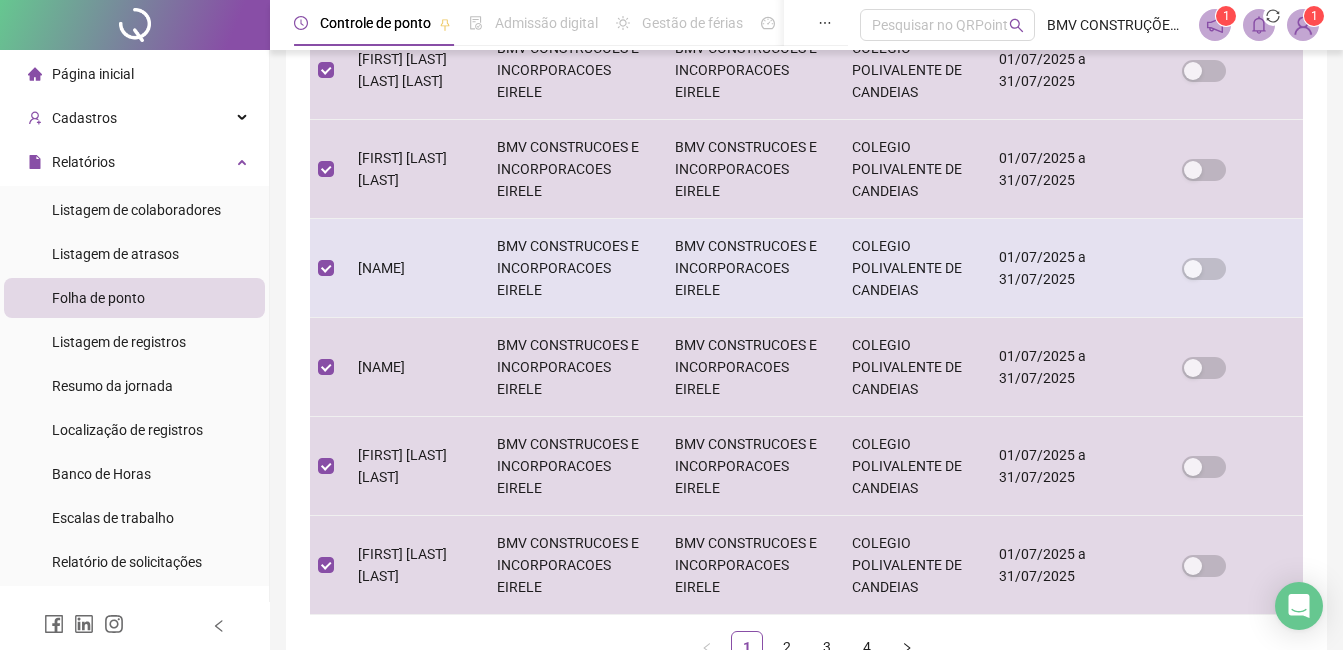 scroll, scrollTop: 962, scrollLeft: 0, axis: vertical 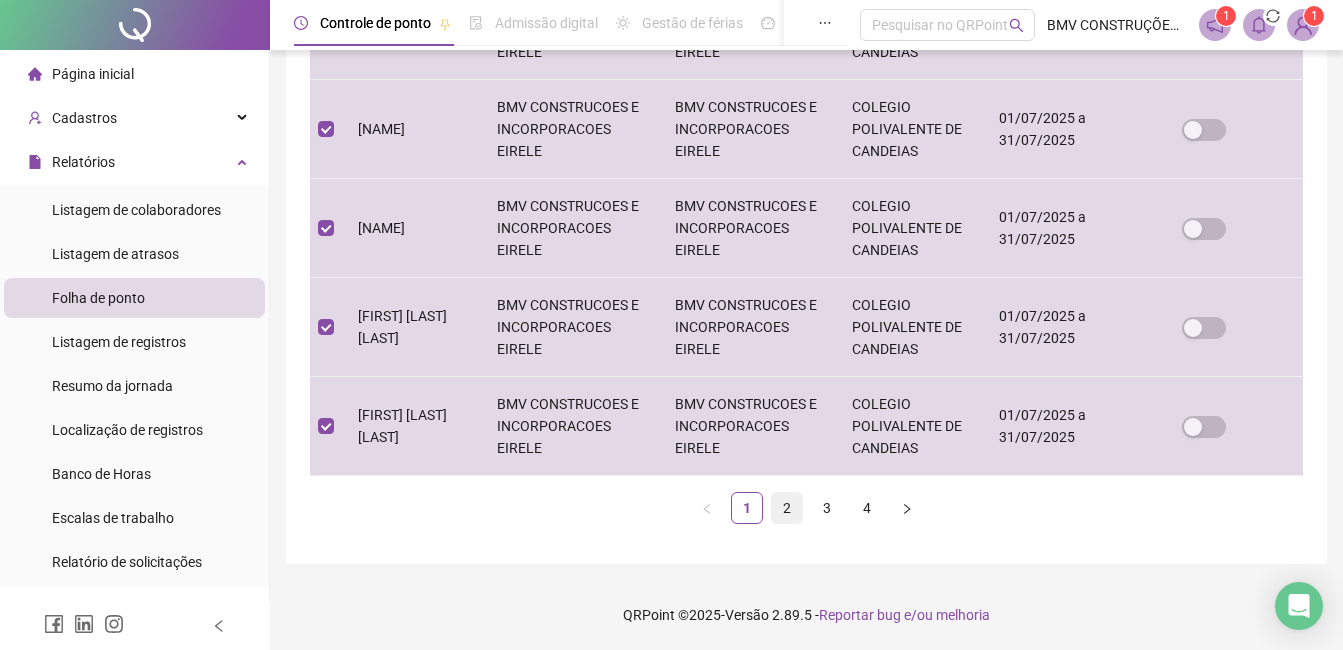 click on "2" at bounding box center (787, 508) 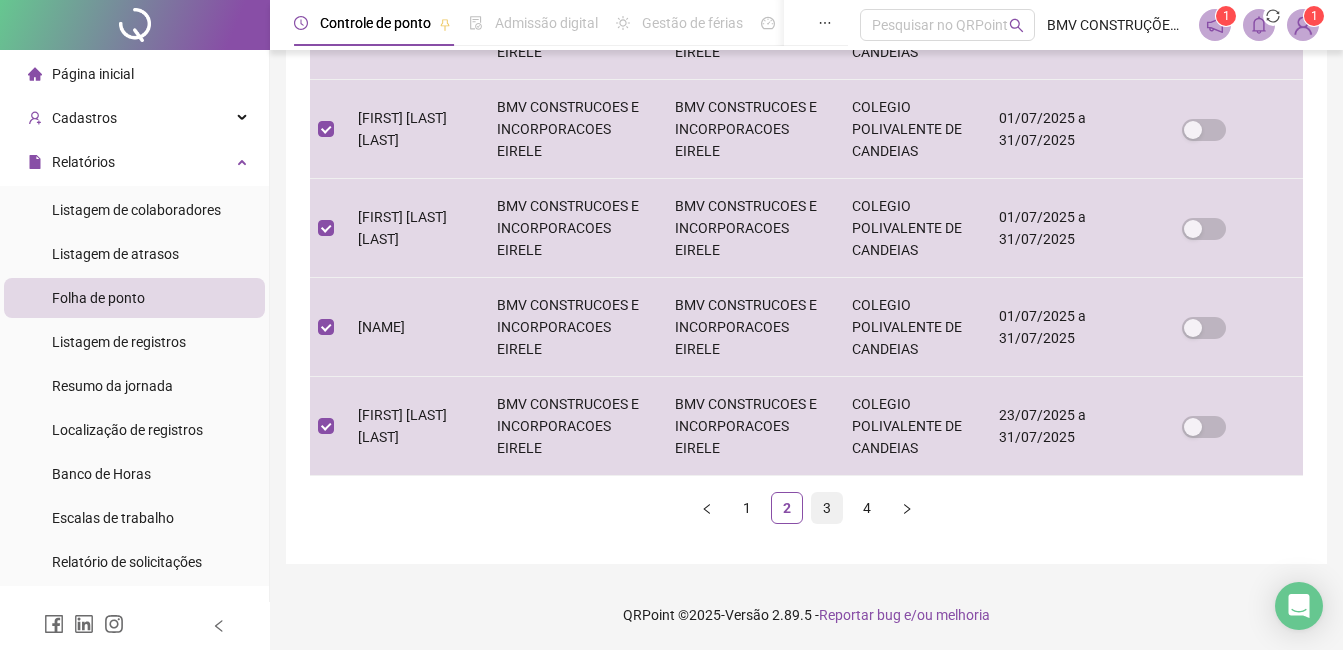 click on "3" at bounding box center (827, 508) 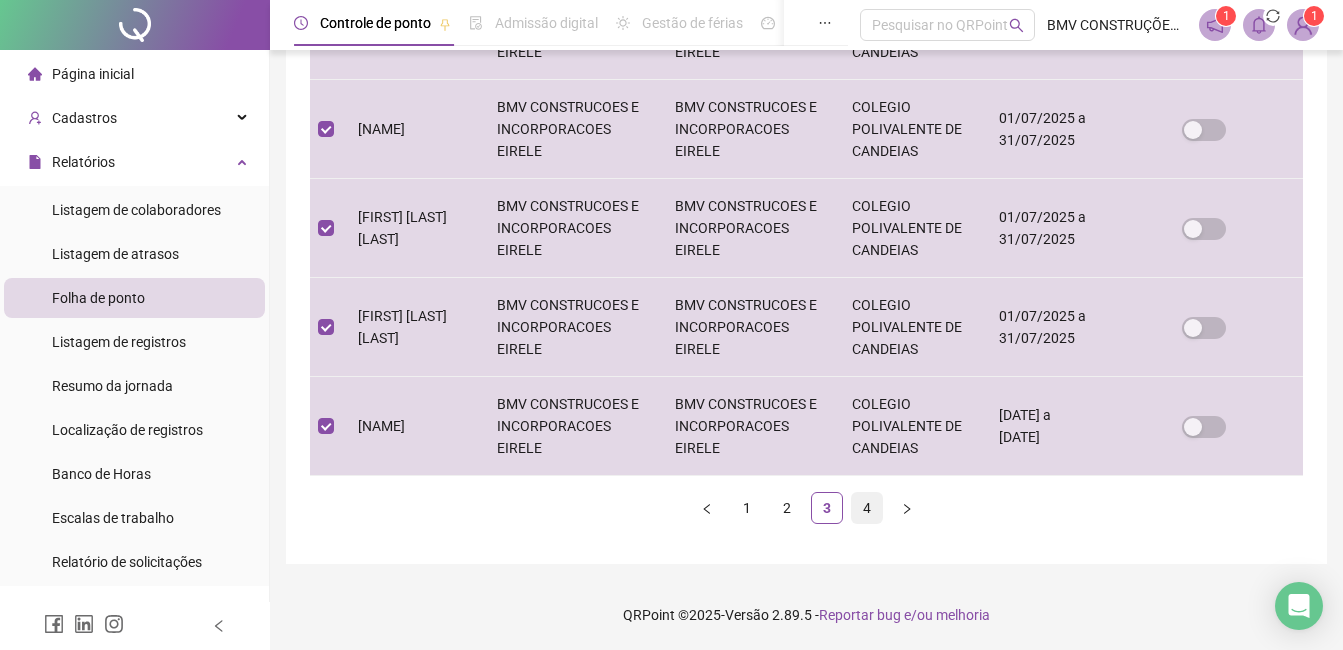 click on "4" at bounding box center [867, 508] 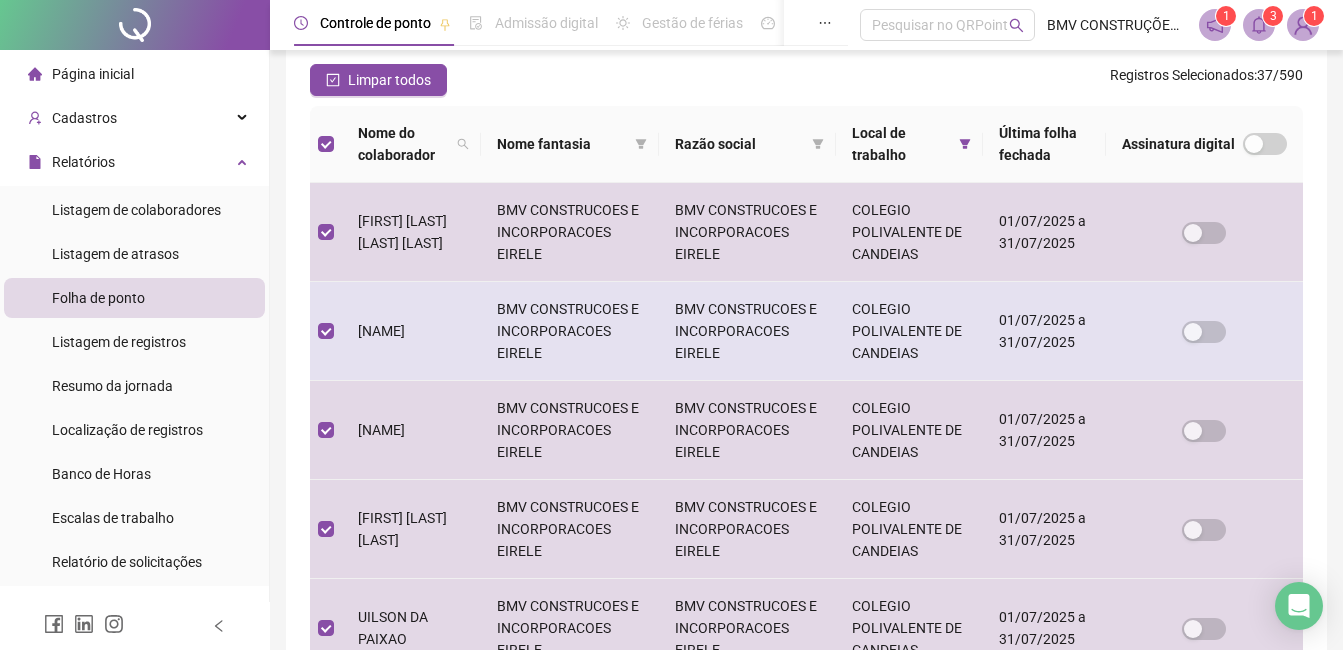 scroll, scrollTop: 85, scrollLeft: 0, axis: vertical 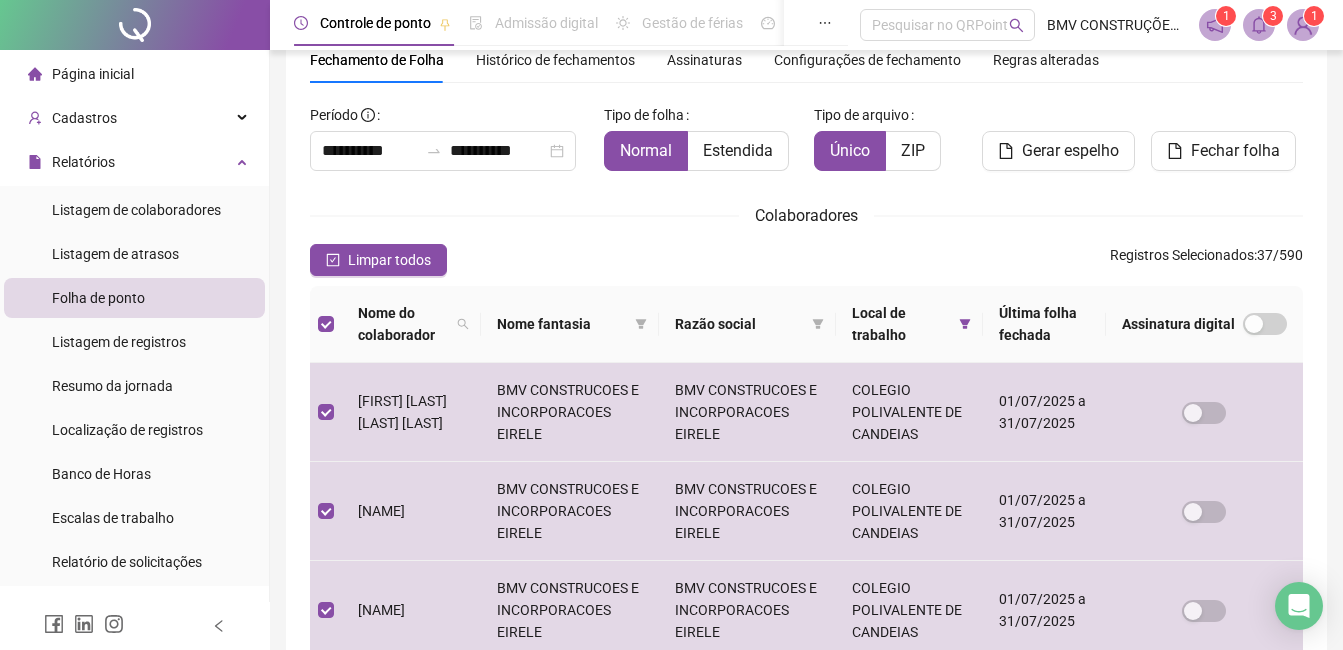 click 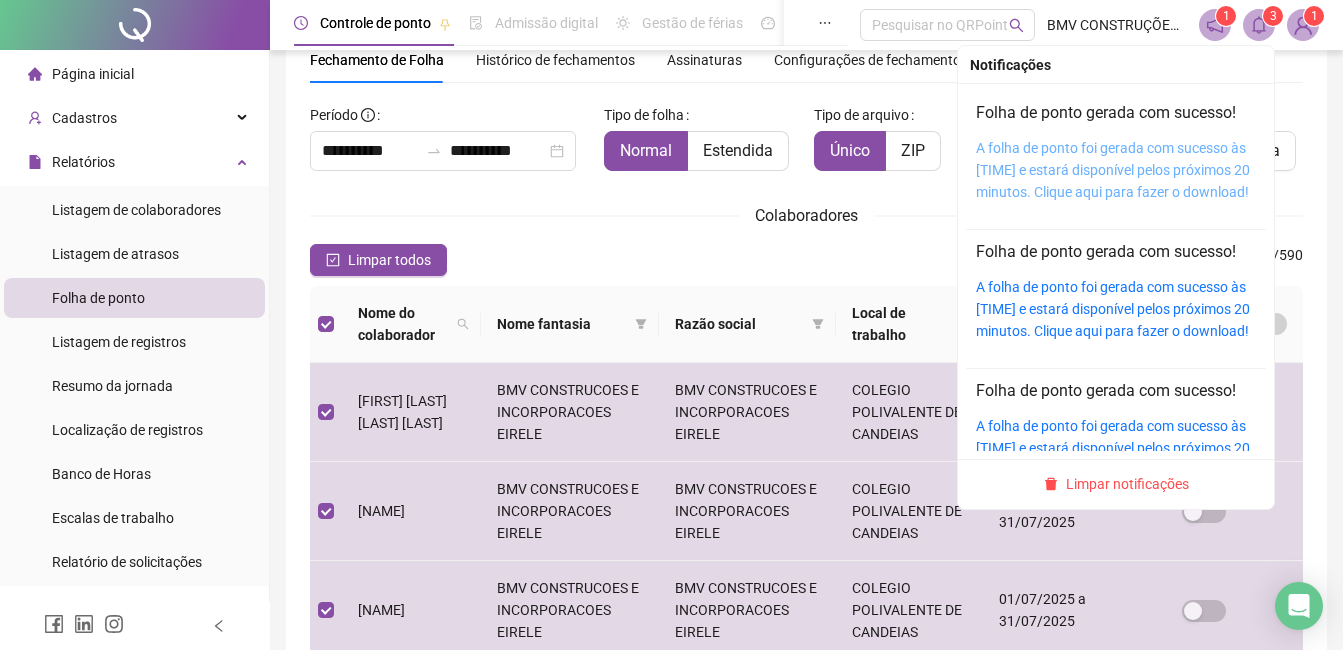 click on "A folha de ponto foi gerada com sucesso às 10:42:46 e estará disponível pelos próximos 20 minutos.
Clique aqui para fazer o download!" at bounding box center [1113, 170] 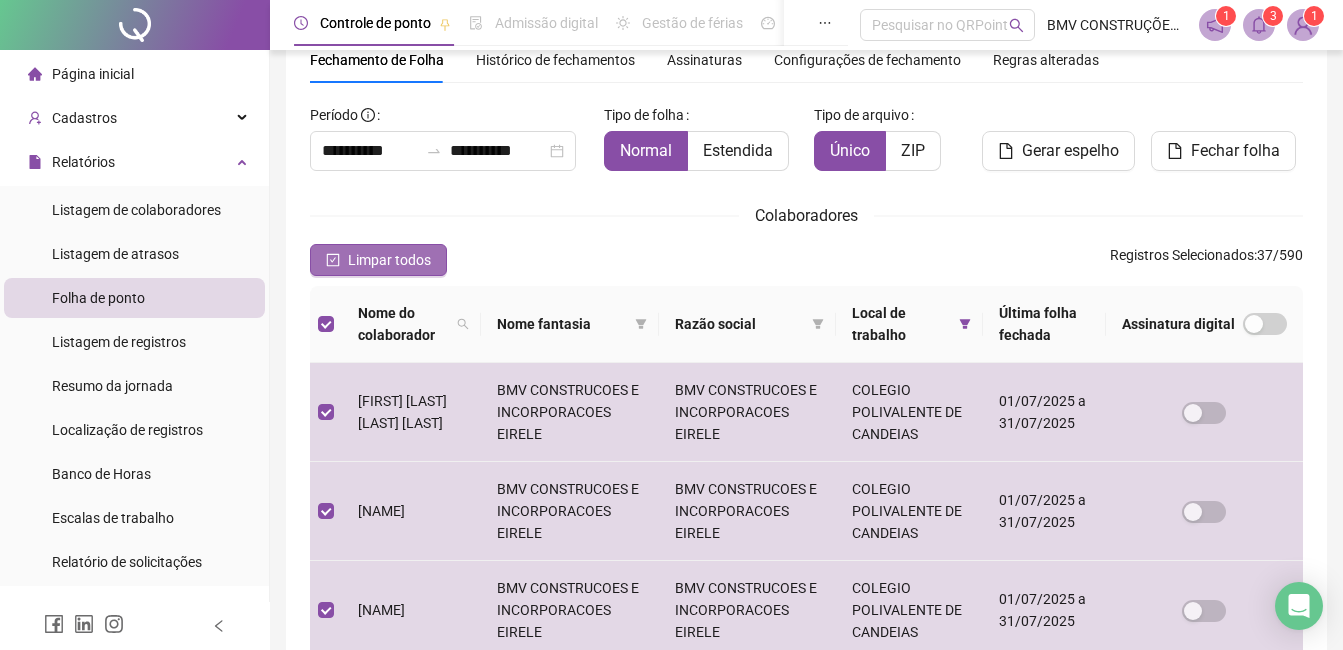 click 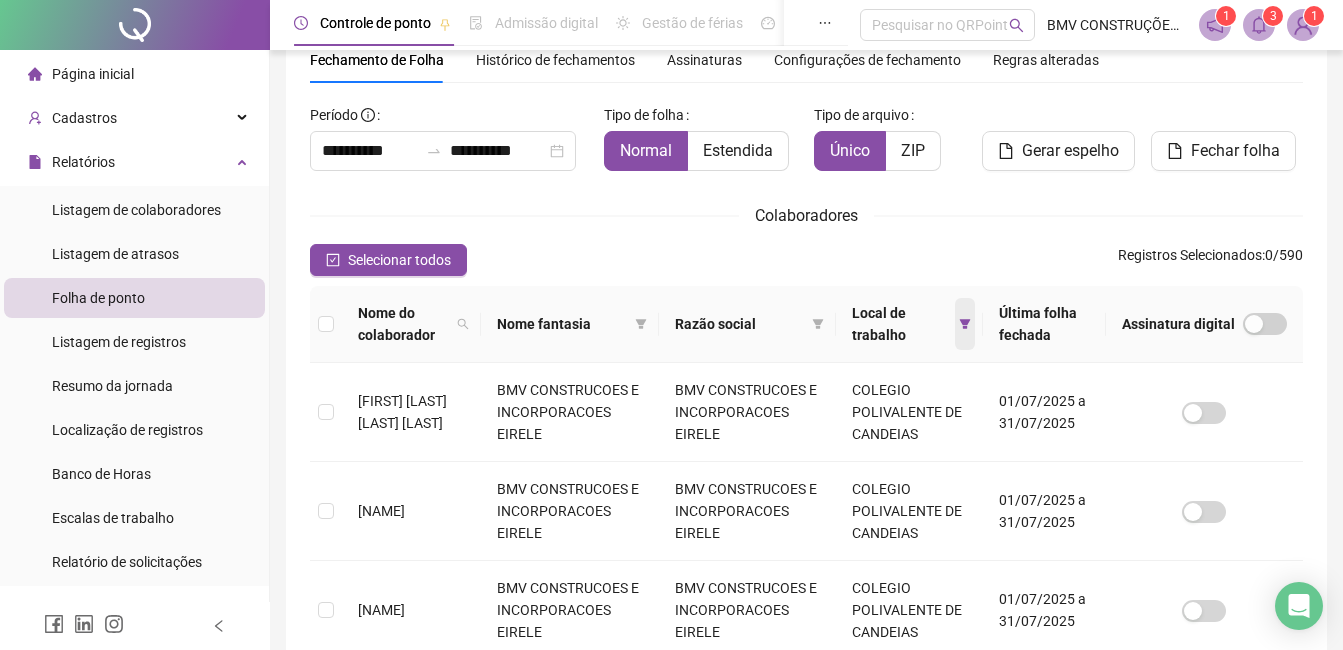 click 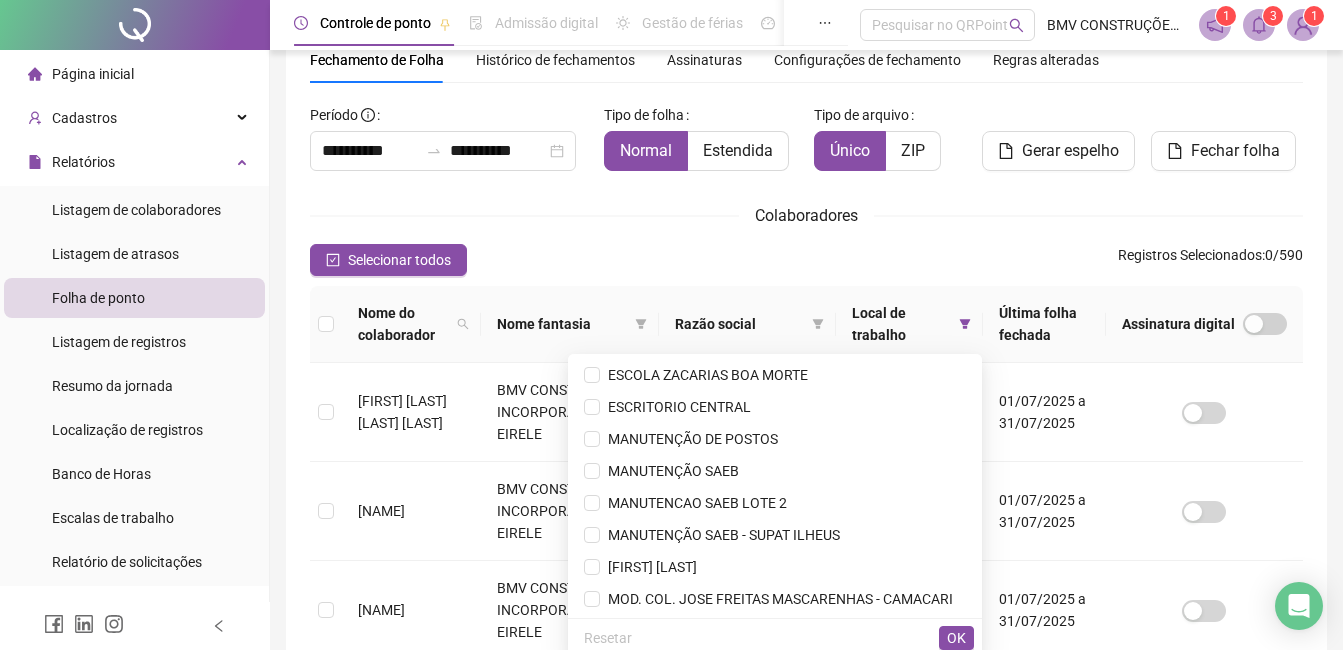 scroll, scrollTop: 513, scrollLeft: 0, axis: vertical 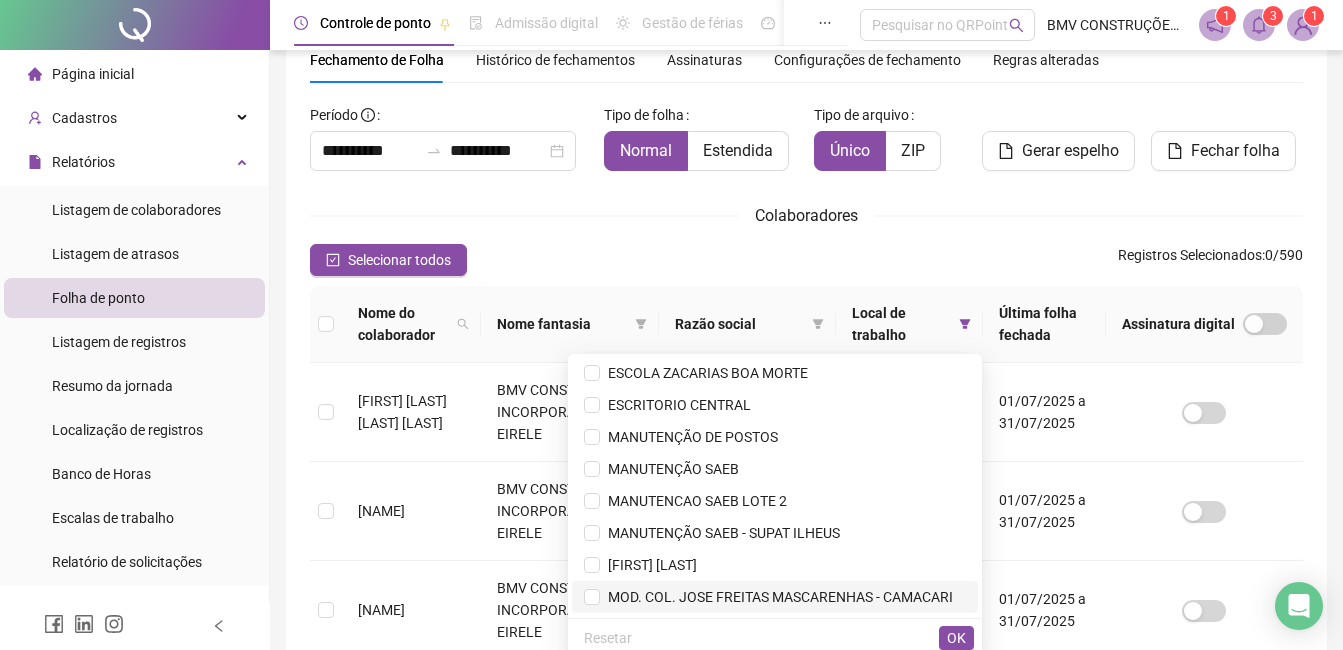 click on "MOD. COL. JOSE FREITAS MASCARENHAS - CAMACARI" at bounding box center (776, 597) 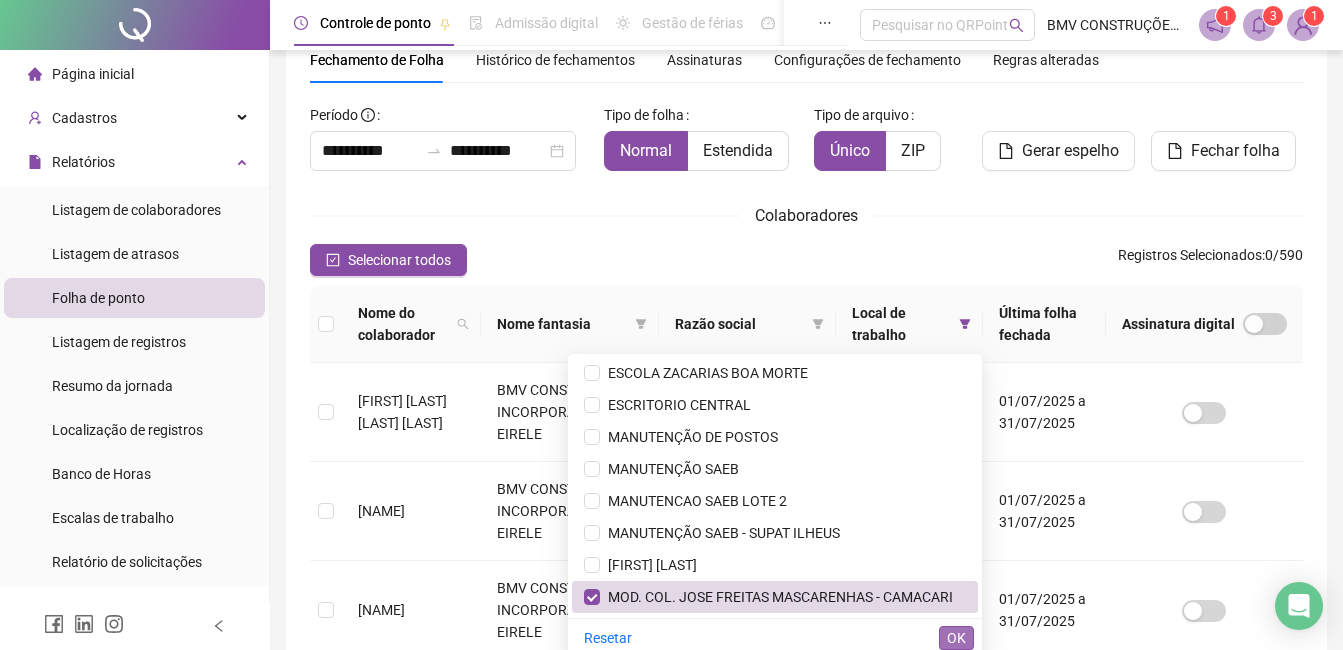 click on "OK" at bounding box center (956, 638) 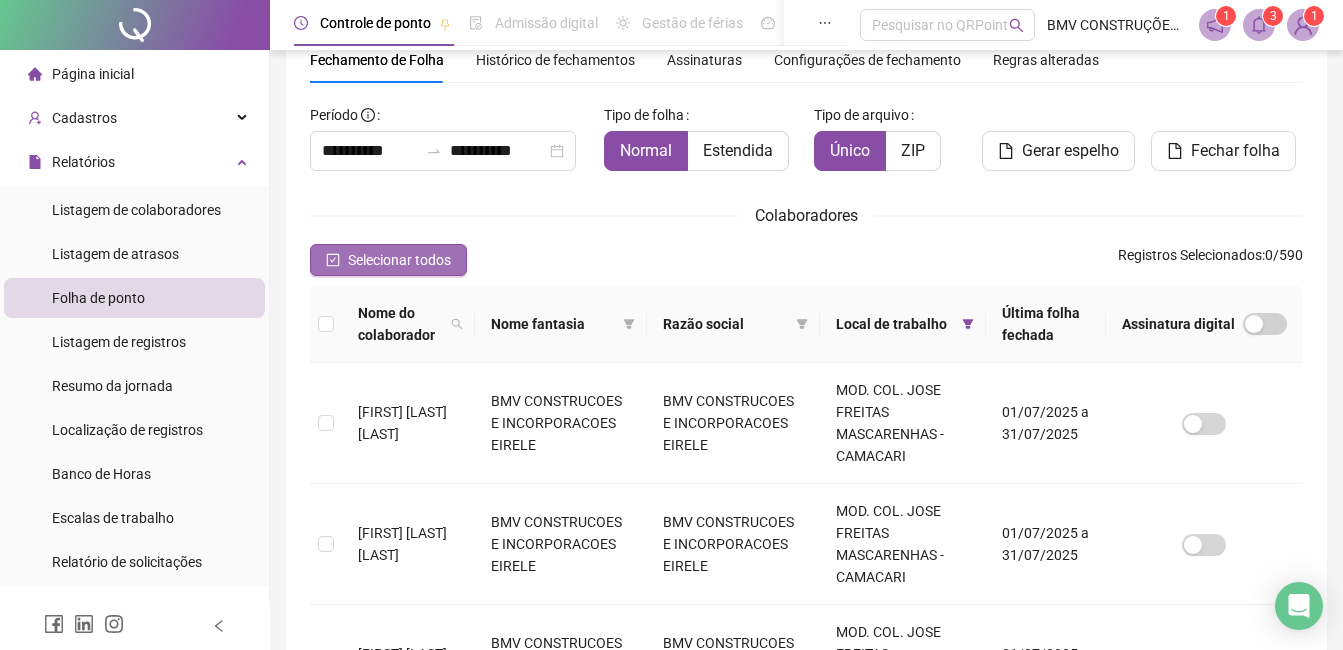 click on "Selecionar todos" at bounding box center [399, 260] 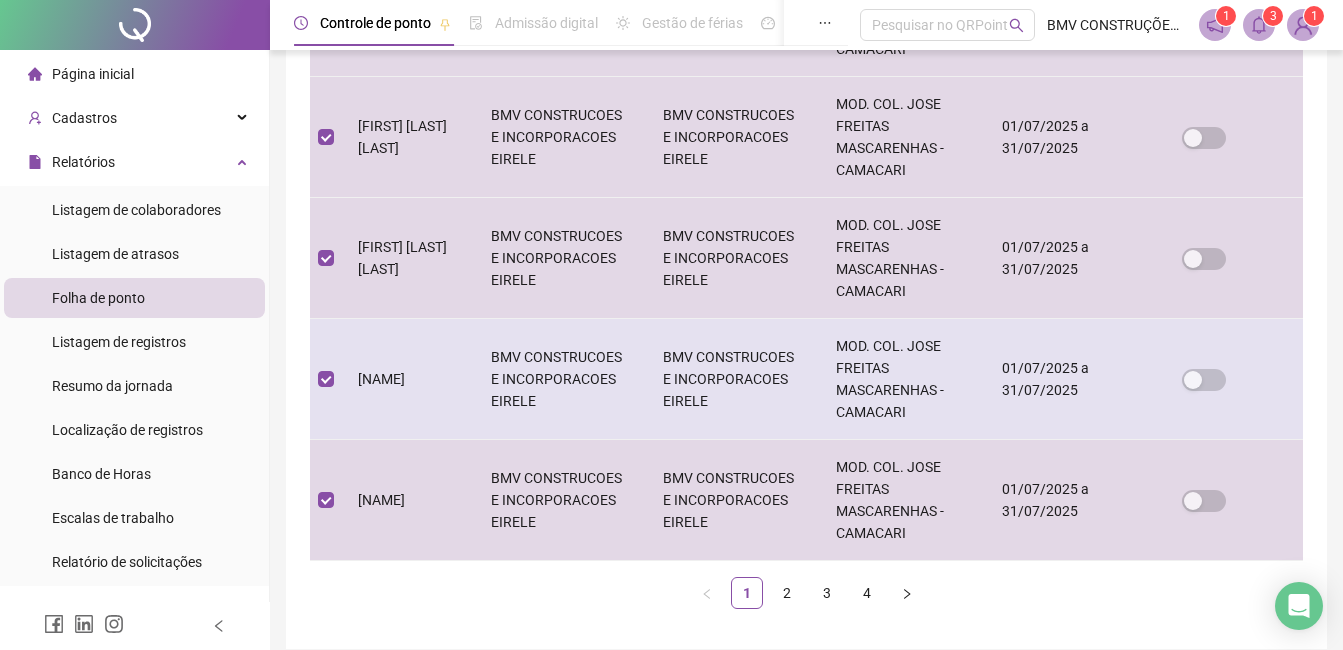 scroll, scrollTop: 1182, scrollLeft: 0, axis: vertical 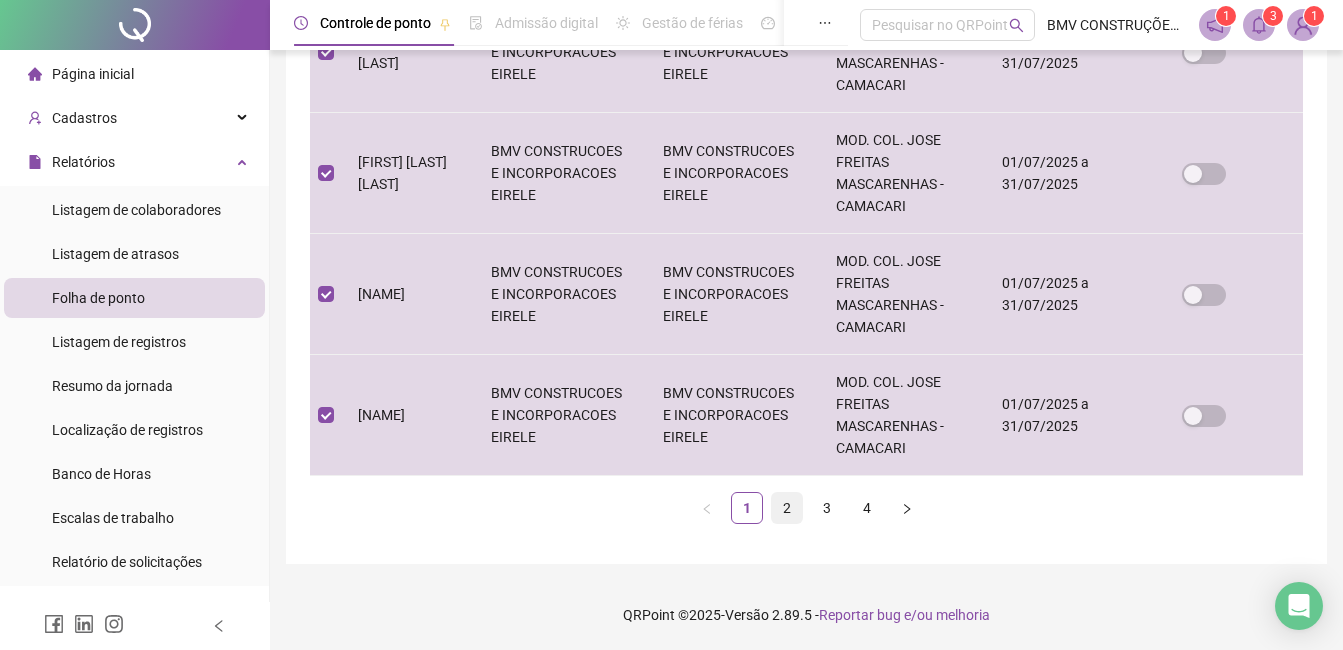 click on "2" at bounding box center [787, 508] 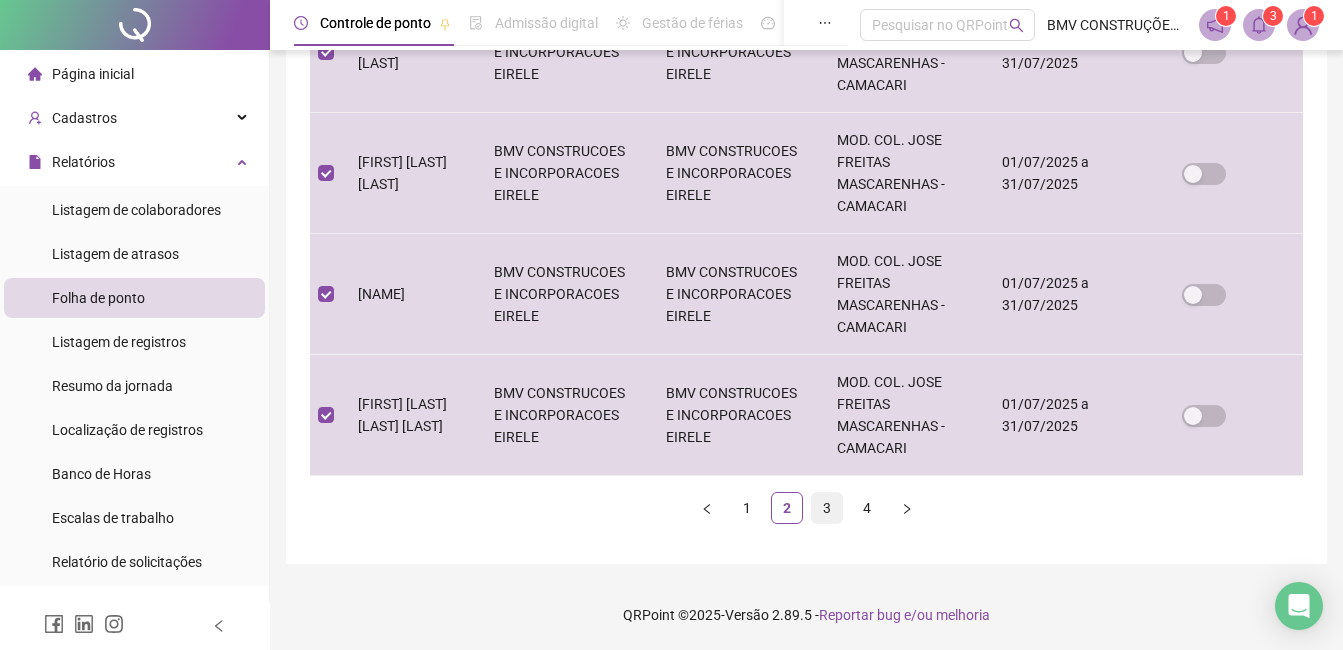 click on "3" at bounding box center (827, 508) 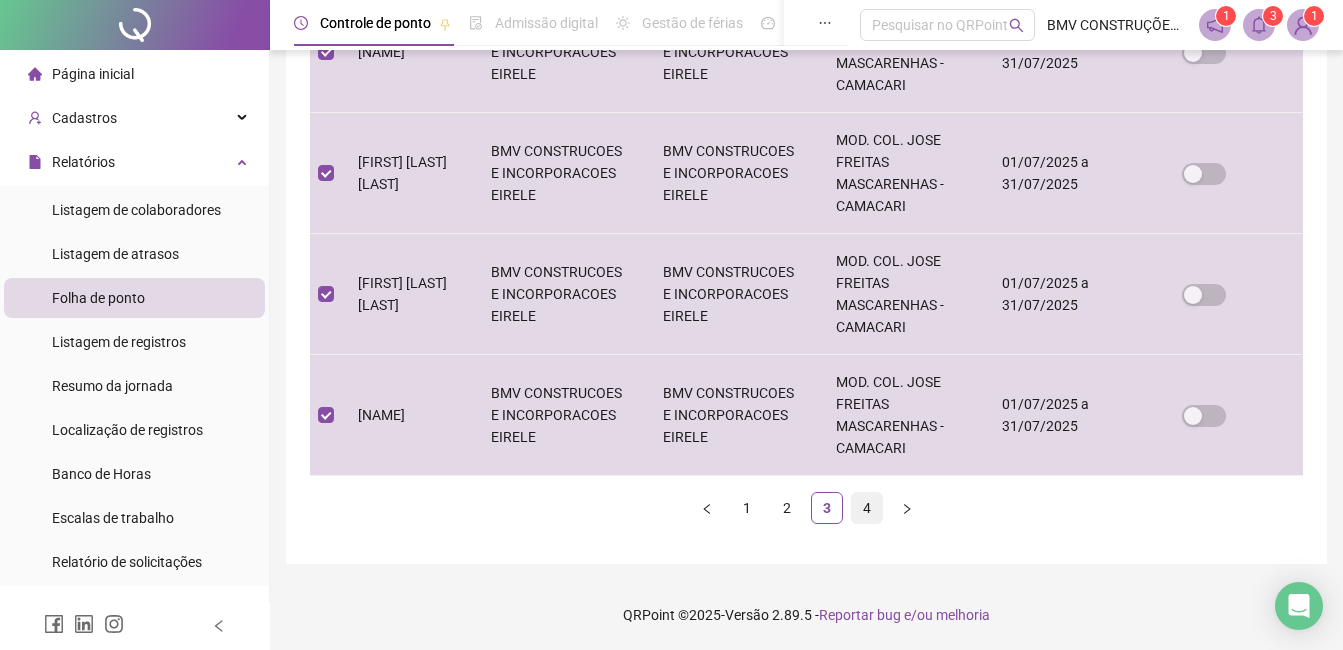 click on "4" at bounding box center (867, 508) 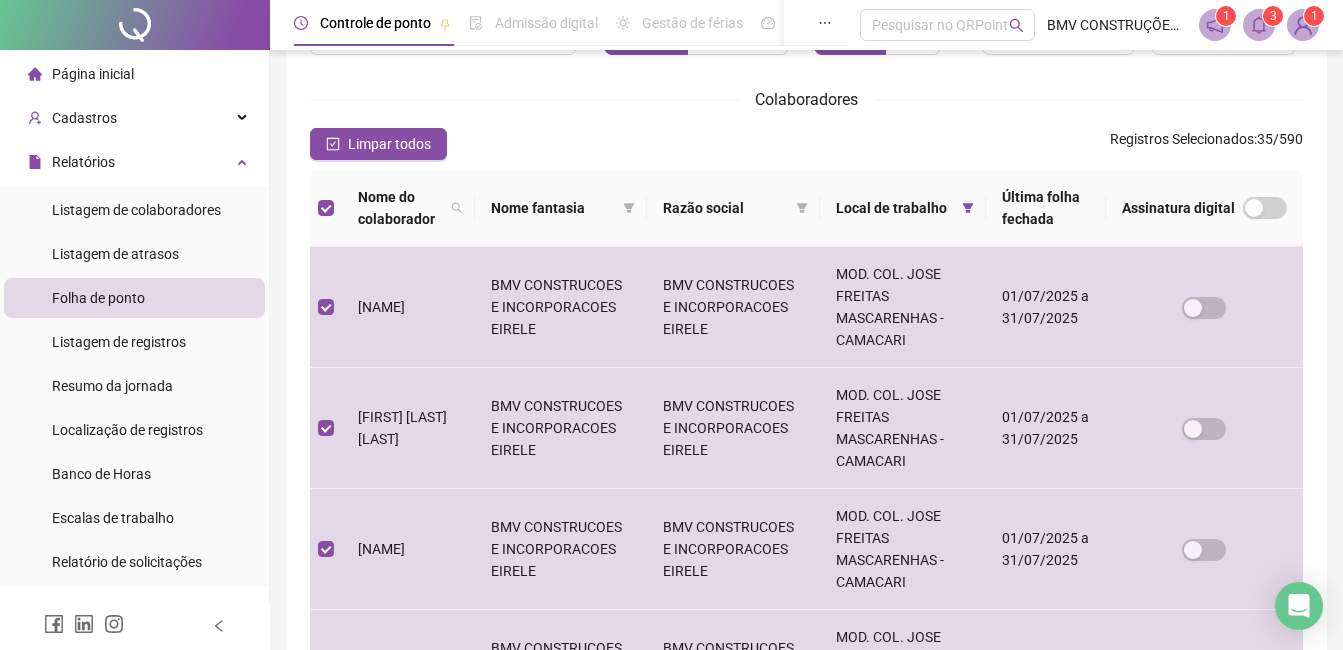 scroll, scrollTop: 0, scrollLeft: 0, axis: both 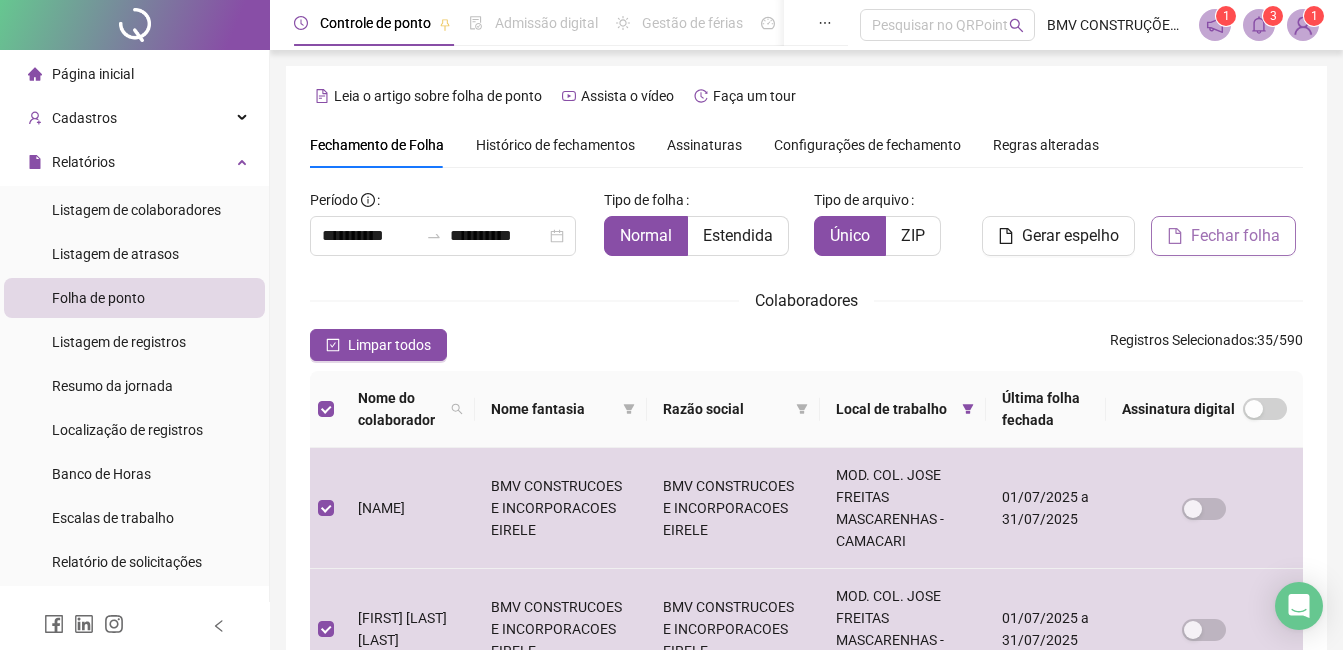 click on "Fechar folha" at bounding box center (1235, 236) 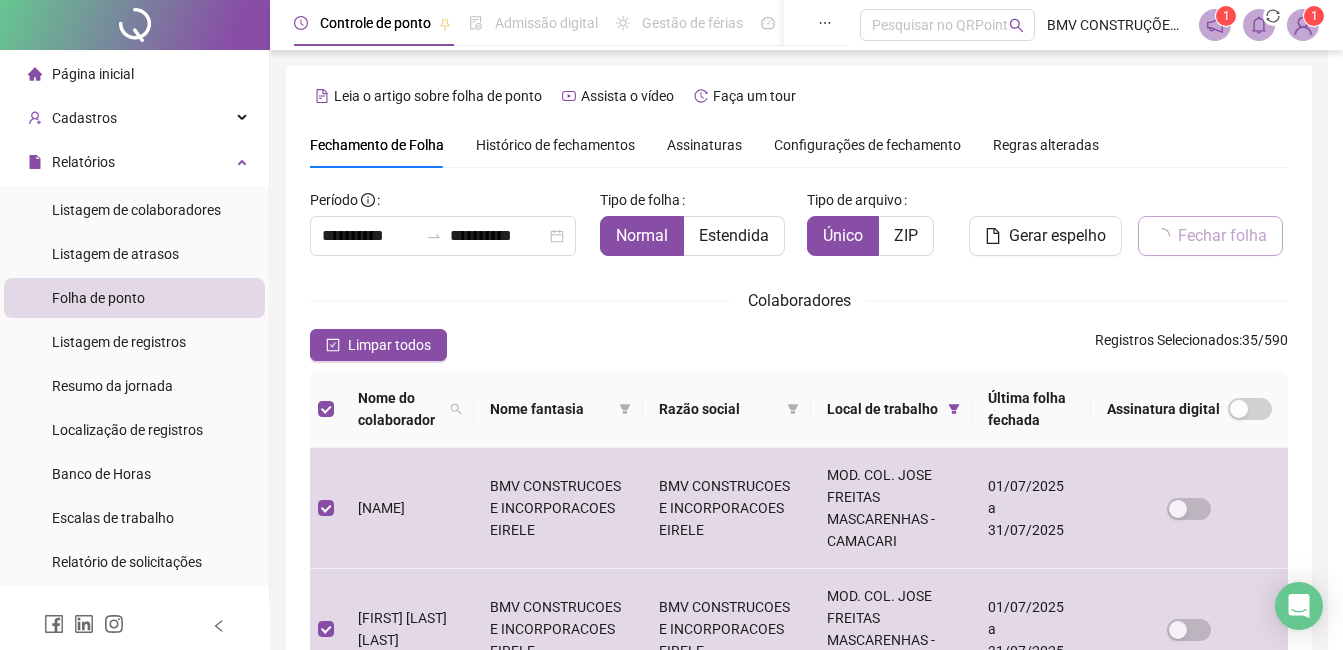 scroll, scrollTop: 85, scrollLeft: 0, axis: vertical 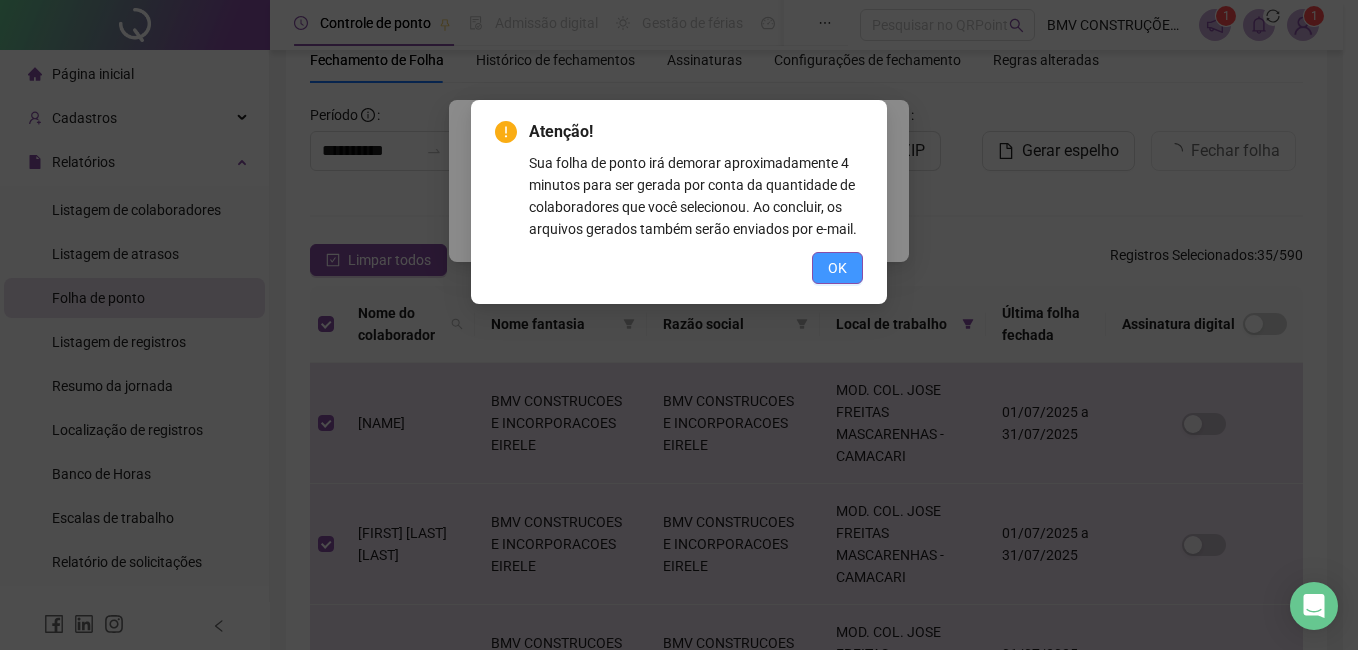 click on "OK" at bounding box center [837, 268] 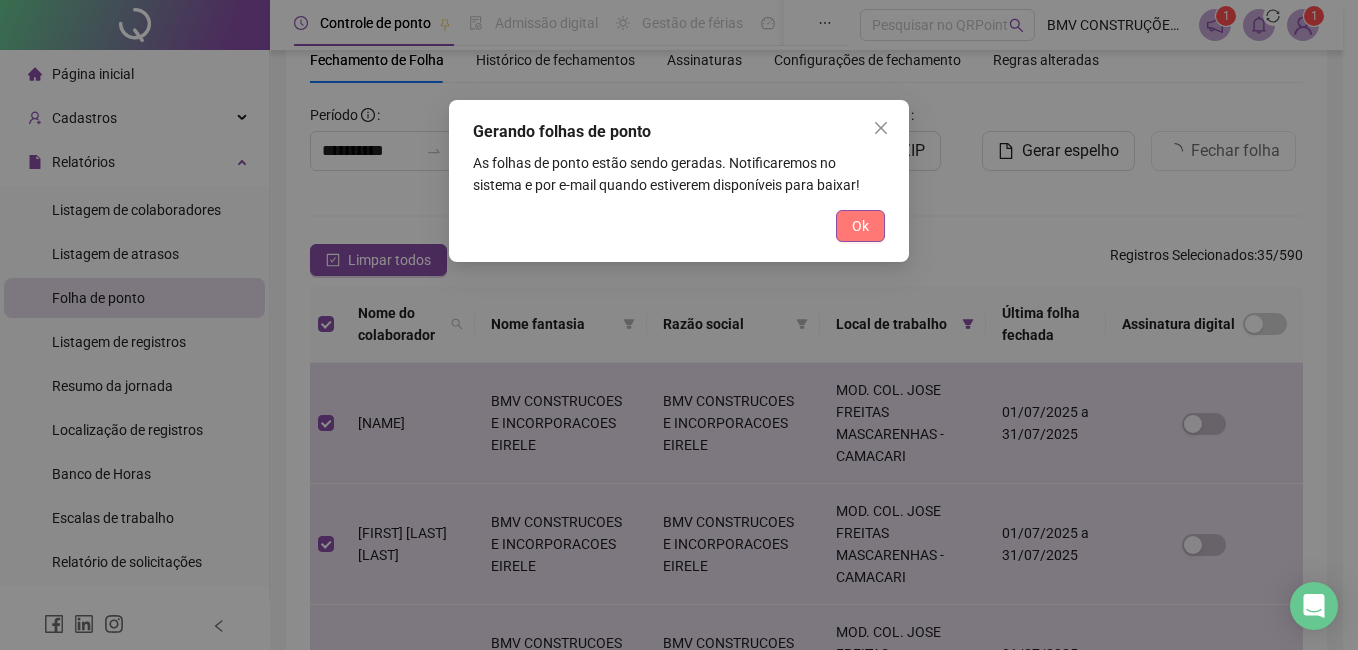 click on "Ok" at bounding box center (860, 226) 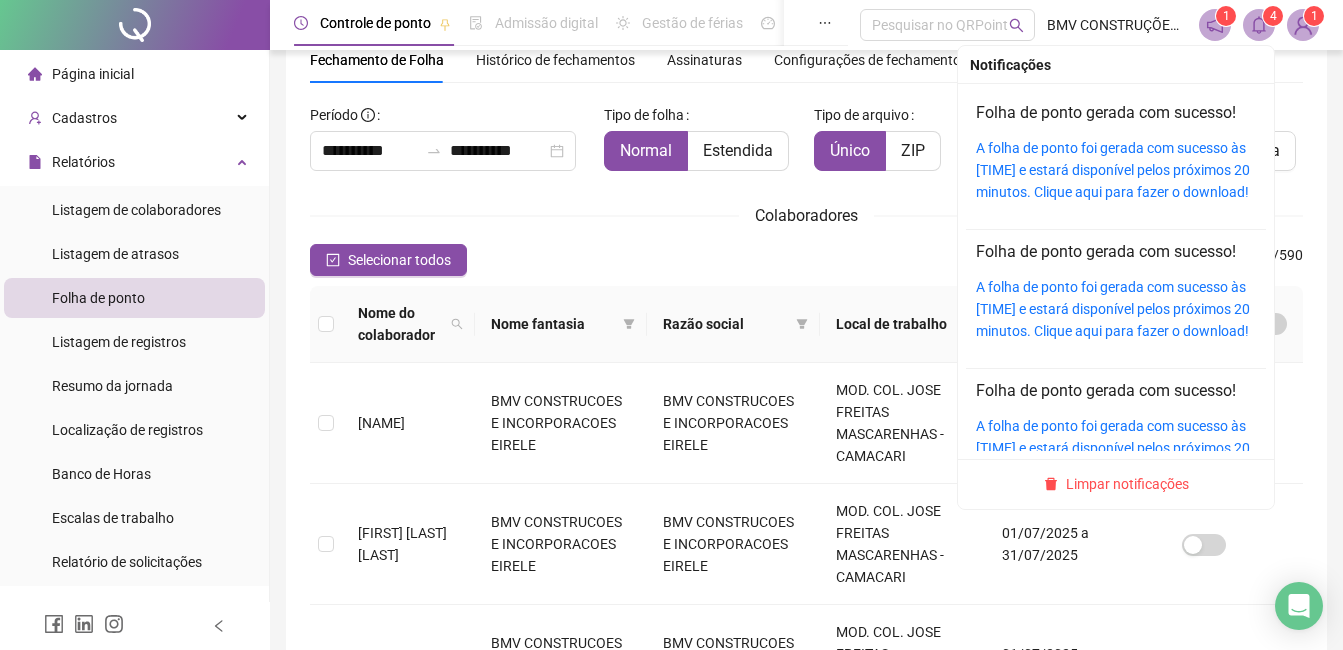 click on "4" at bounding box center (1273, 16) 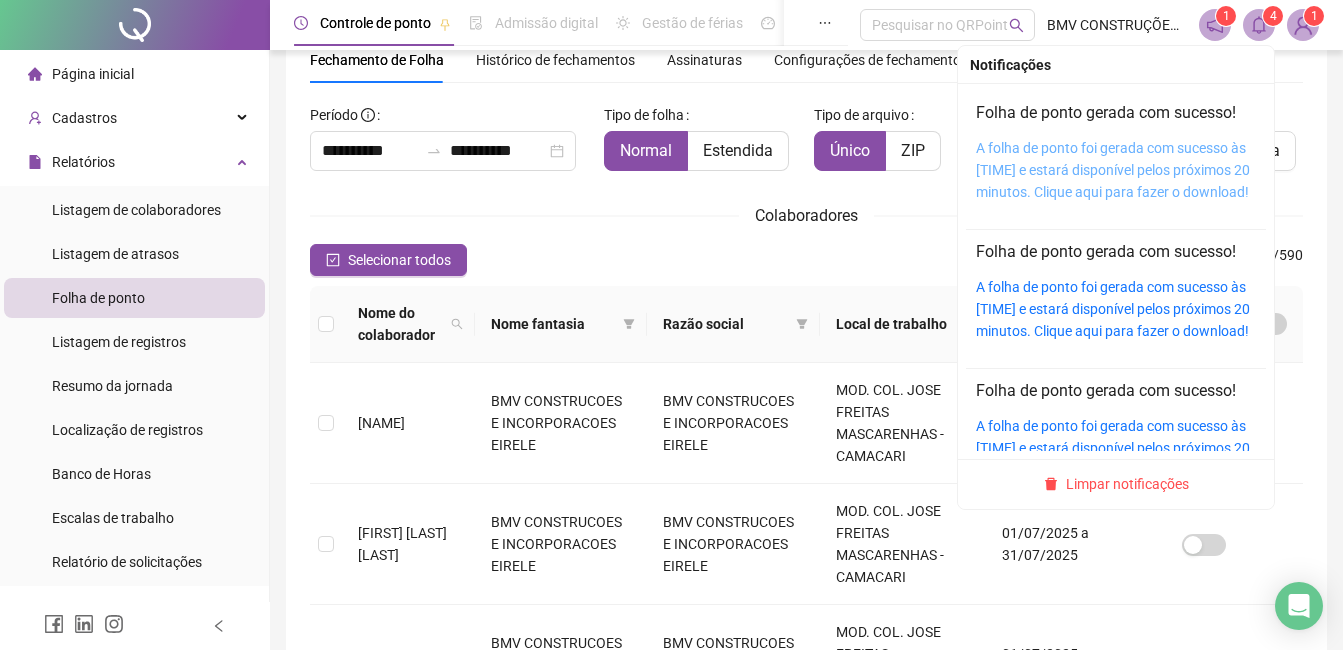 click on "A folha de ponto foi gerada com sucesso às 10:50:10 e estará disponível pelos próximos 20 minutos.
Clique aqui para fazer o download!" at bounding box center [1113, 170] 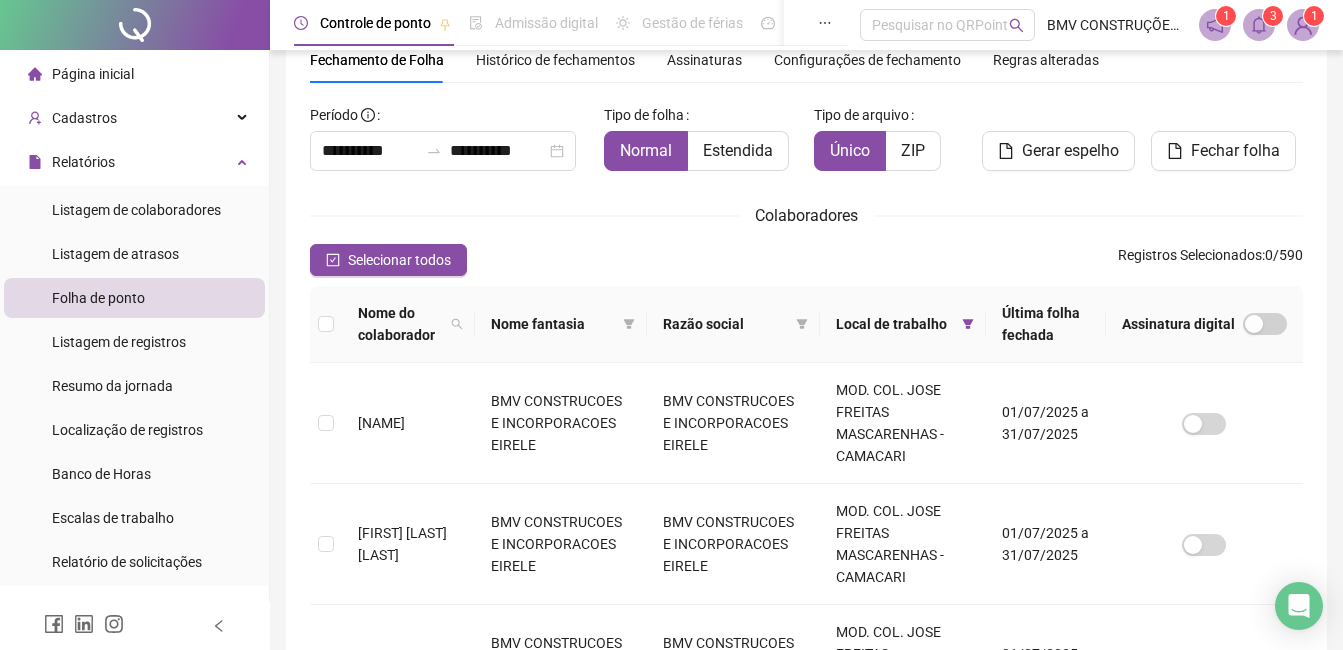 click 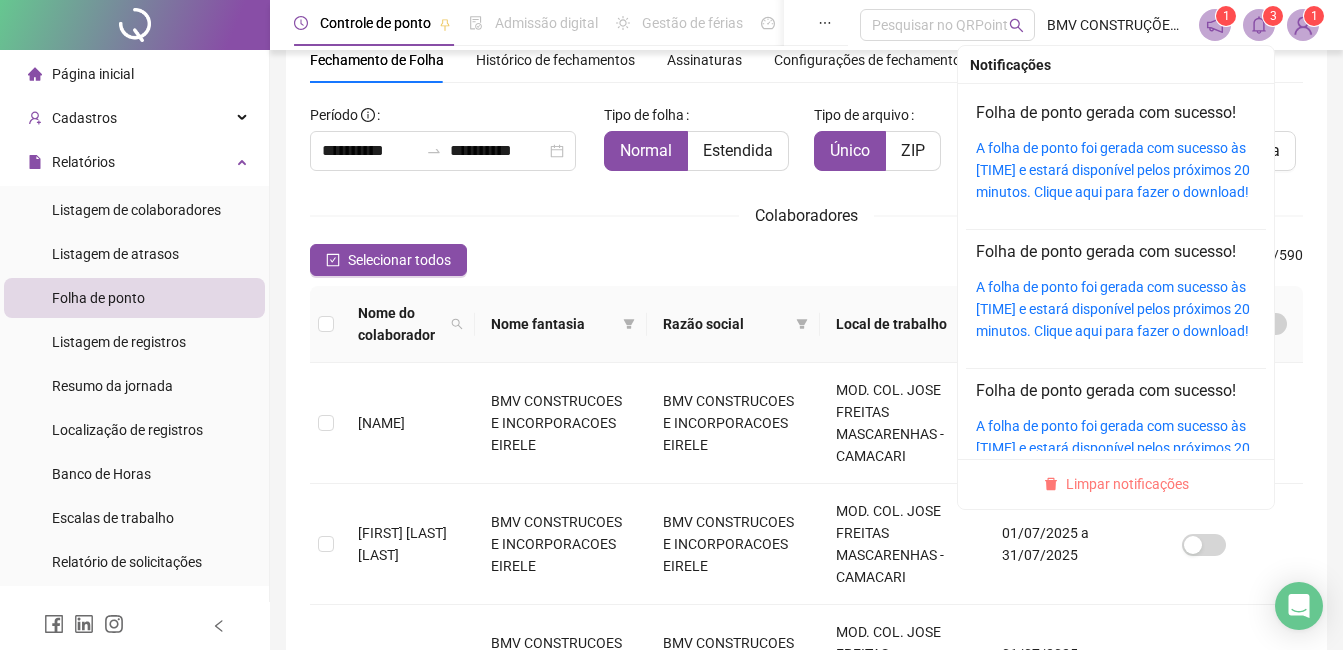 click on "Limpar notificações" at bounding box center (1127, 484) 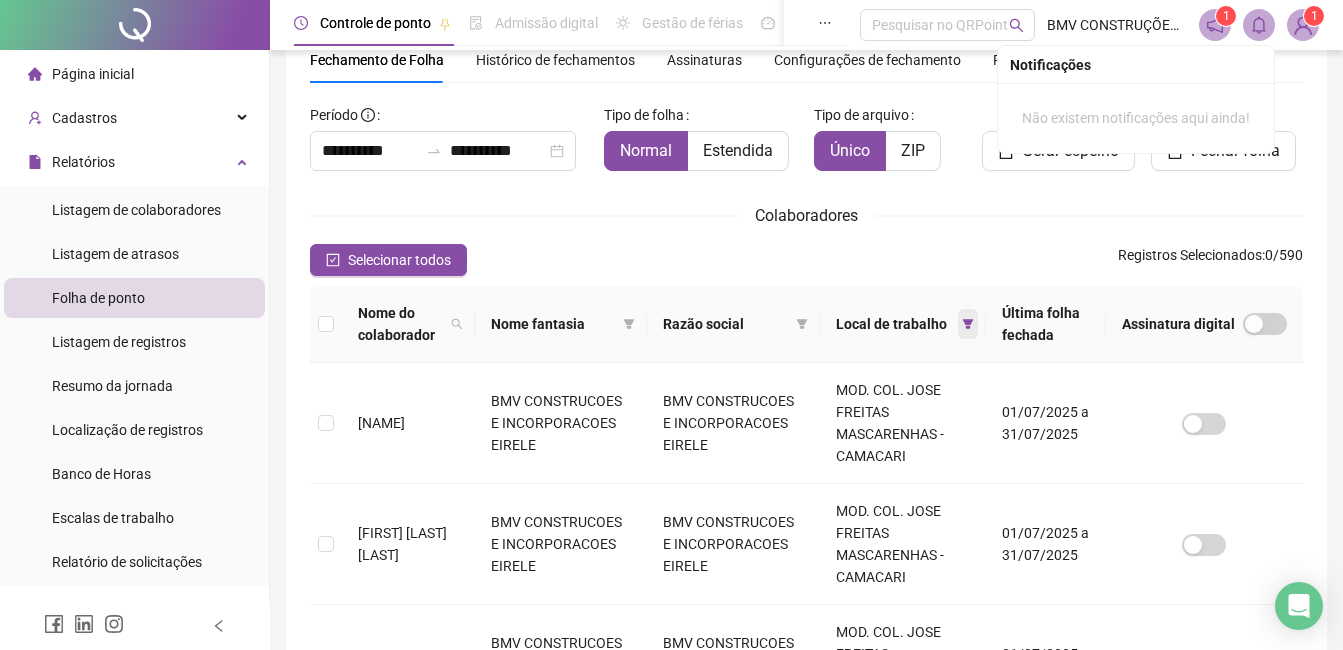 click at bounding box center (968, 324) 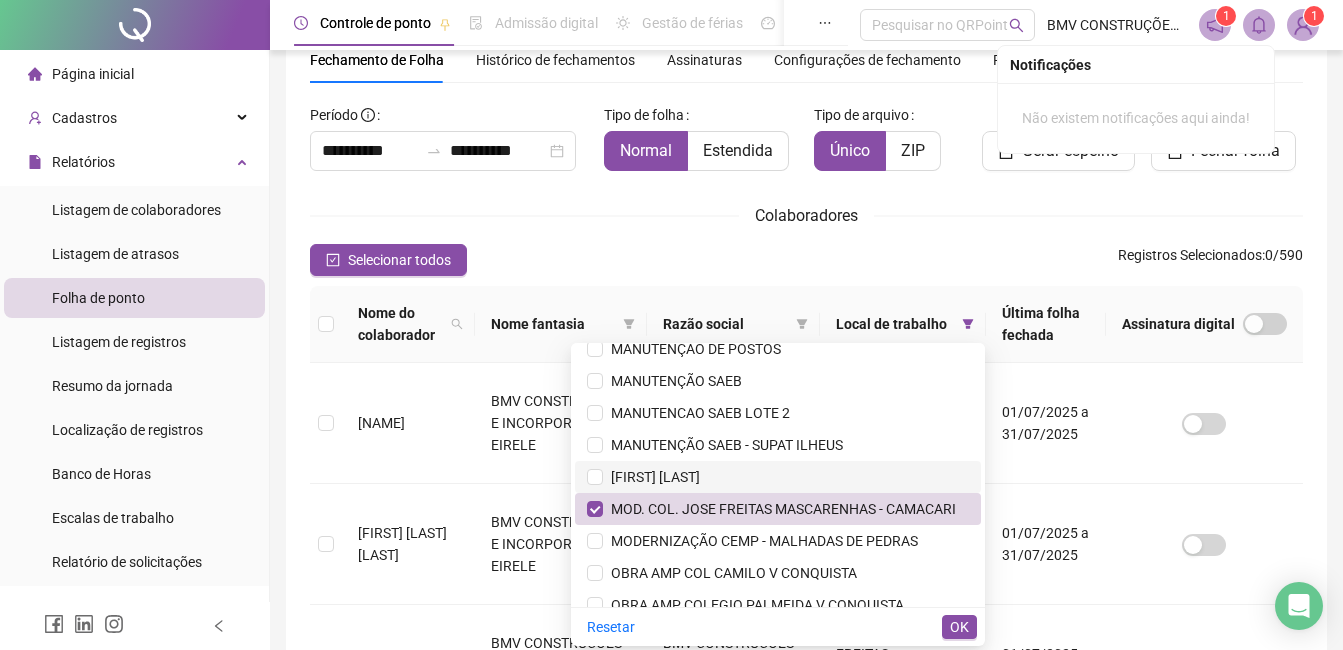 scroll, scrollTop: 591, scrollLeft: 0, axis: vertical 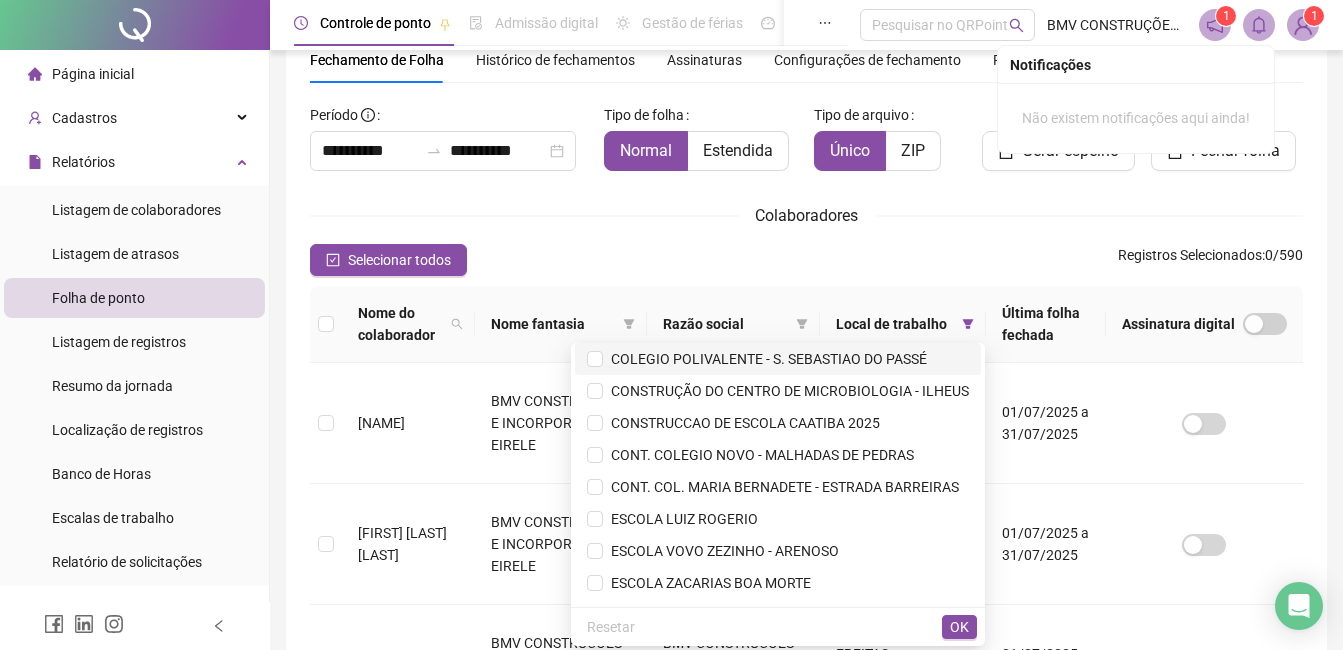 click on "COLEGIO POLIVALENTE - S. SEBASTIAO DO PASSÉ" at bounding box center [778, 359] 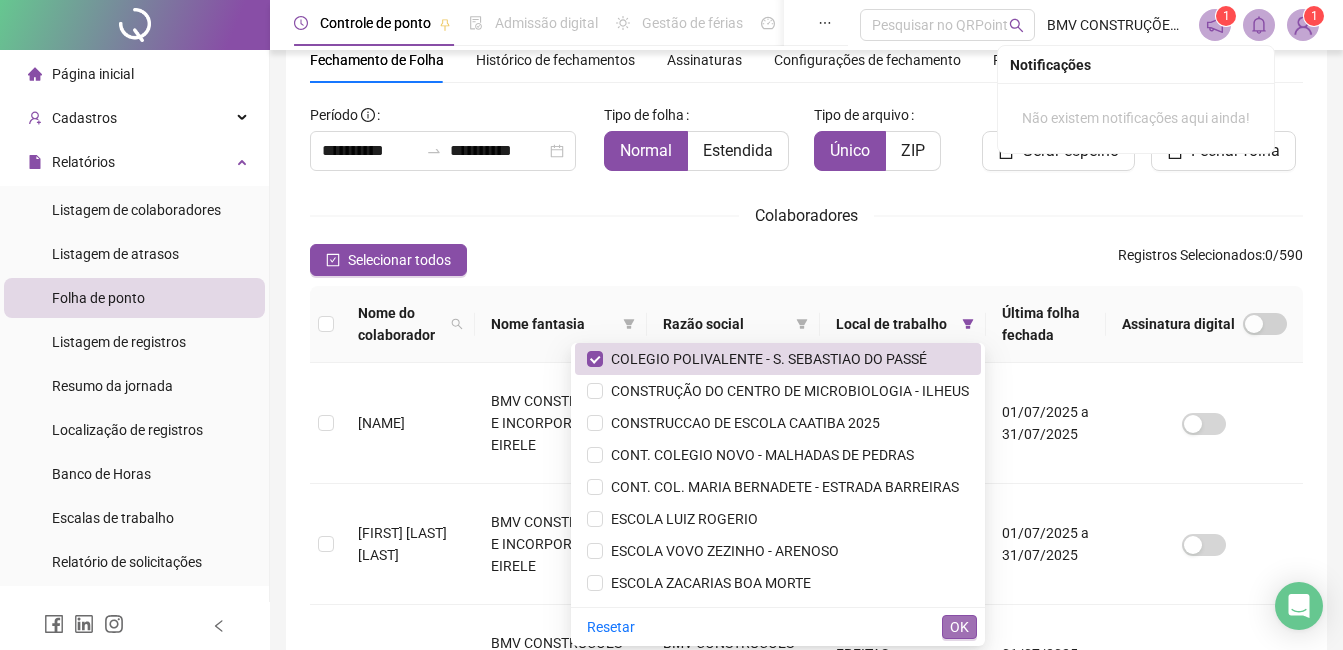 click on "OK" at bounding box center [959, 627] 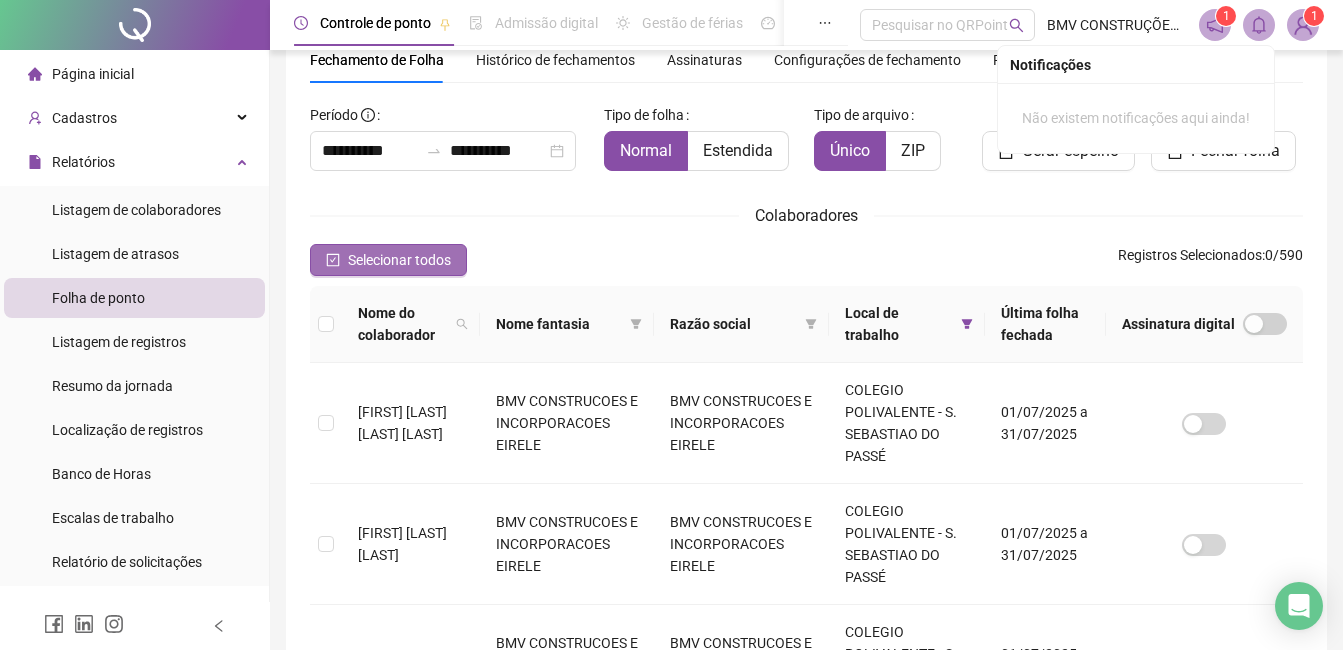 click 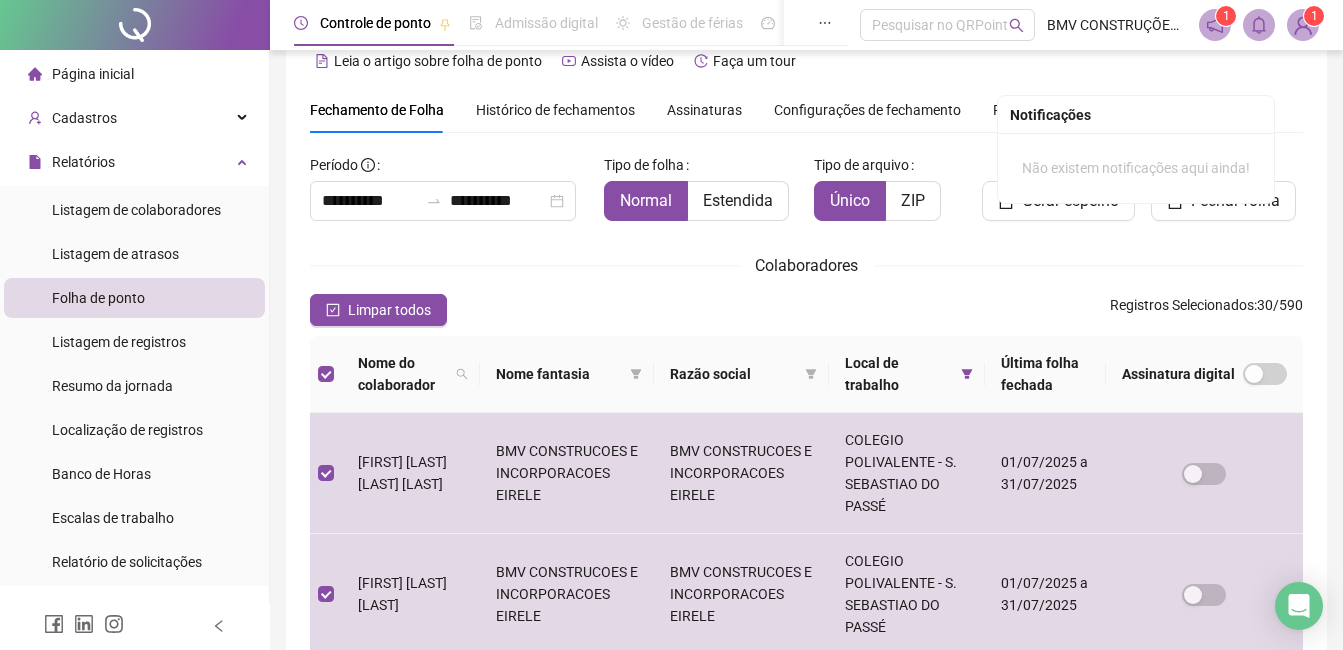 scroll, scrollTop: 0, scrollLeft: 0, axis: both 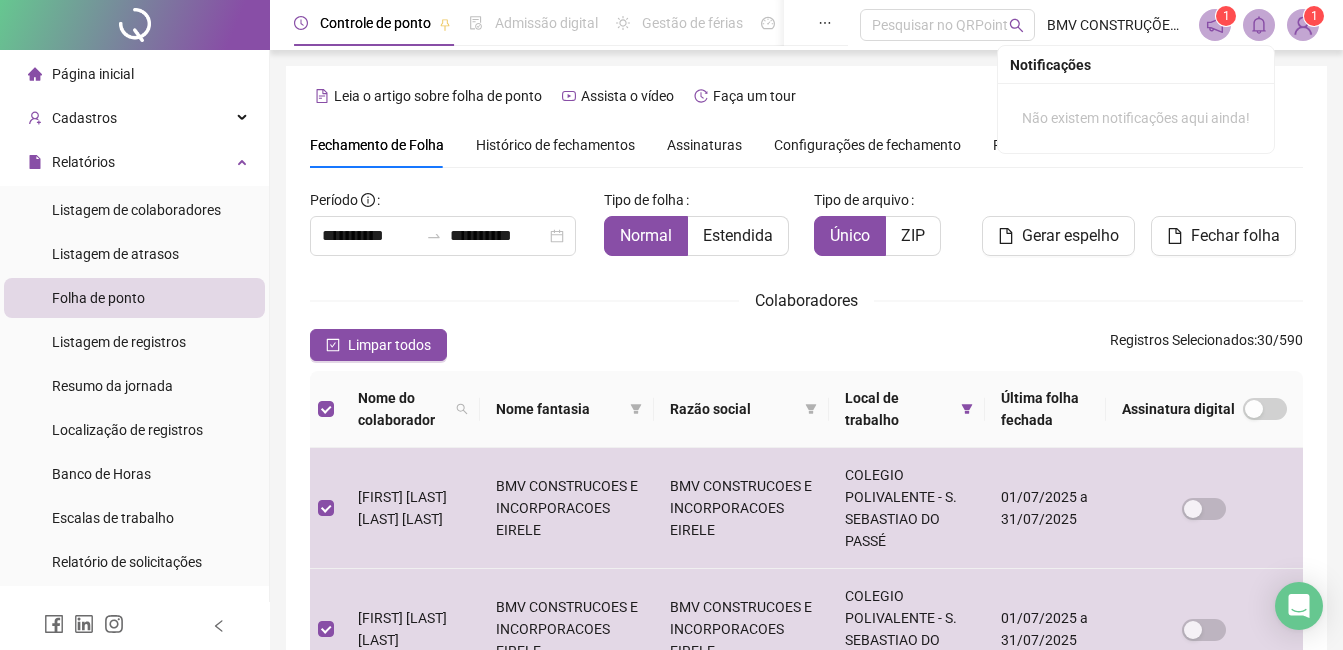 click on "Fechar folha" at bounding box center [1235, 236] 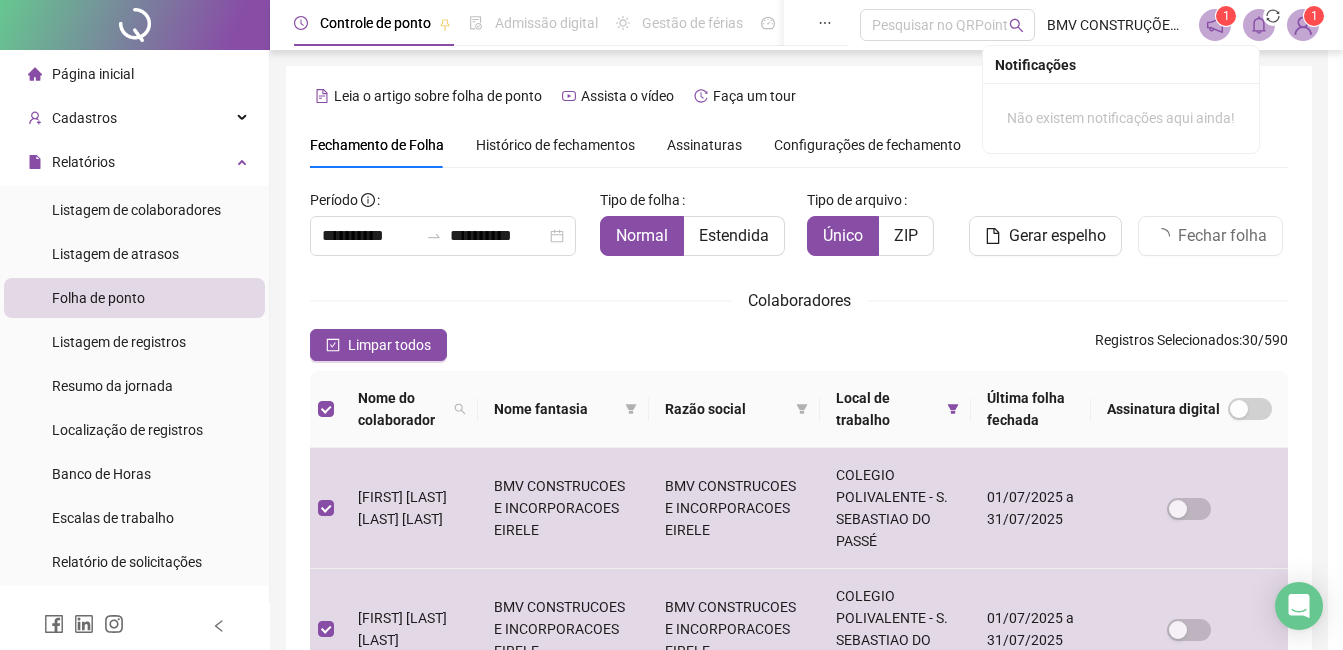 scroll, scrollTop: 85, scrollLeft: 0, axis: vertical 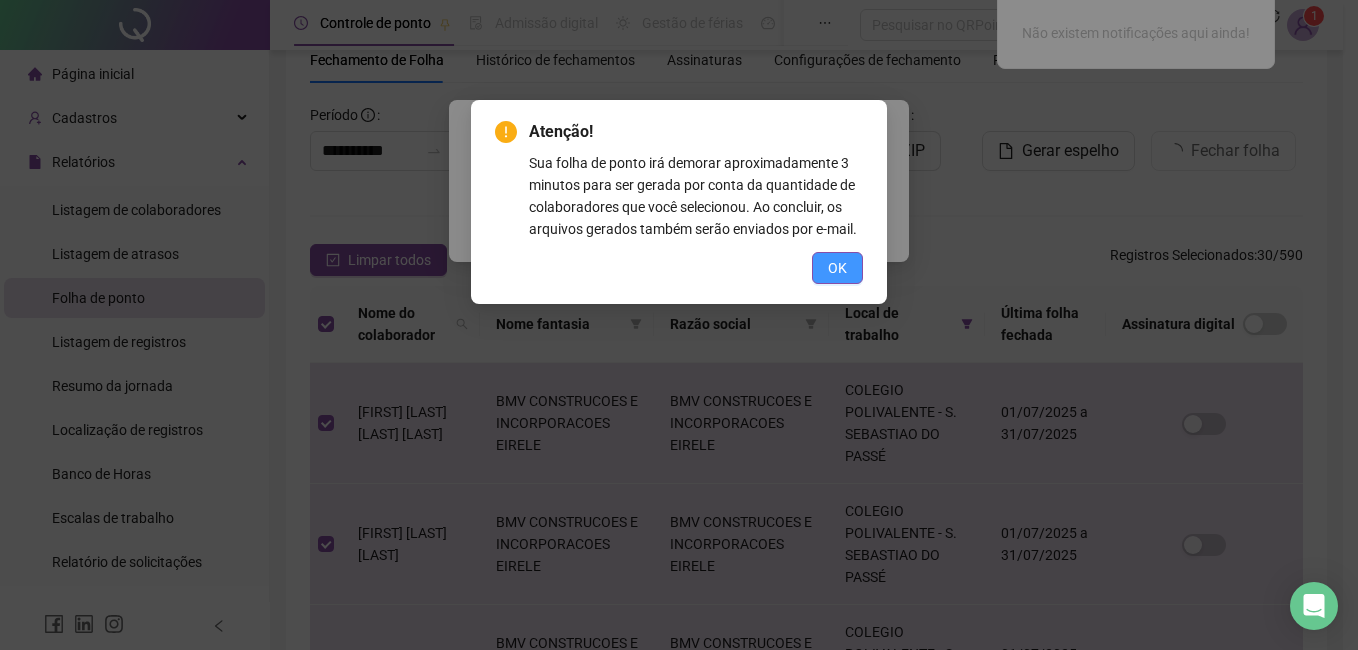 click on "OK" at bounding box center (837, 268) 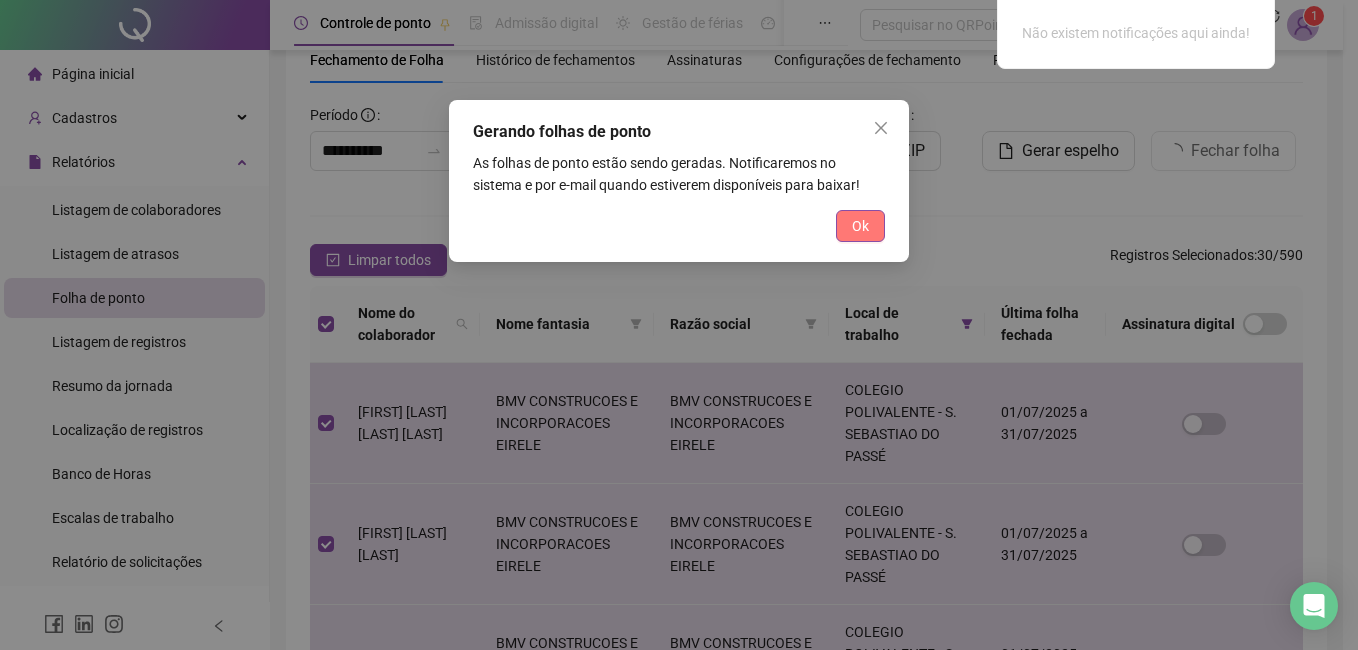 click on "Ok" at bounding box center (860, 226) 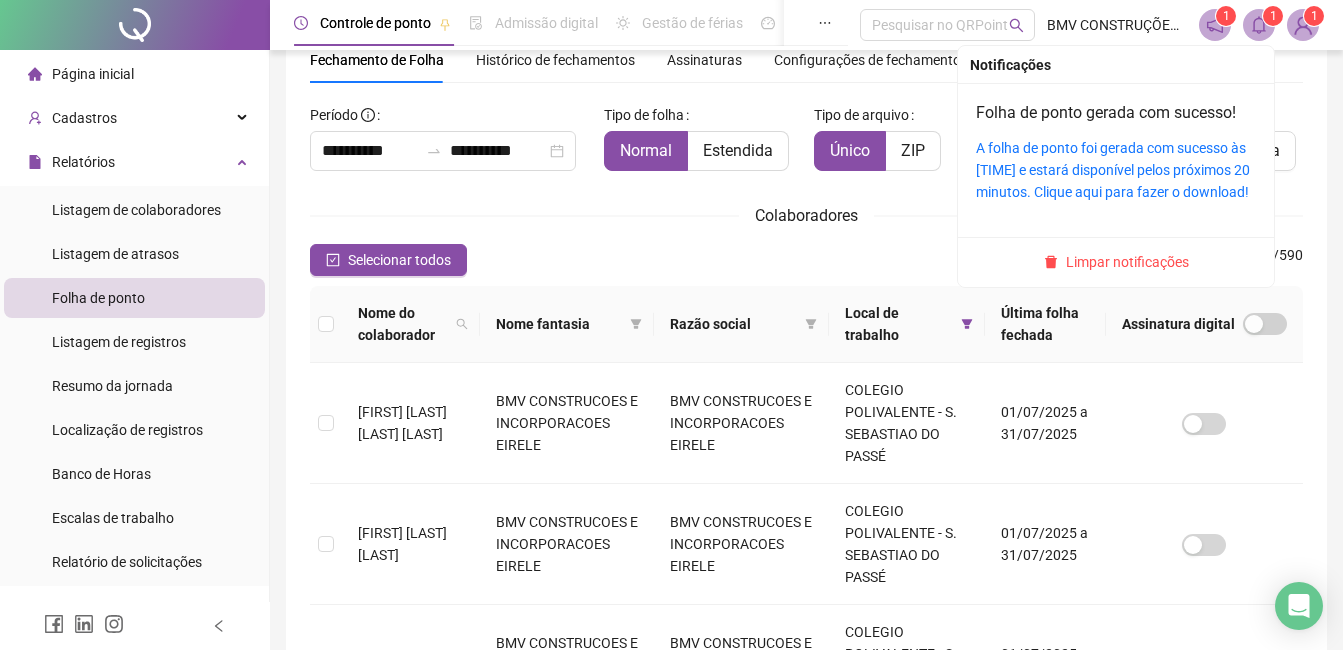 click 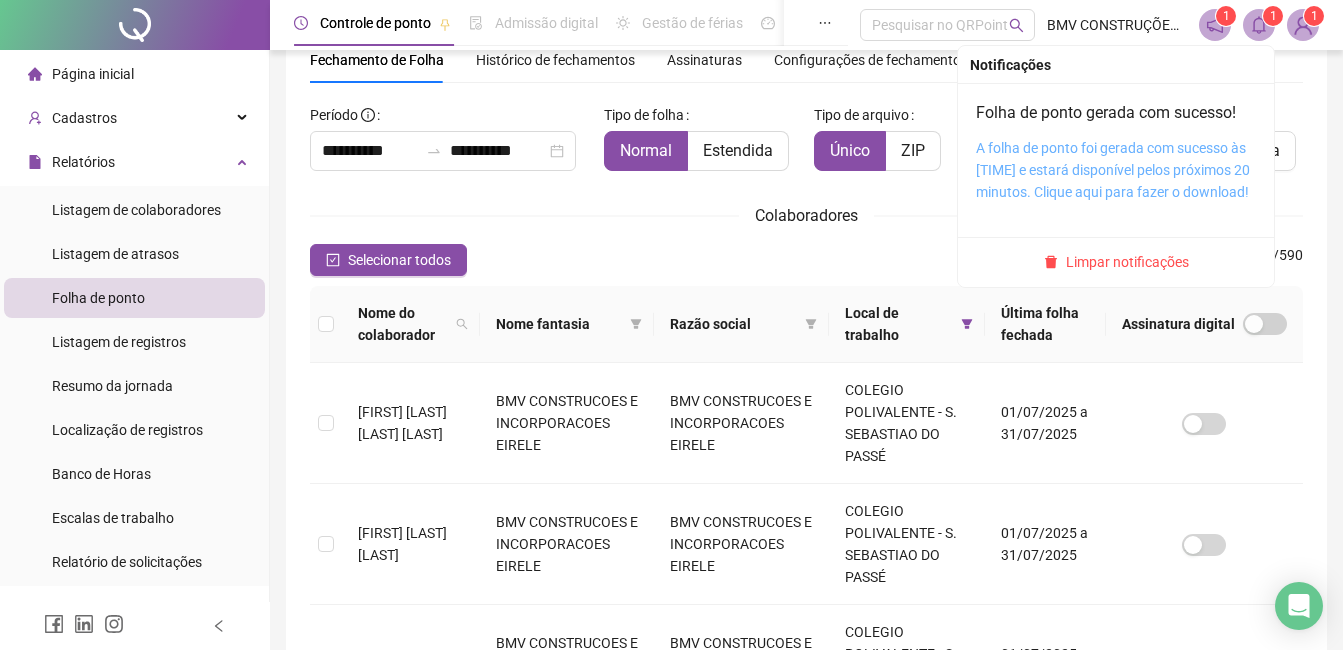 click on "A folha de ponto foi gerada com sucesso às 10:57:47 e estará disponível pelos próximos 20 minutos.
Clique aqui para fazer o download!" at bounding box center (1113, 170) 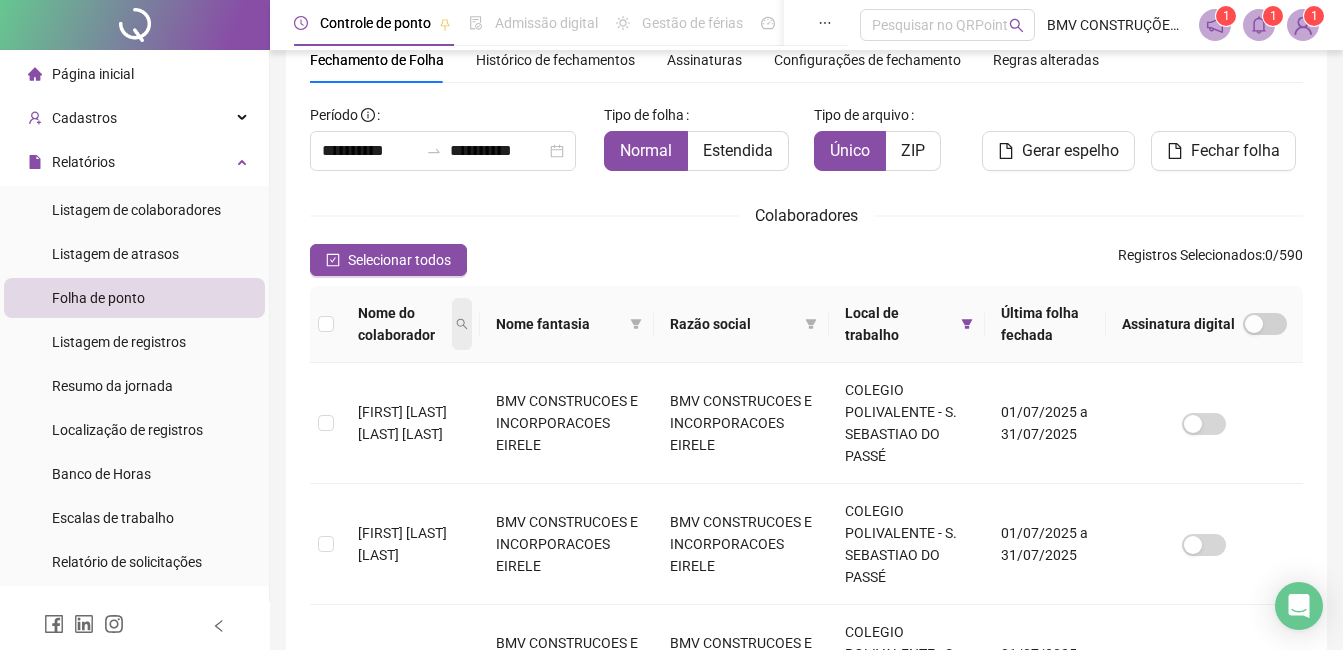 click 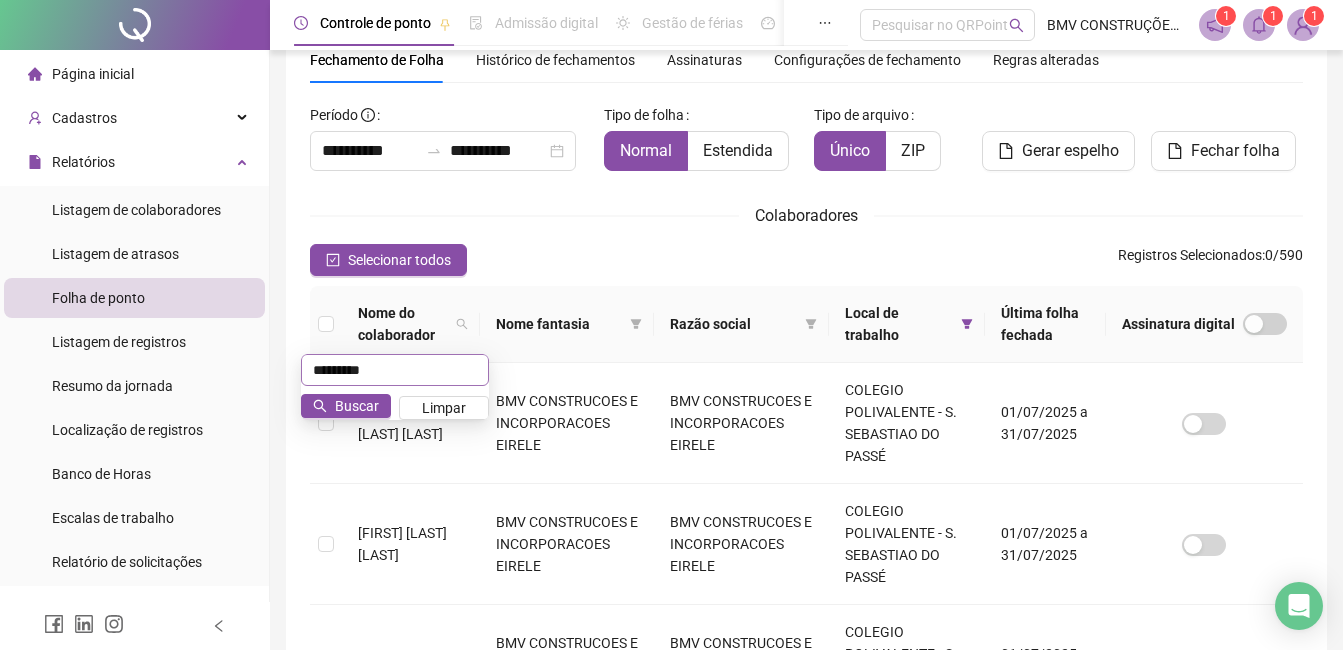 type on "*********" 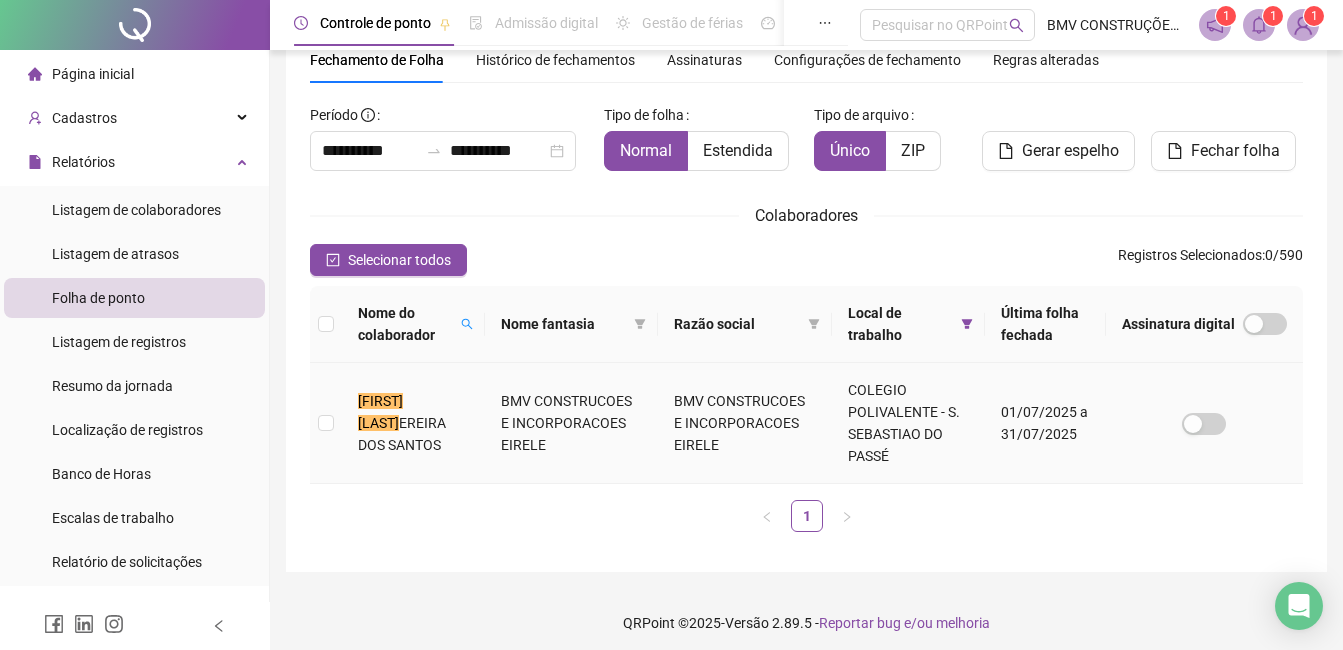 click on "LUCIANO P" at bounding box center (380, 412) 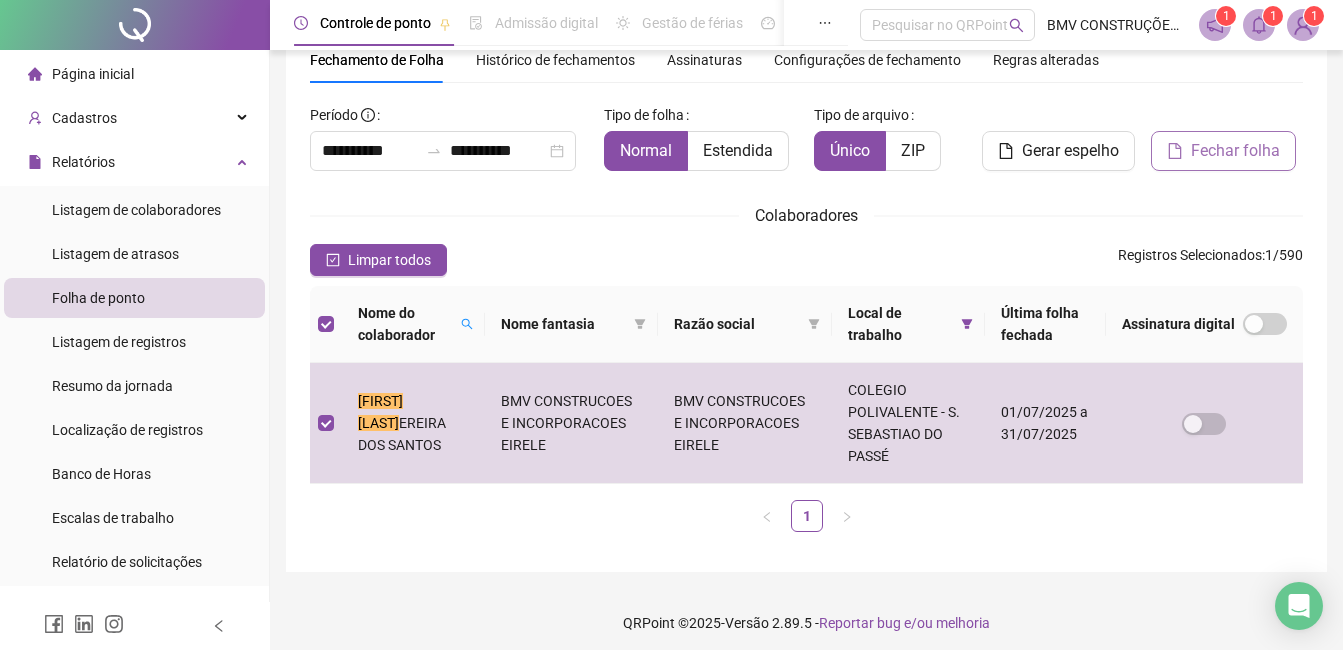click on "Fechar folha" at bounding box center [1223, 151] 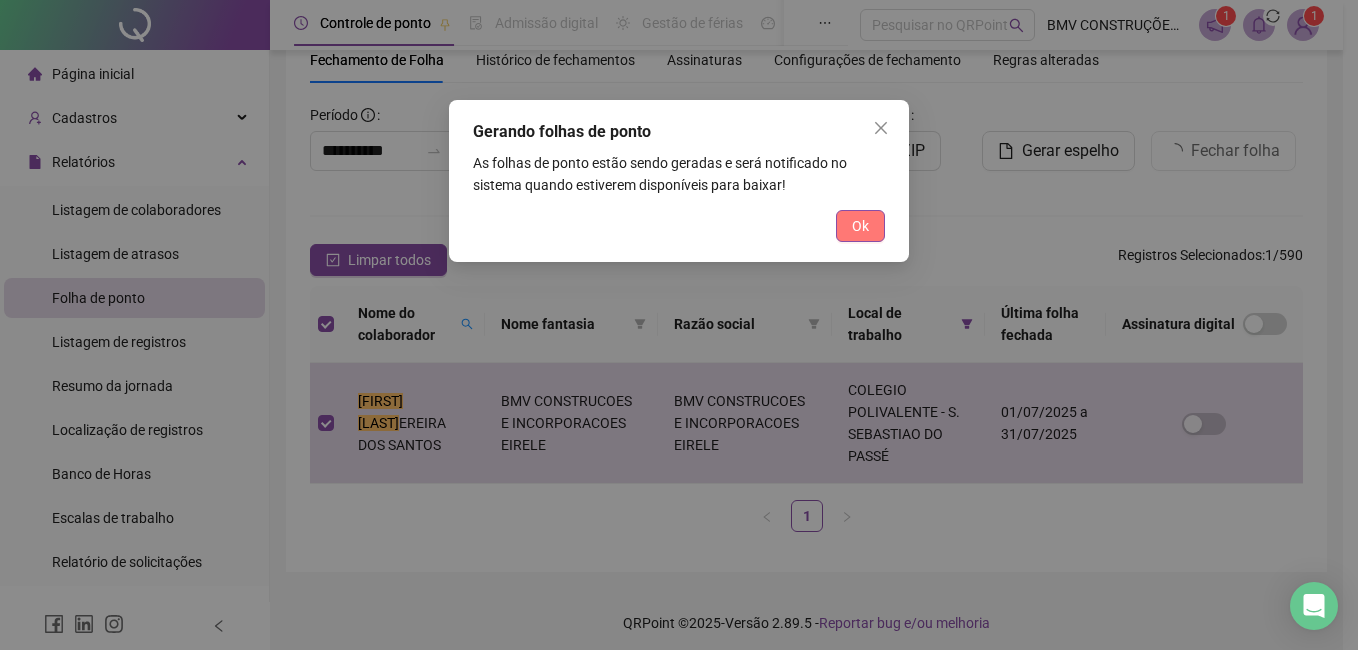 click on "Ok" at bounding box center (860, 226) 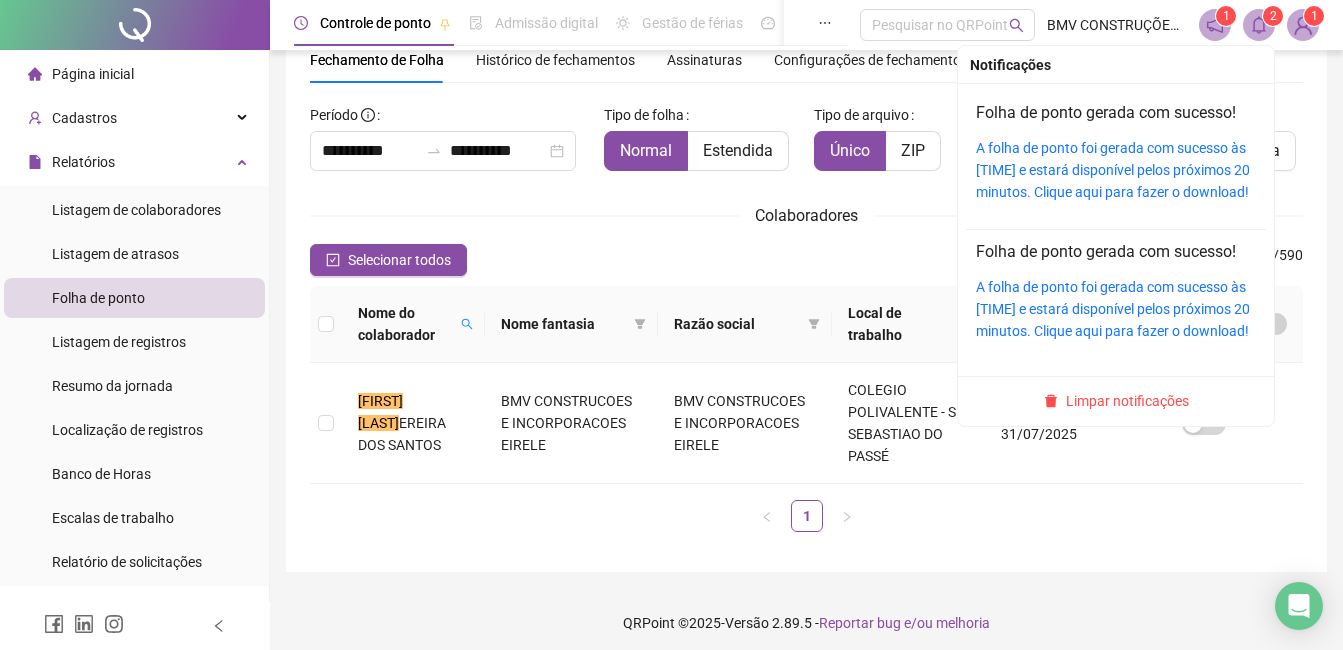 click 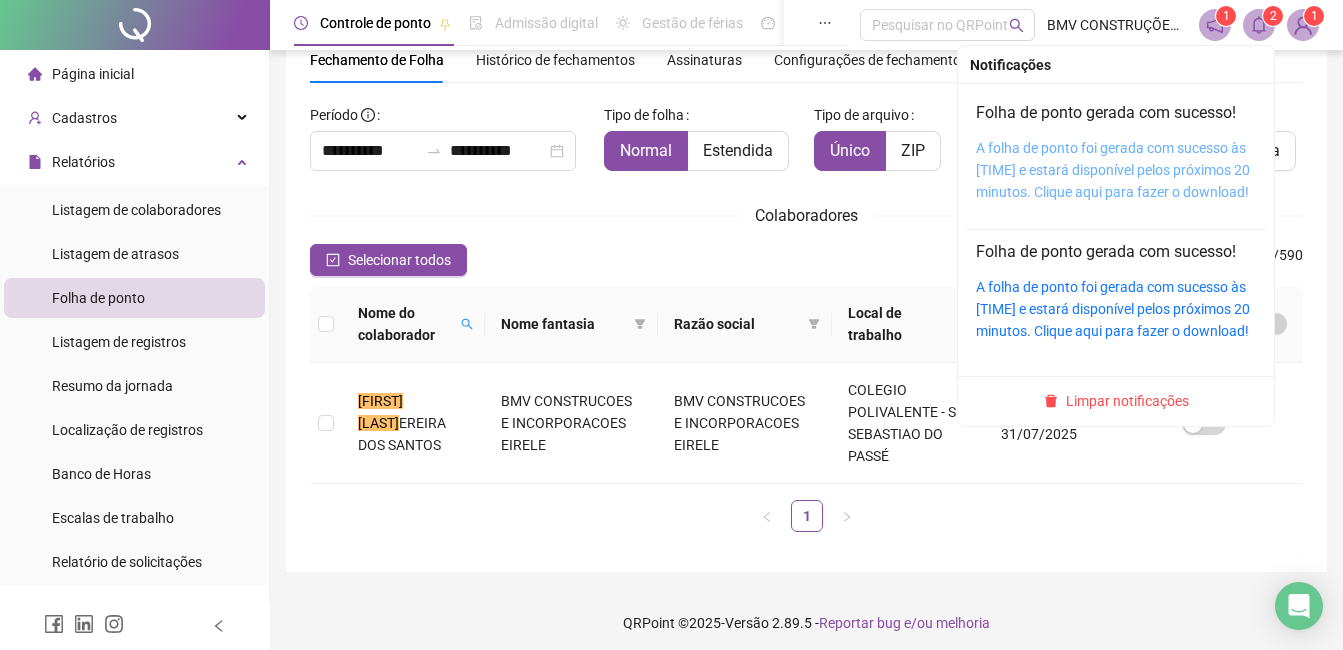 click on "A folha de ponto foi gerada com sucesso às 11:03:09 e estará disponível pelos próximos 20 minutos.
Clique aqui para fazer o download!" at bounding box center (1113, 170) 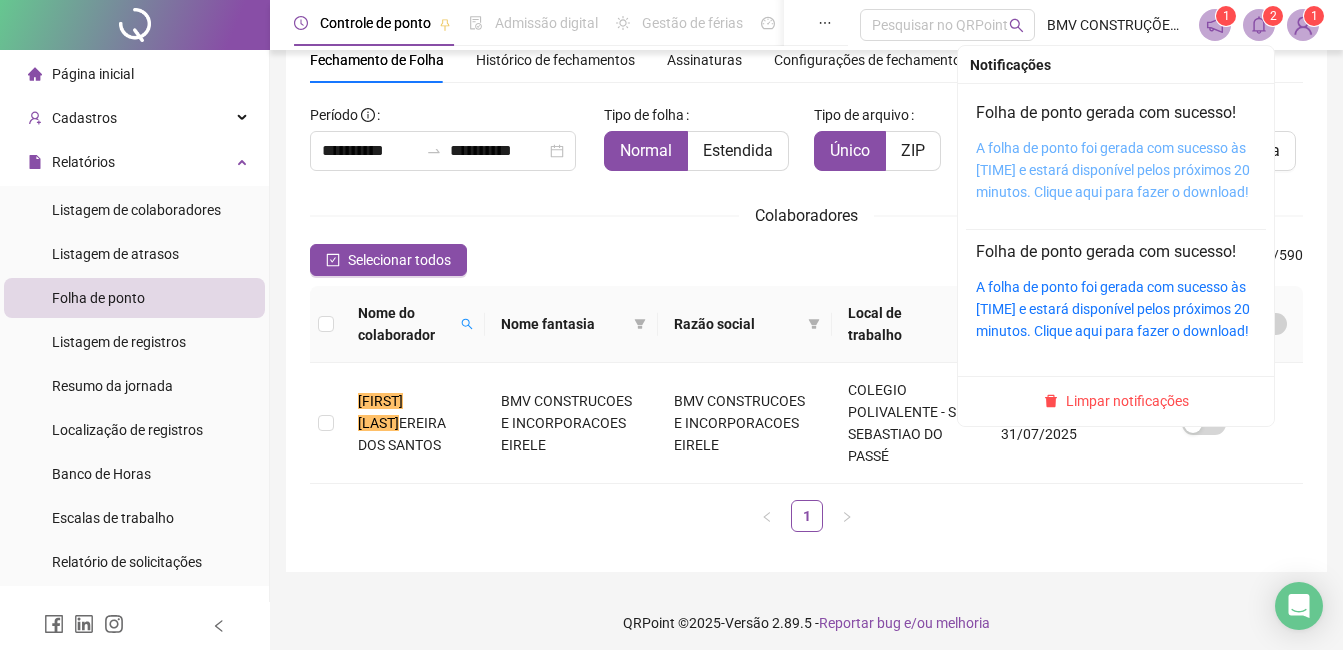 click on "A folha de ponto foi gerada com sucesso às 11:03:09 e estará disponível pelos próximos 20 minutos.
Clique aqui para fazer o download!" at bounding box center [1113, 170] 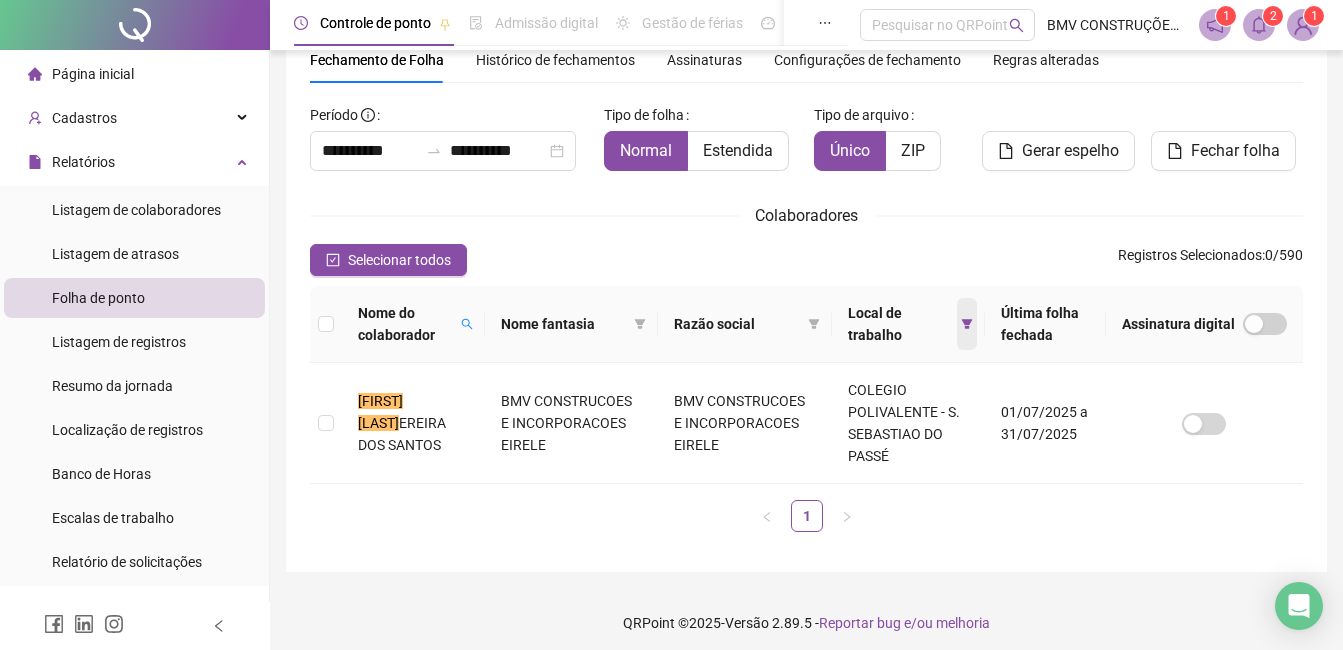 click at bounding box center [967, 324] 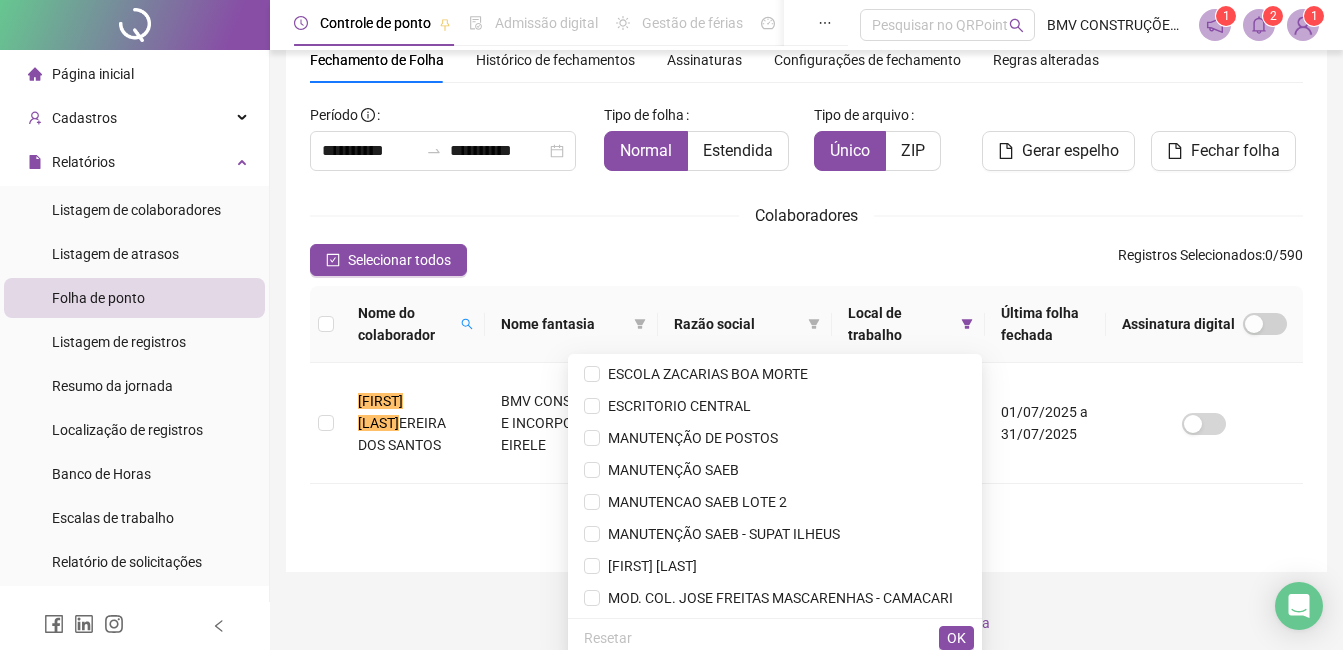 scroll, scrollTop: 405, scrollLeft: 0, axis: vertical 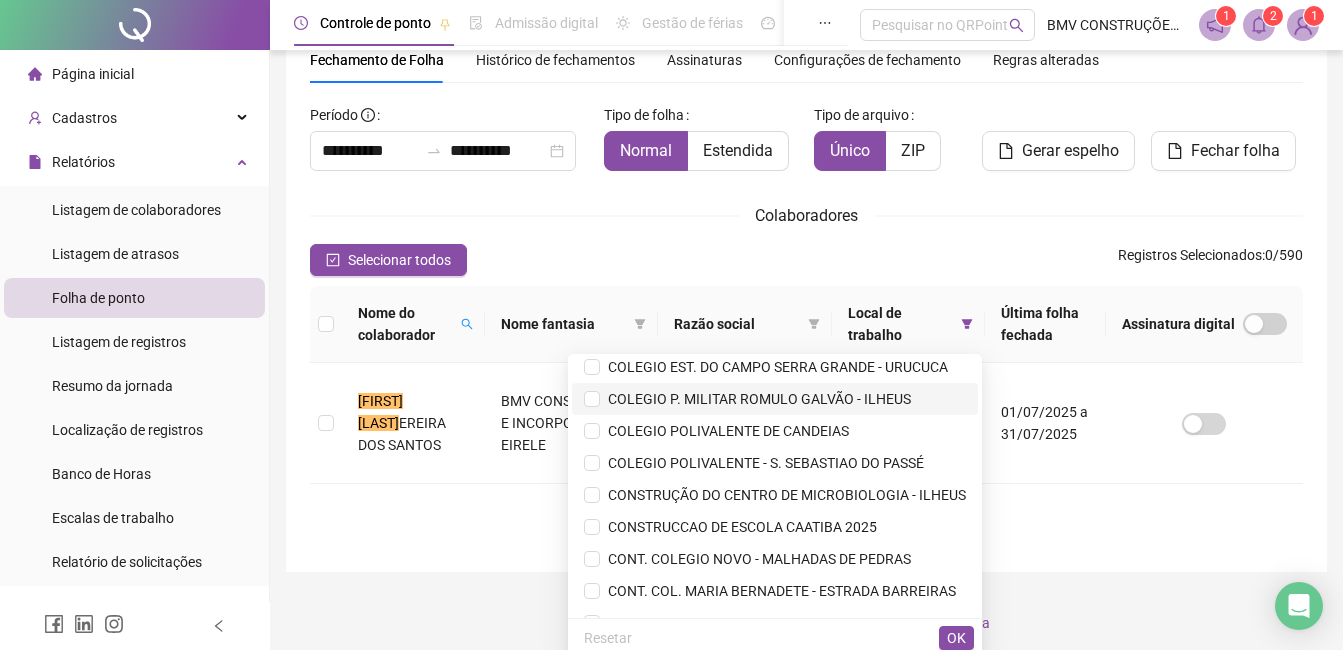 click on "COLEGIO P. MILITAR ROMULO GALVÃO - ILHEUS" at bounding box center [755, 399] 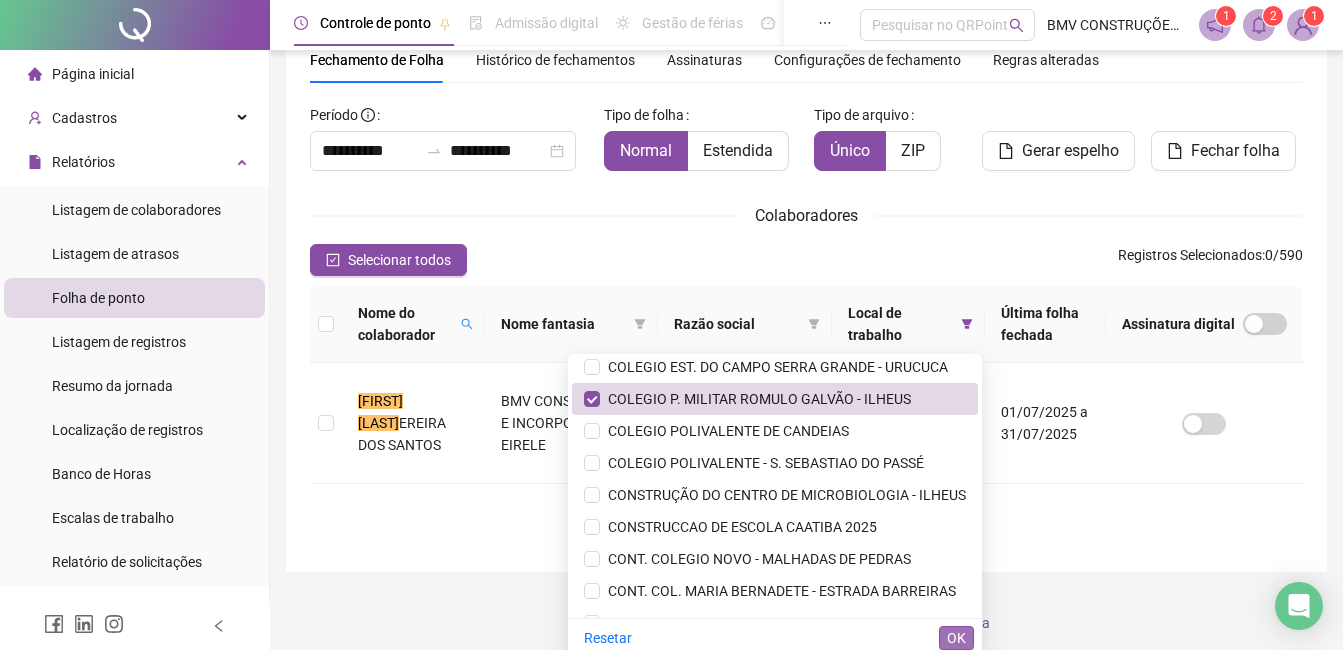 click on "OK" at bounding box center (956, 638) 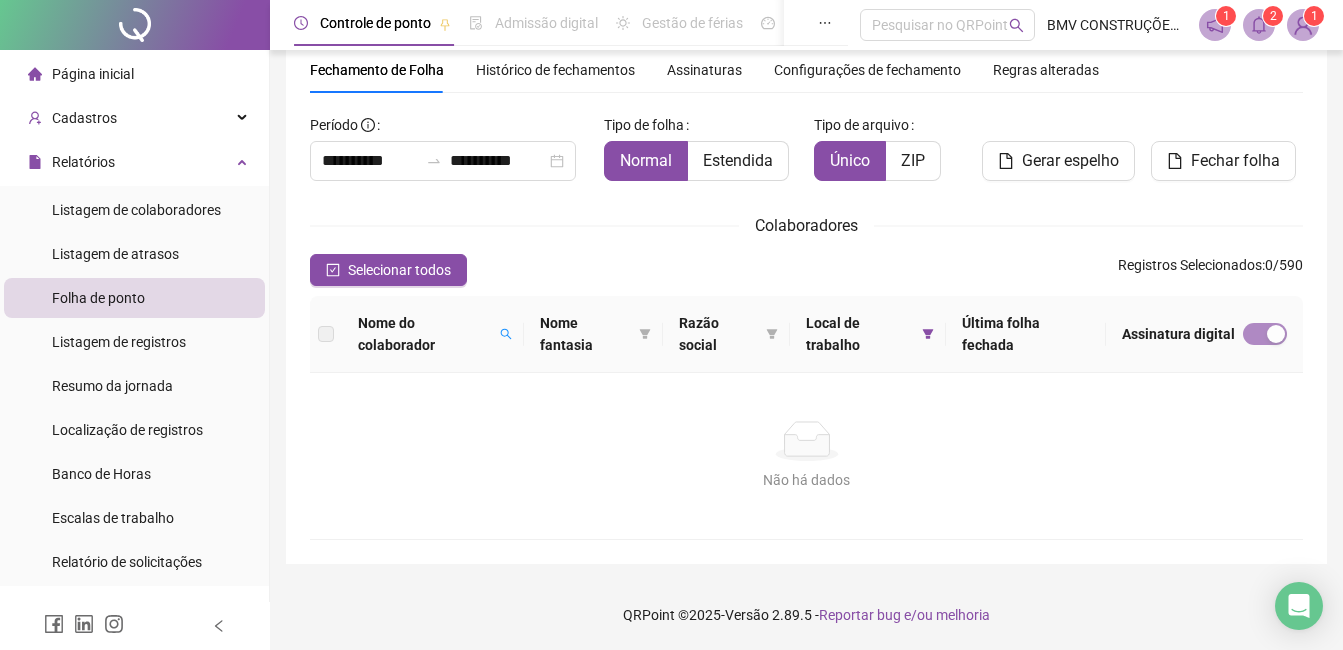 scroll, scrollTop: 75, scrollLeft: 0, axis: vertical 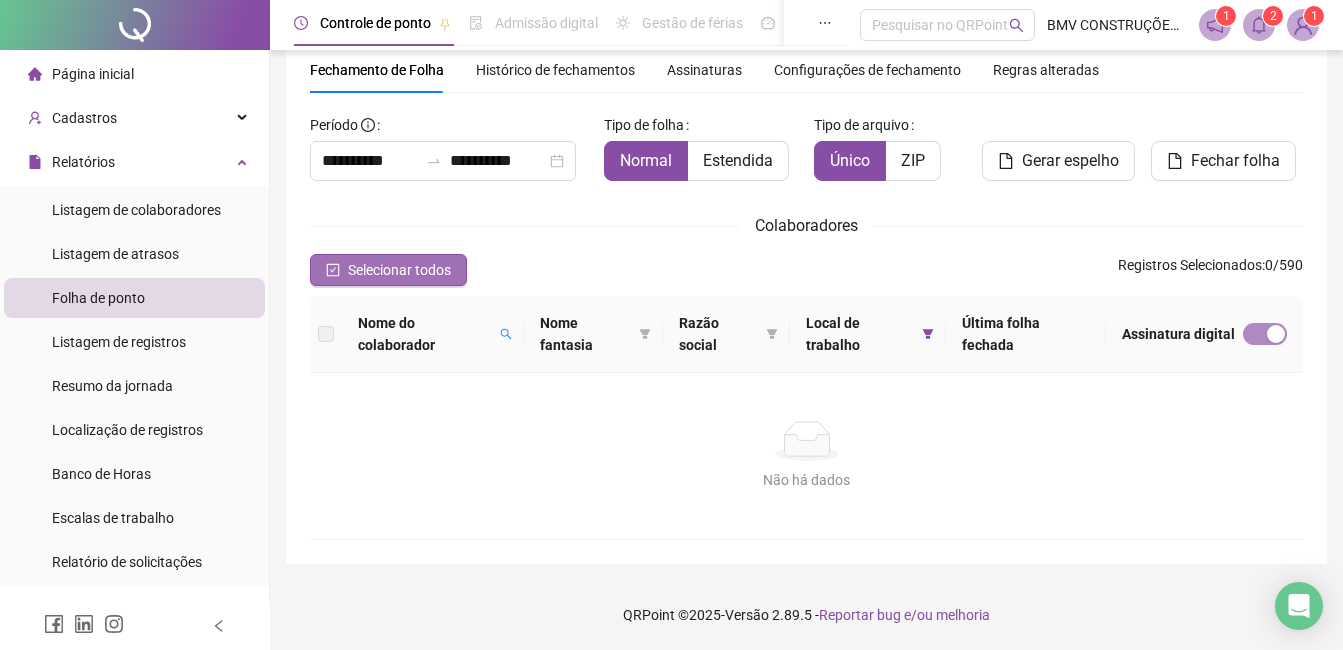 click on "Selecionar todos" at bounding box center (399, 270) 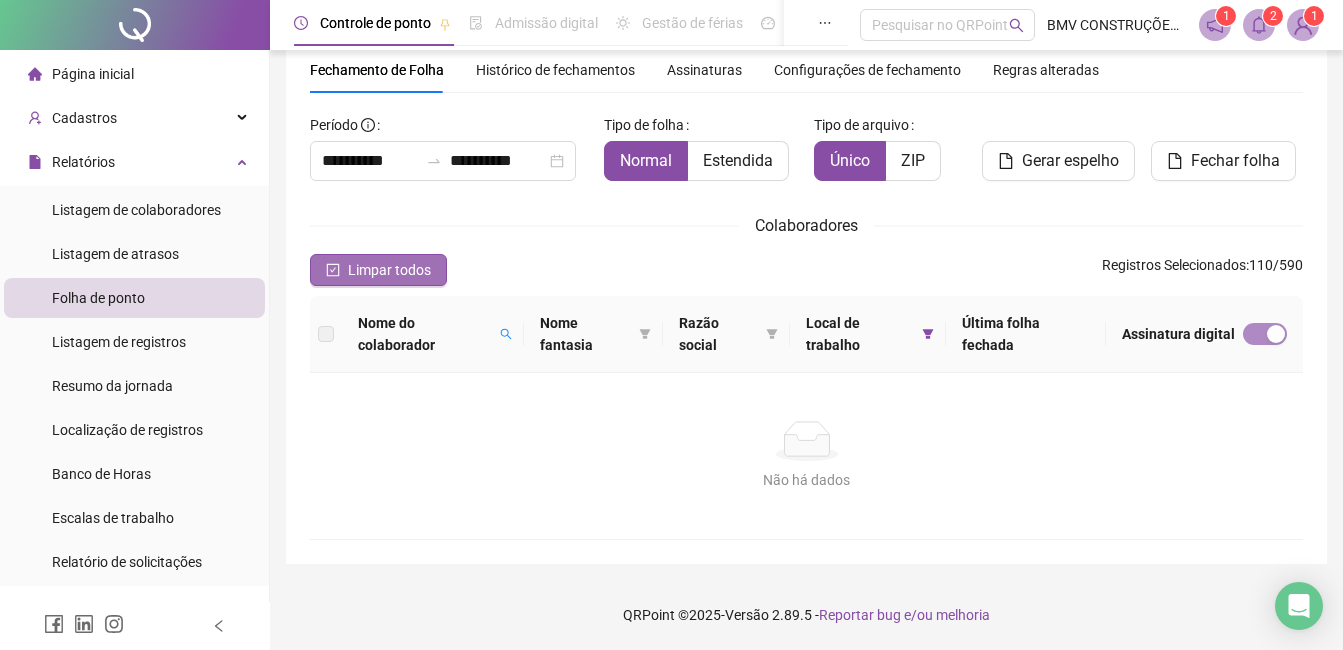 click on "Limpar todos" at bounding box center [389, 270] 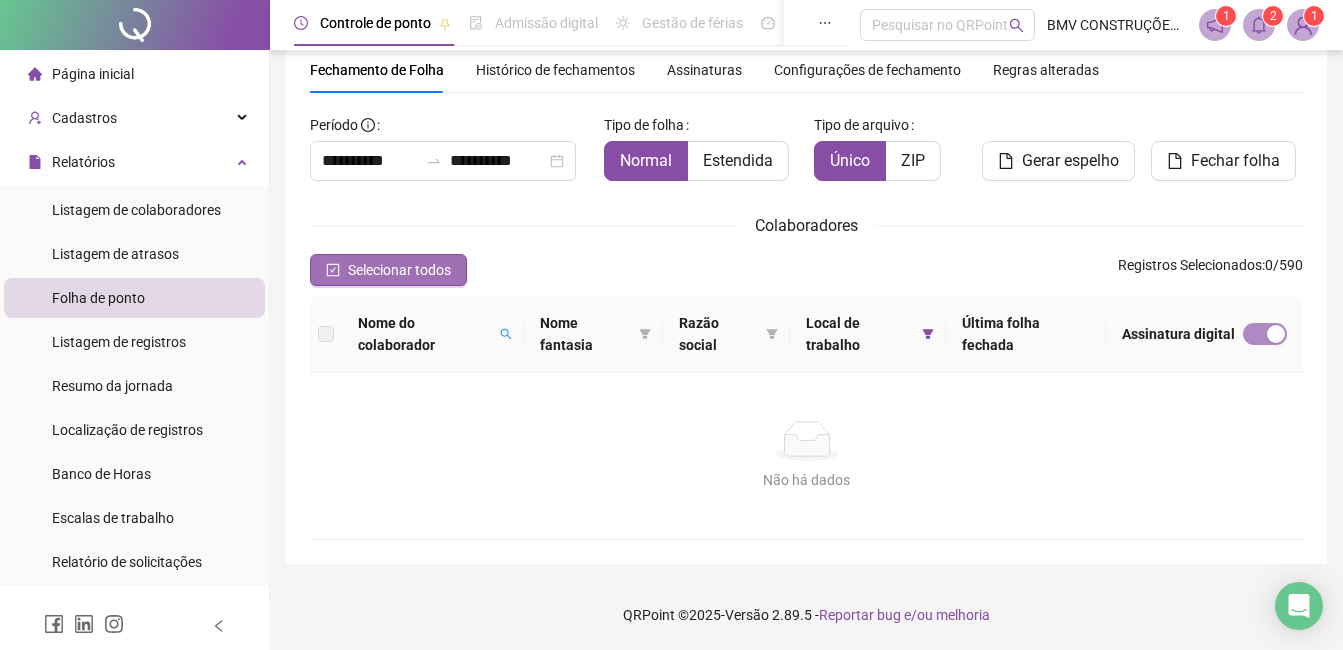 click on "Selecionar todos" at bounding box center [399, 270] 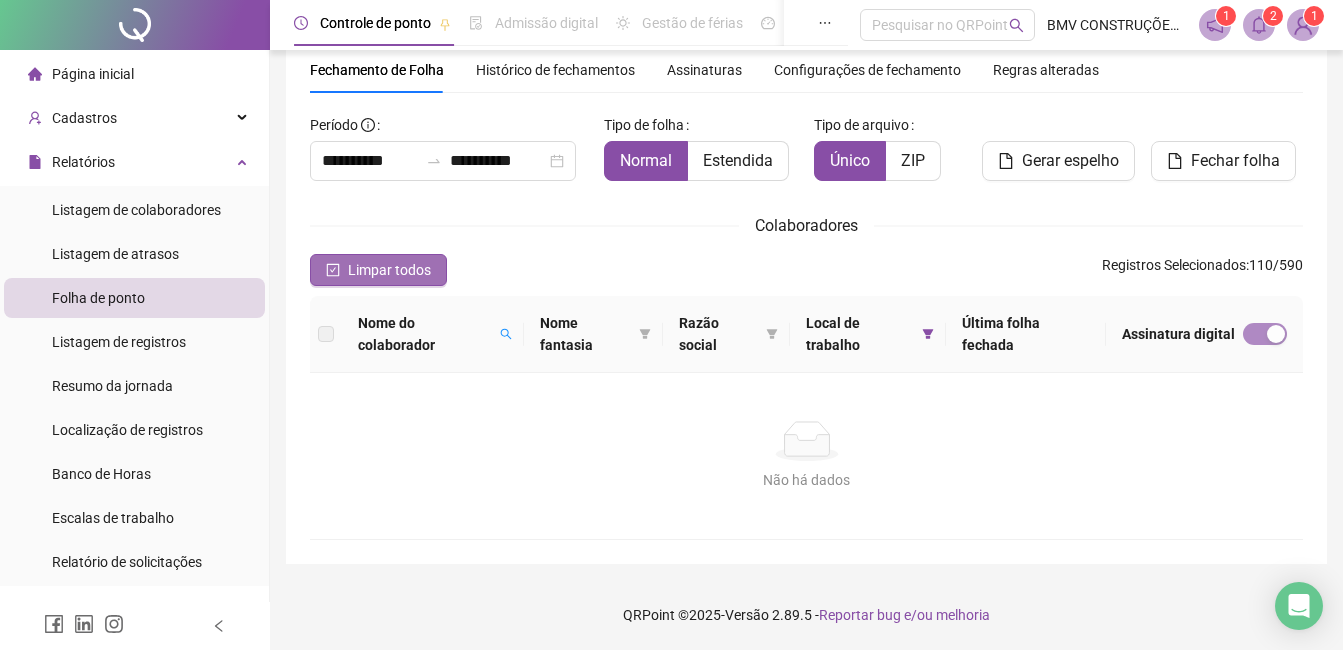 click on "Limpar todos" at bounding box center (389, 270) 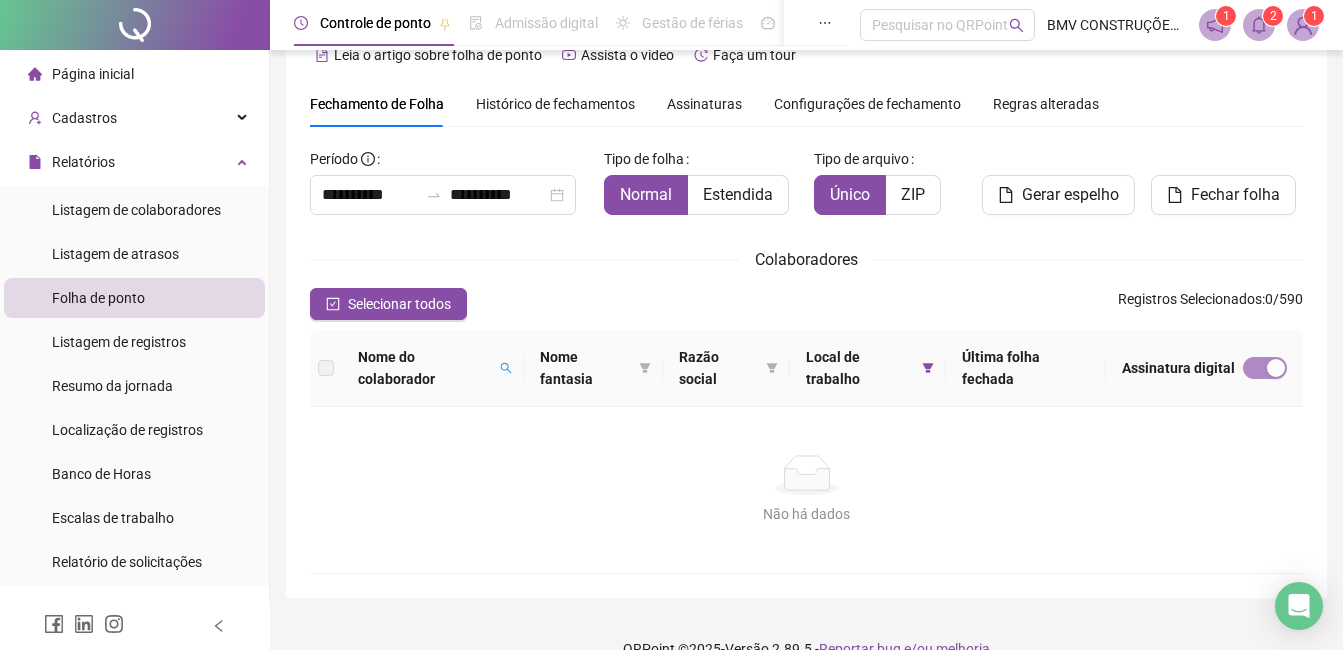 scroll, scrollTop: 0, scrollLeft: 0, axis: both 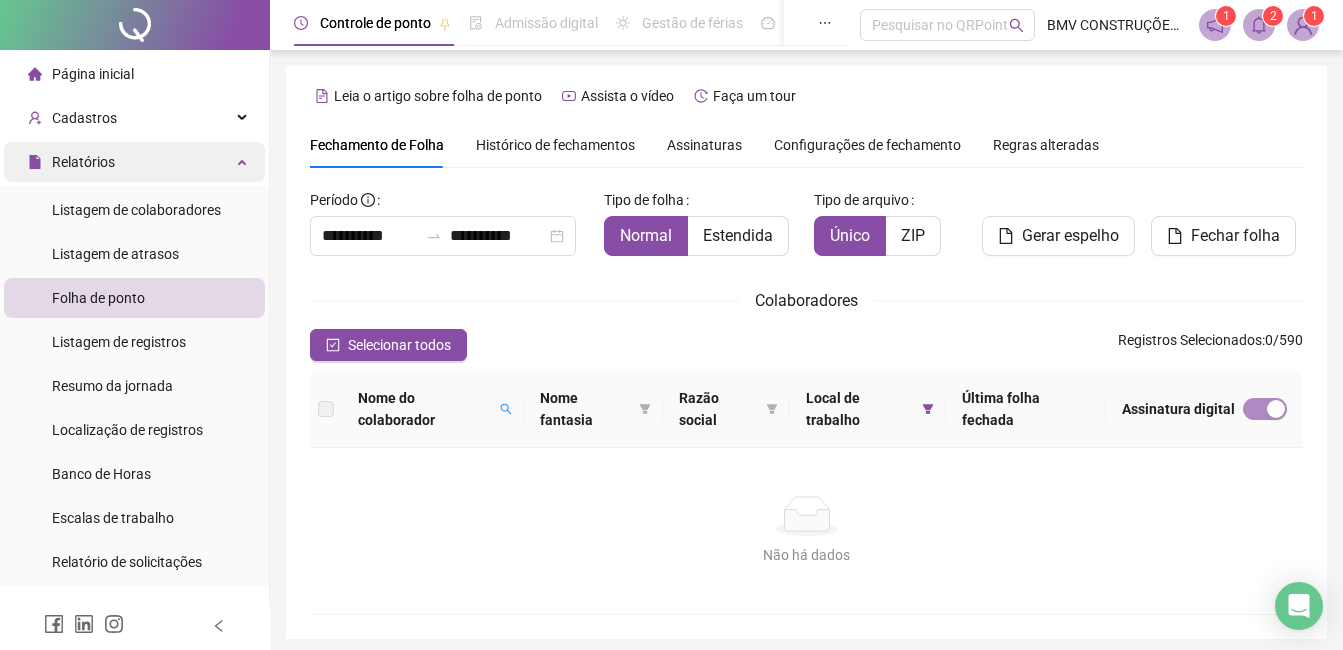 click on "Relatórios" at bounding box center [83, 162] 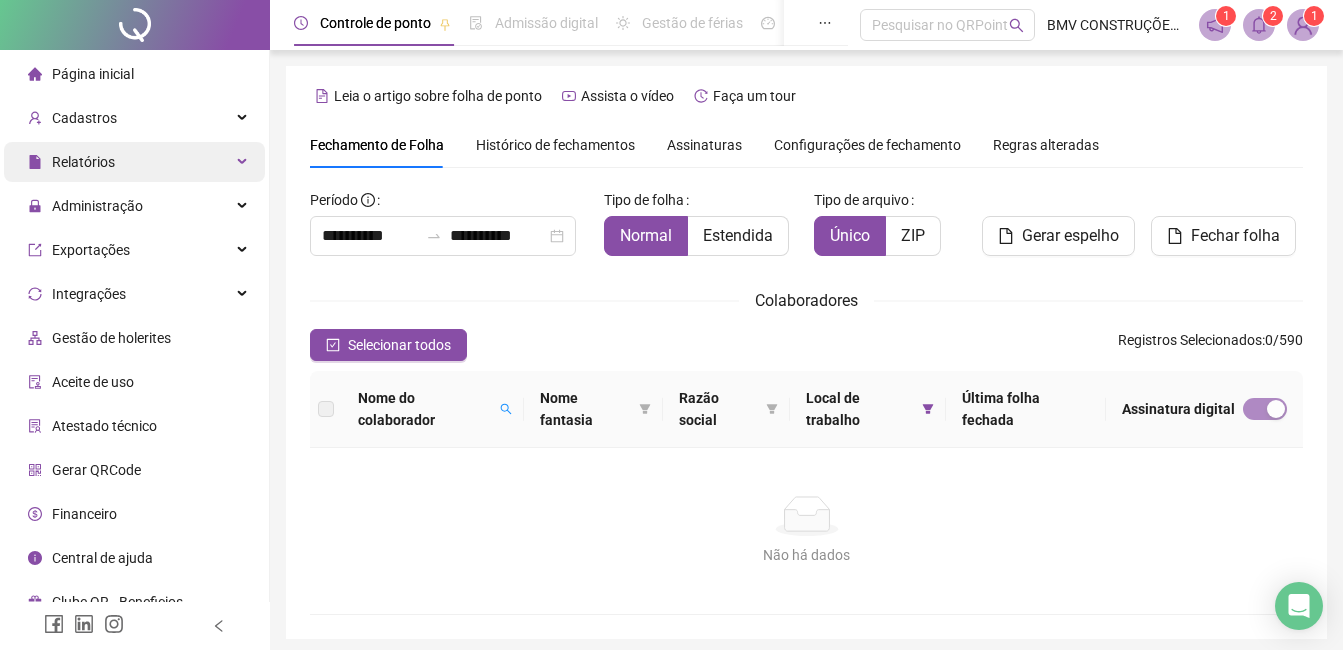 click on "Relatórios" at bounding box center [83, 162] 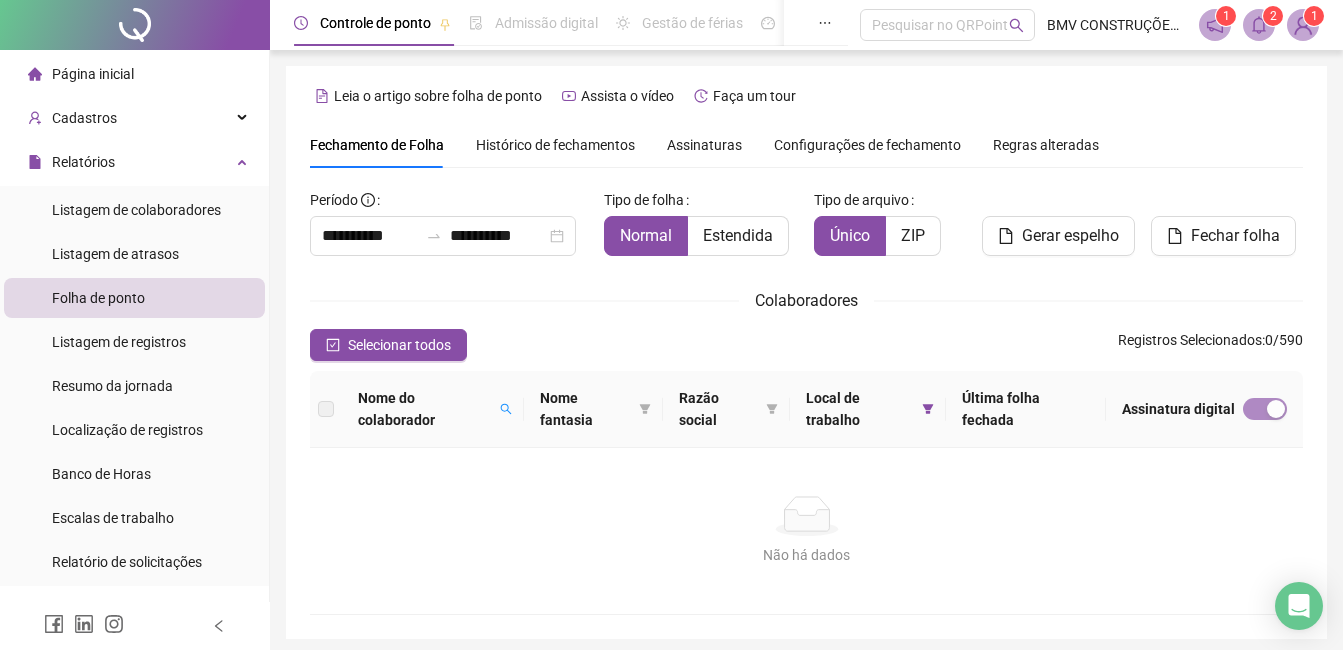click on "Folha de ponto" at bounding box center [98, 298] 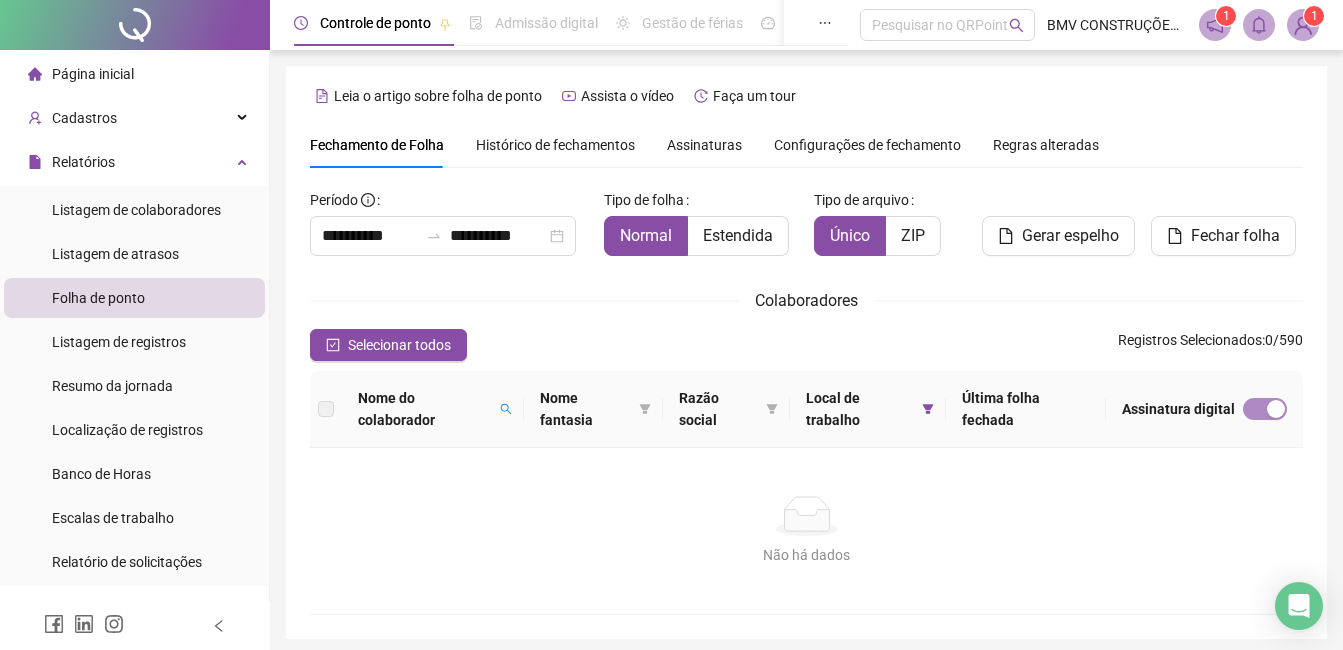 scroll, scrollTop: 75, scrollLeft: 0, axis: vertical 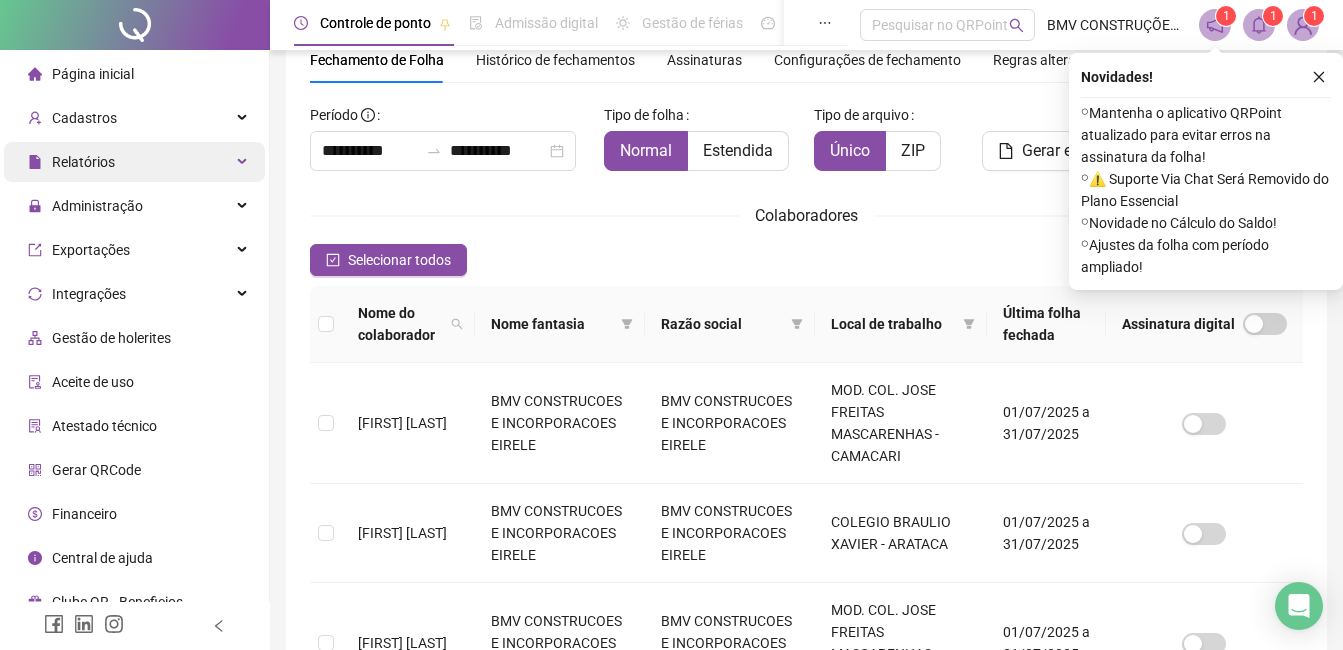 click on "Relatórios" at bounding box center (83, 162) 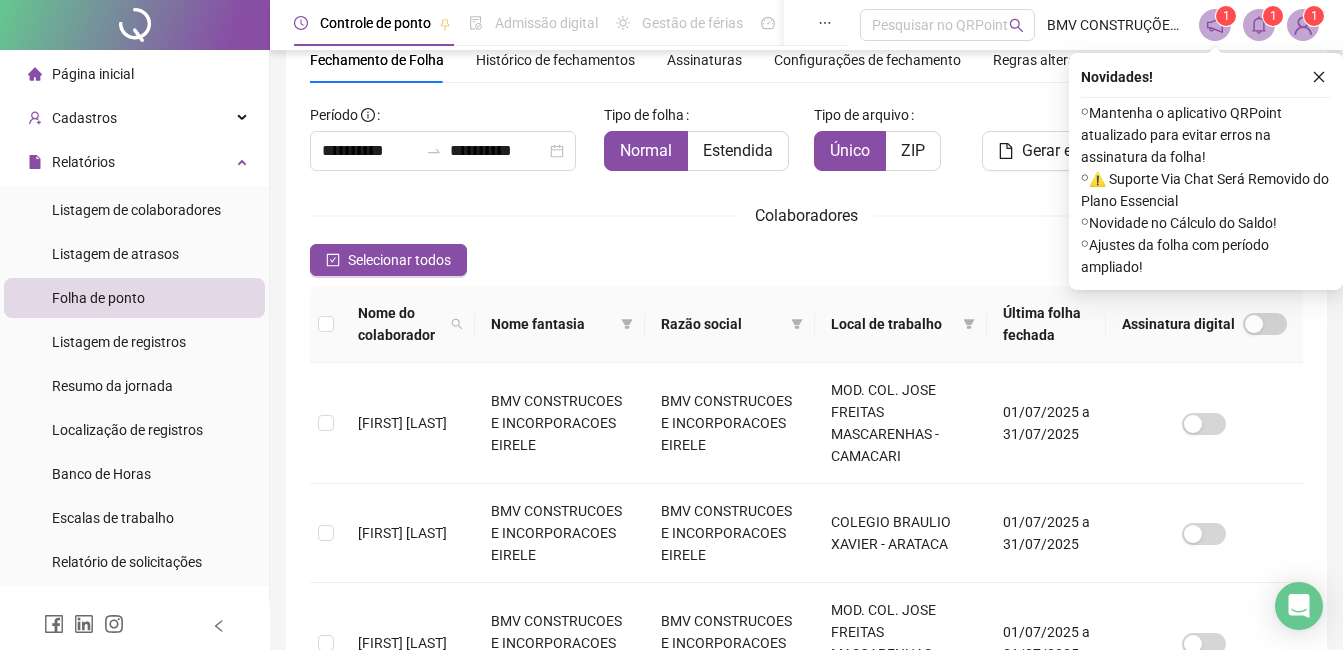 click on "Folha de ponto" at bounding box center (98, 298) 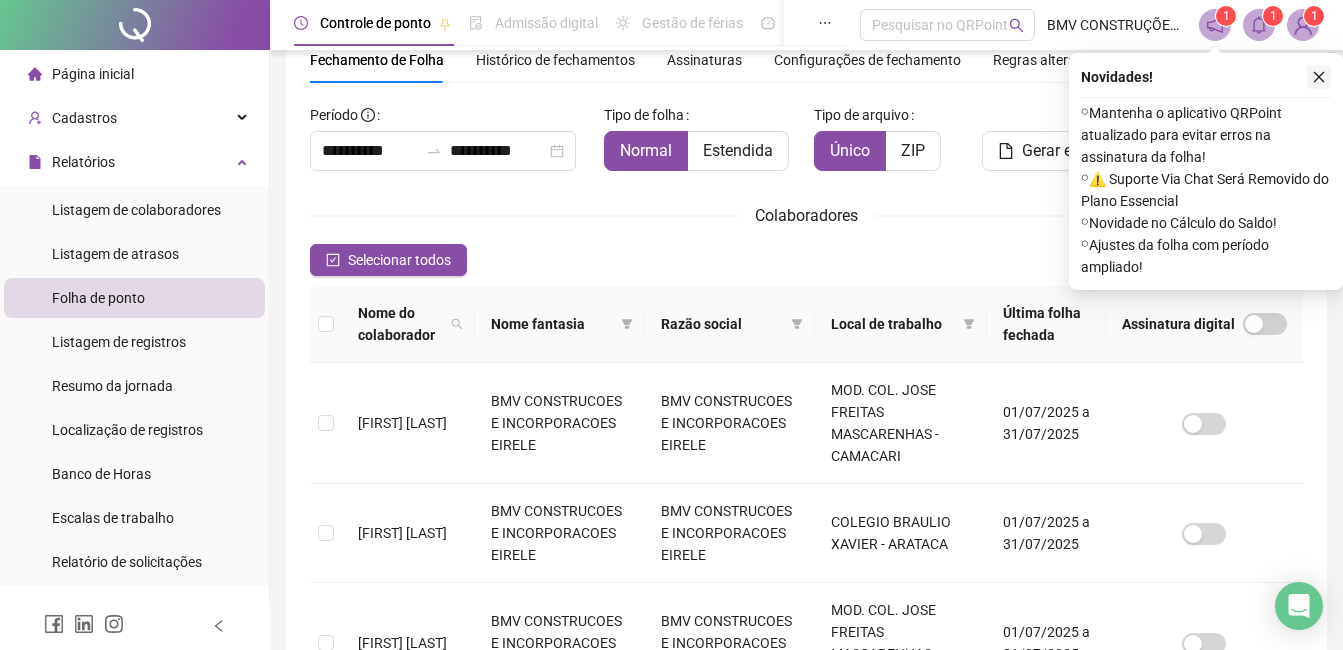 click 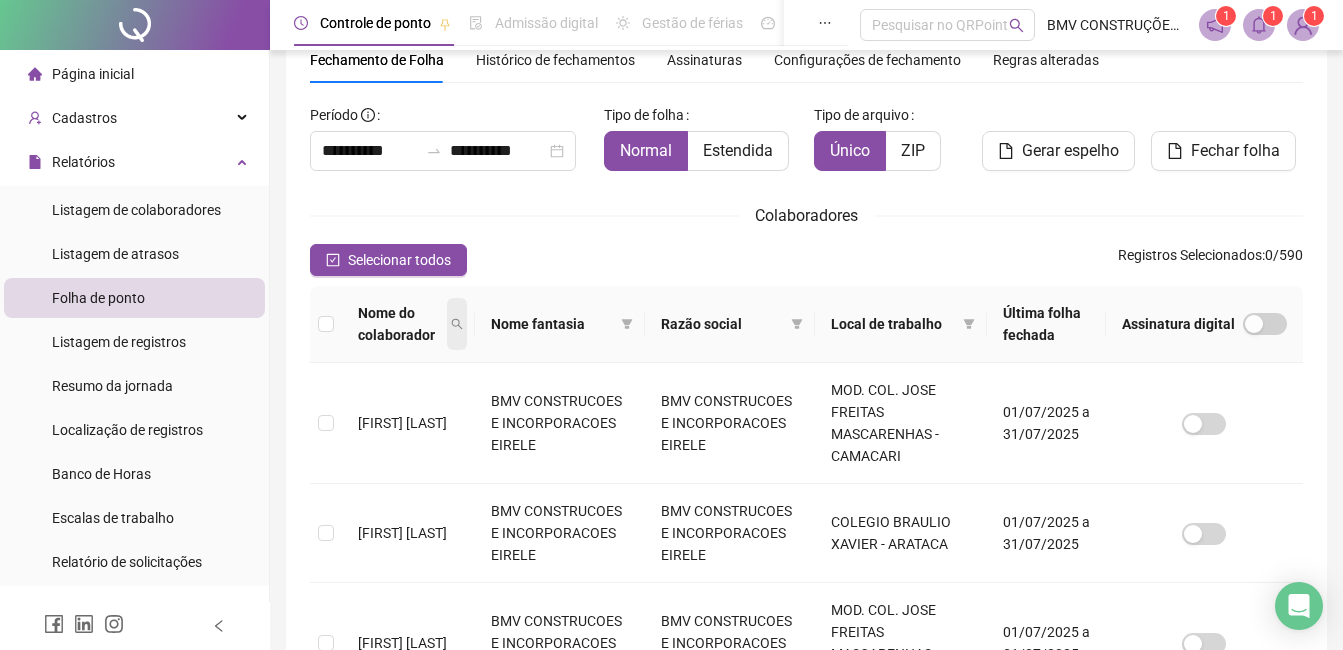 click 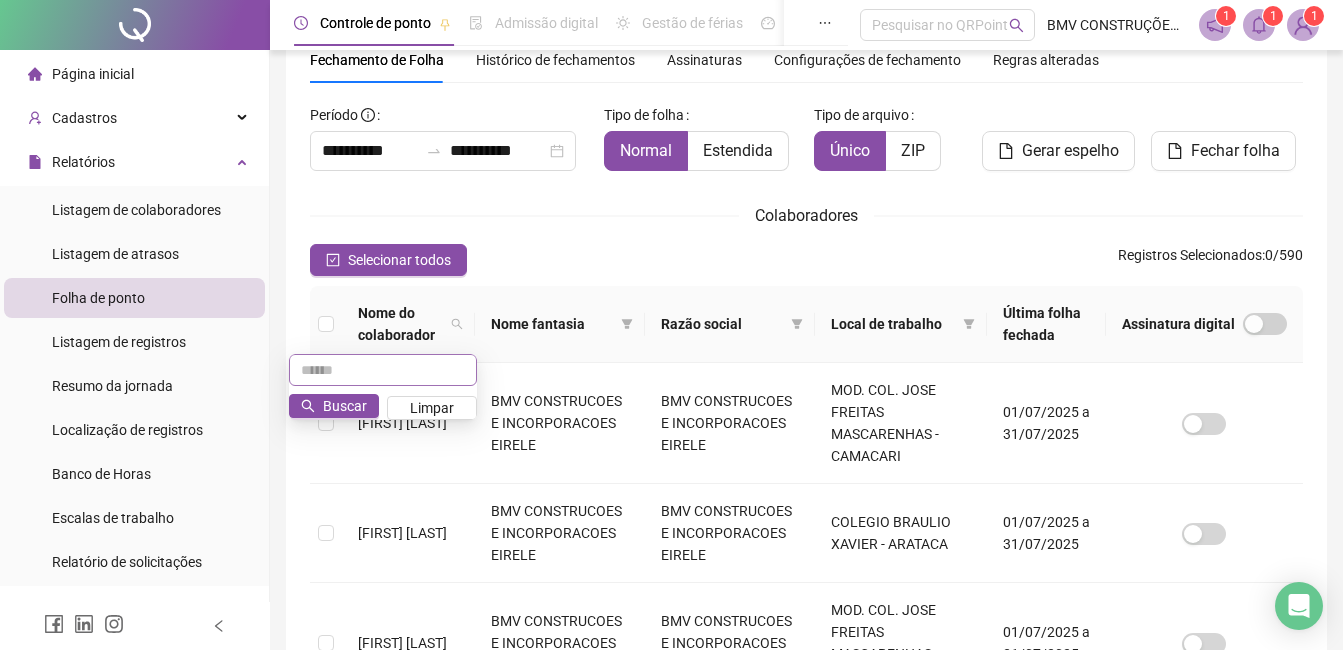 click at bounding box center (383, 370) 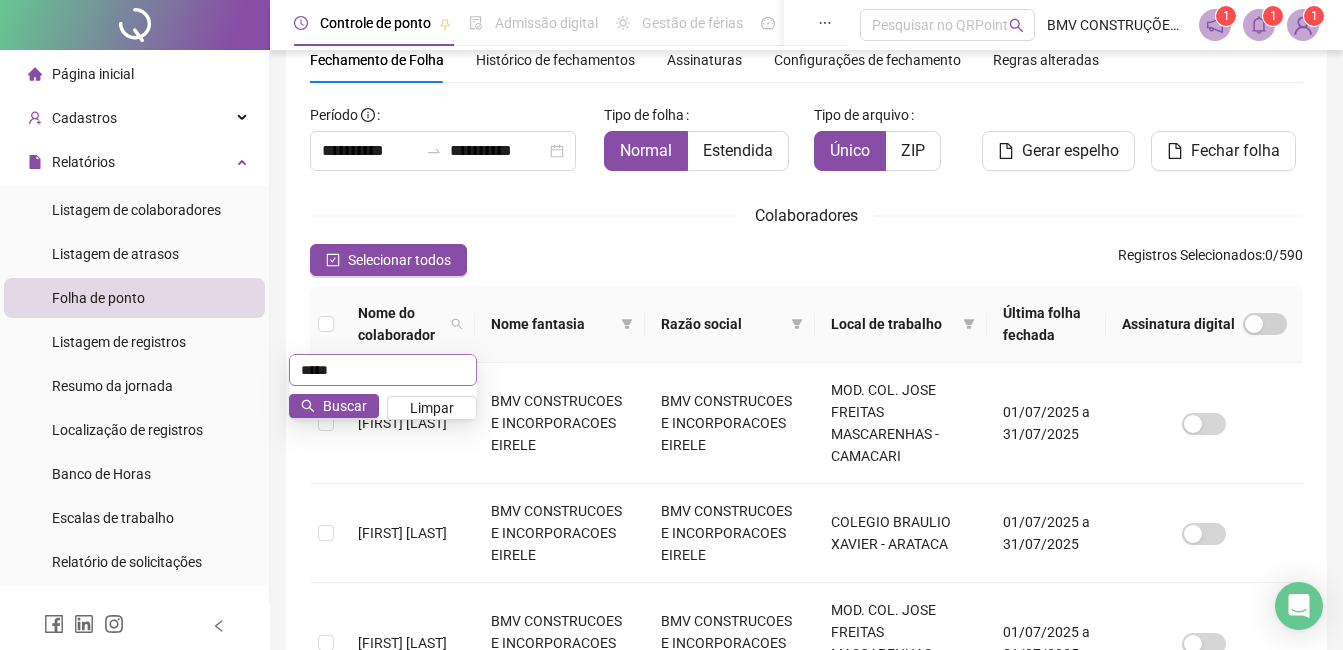 scroll, scrollTop: 75, scrollLeft: 0, axis: vertical 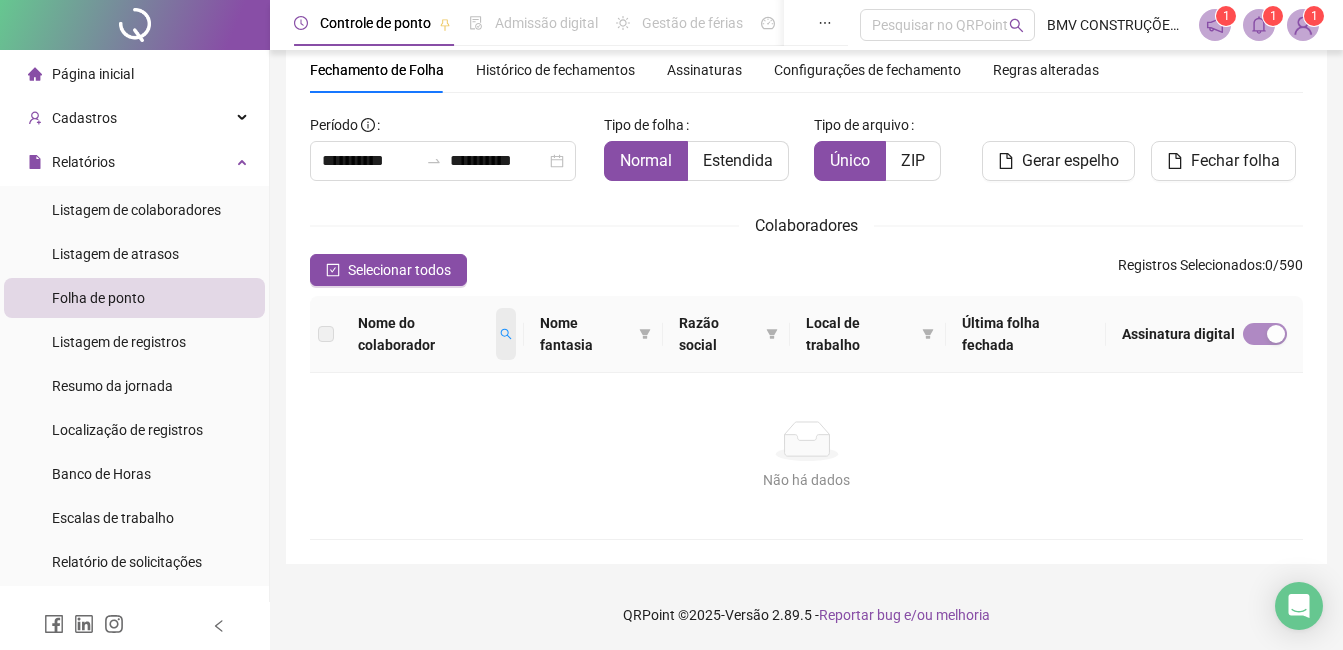click 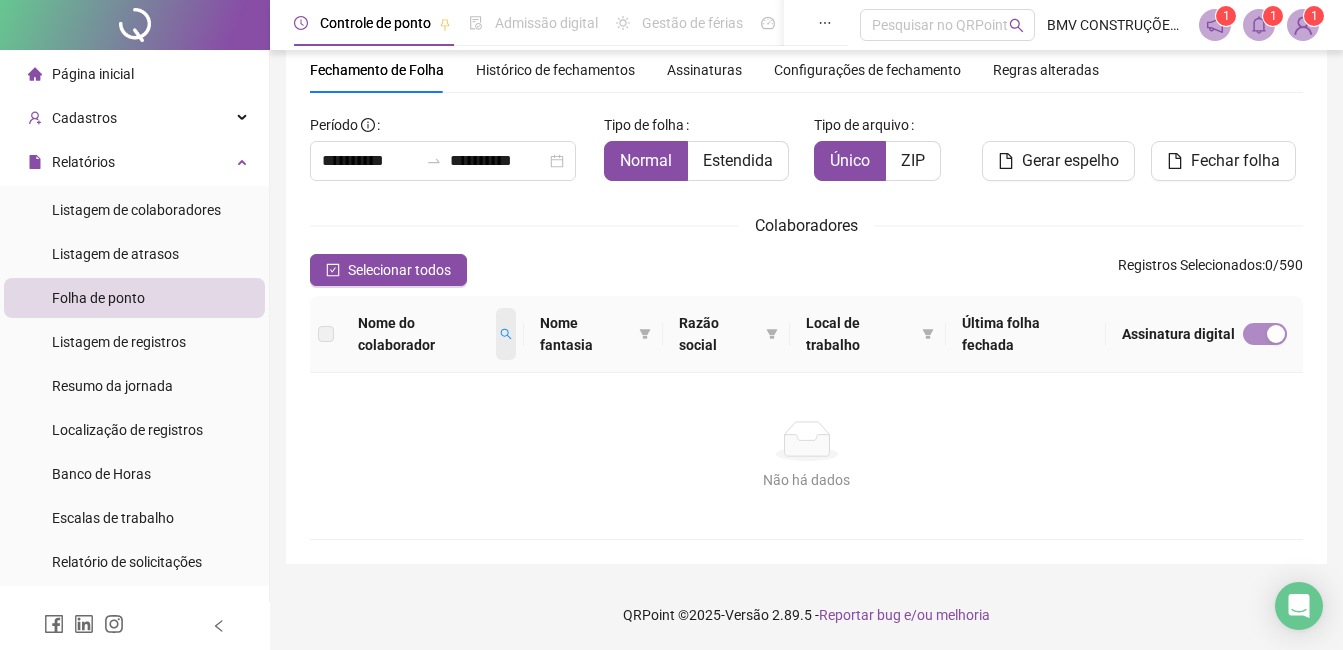 click 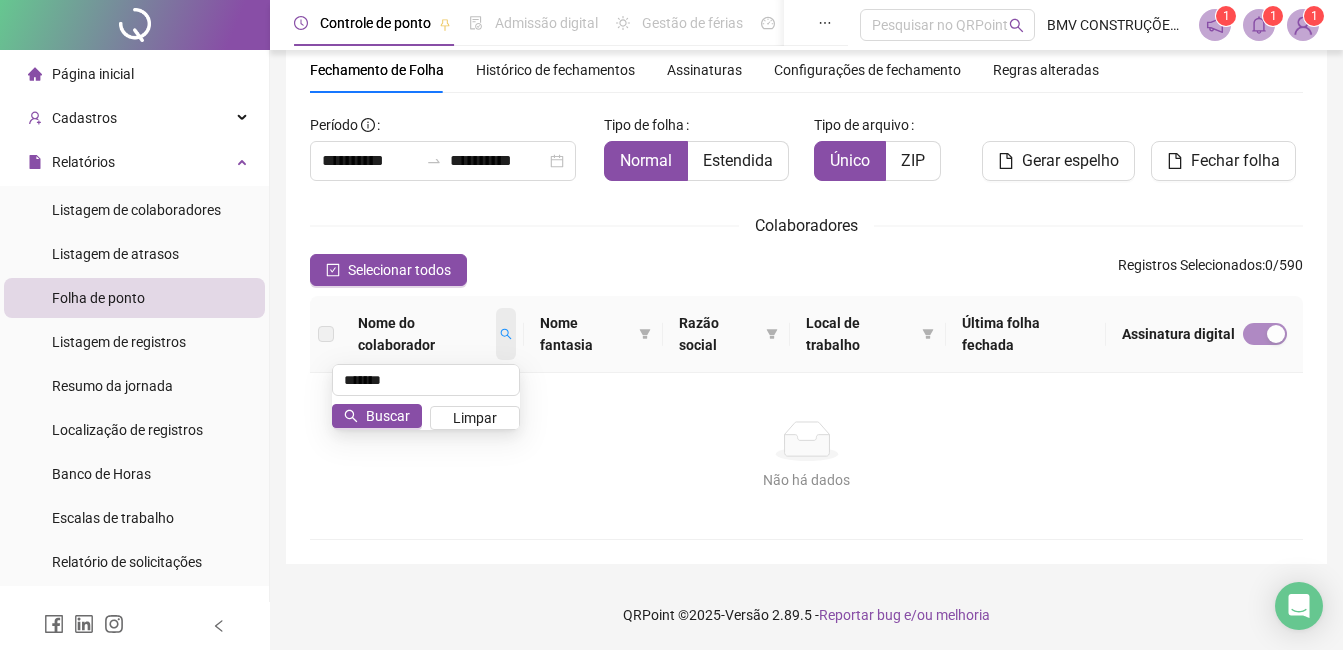 click 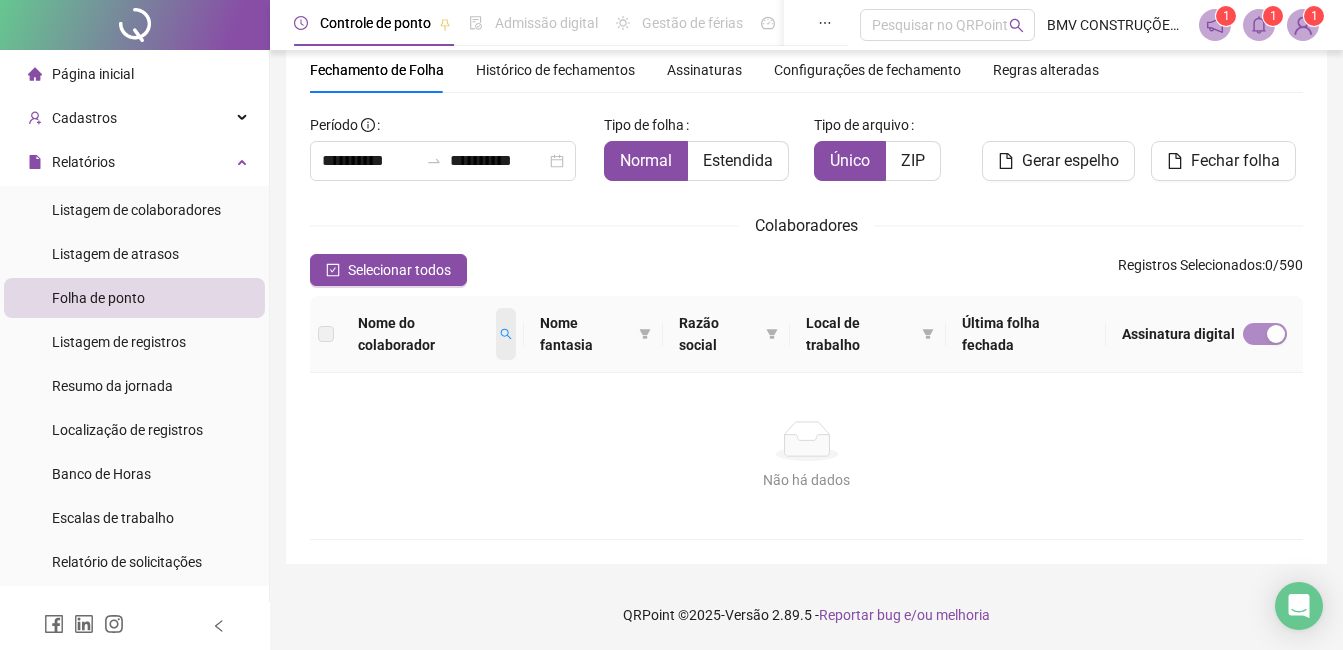 click at bounding box center [506, 334] 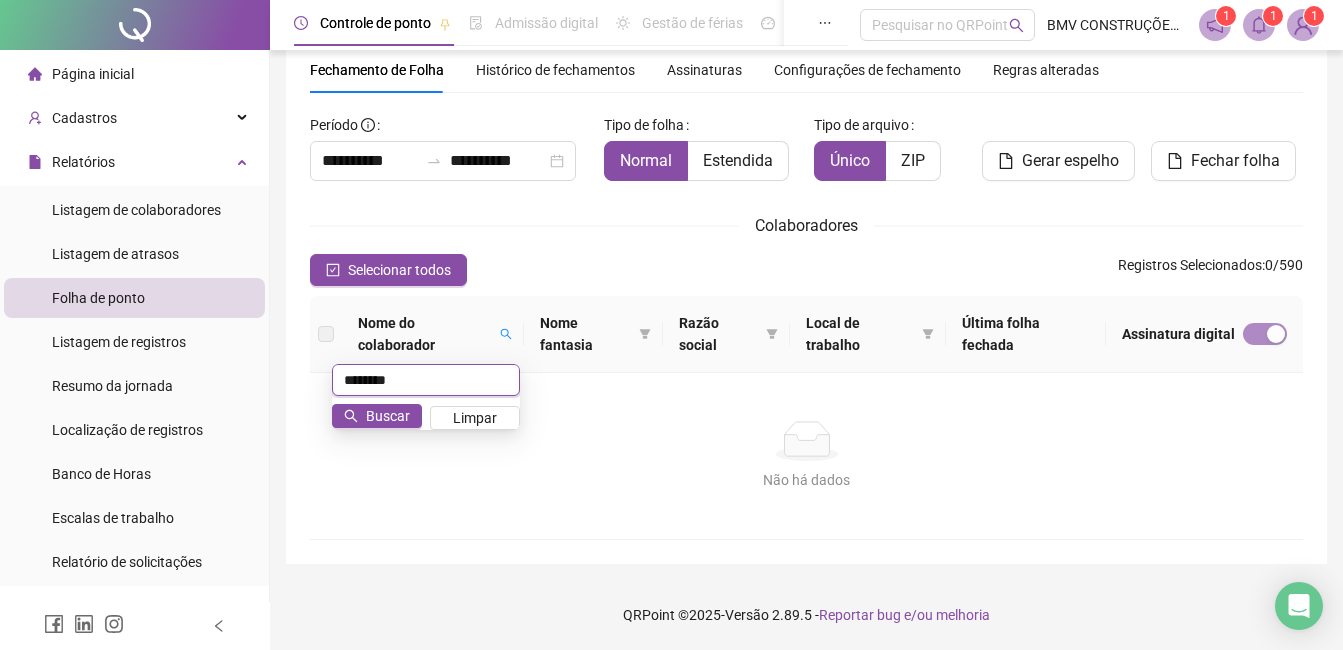 scroll, scrollTop: 85, scrollLeft: 0, axis: vertical 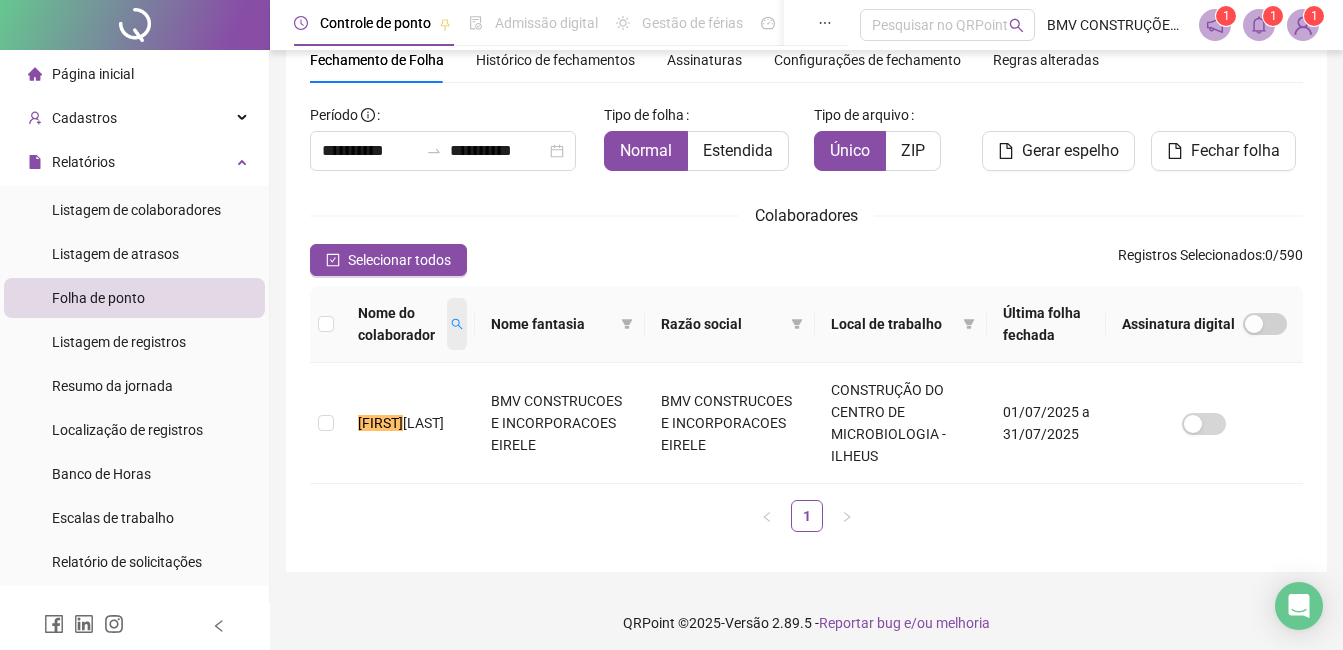 click 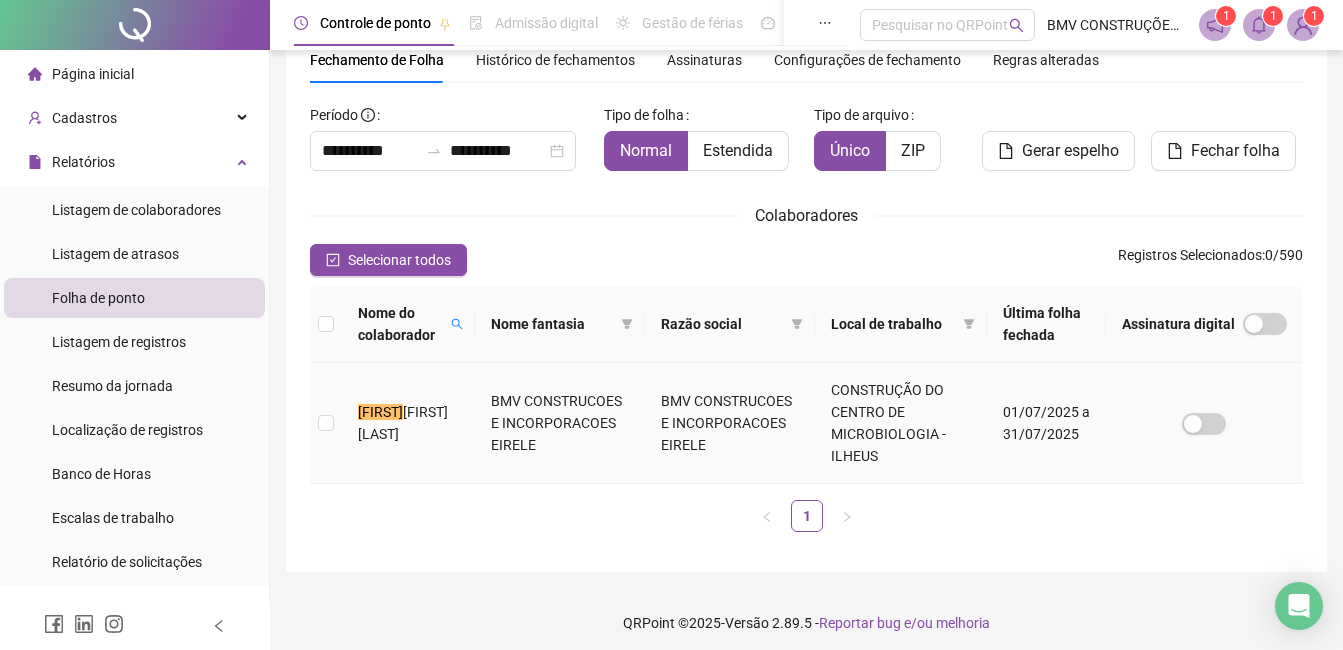 click on "BEATRIZ LEAL DOS SANTOS" at bounding box center (403, 423) 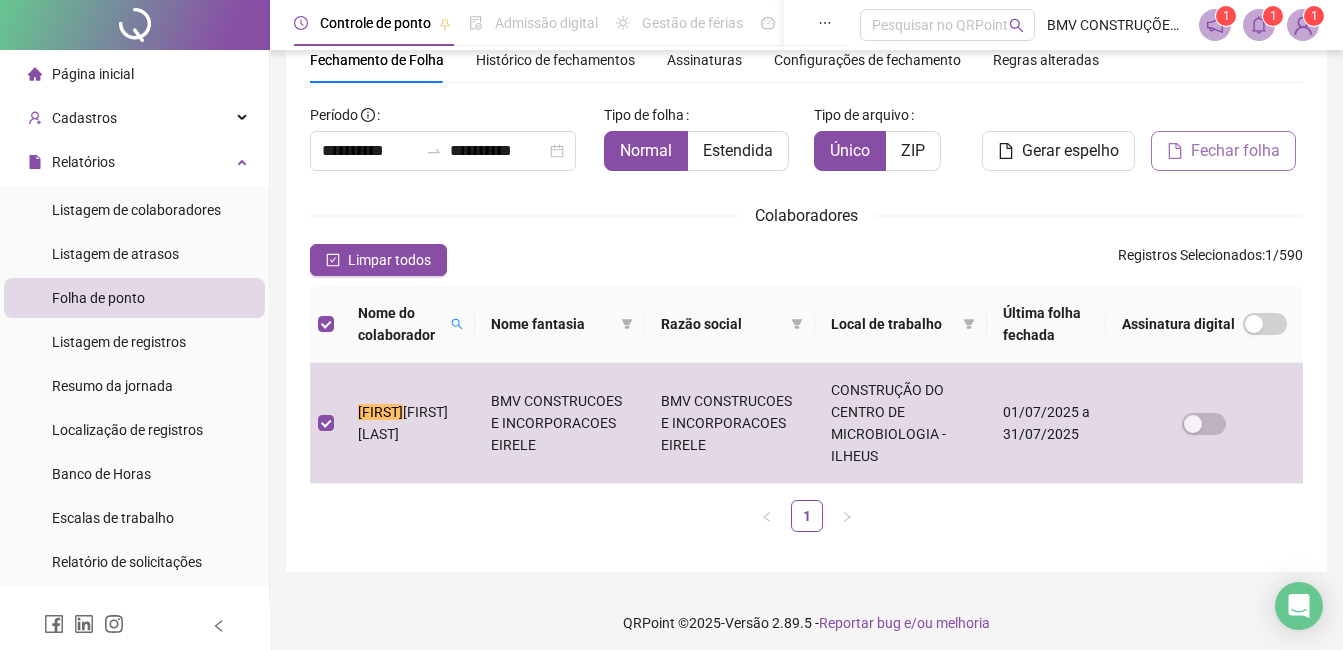 click on "Fechar folha" at bounding box center (1235, 151) 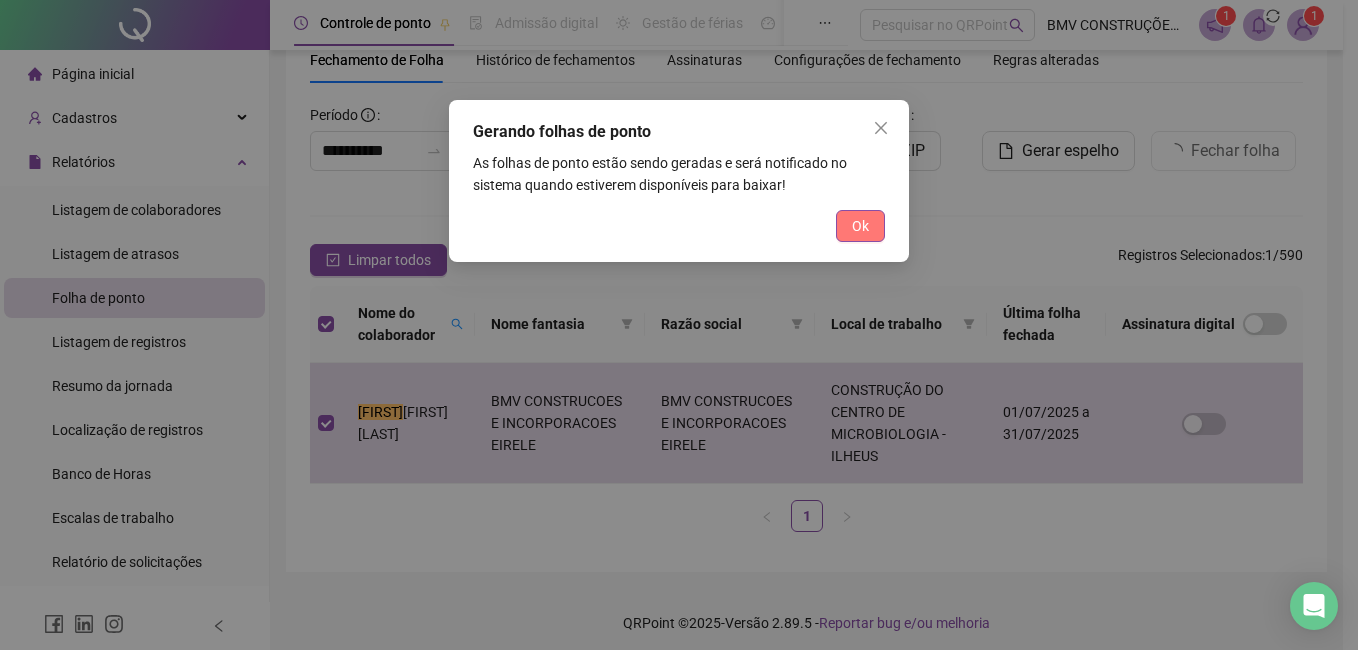click on "Ok" at bounding box center (860, 226) 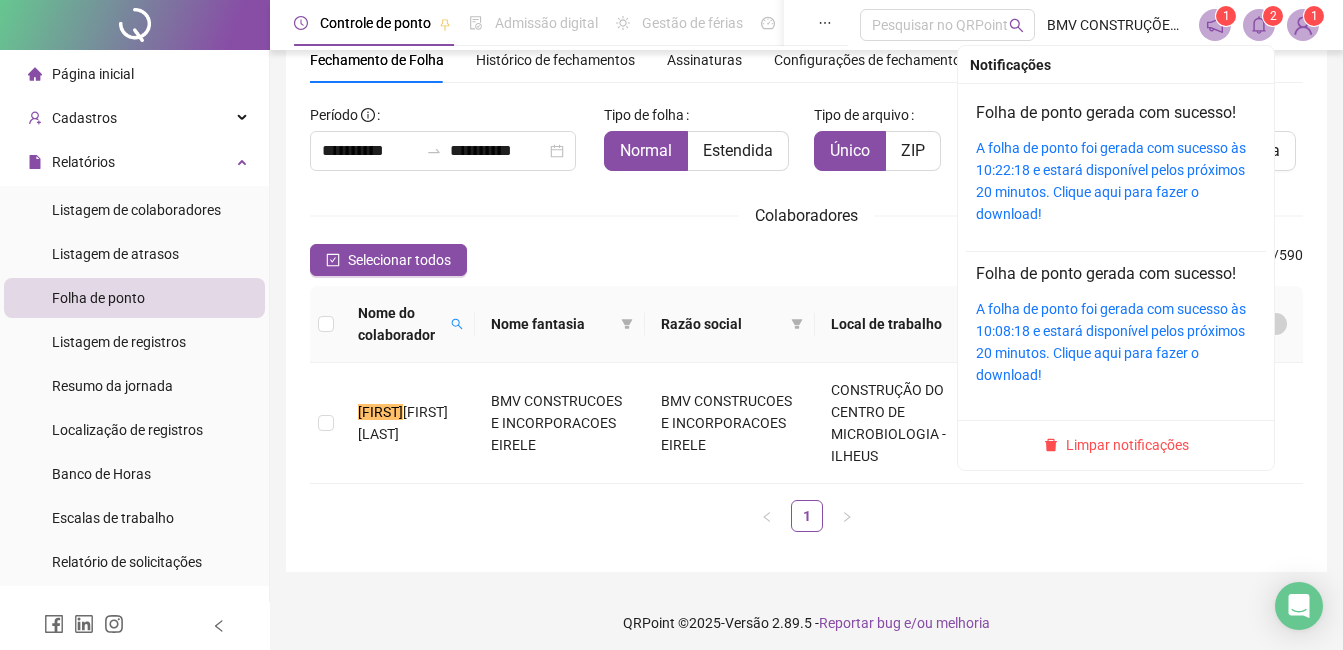 drag, startPoint x: 1262, startPoint y: 16, endPoint x: 1221, endPoint y: 62, distance: 61.6198 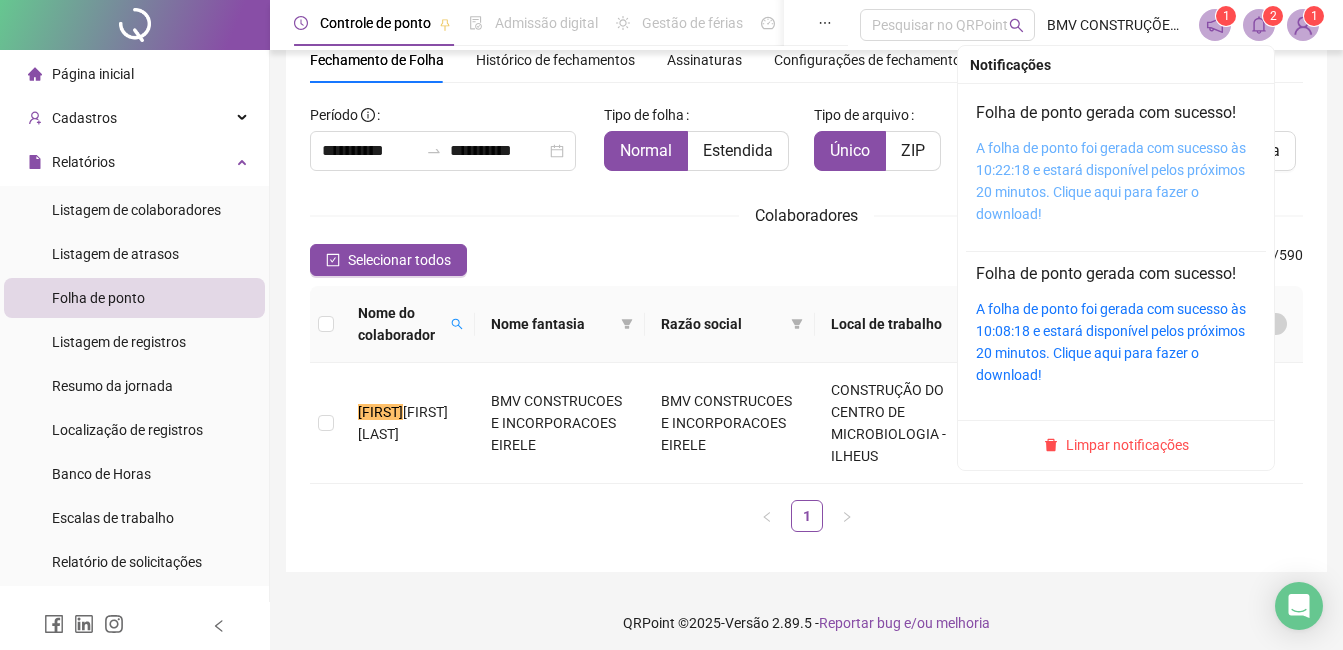 click on "A folha de ponto foi gerada com sucesso às [TIME] e estará disponível pelos próximos [DURATION] minutos.
Clique aqui para fazer o download!" at bounding box center [1111, 181] 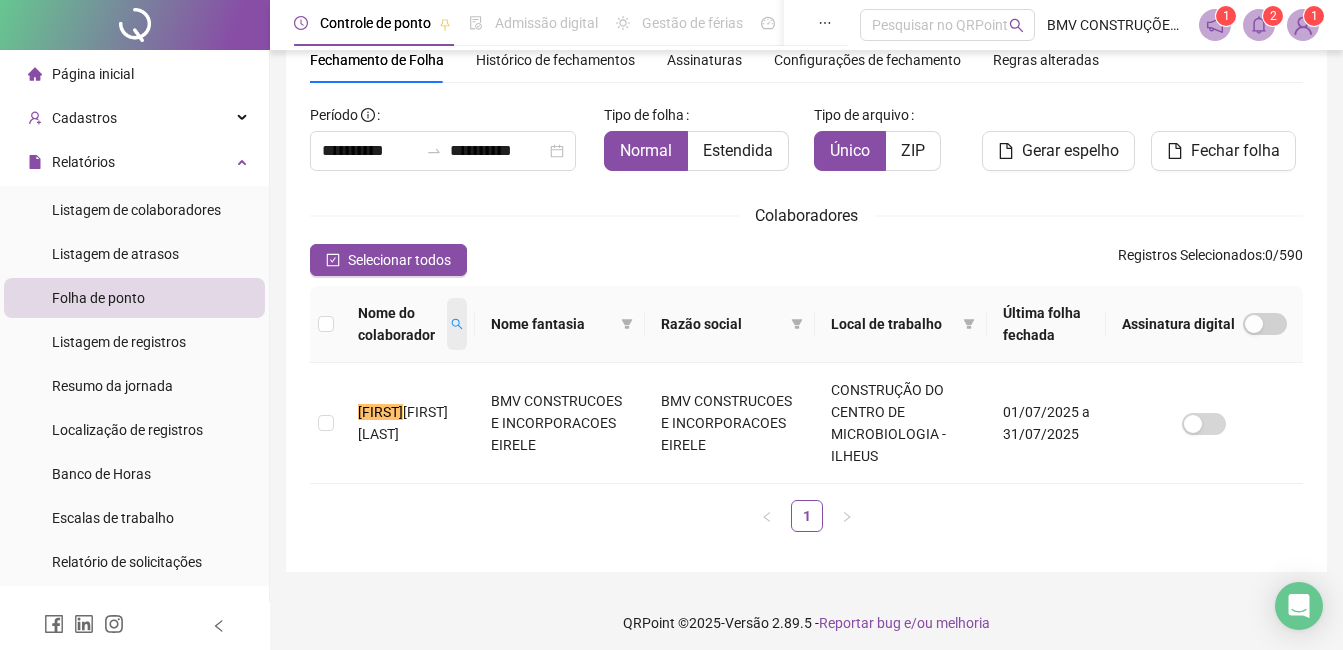 click 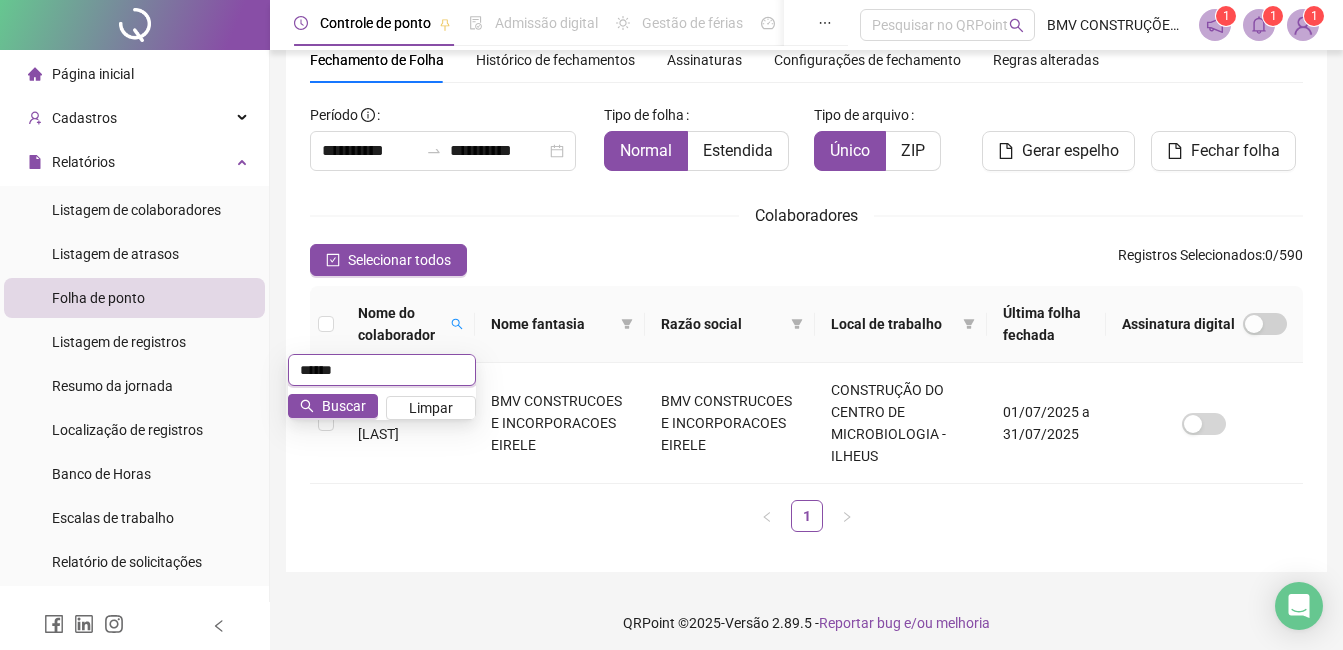 type on "******" 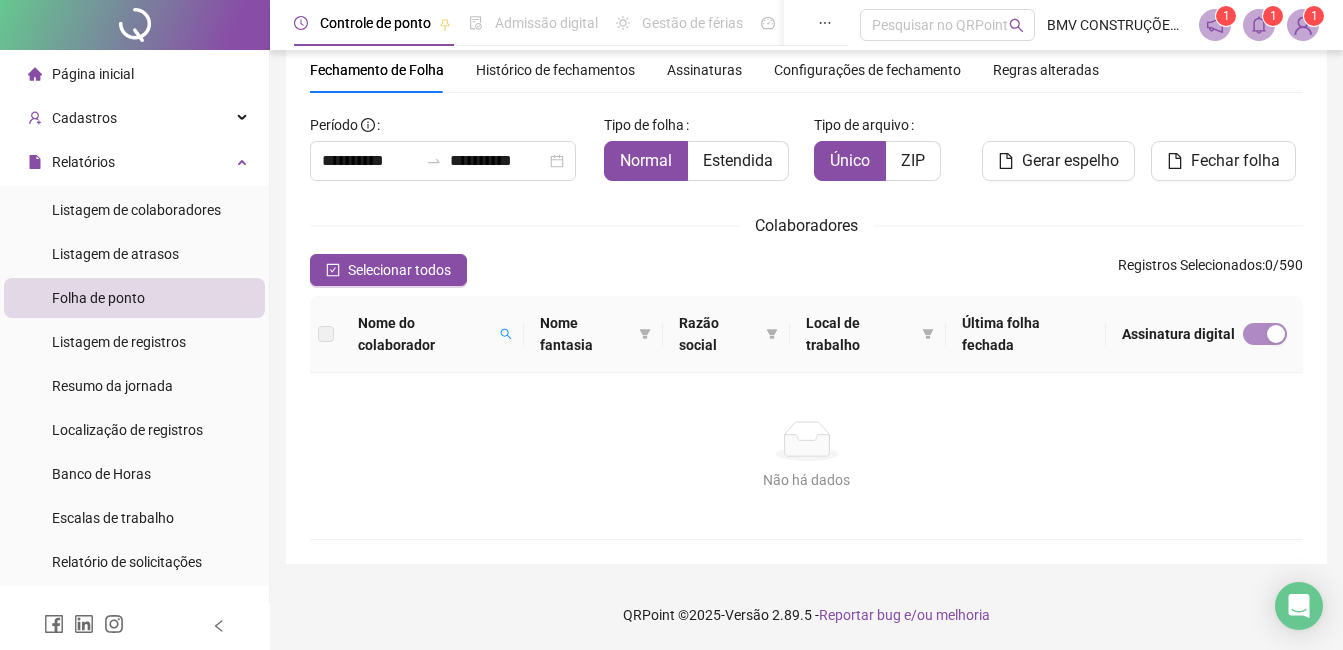 scroll, scrollTop: 75, scrollLeft: 0, axis: vertical 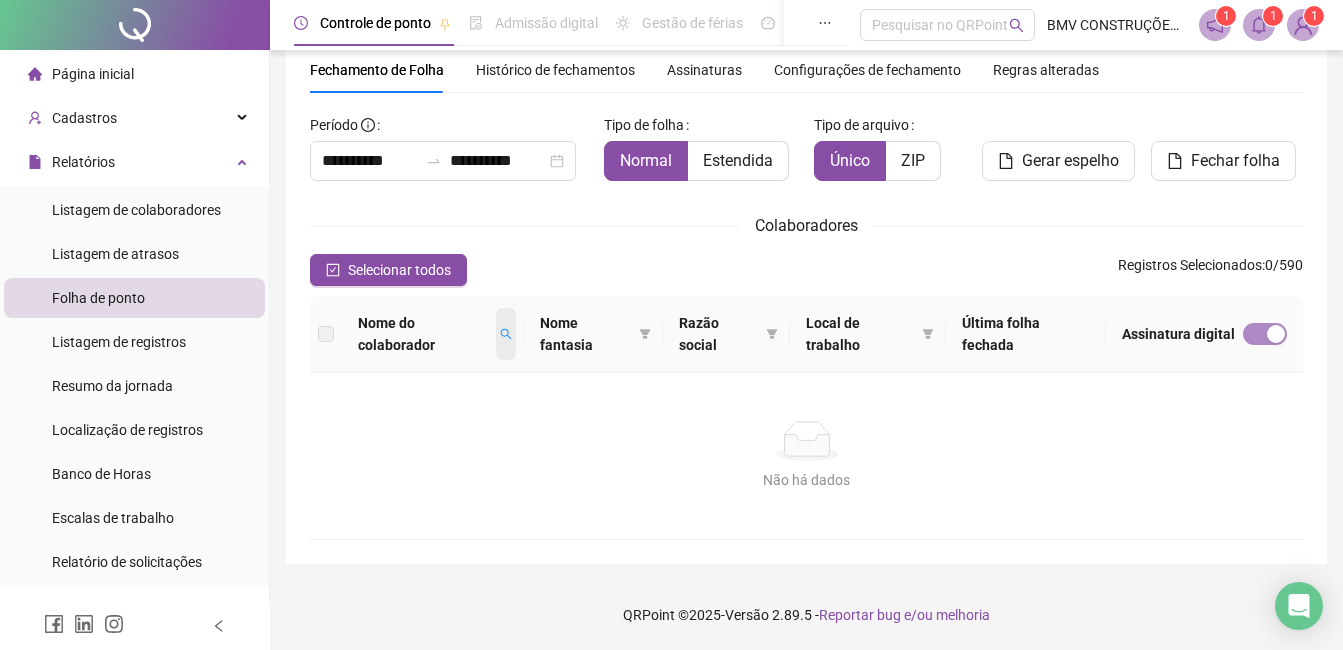 click 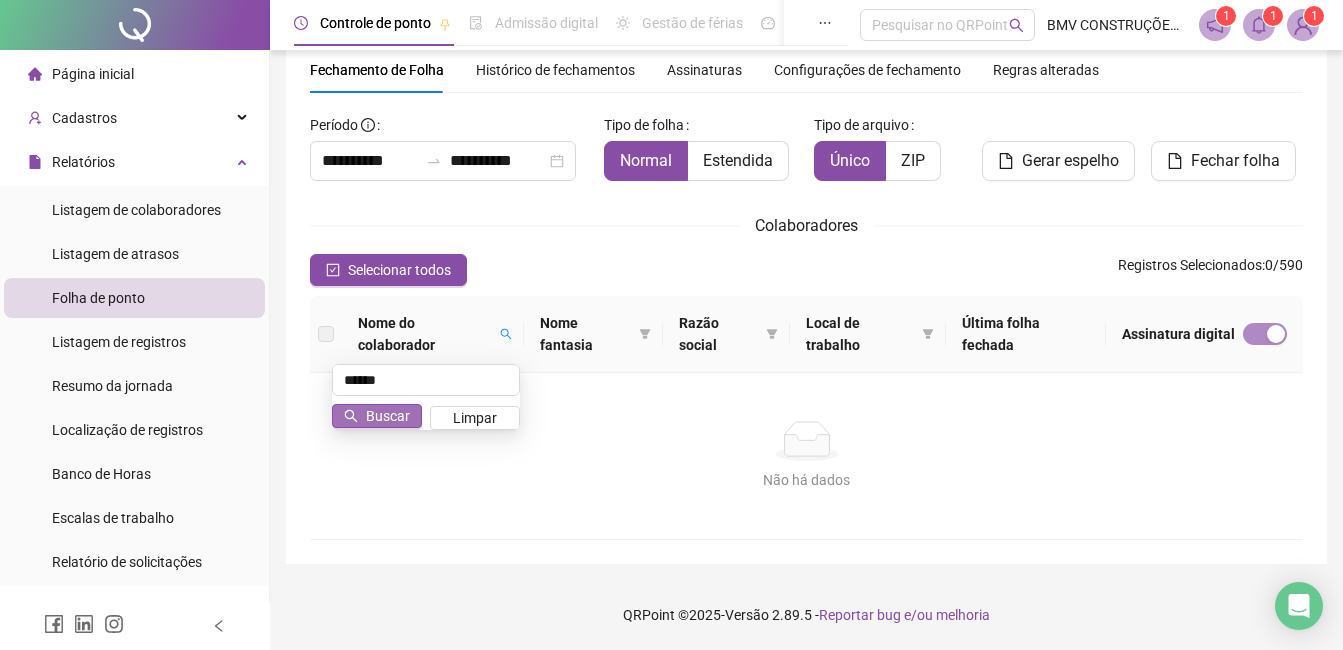 click on "Buscar" at bounding box center (388, 416) 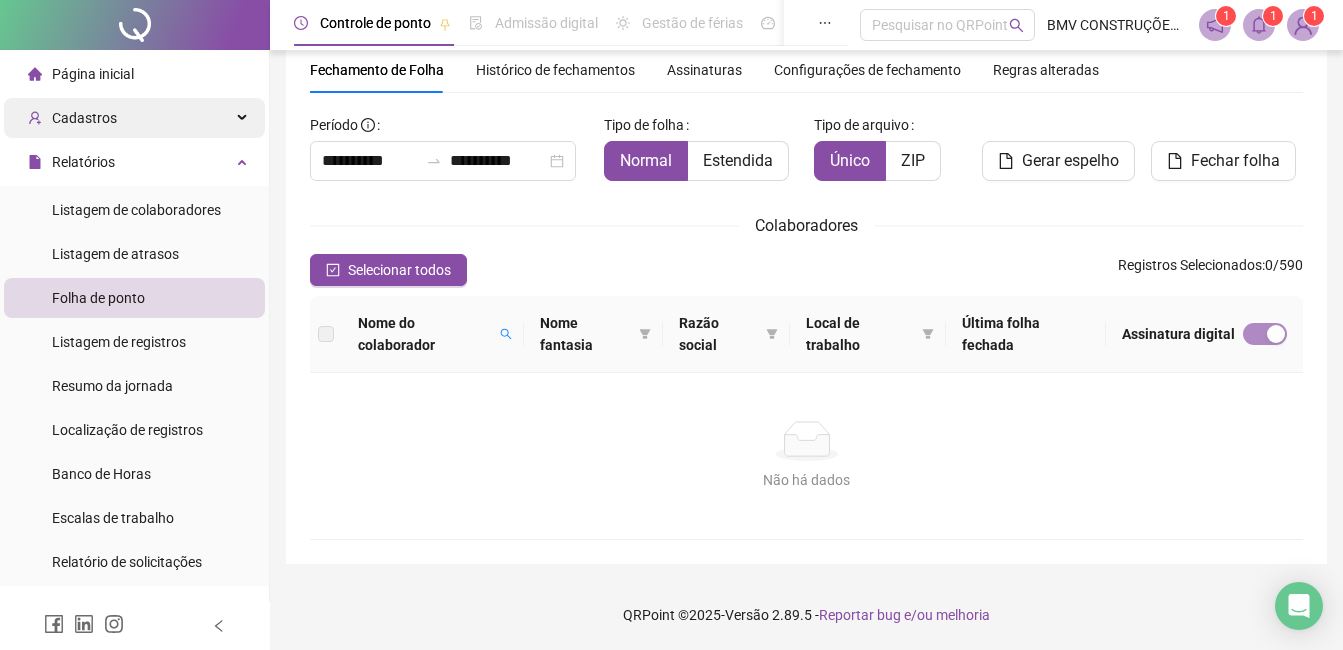 click on "Cadastros" at bounding box center [72, 118] 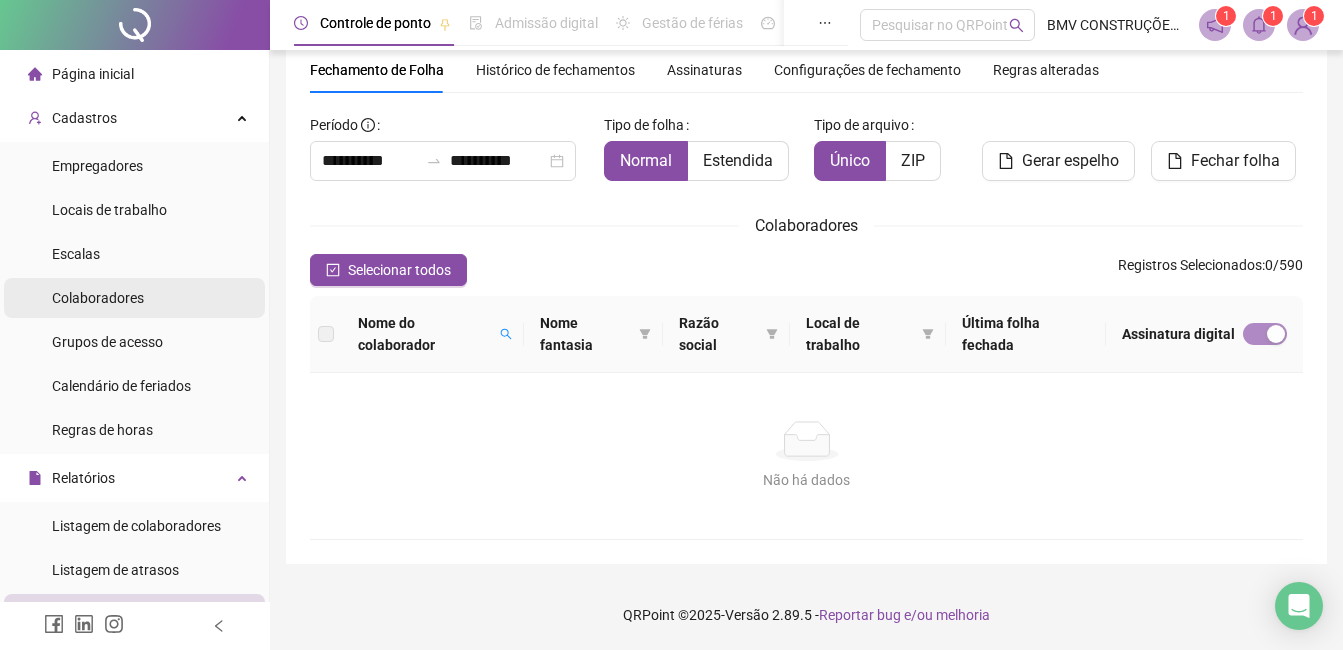 click on "Colaboradores" at bounding box center (98, 298) 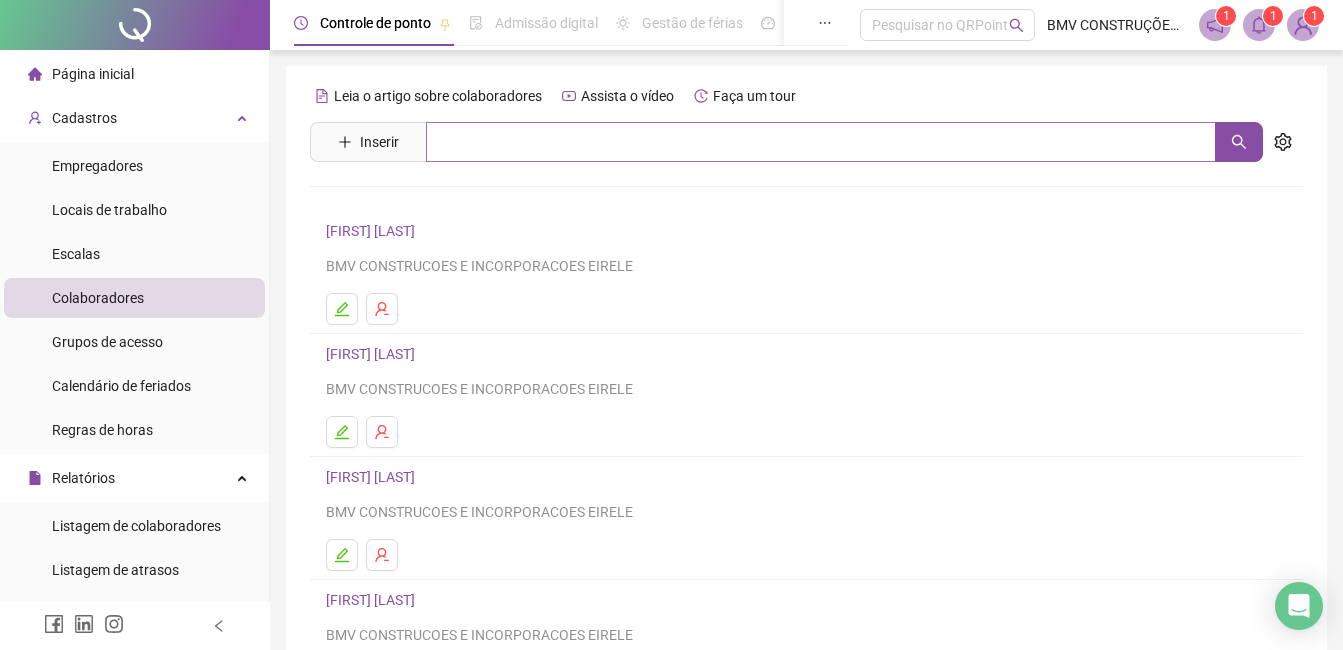 drag, startPoint x: 464, startPoint y: 165, endPoint x: 468, endPoint y: 153, distance: 12.649111 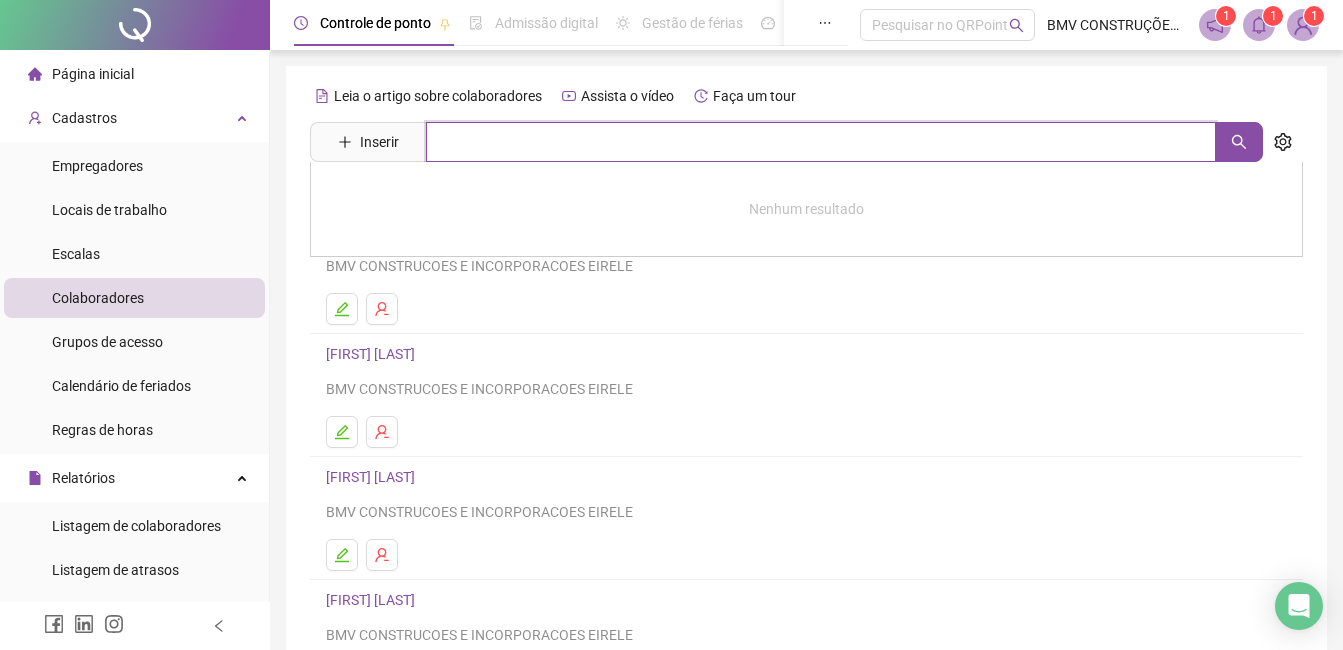 click at bounding box center [821, 142] 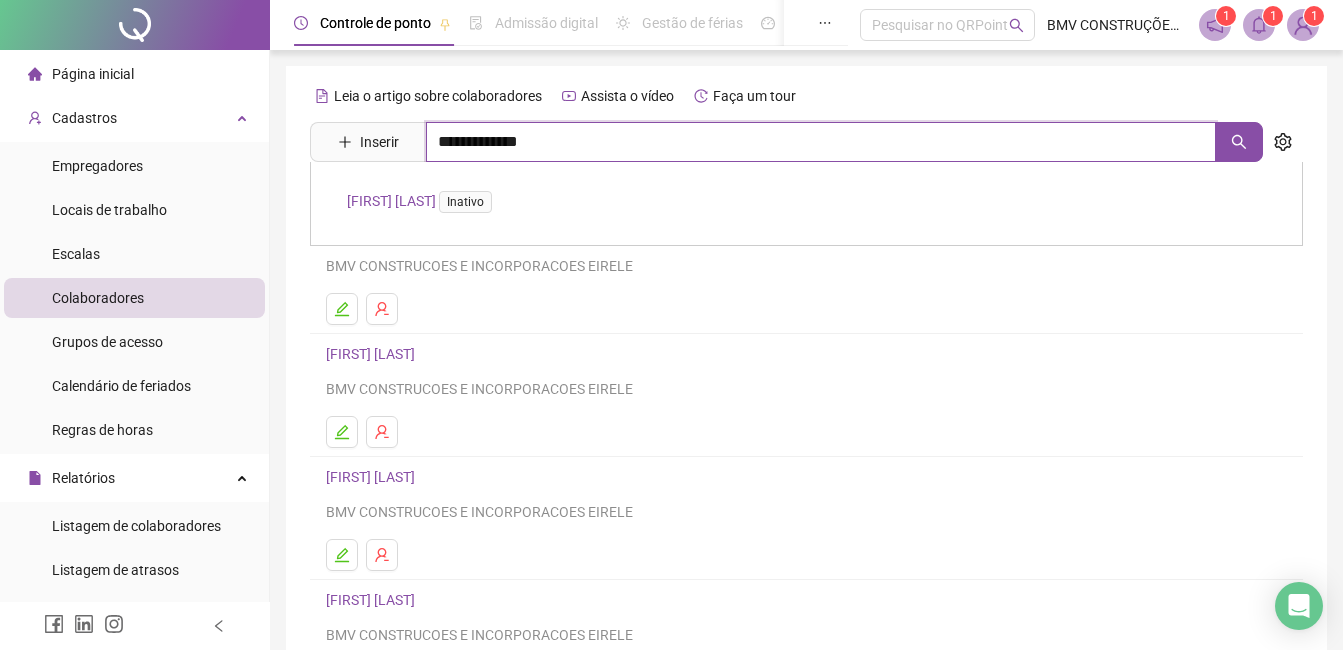 drag, startPoint x: 470, startPoint y: 151, endPoint x: 442, endPoint y: 151, distance: 28 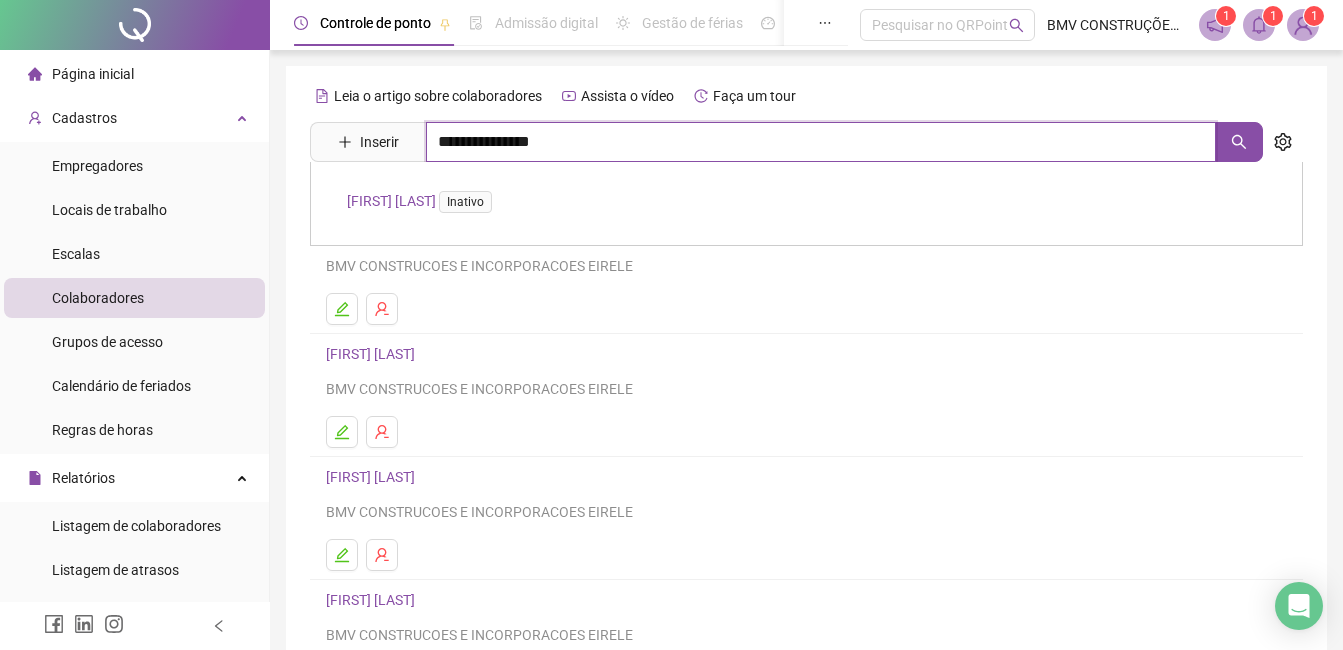 drag, startPoint x: 578, startPoint y: 141, endPoint x: 414, endPoint y: 145, distance: 164.04877 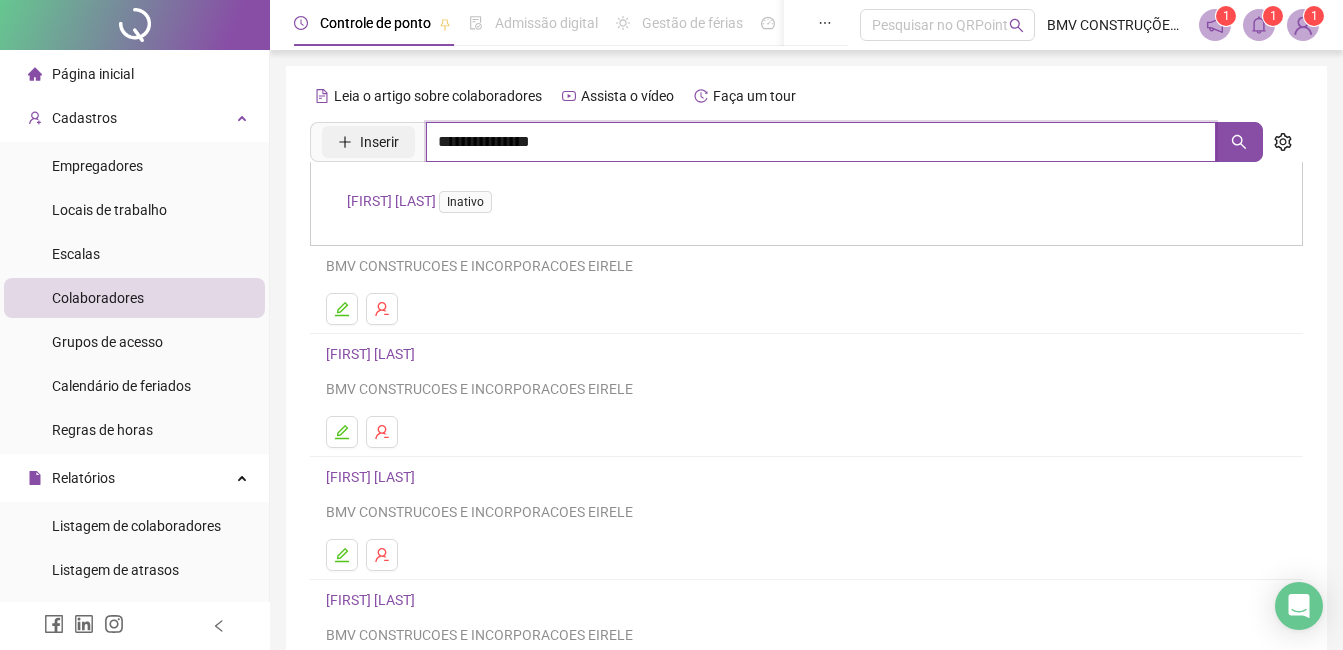 click on "**********" at bounding box center [786, 142] 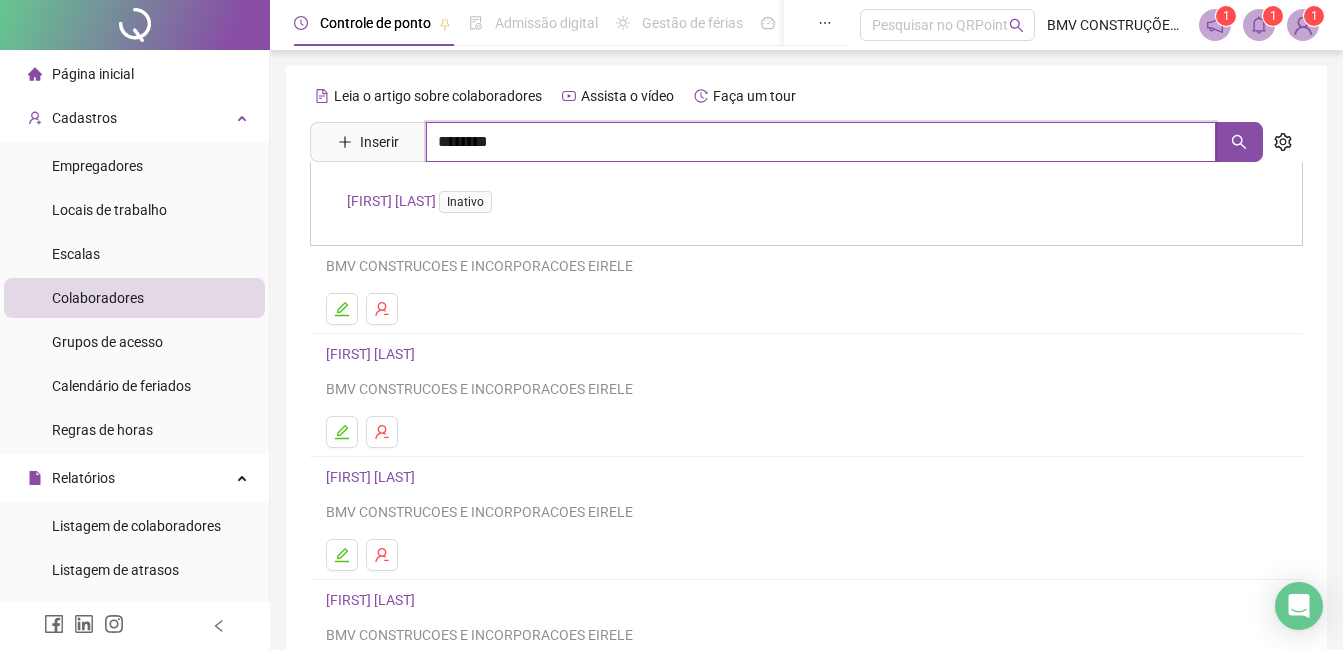 type on "********" 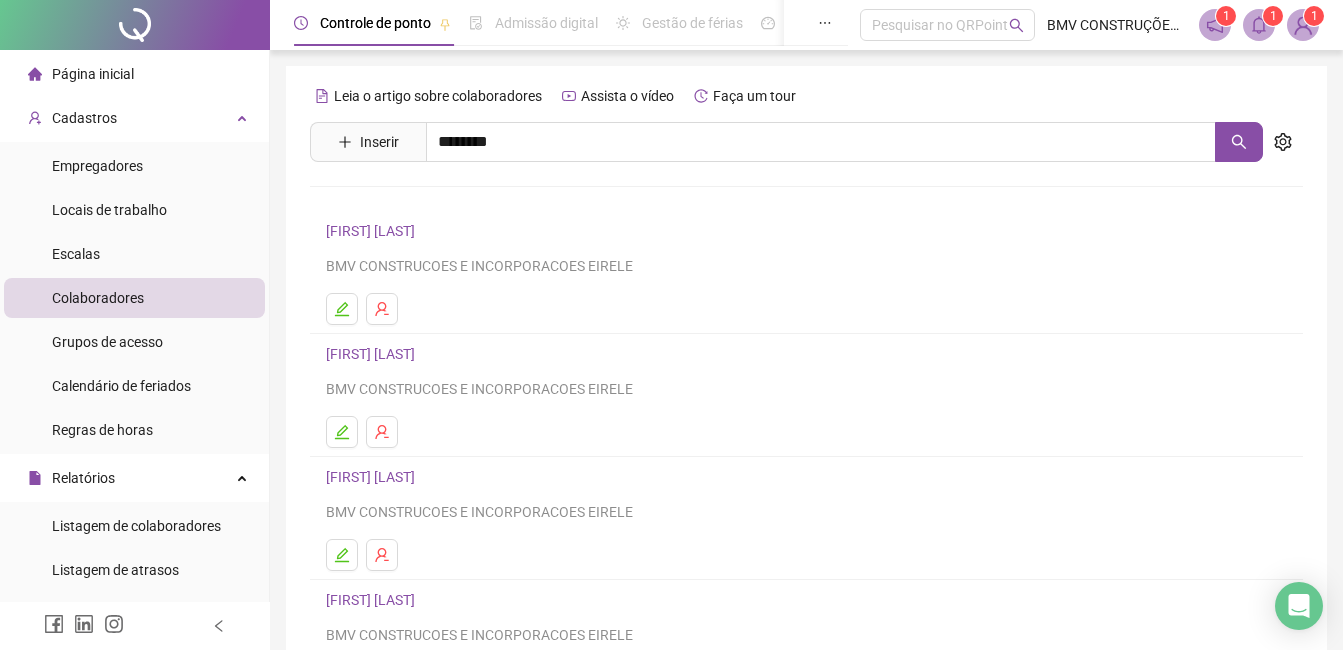 click on "GIZELIO ANTONIO DA SILVA   Inativo" at bounding box center (423, 201) 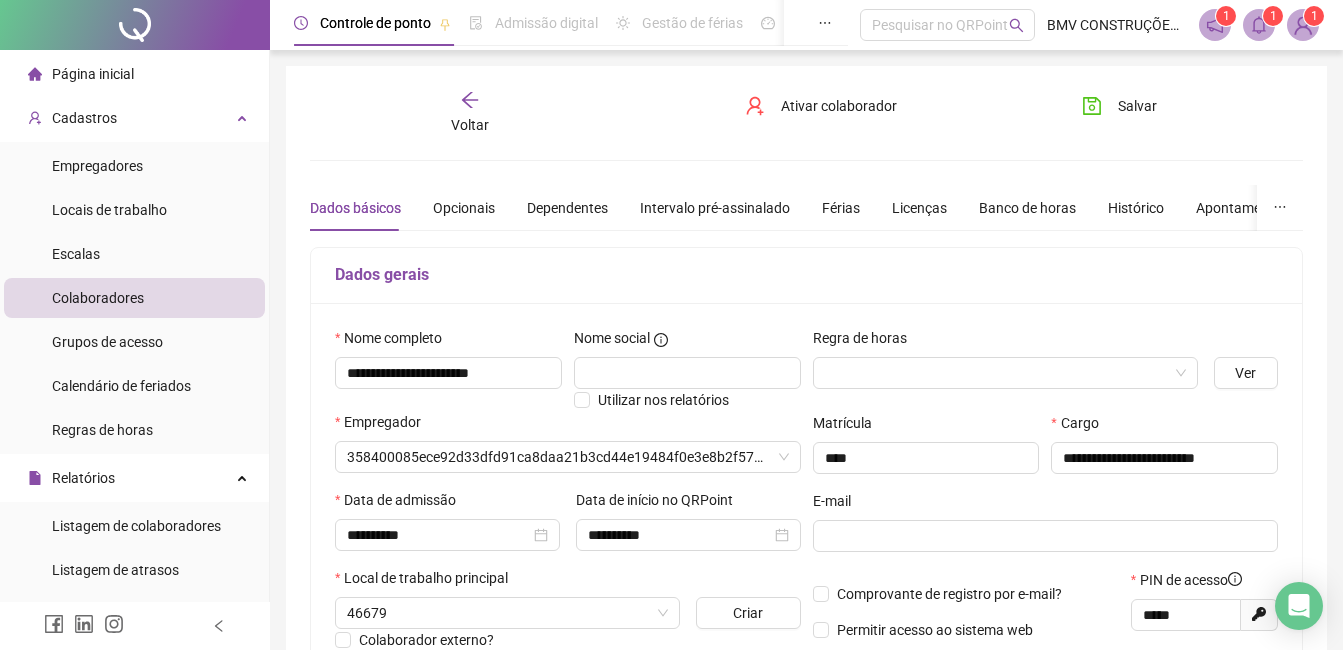 type on "**********" 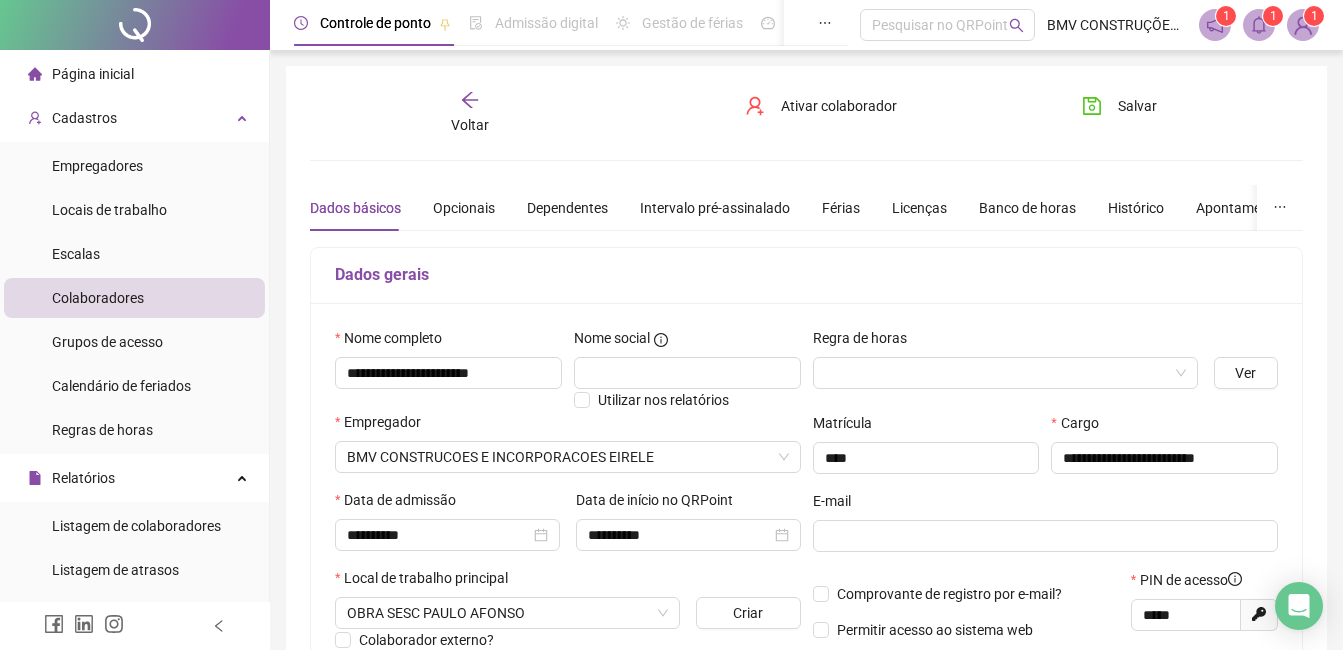 click 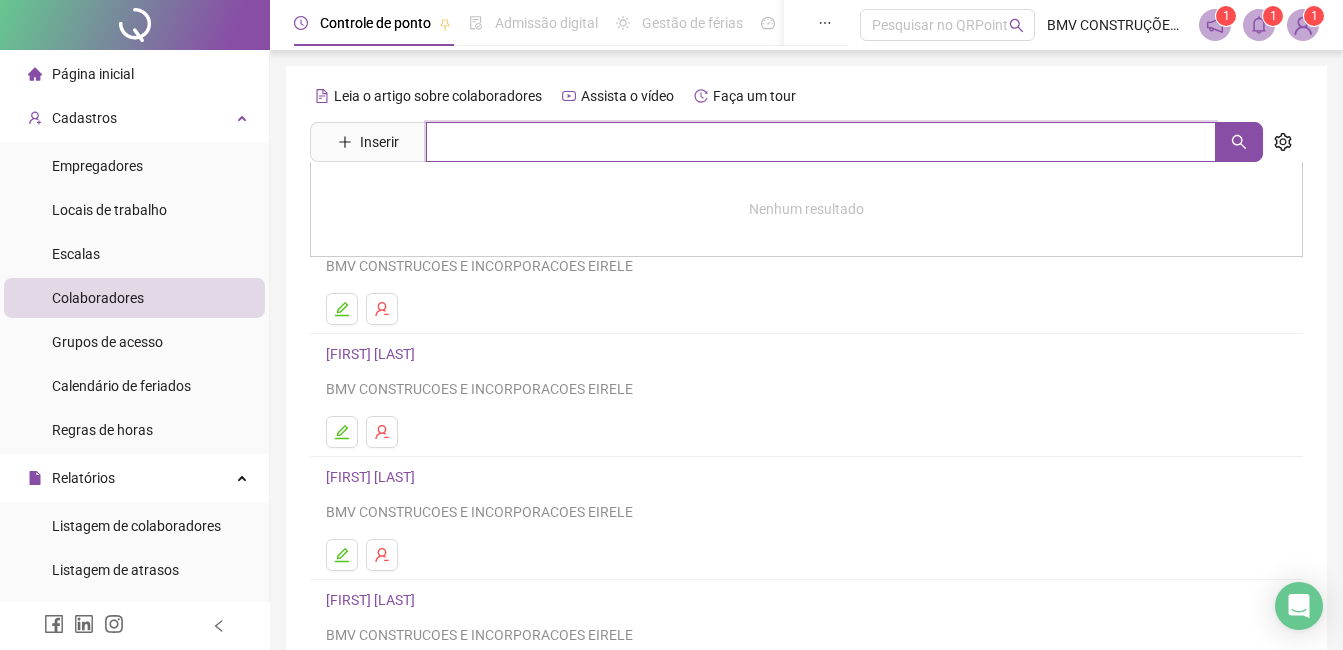 click at bounding box center (821, 142) 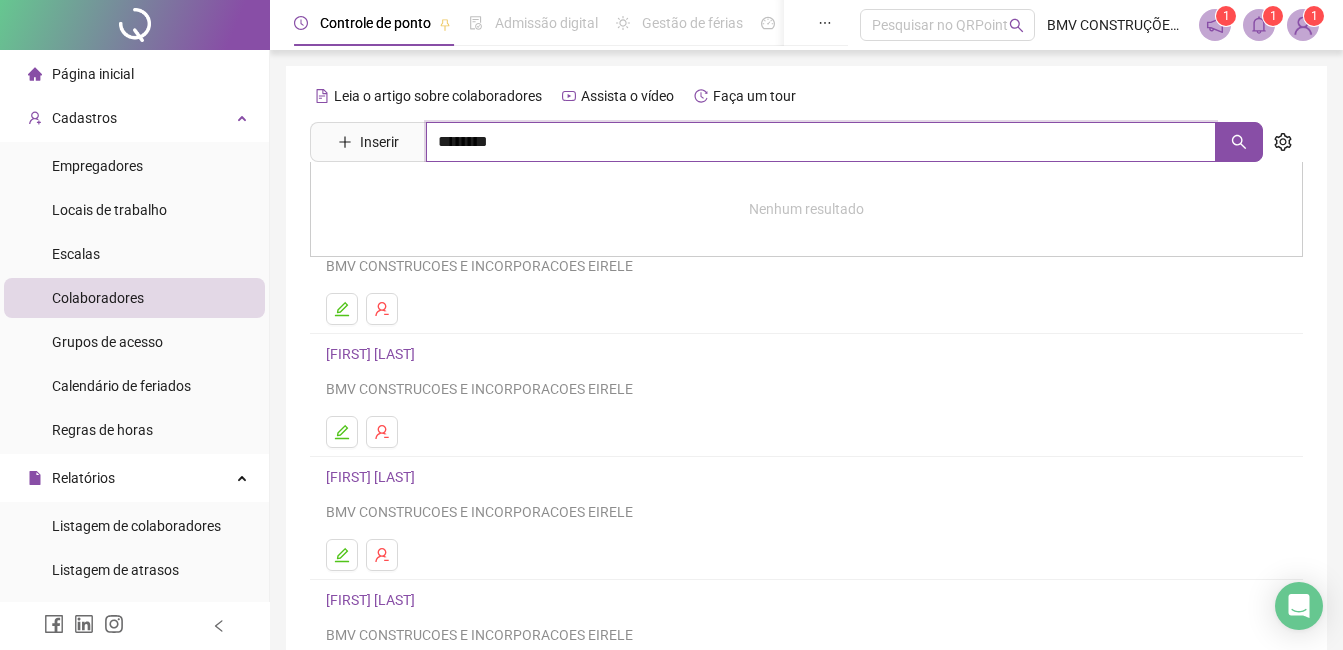 type on "********" 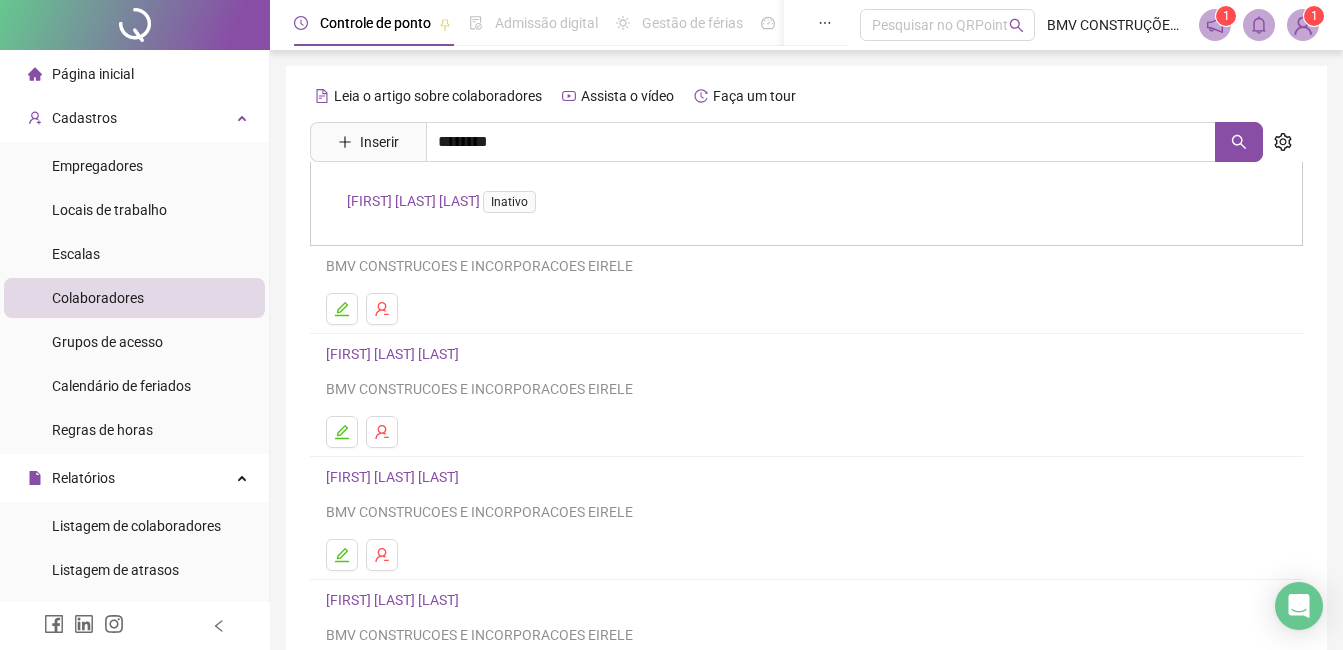 scroll, scrollTop: 0, scrollLeft: 0, axis: both 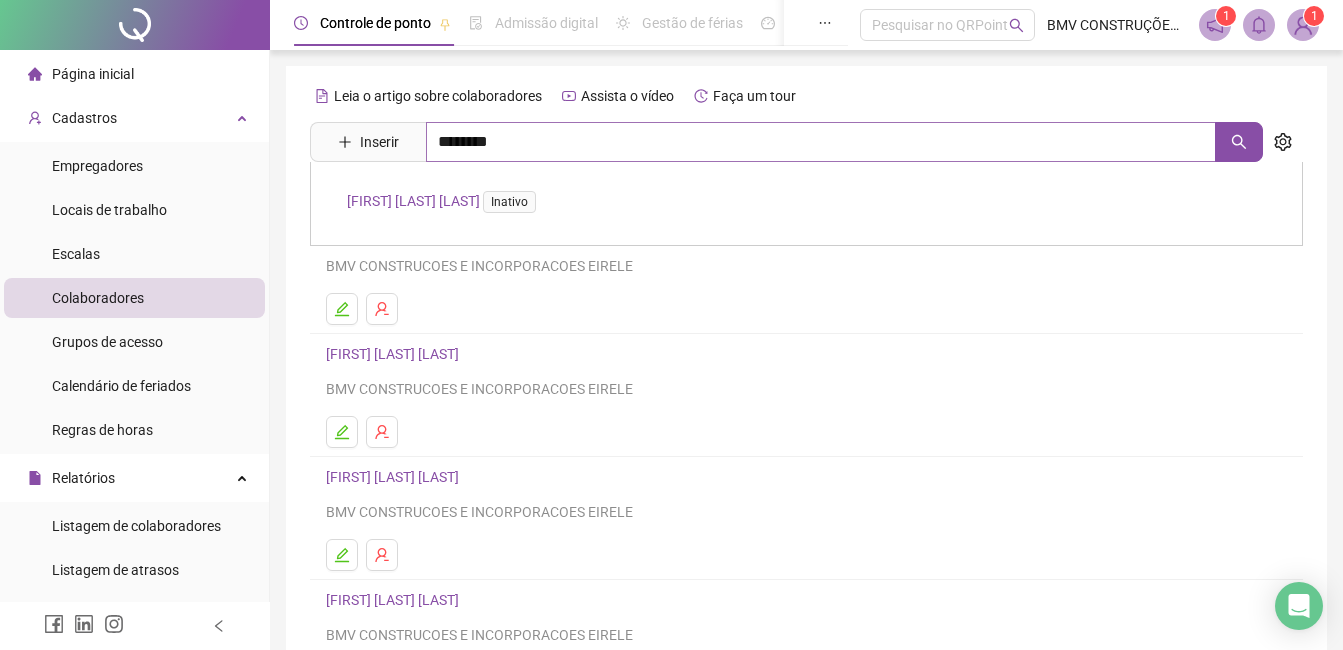 click on "********" at bounding box center (821, 142) 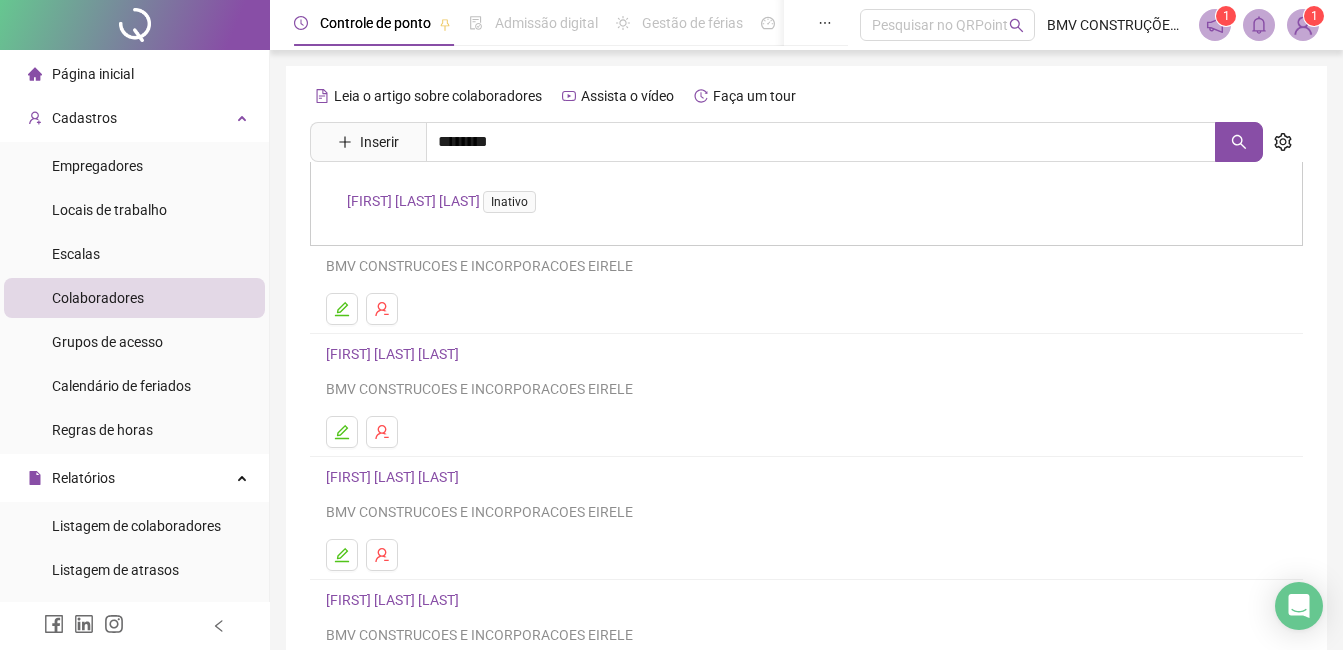drag, startPoint x: 525, startPoint y: 140, endPoint x: 384, endPoint y: 140, distance: 141 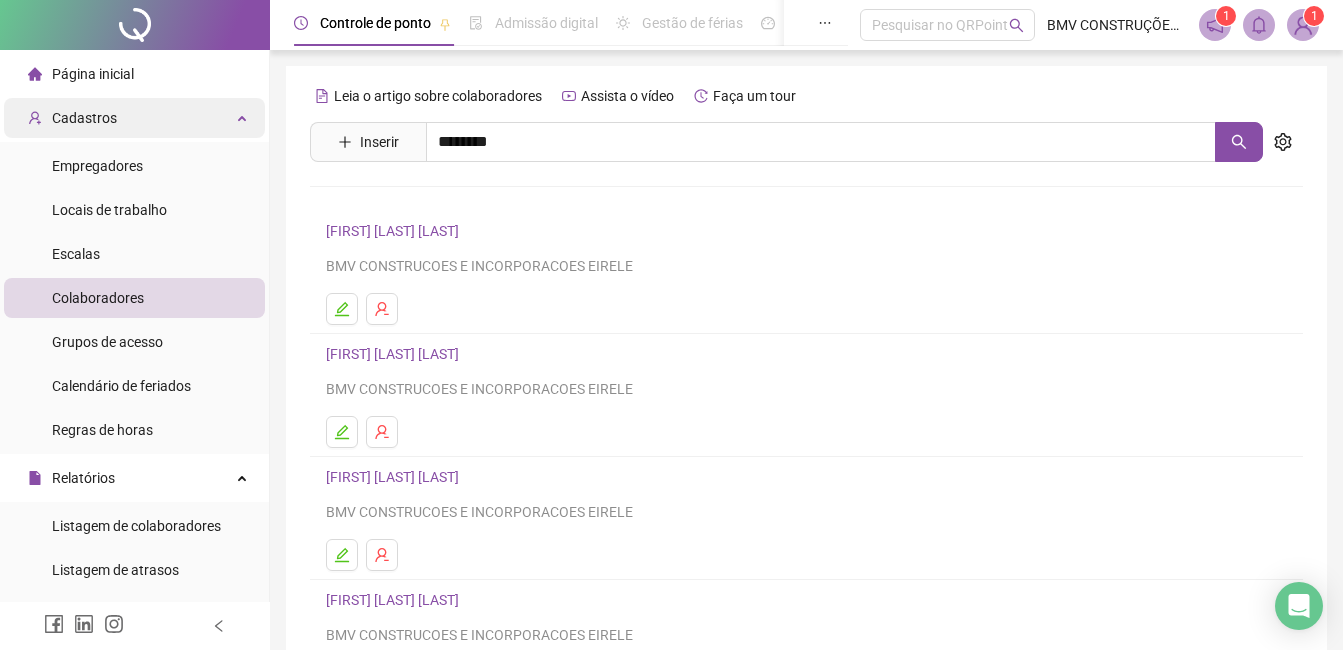click on "Cadastros" at bounding box center (84, 118) 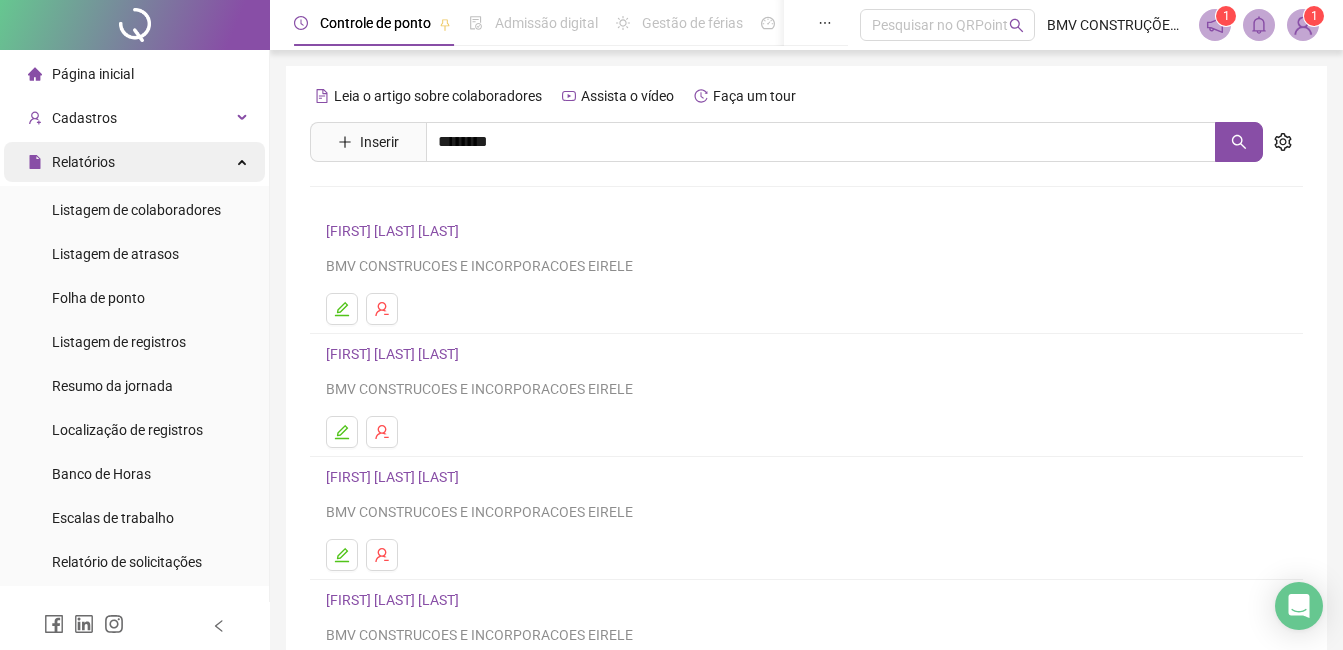 click on "Relatórios" at bounding box center [71, 162] 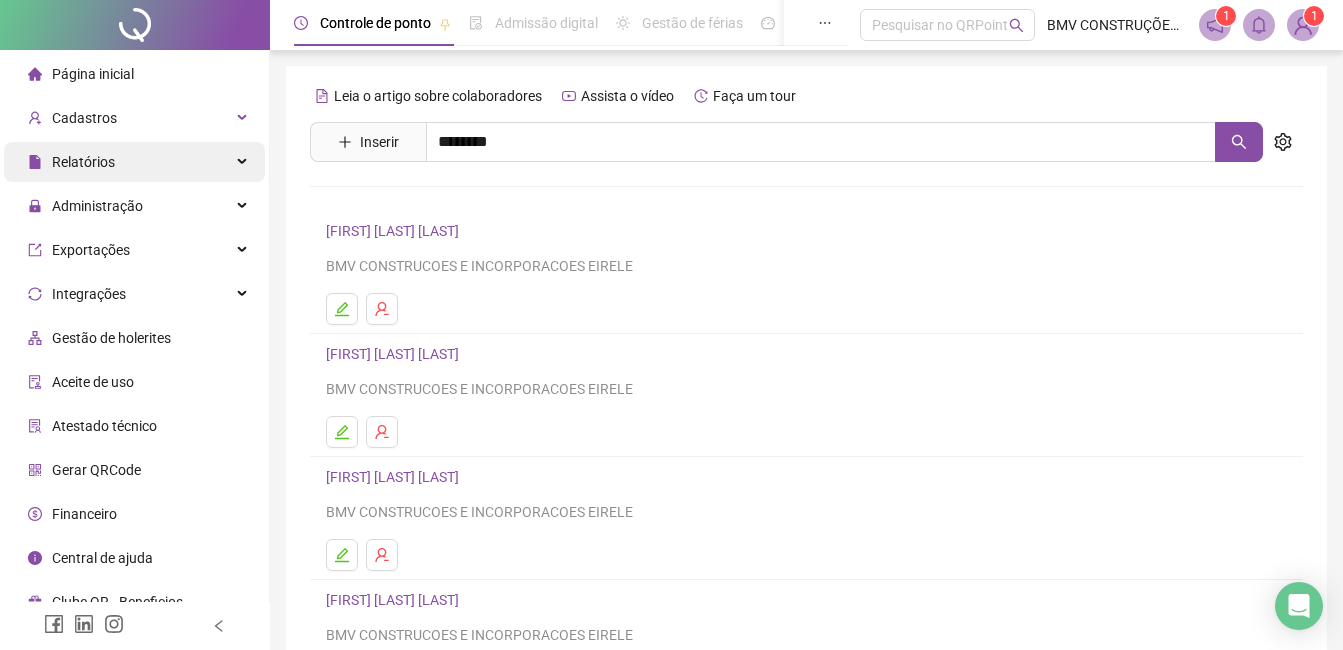 click on "Relatórios" at bounding box center [83, 162] 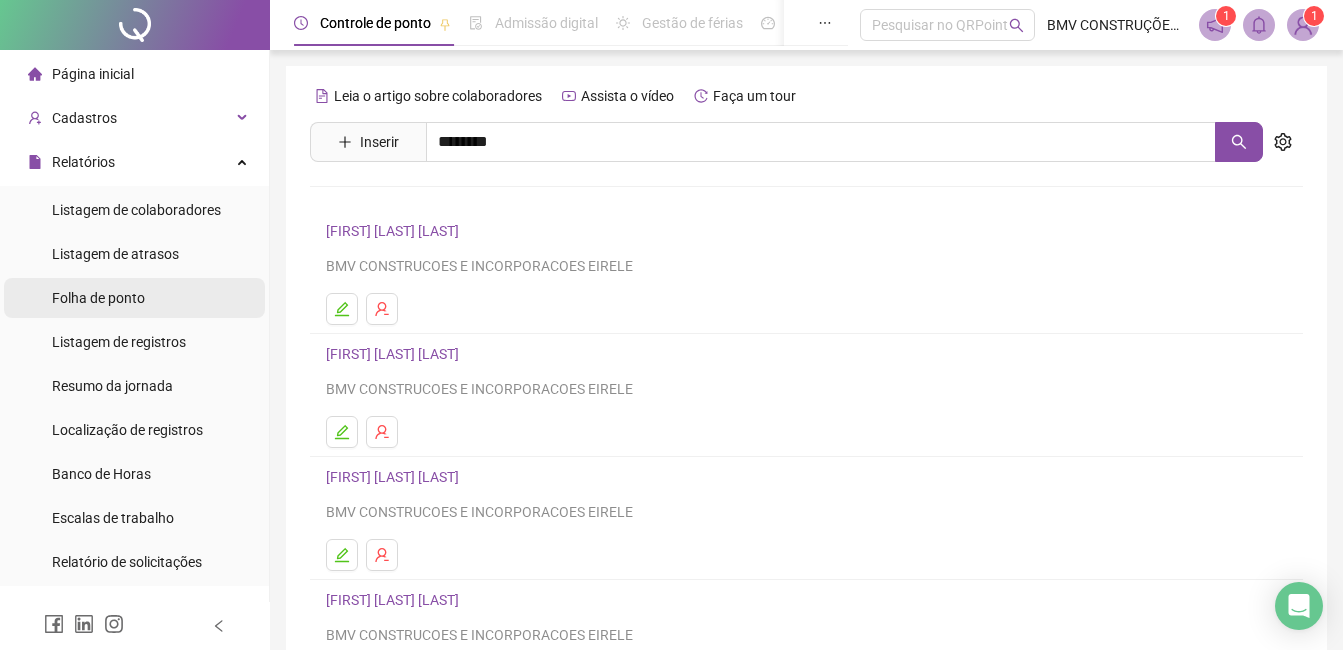 click on "Folha de ponto" at bounding box center [98, 298] 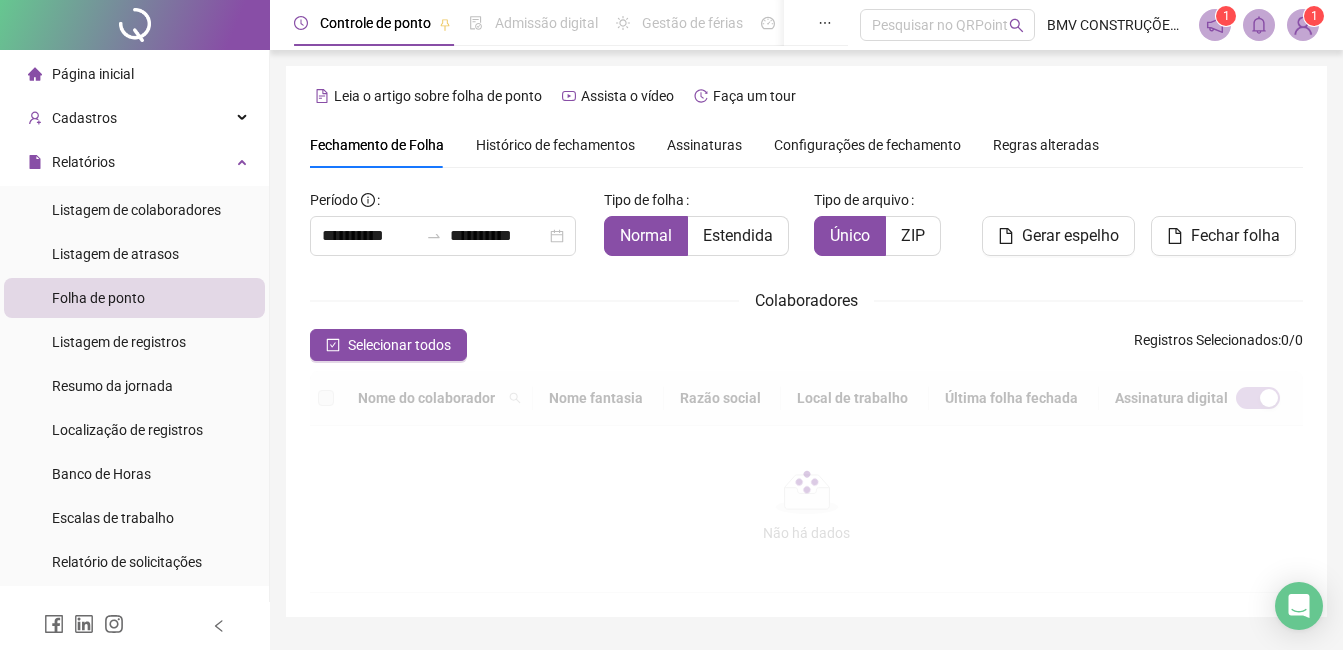 scroll, scrollTop: 85, scrollLeft: 0, axis: vertical 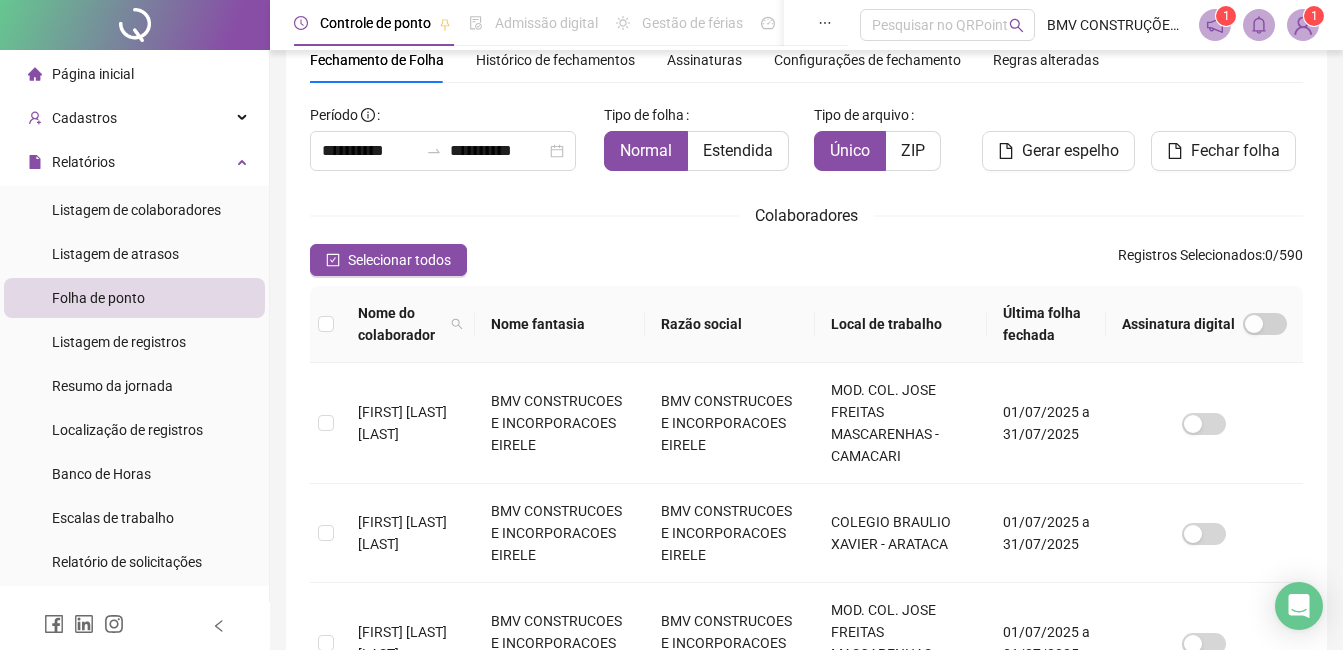 click on "Local de trabalho" at bounding box center (900, 324) 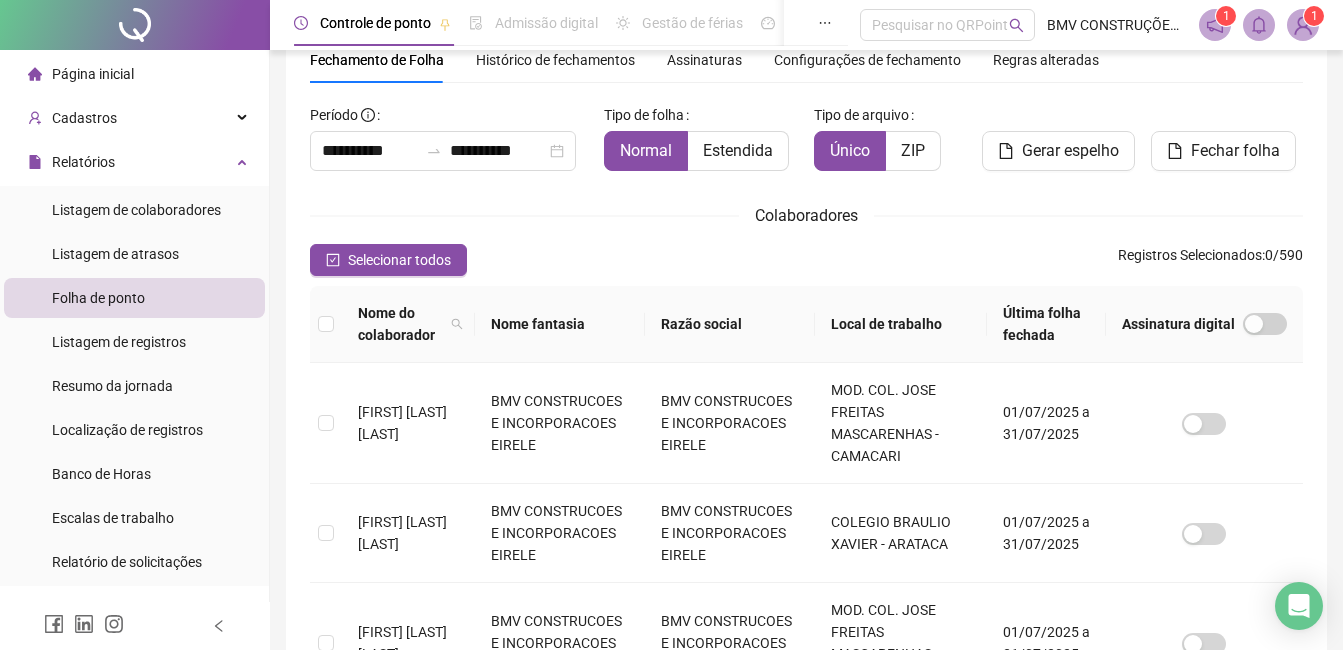click on "Local de trabalho" at bounding box center (900, 324) 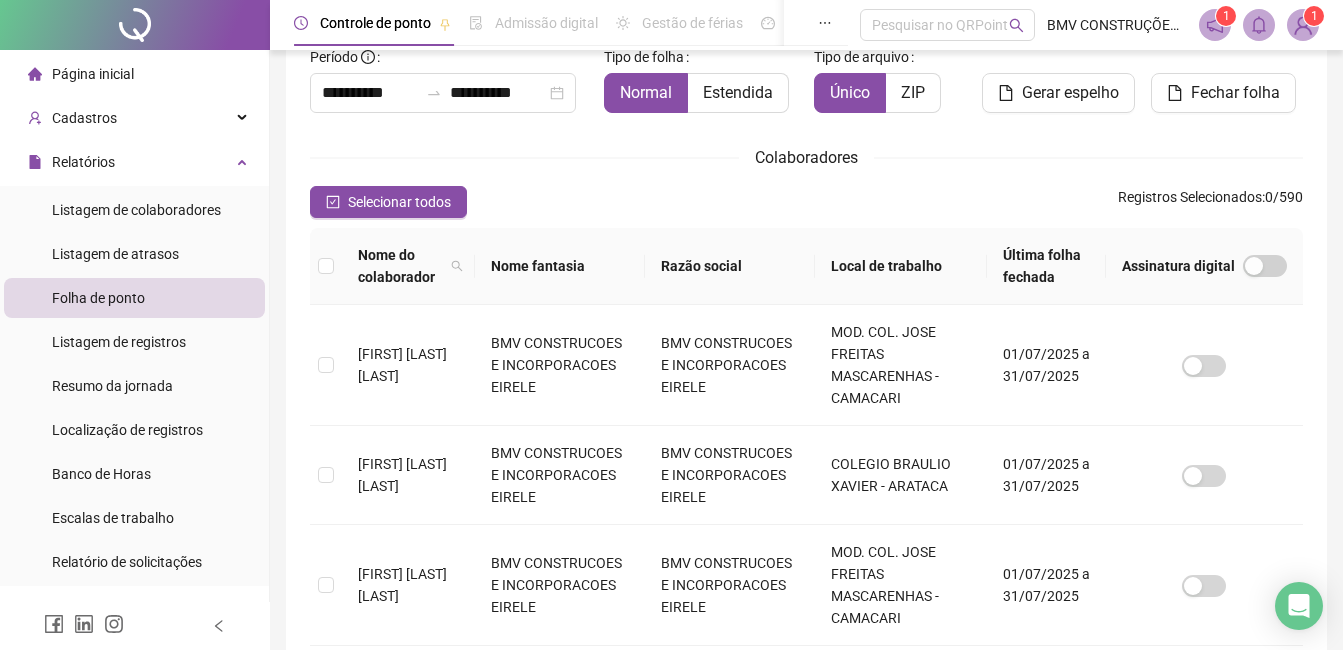 scroll, scrollTop: 185, scrollLeft: 0, axis: vertical 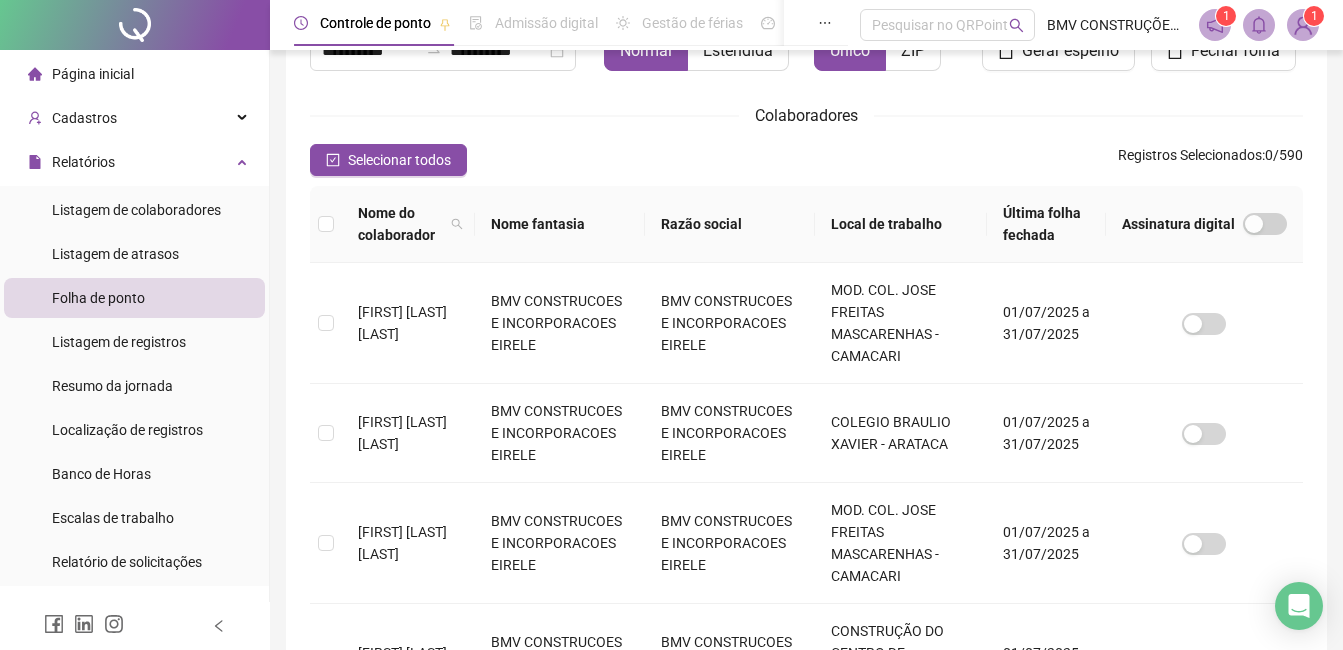 click on "Local de trabalho" at bounding box center (900, 224) 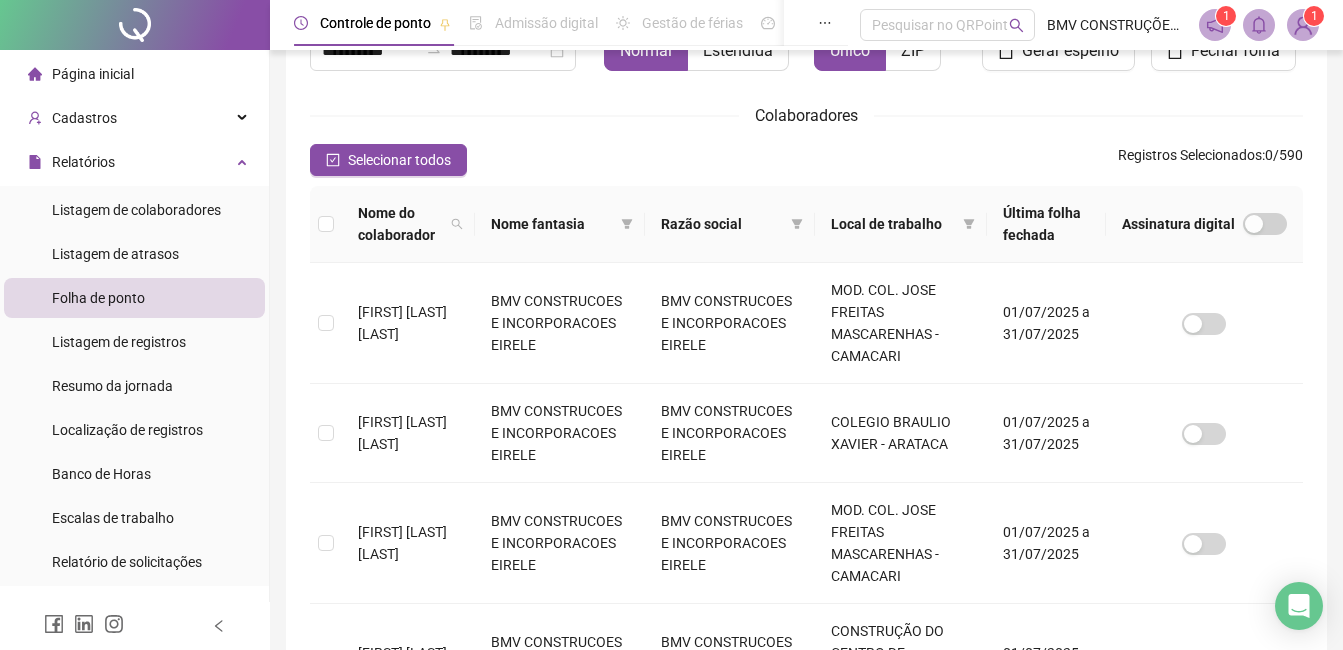 scroll, scrollTop: 85, scrollLeft: 0, axis: vertical 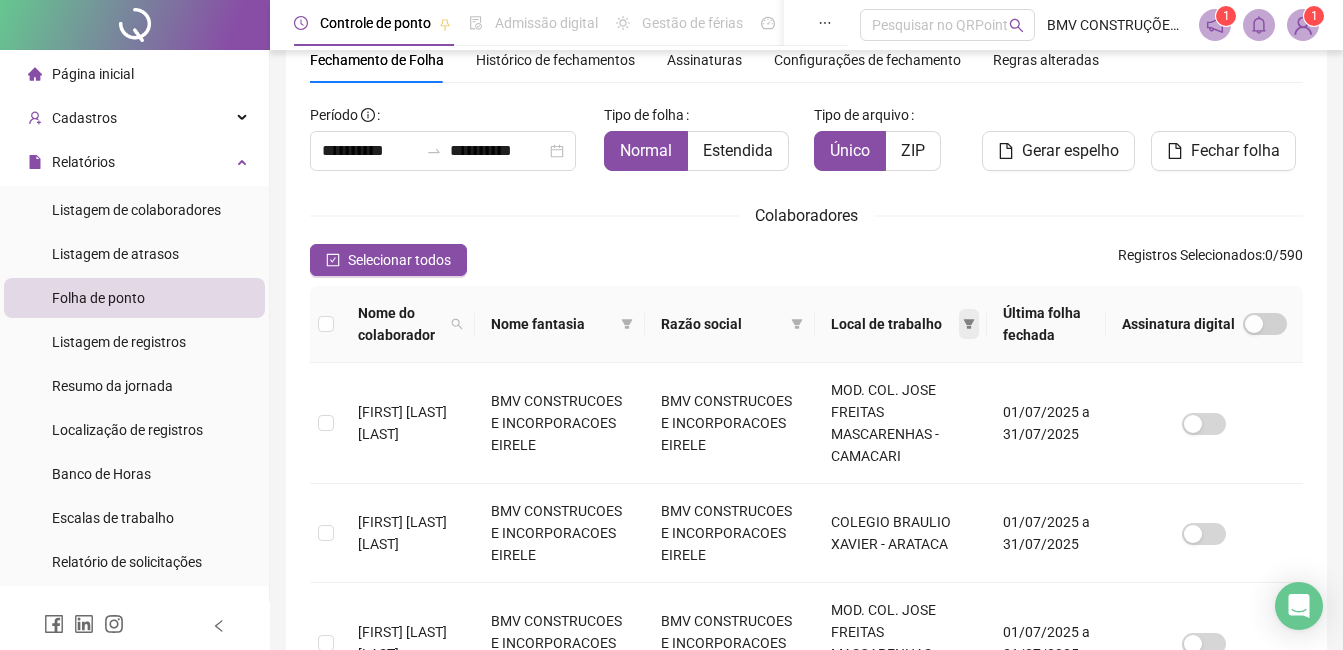 click 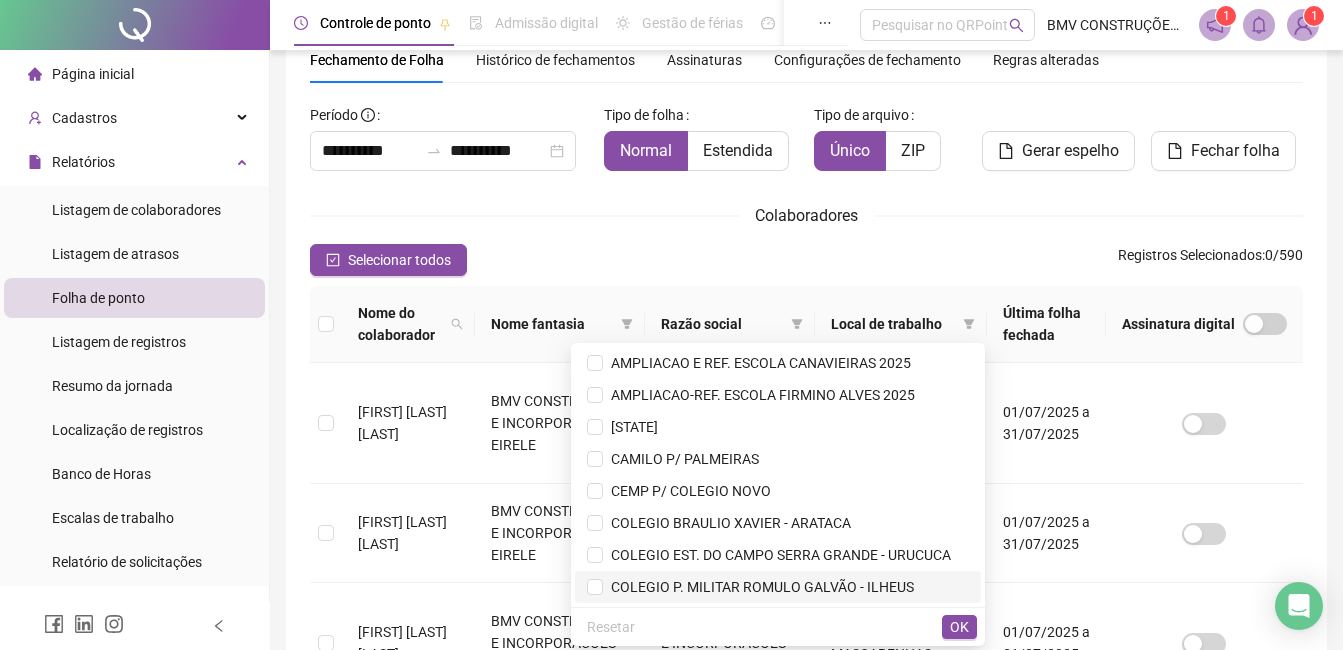 click on "COLEGIO P. MILITAR ROMULO GALVÃO - ILHEUS" at bounding box center (758, 587) 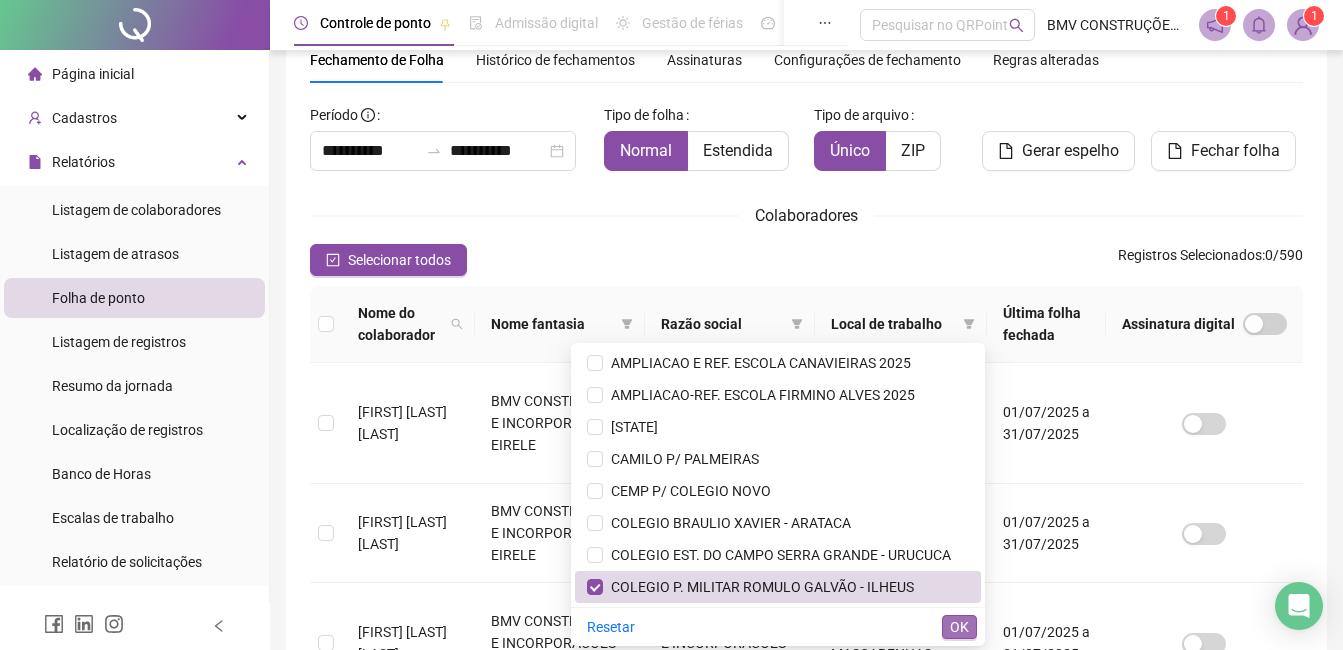 click on "OK" at bounding box center (959, 627) 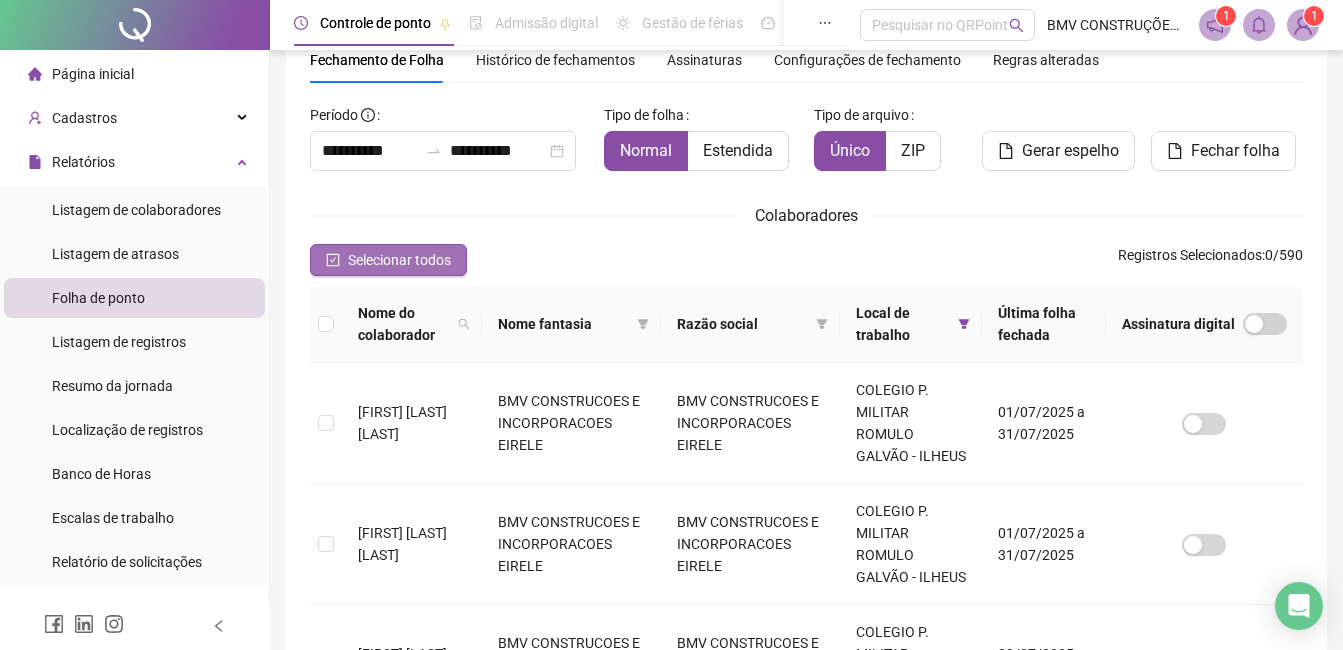 click on "Selecionar todos" at bounding box center [399, 260] 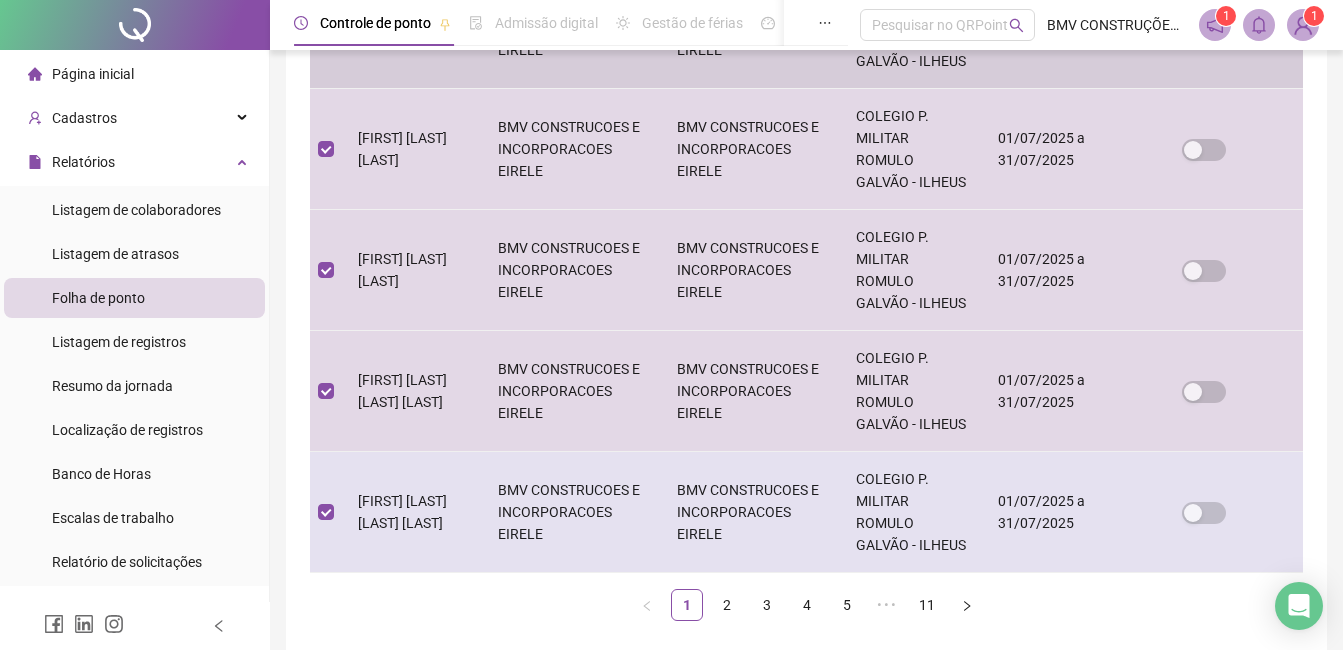 scroll, scrollTop: 1182, scrollLeft: 0, axis: vertical 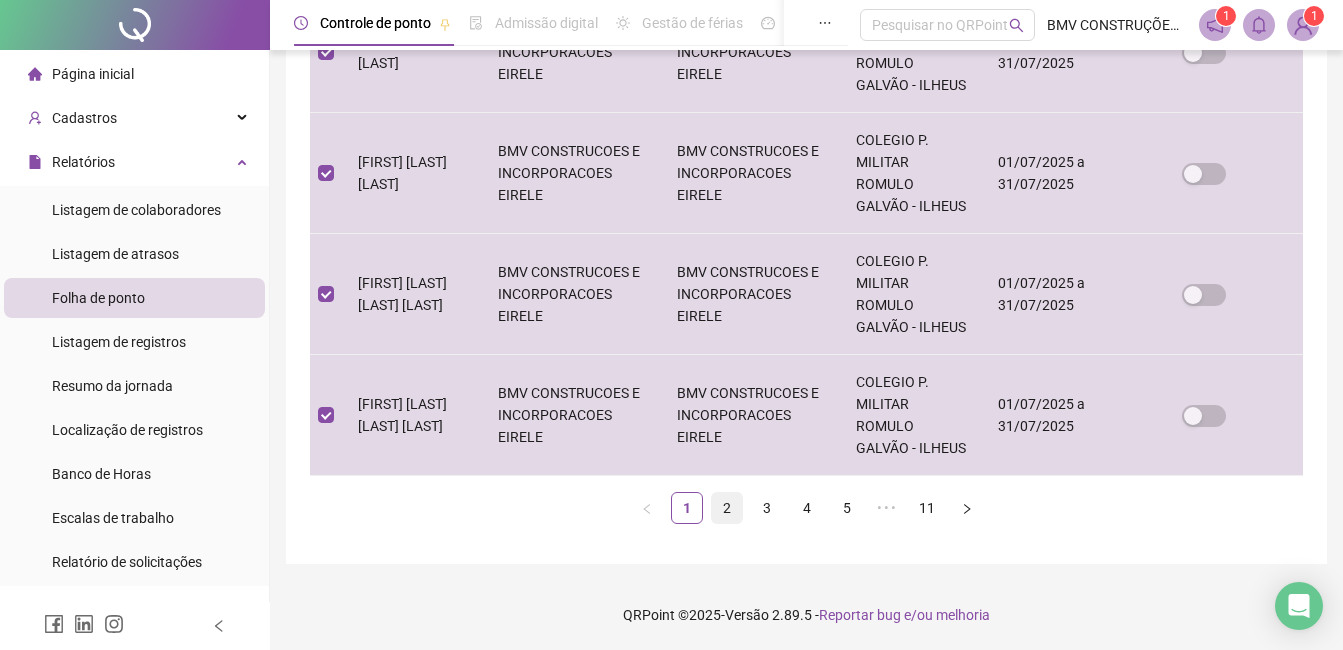 click on "2" at bounding box center [727, 508] 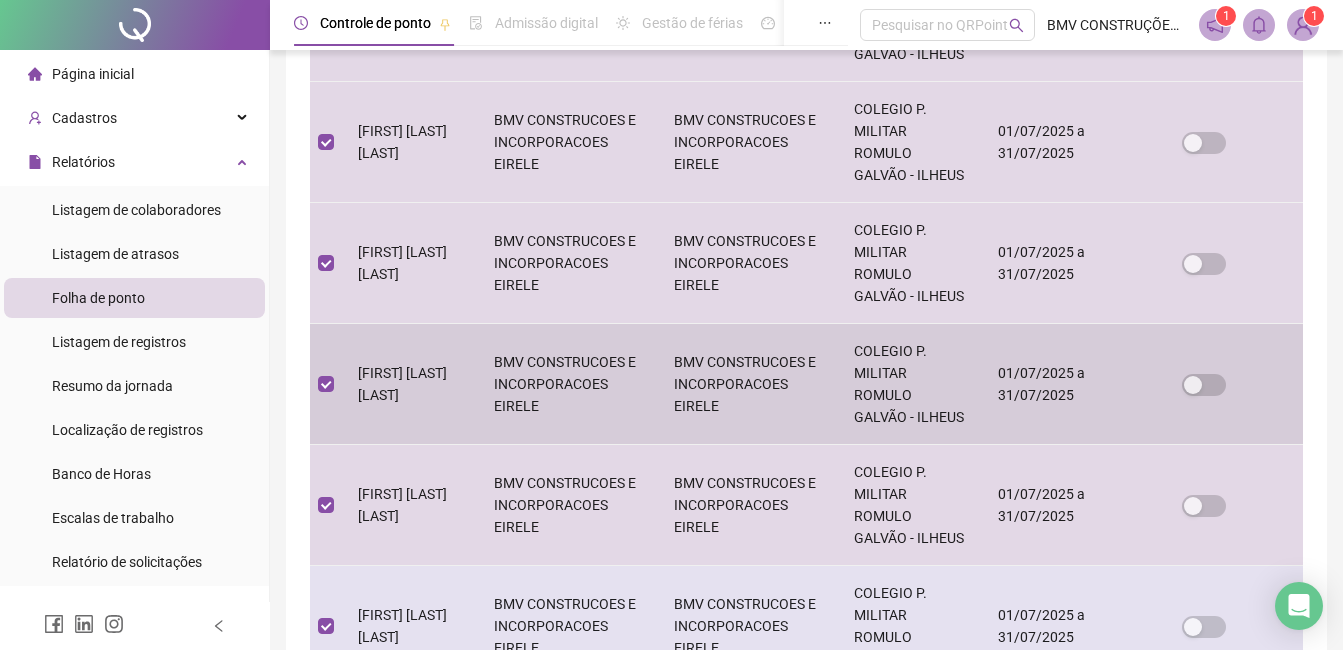 scroll, scrollTop: 962, scrollLeft: 0, axis: vertical 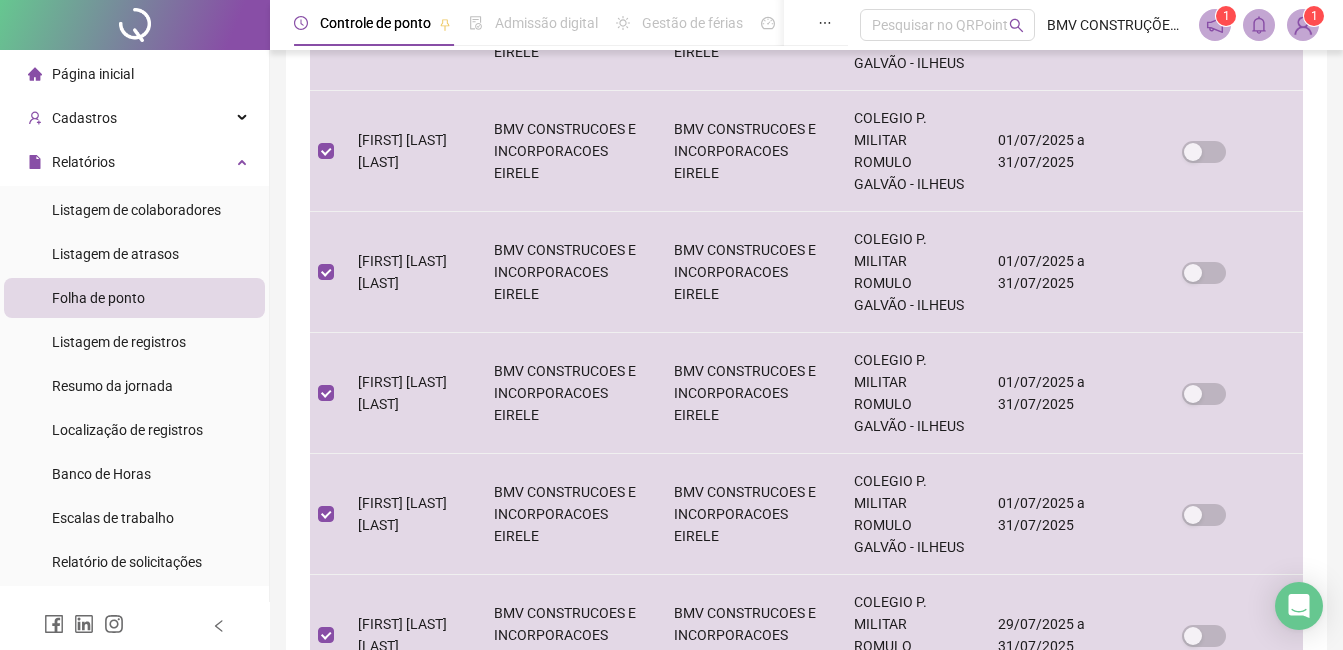 click on "3" at bounding box center (767, 728) 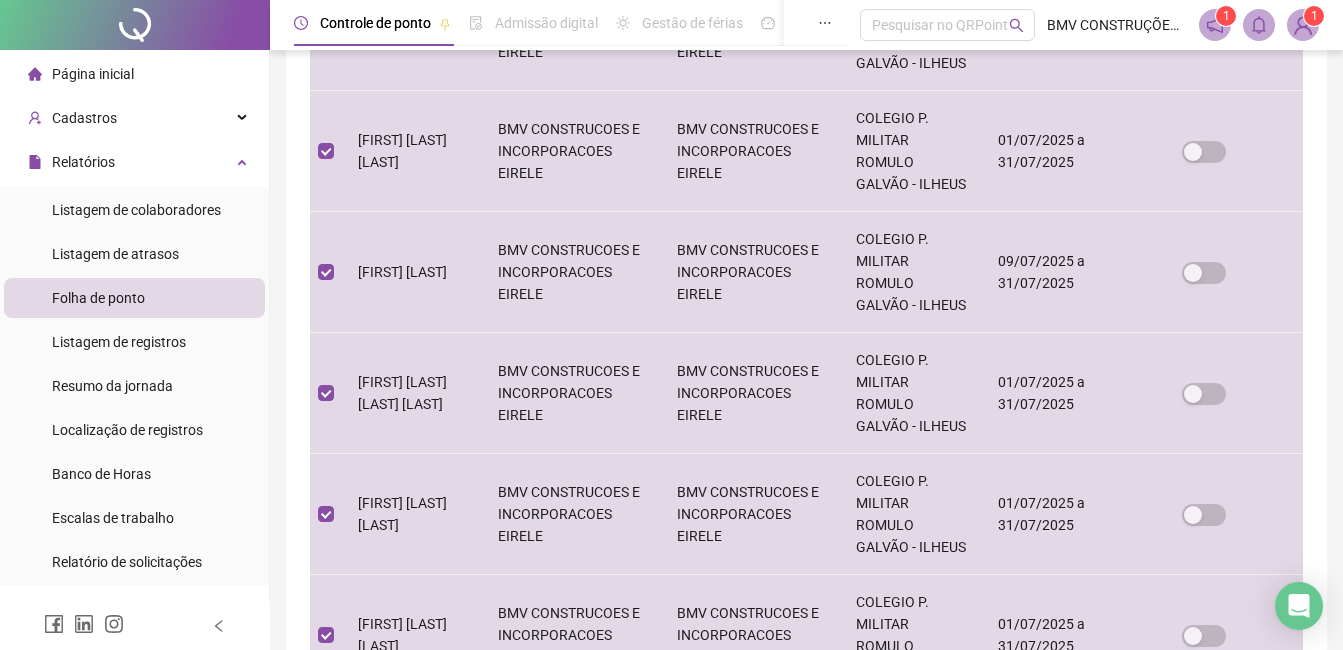 click on "4" at bounding box center (807, 728) 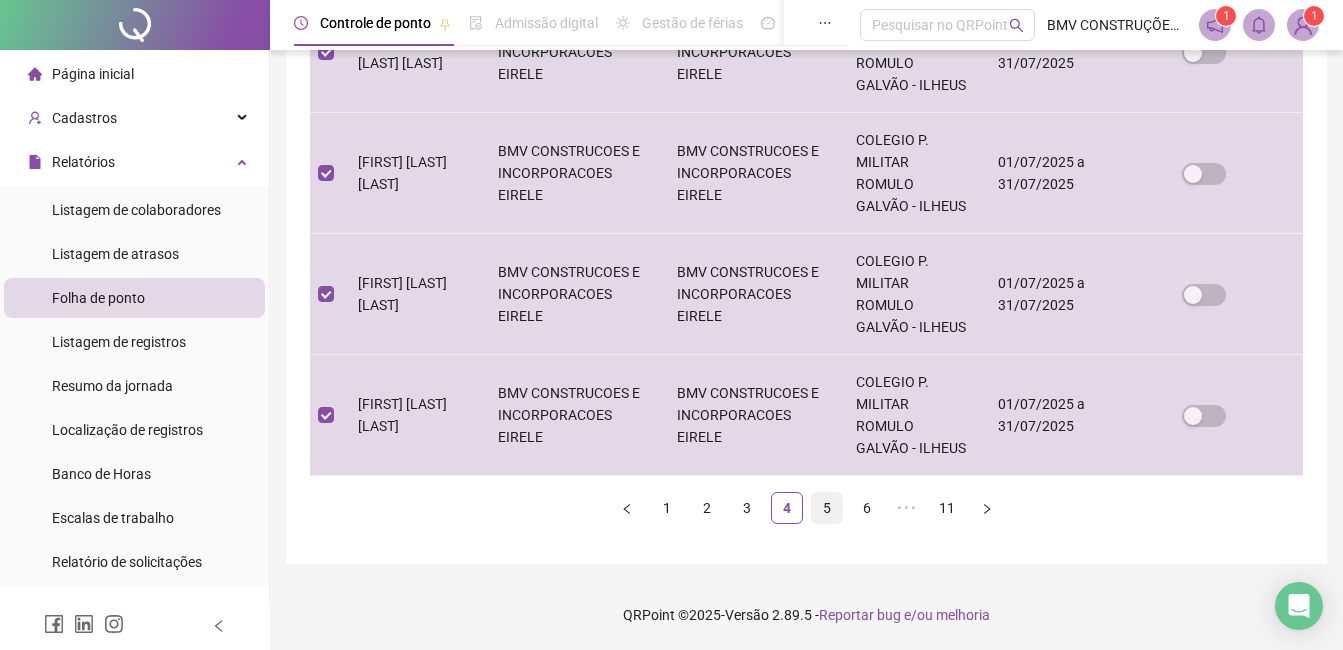 click on "5" at bounding box center [827, 508] 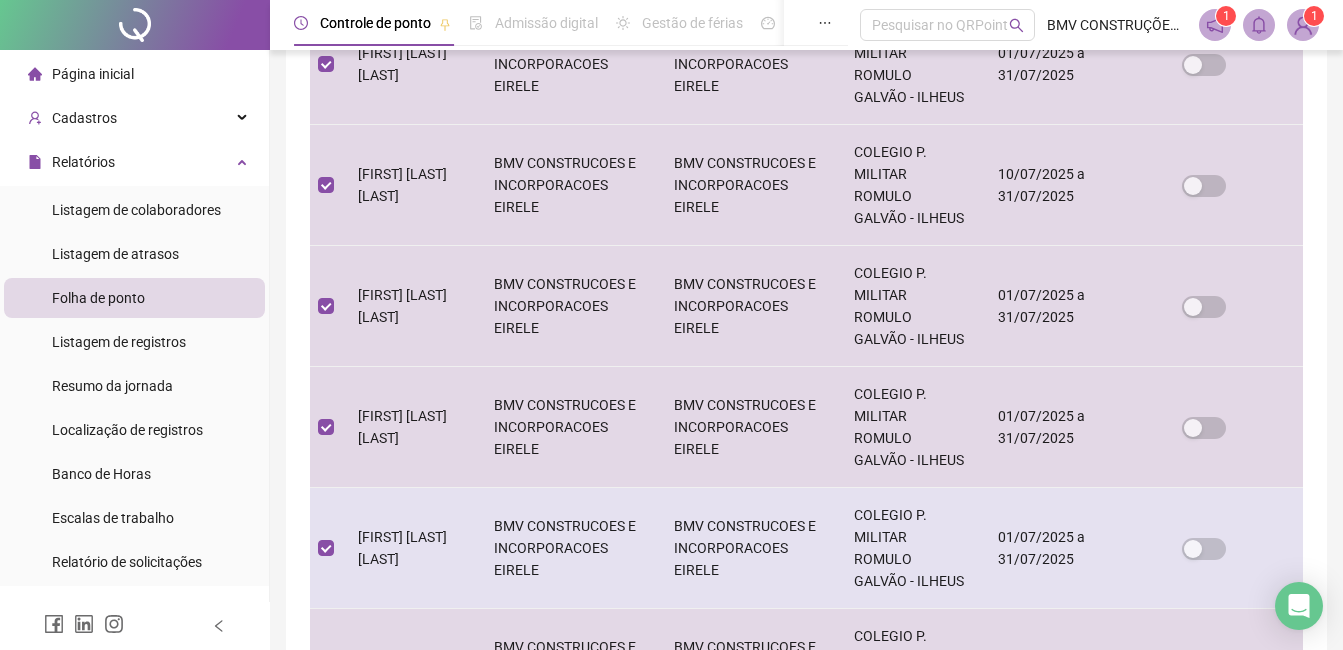 scroll, scrollTop: 962, scrollLeft: 0, axis: vertical 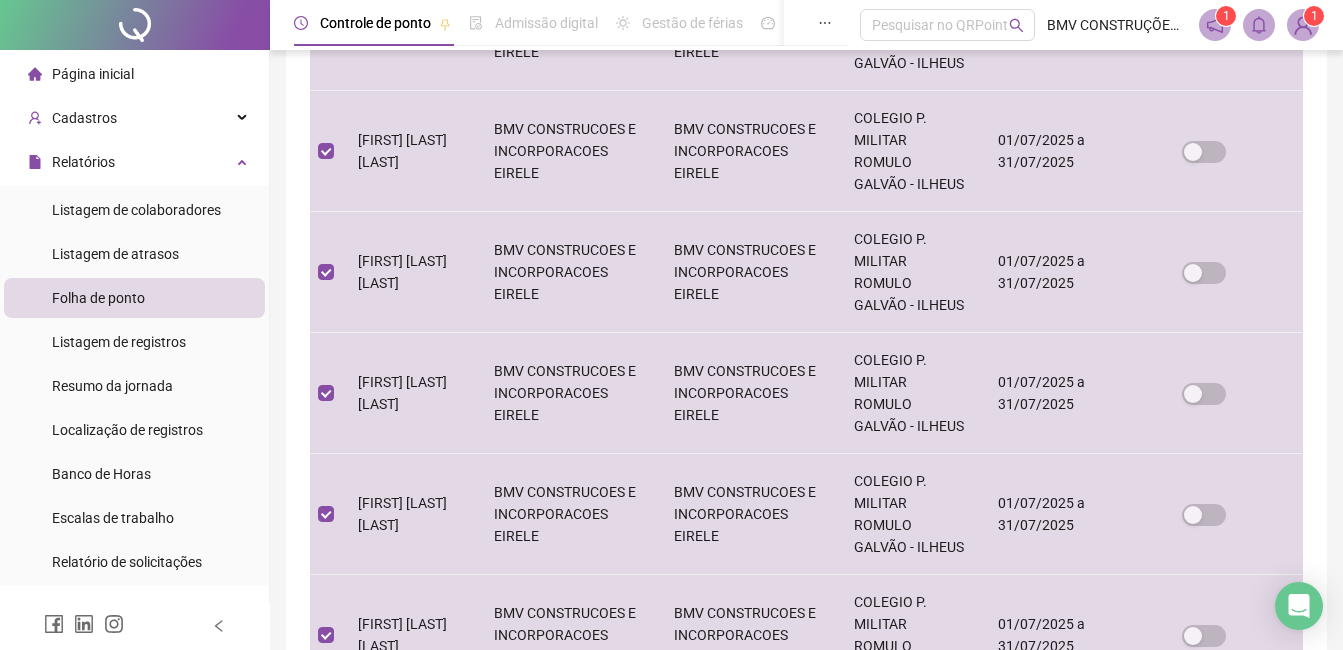 click on "6" at bounding box center (847, 728) 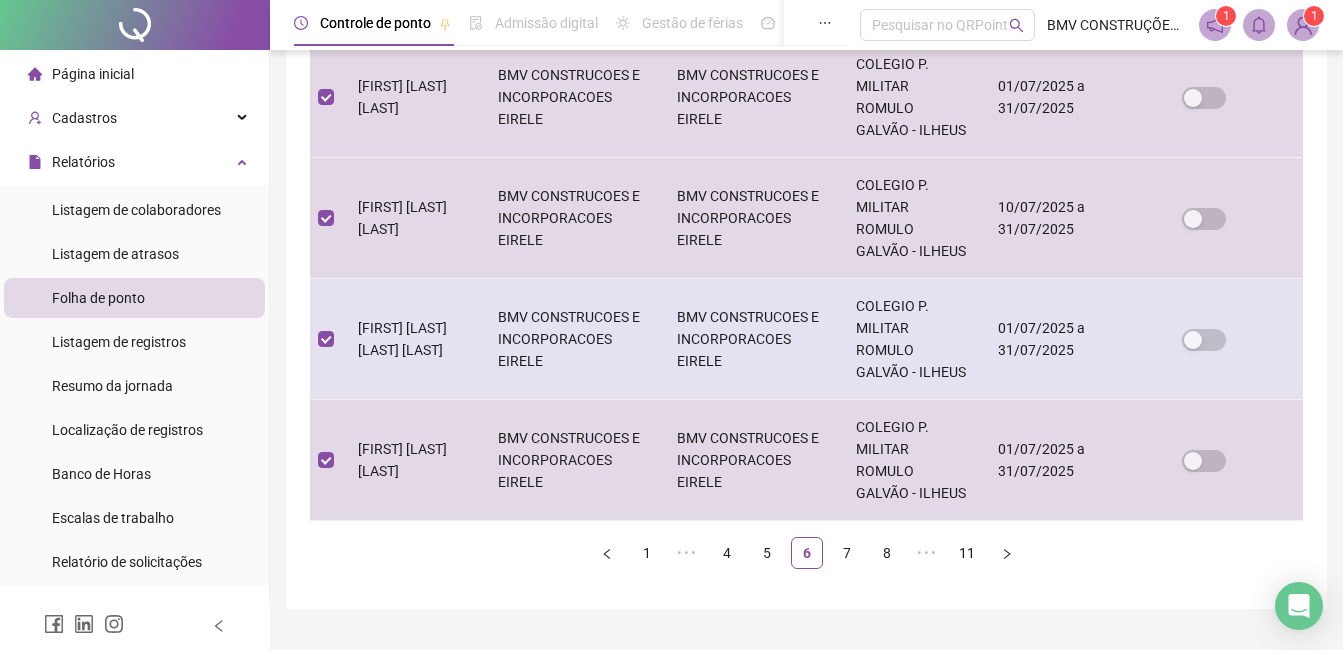 scroll, scrollTop: 1182, scrollLeft: 0, axis: vertical 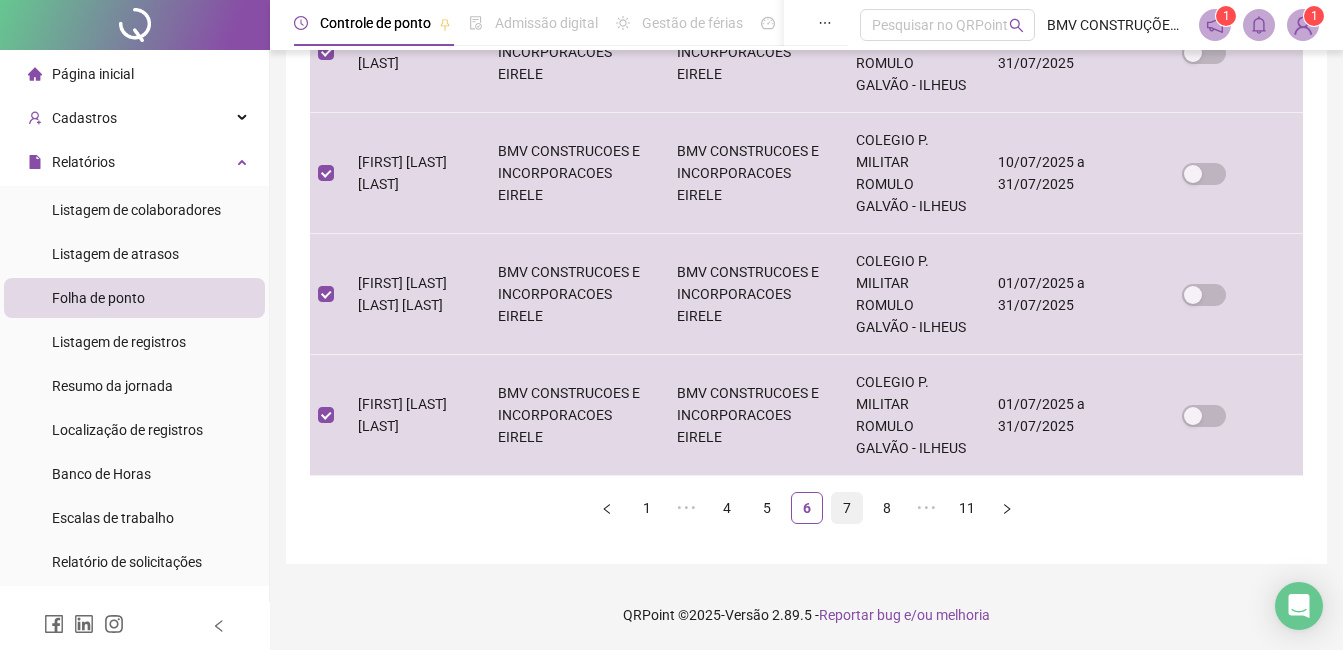 click on "7" at bounding box center (847, 508) 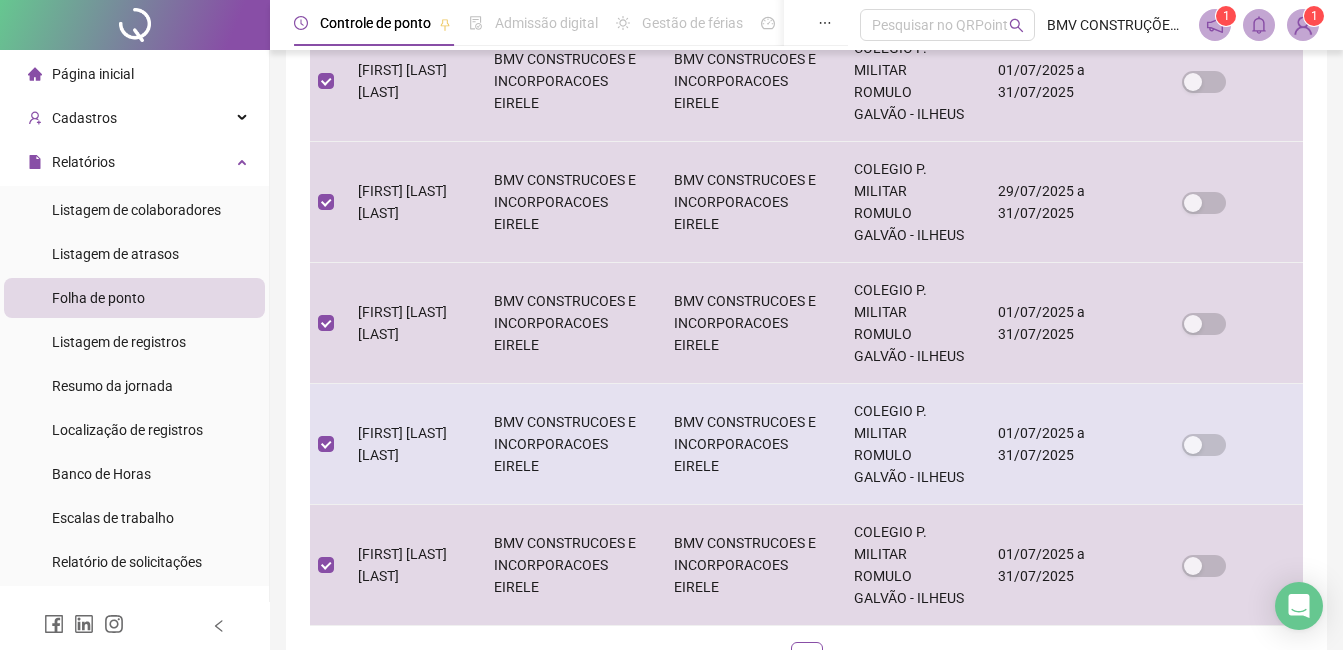 scroll, scrollTop: 1182, scrollLeft: 0, axis: vertical 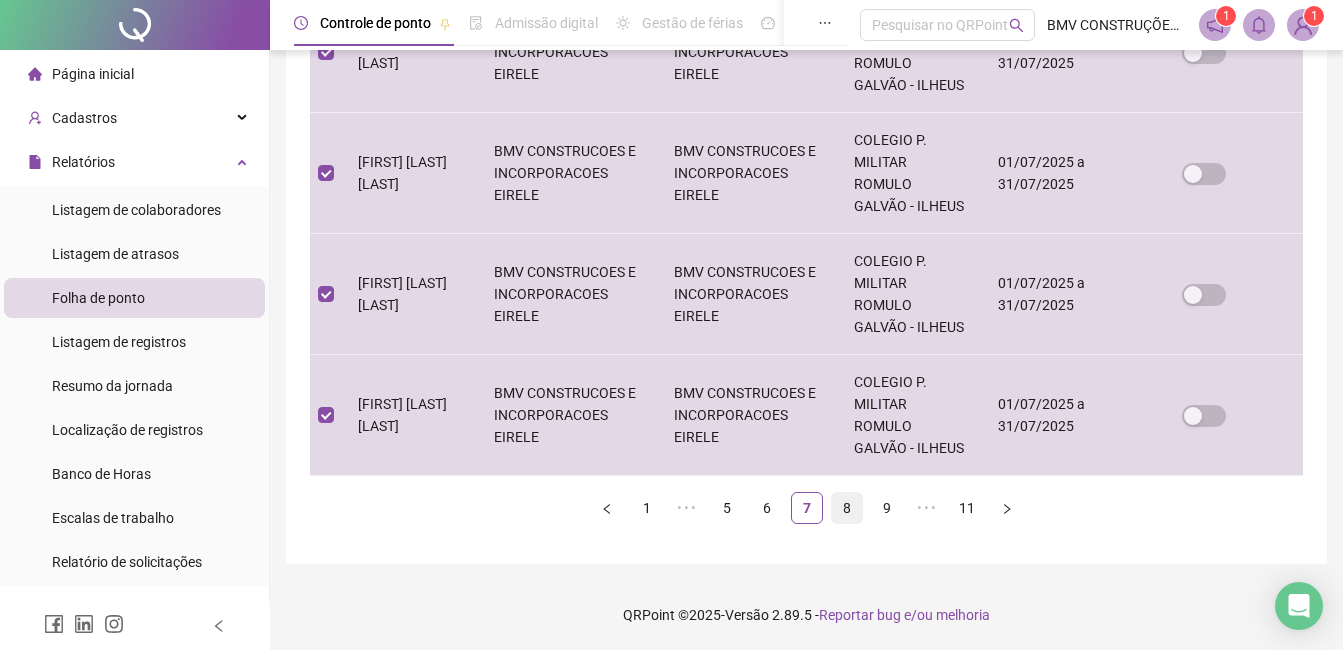 click on "8" at bounding box center (847, 508) 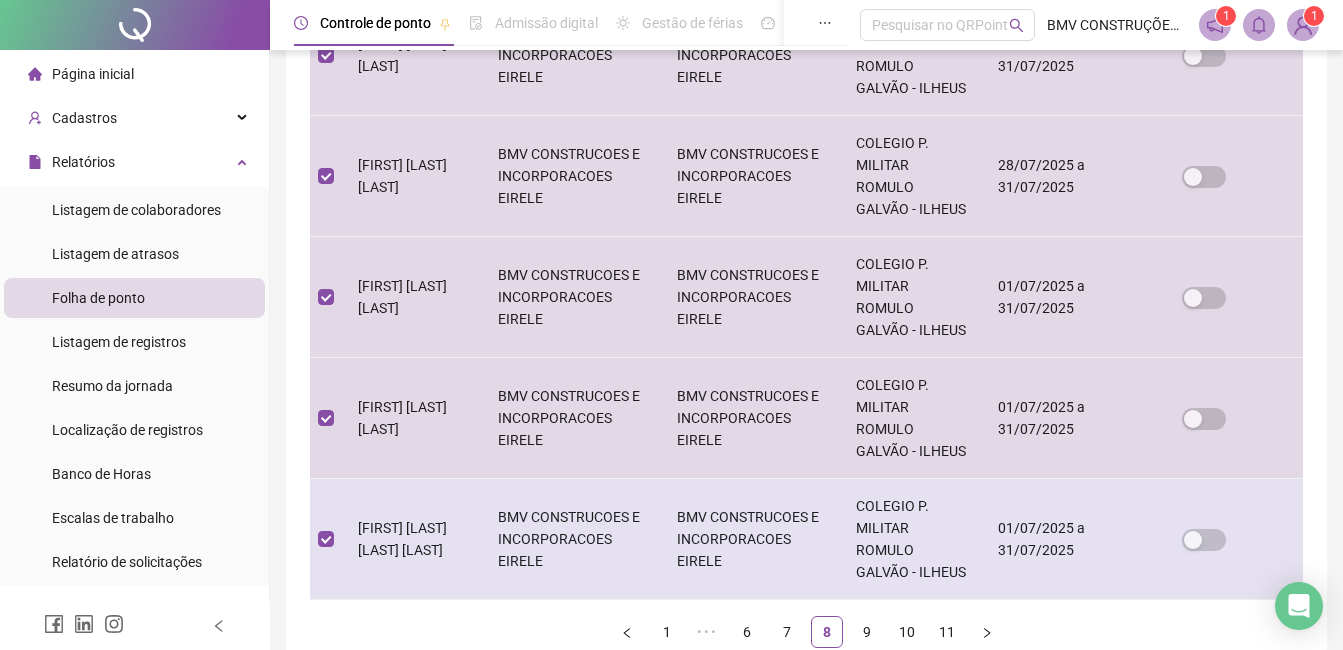 scroll, scrollTop: 1182, scrollLeft: 0, axis: vertical 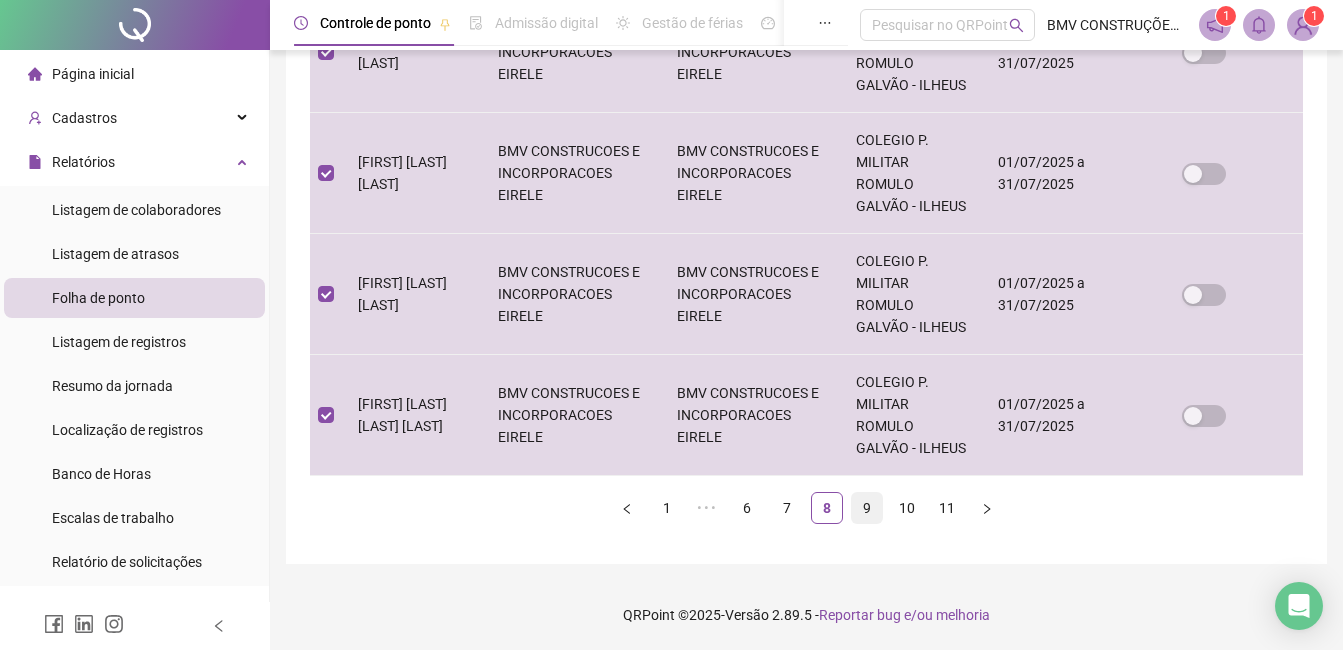 click on "9" at bounding box center (867, 508) 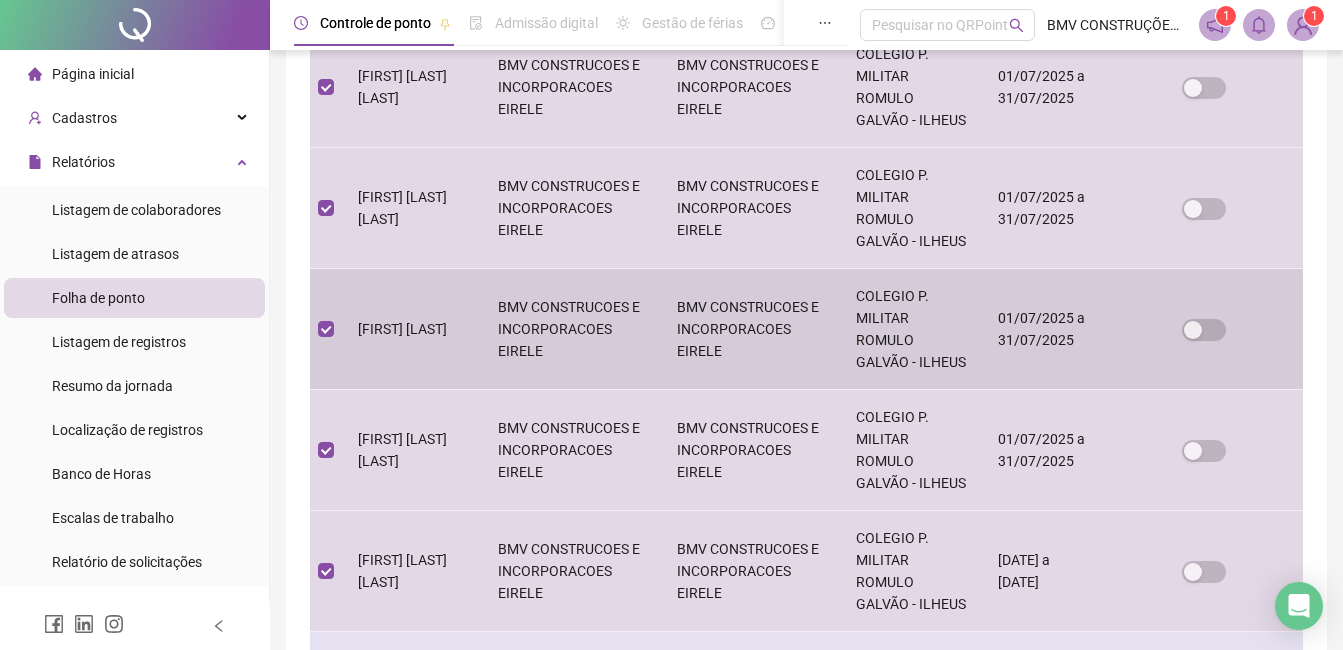 scroll, scrollTop: 1182, scrollLeft: 0, axis: vertical 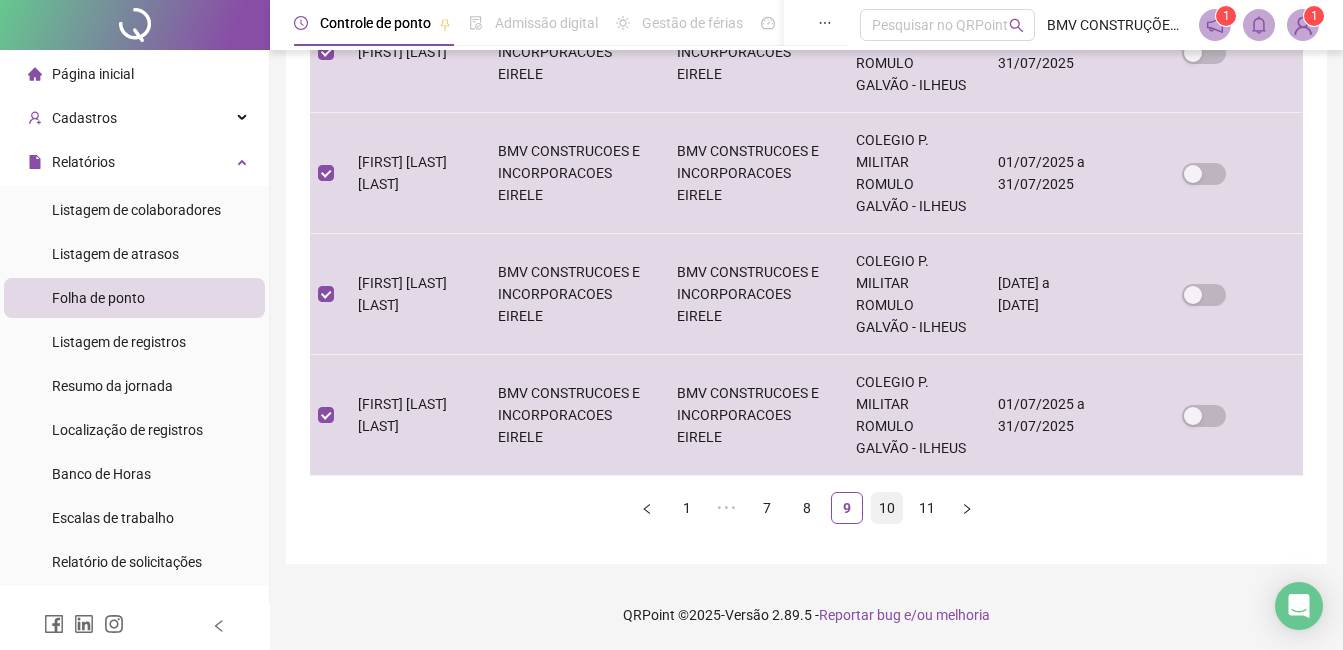 click on "10" at bounding box center (887, 508) 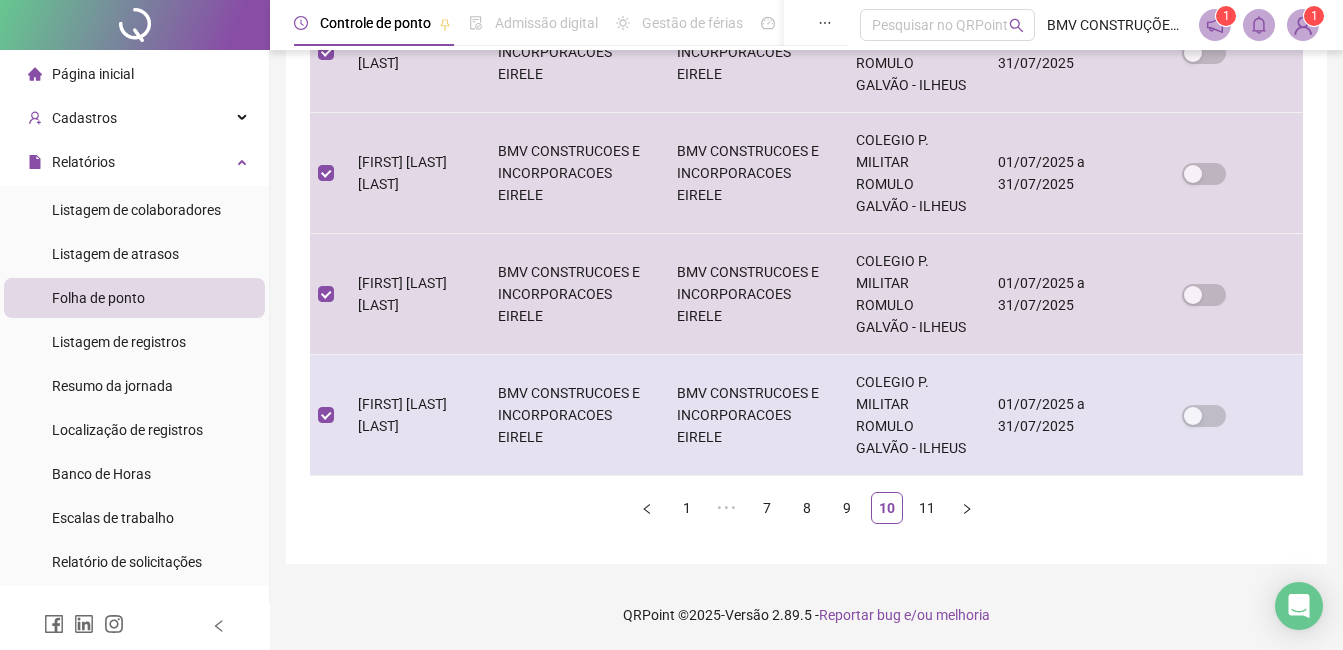 scroll, scrollTop: 1402, scrollLeft: 0, axis: vertical 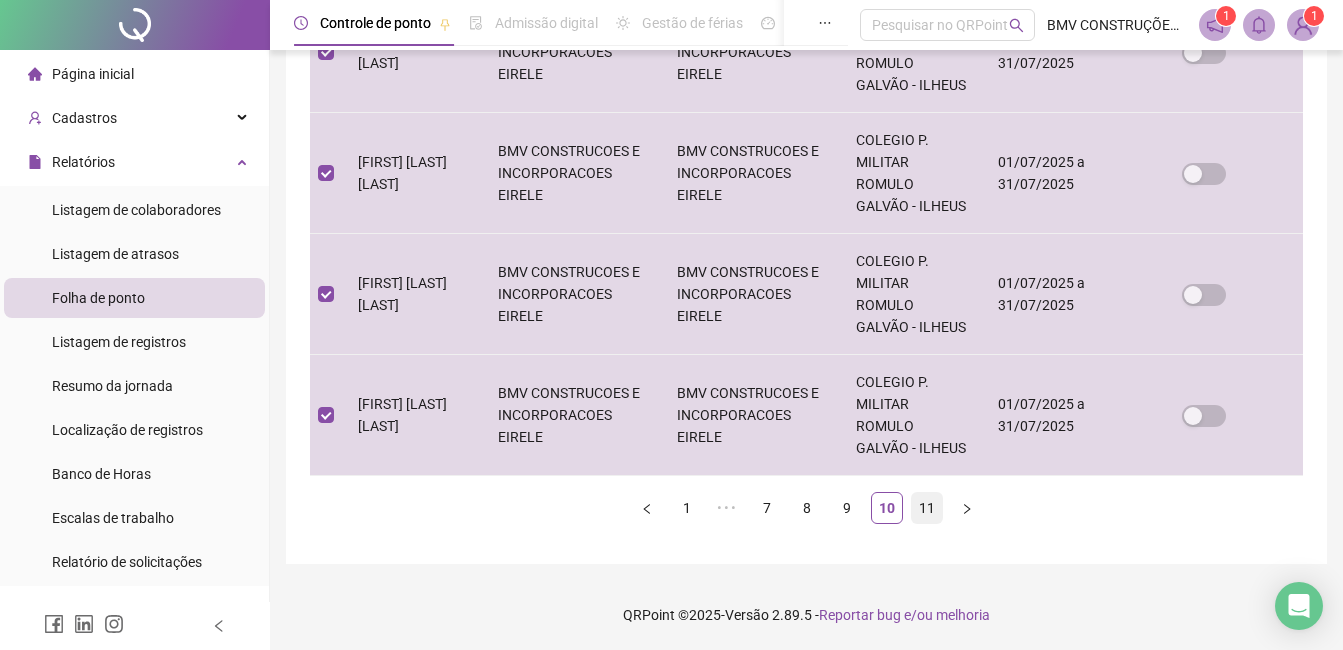 click on "11" at bounding box center [927, 508] 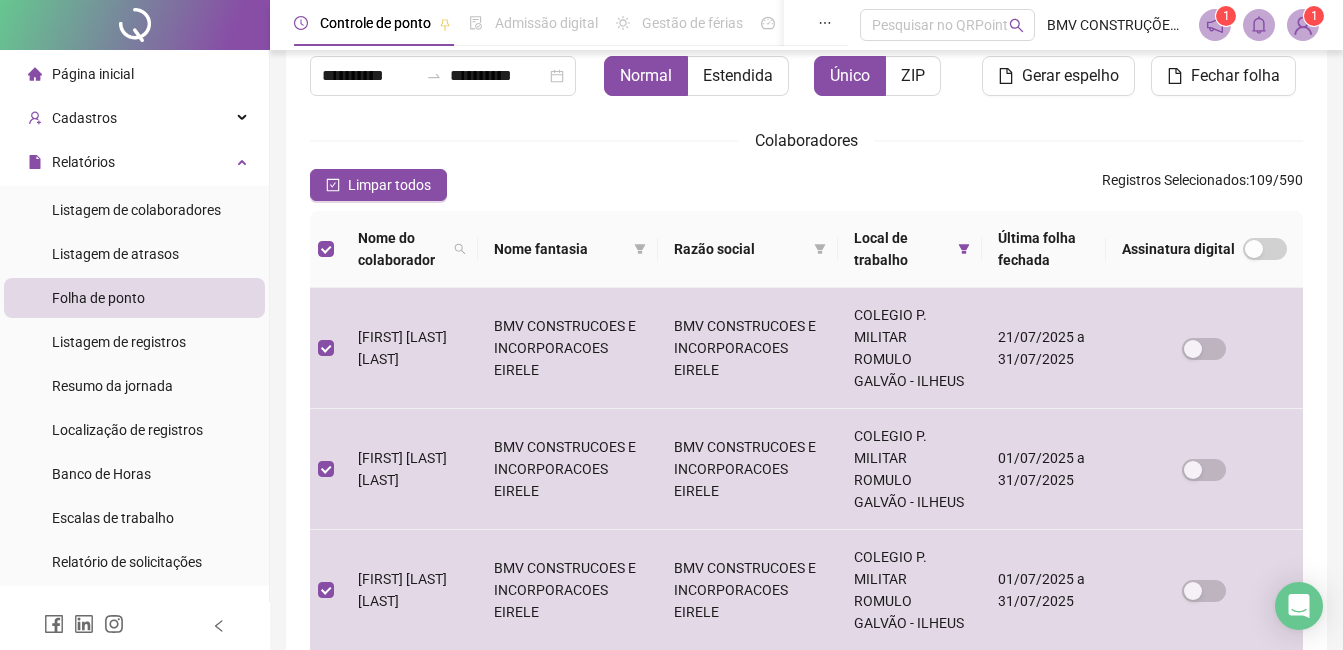 scroll, scrollTop: 0, scrollLeft: 0, axis: both 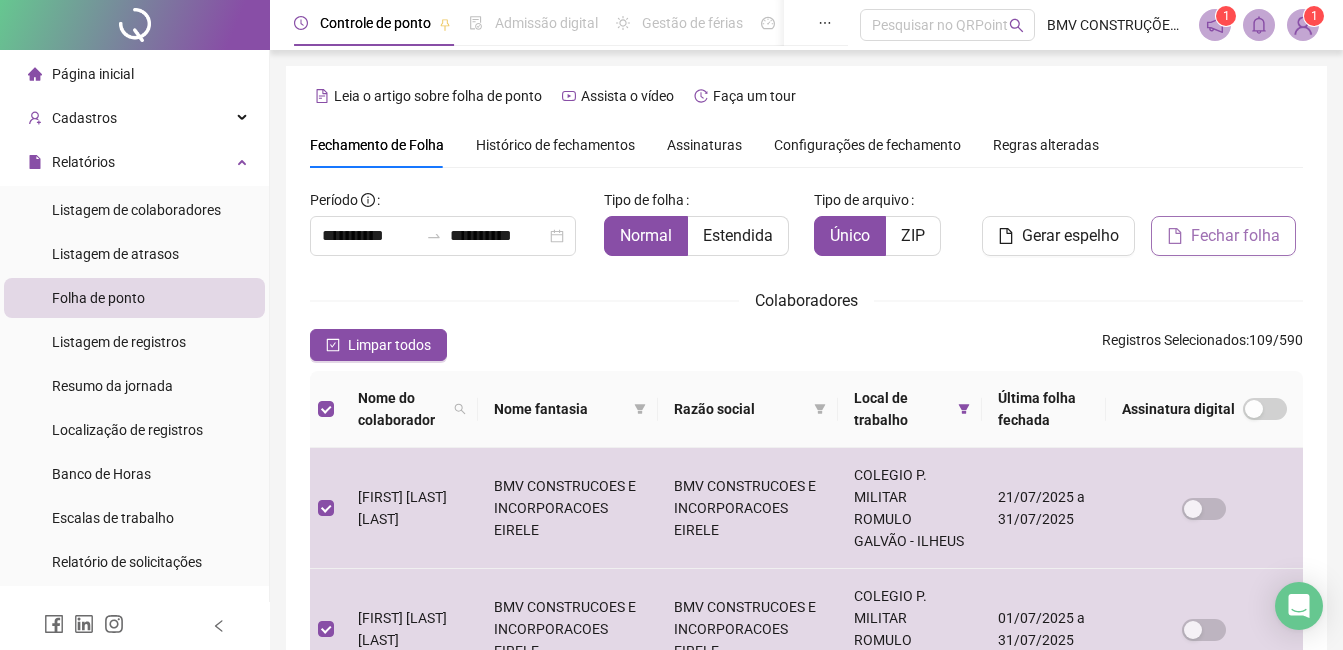 click on "Fechar folha" at bounding box center (1223, 236) 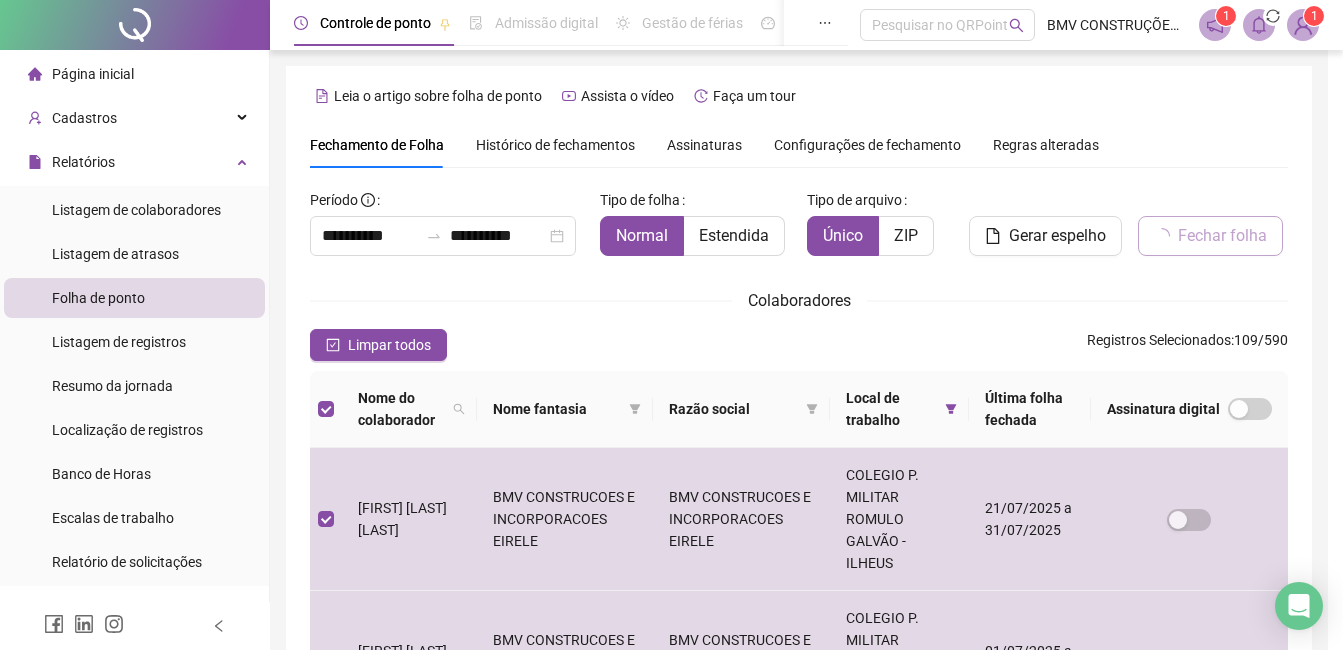 scroll, scrollTop: 85, scrollLeft: 0, axis: vertical 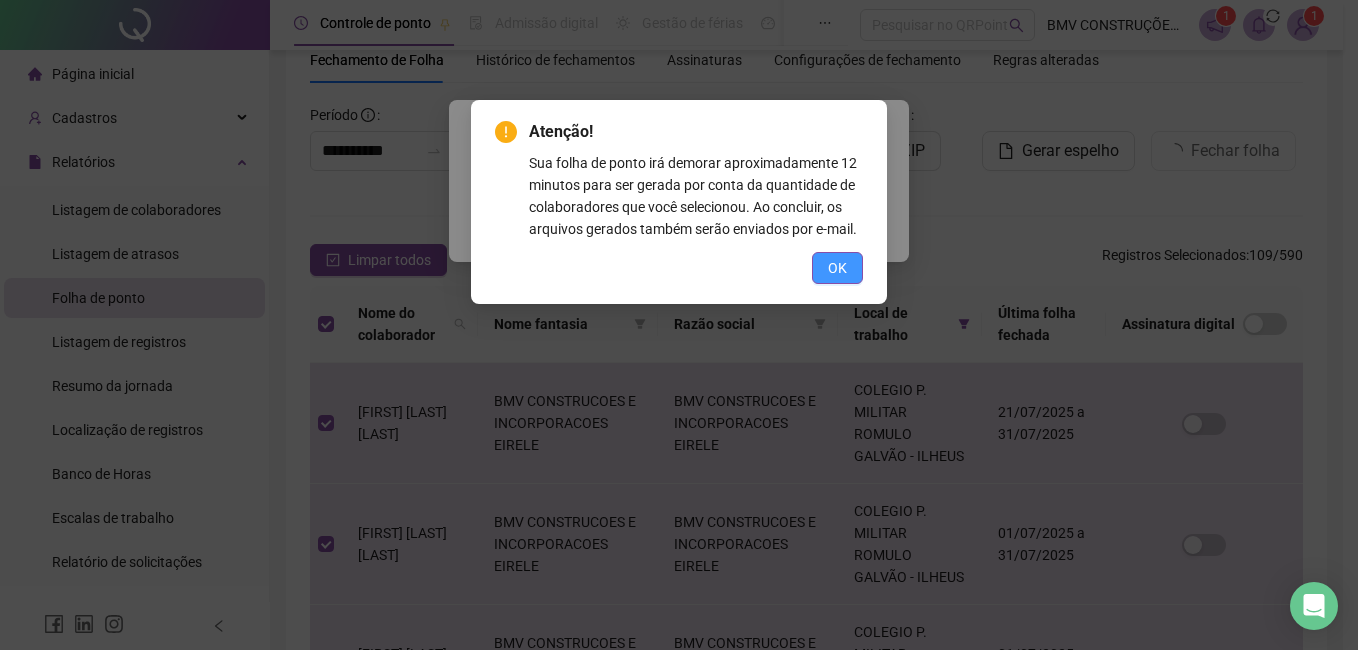 click on "OK" at bounding box center [837, 268] 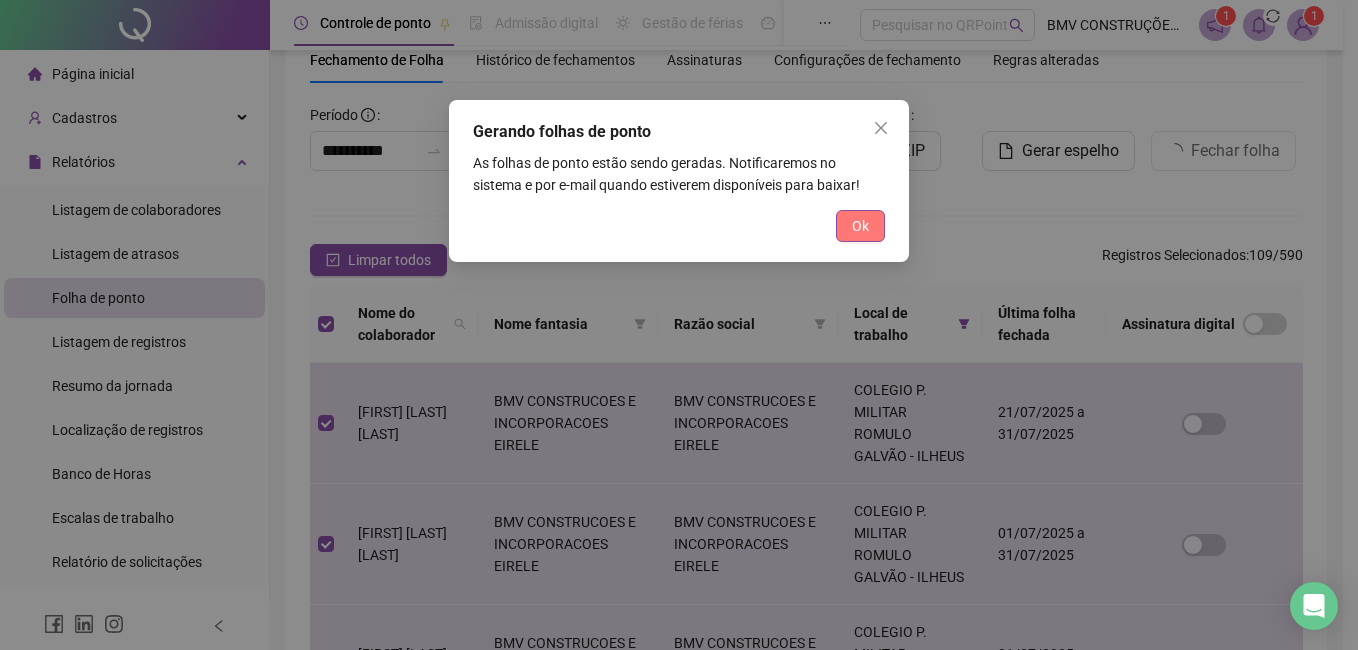 click on "Ok" at bounding box center [860, 226] 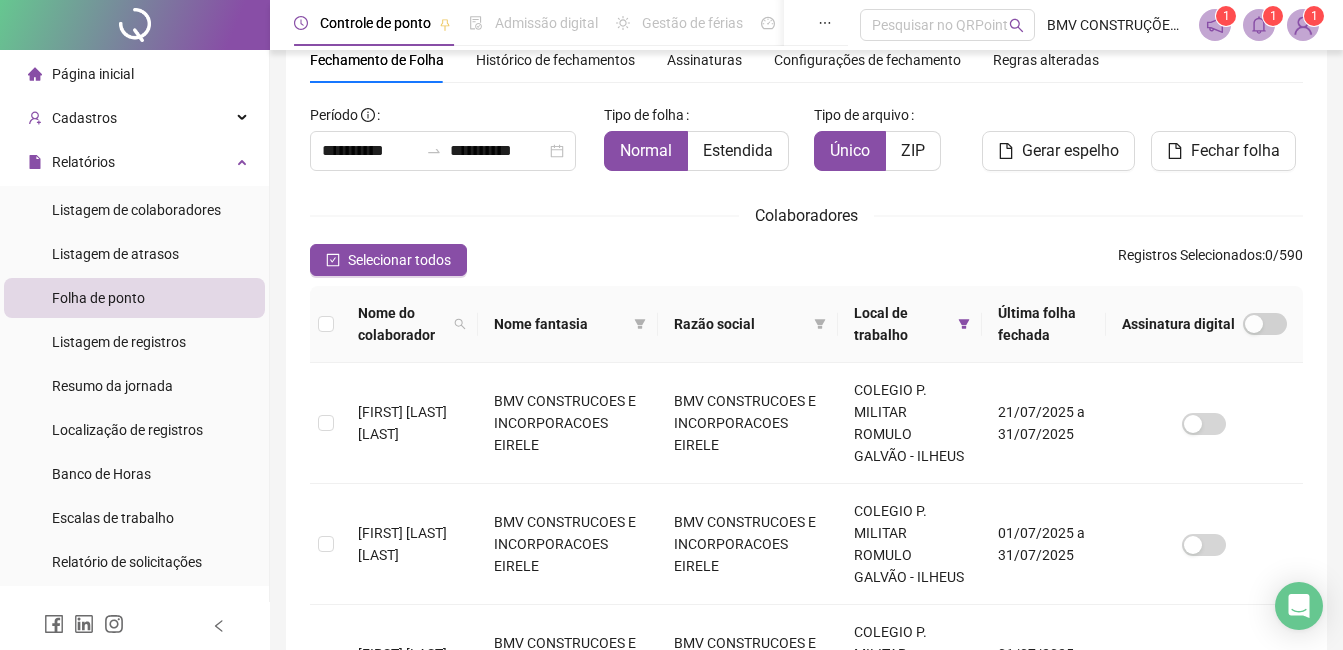 click on "1" at bounding box center (1273, 16) 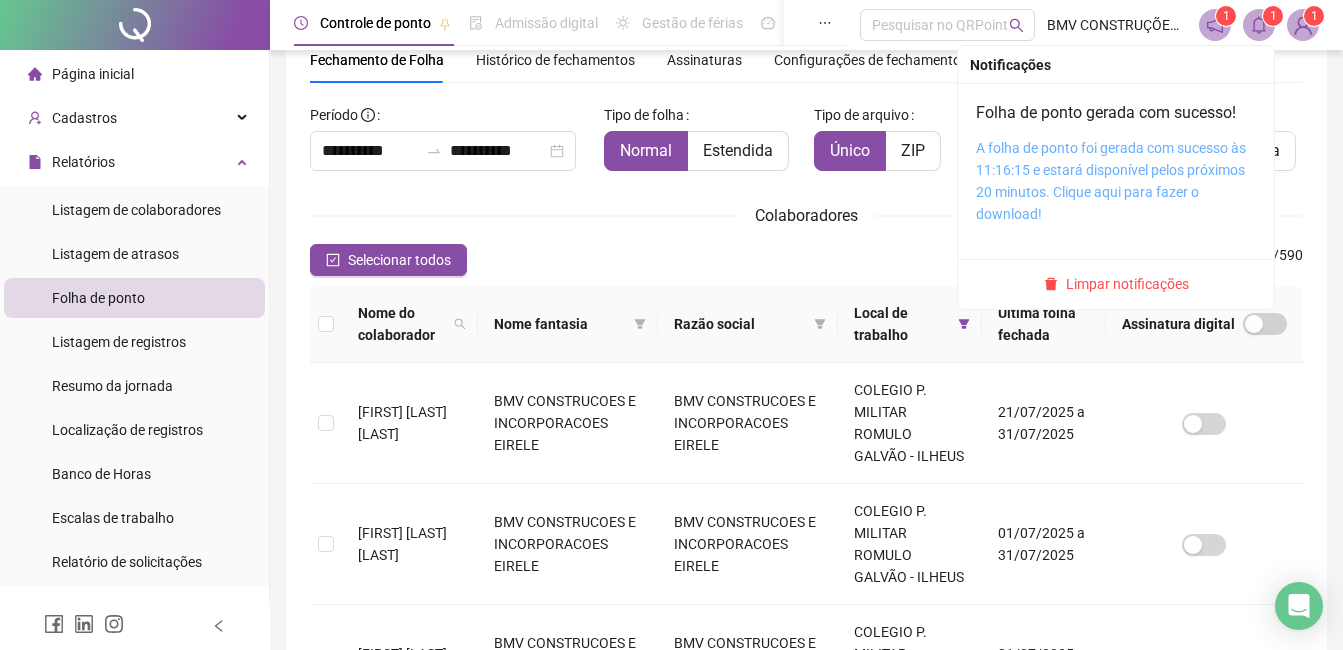 click on "A folha de ponto foi gerada com sucesso às 11:16:15 e estará disponível pelos próximos 20 minutos.
Clique aqui para fazer o download!" at bounding box center (1111, 181) 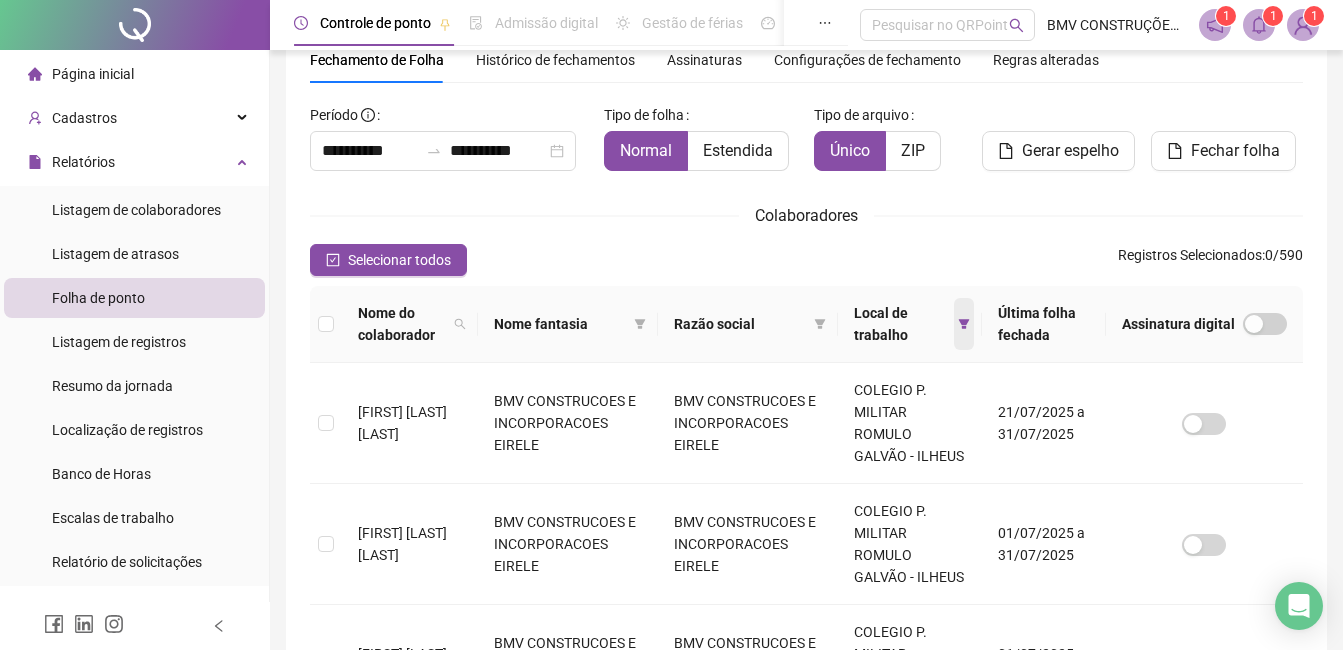 click 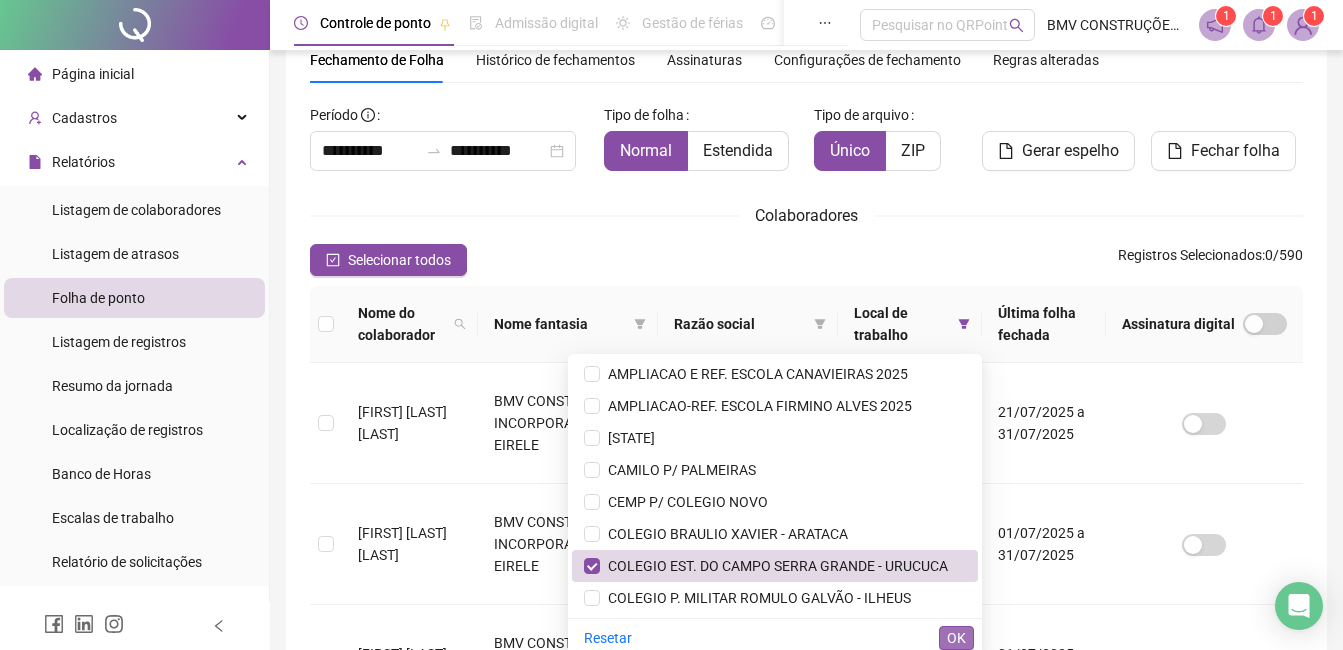 click on "OK" at bounding box center [956, 638] 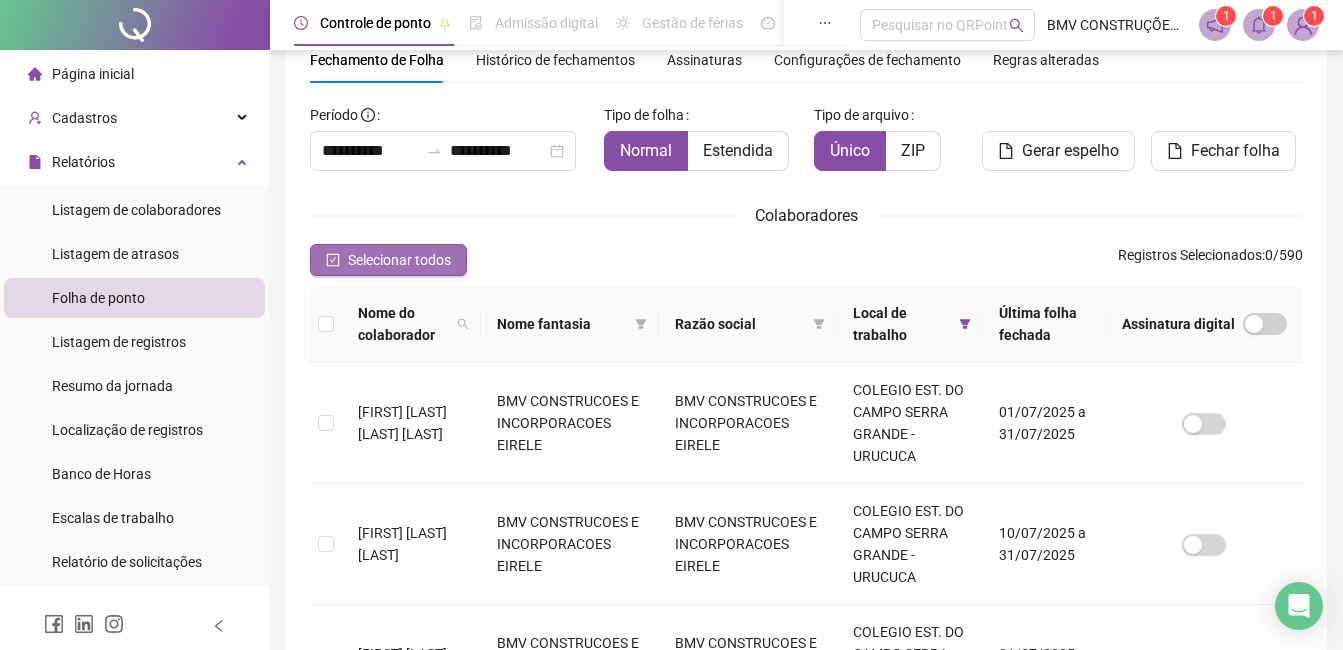 click on "Selecionar todos" at bounding box center (399, 260) 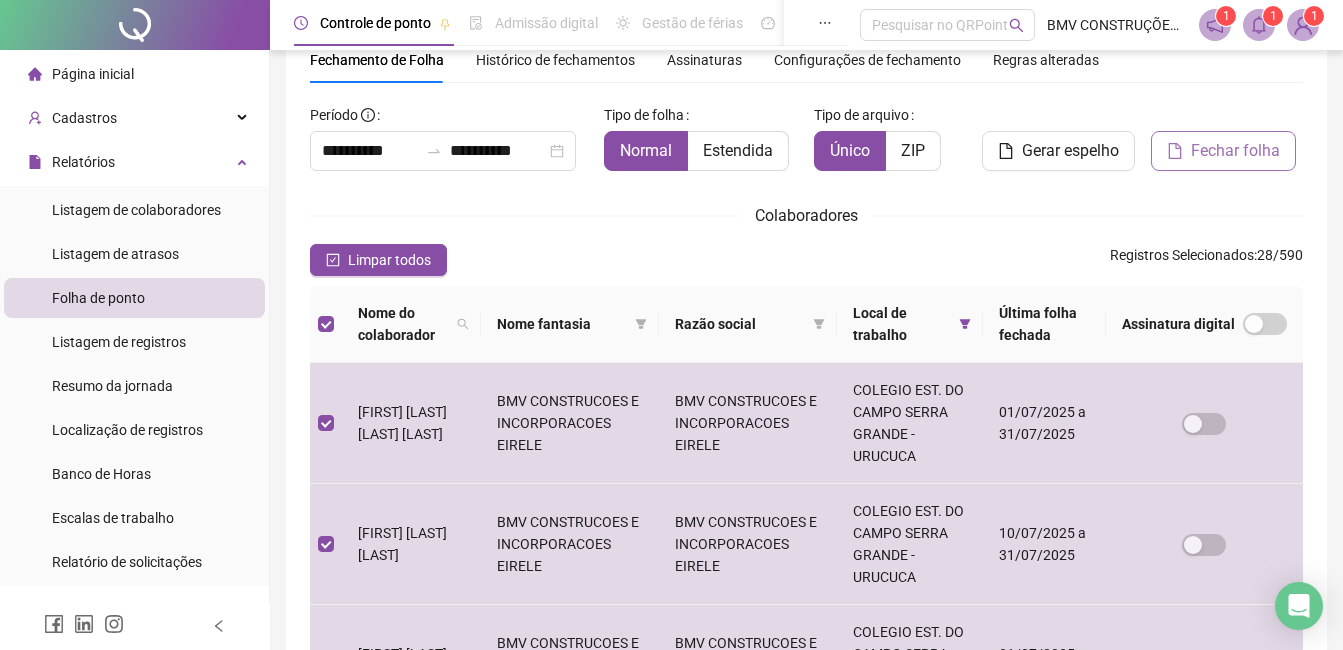 click on "Fechar folha" at bounding box center (1235, 151) 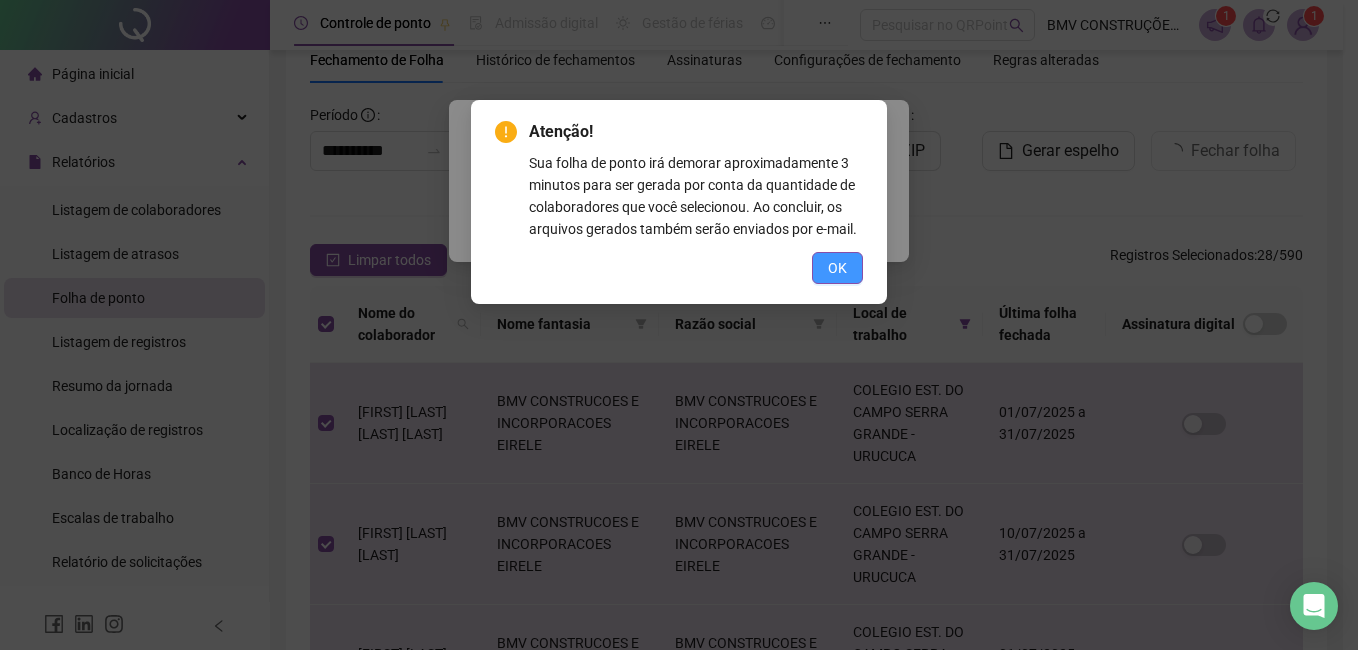 click on "OK" at bounding box center [837, 268] 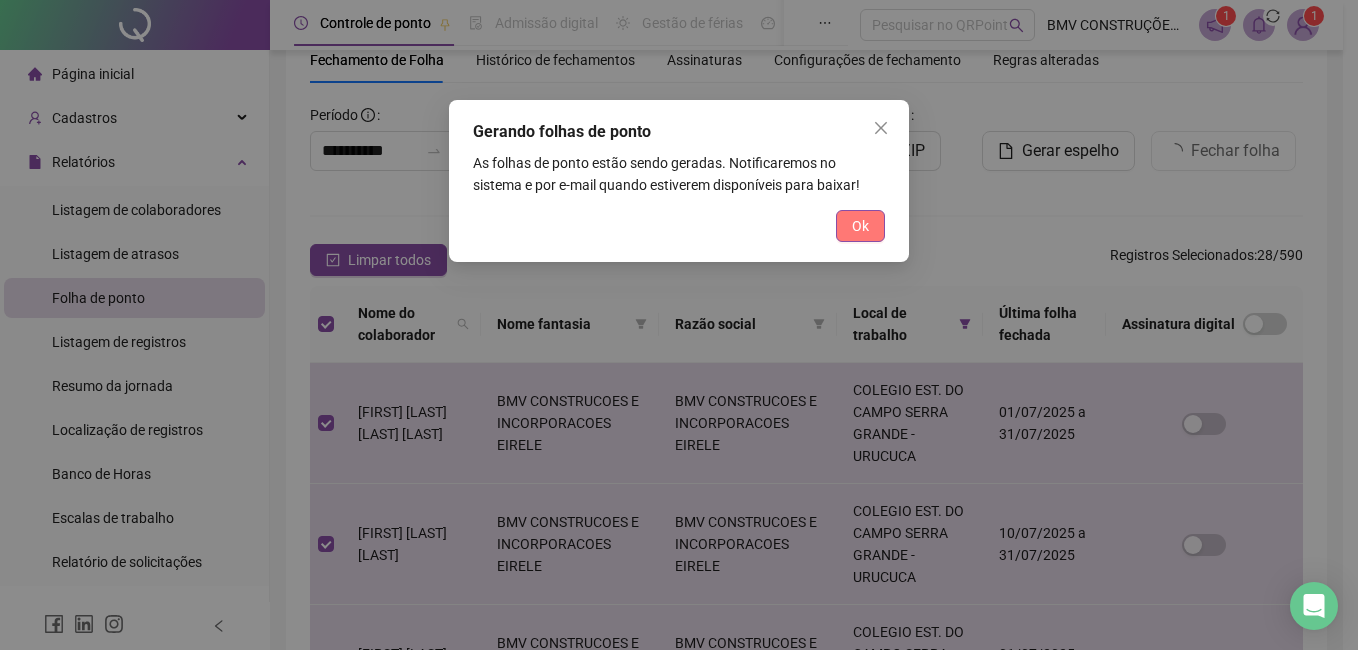 click on "Ok" at bounding box center [860, 226] 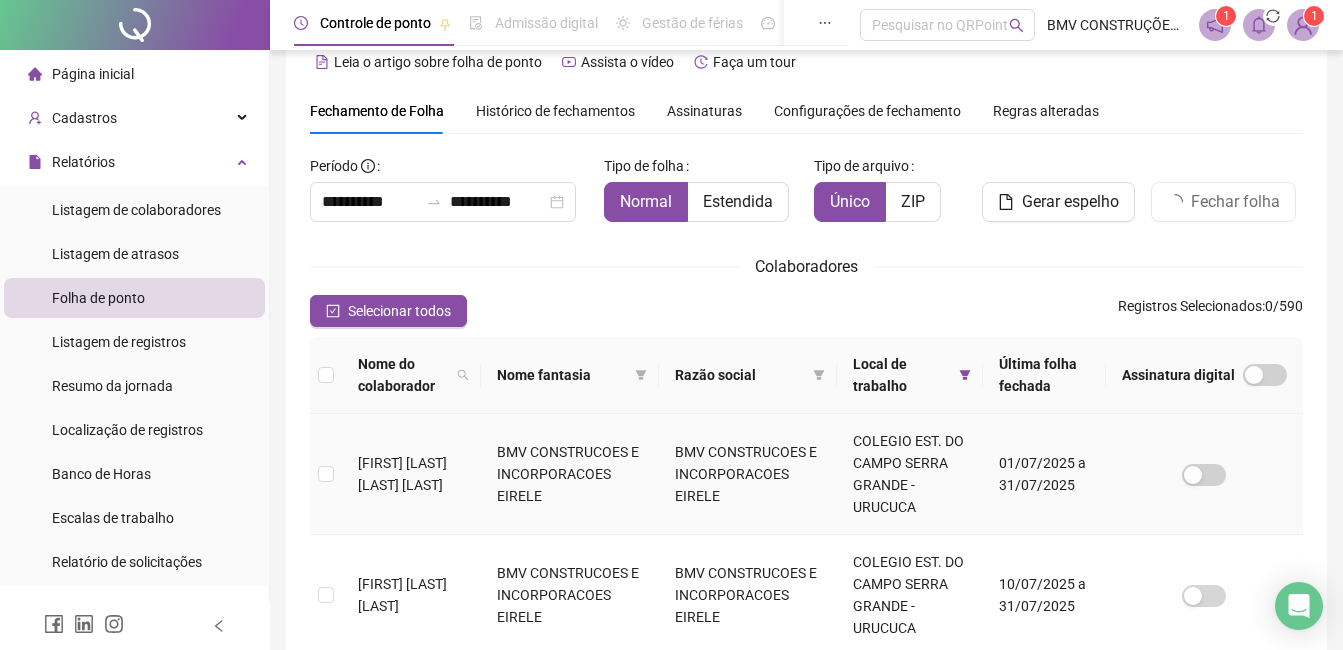 scroll, scrollTop: 0, scrollLeft: 0, axis: both 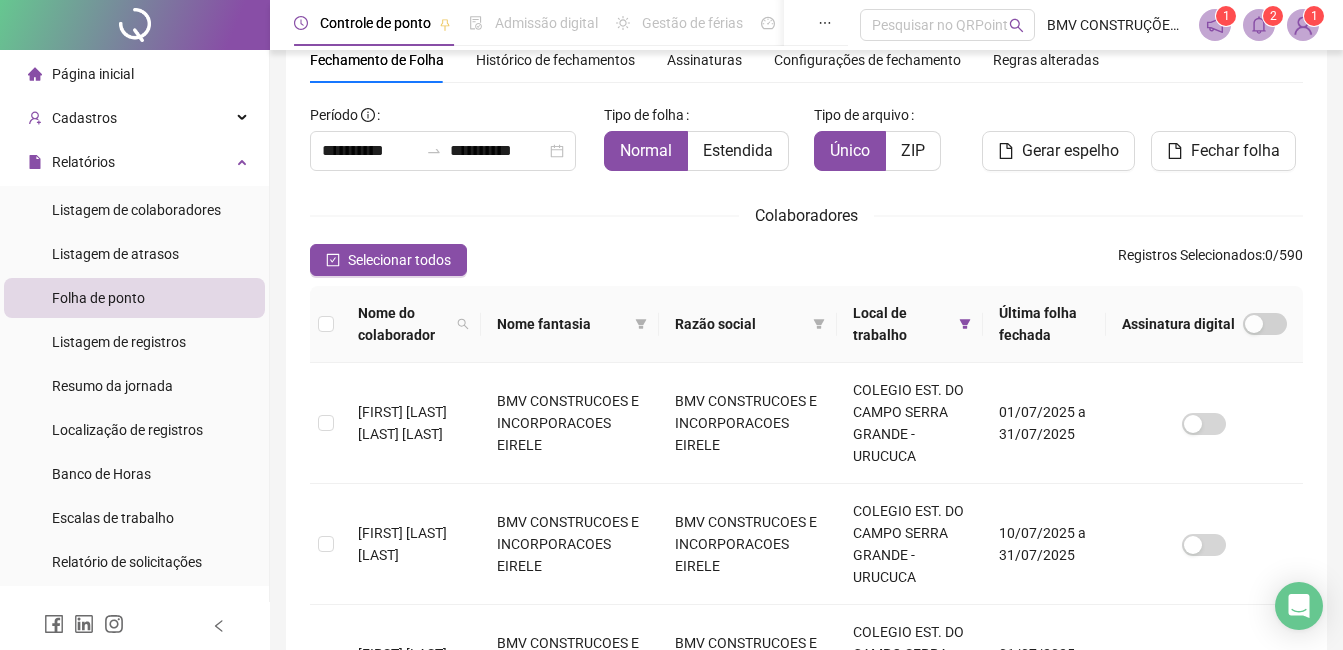 click at bounding box center [1259, 25] 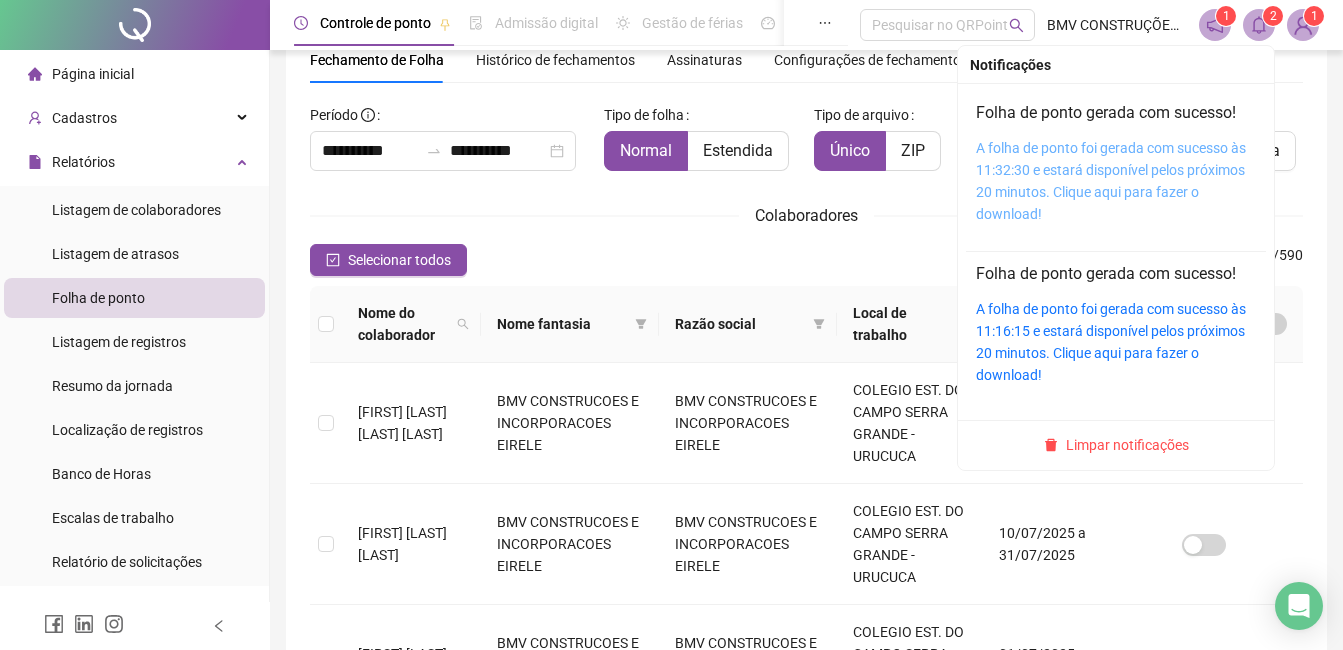 click on "A folha de ponto foi gerada com sucesso às 11:32:30 e estará disponível pelos próximos 20 minutos.
Clique aqui para fazer o download!" at bounding box center [1111, 181] 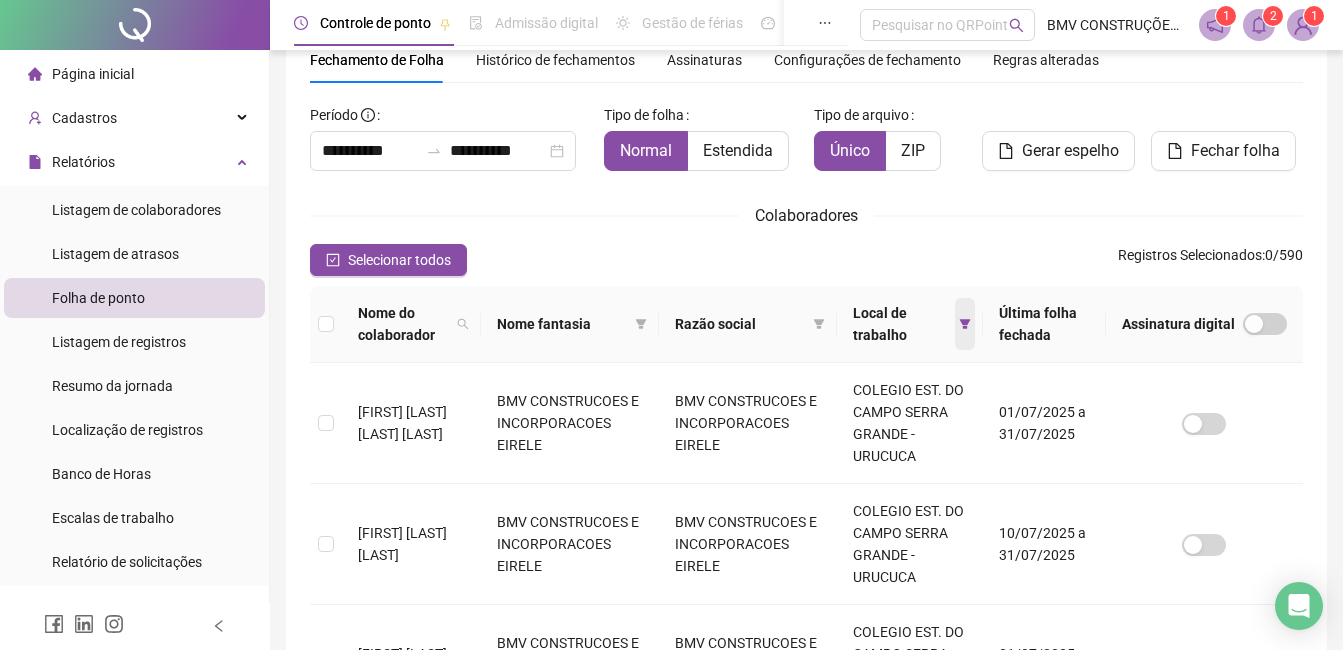 click 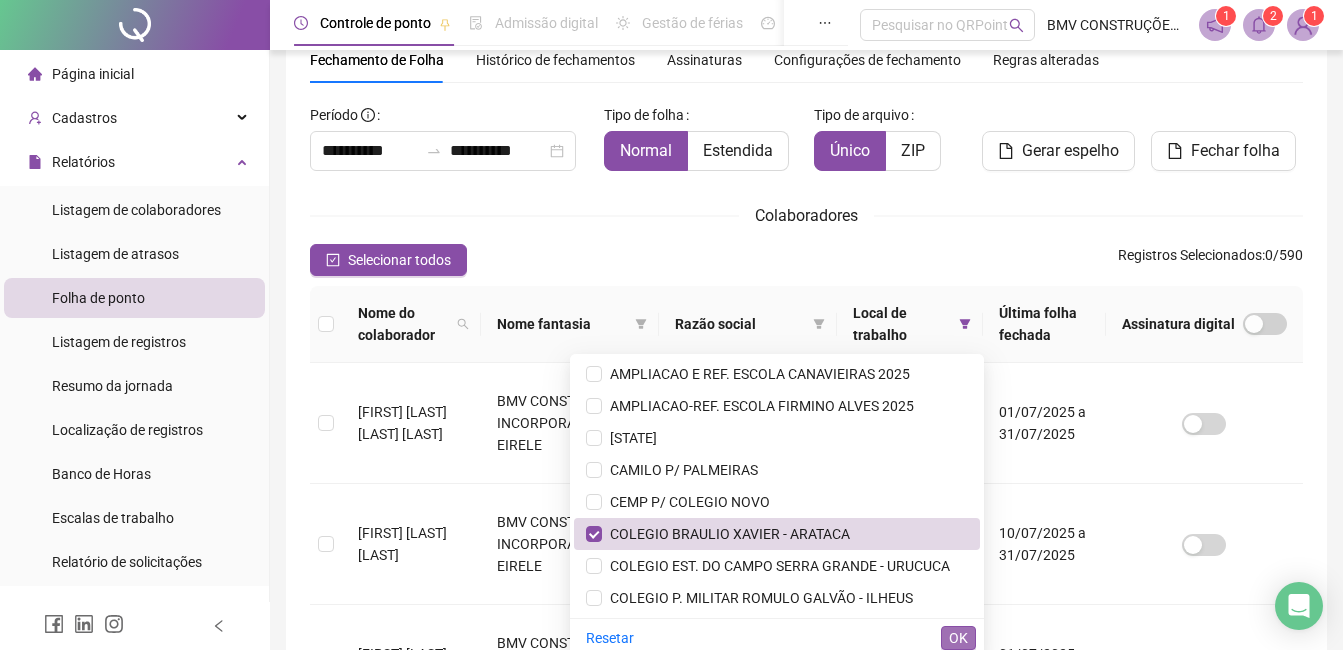 click on "OK" at bounding box center (958, 638) 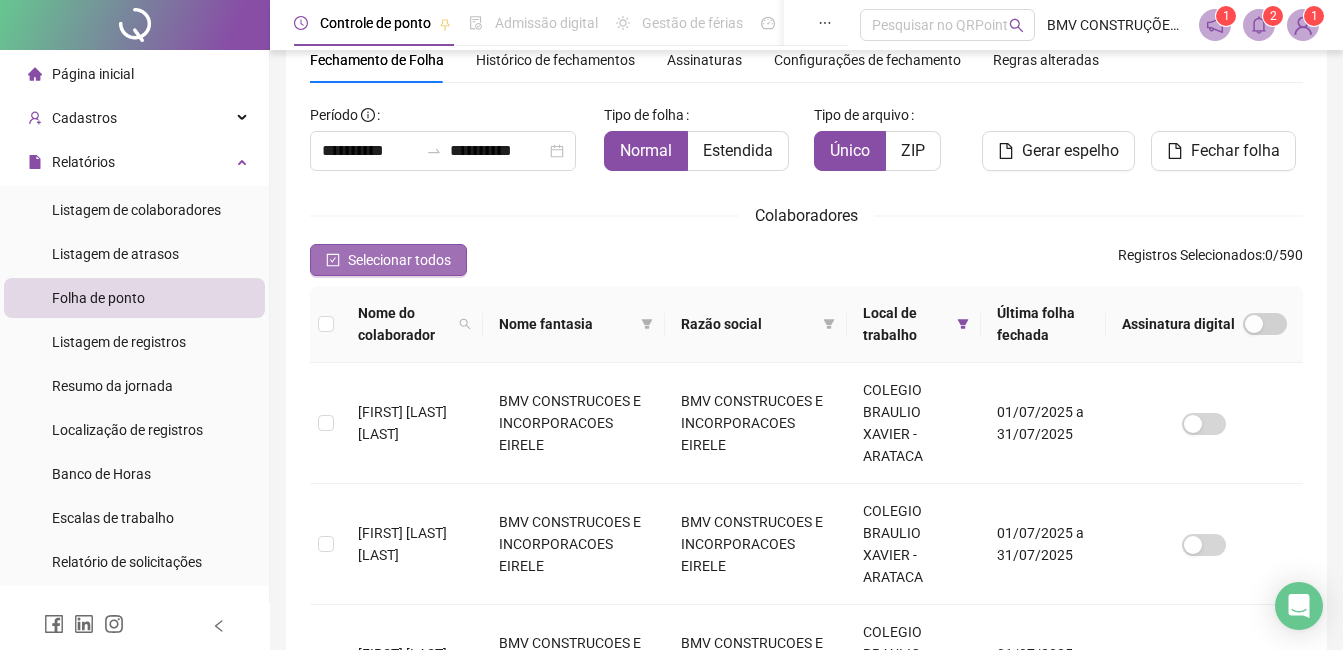 click on "Selecionar todos" at bounding box center (399, 260) 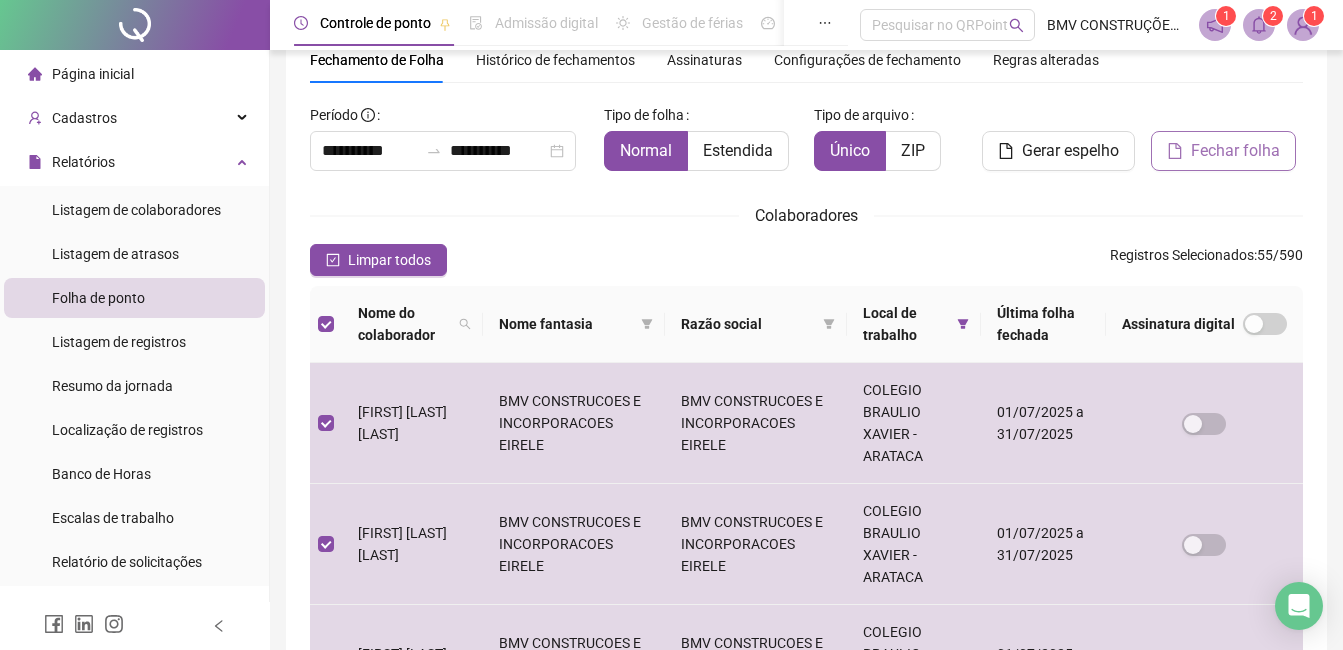 click on "Fechar folha" at bounding box center (1235, 151) 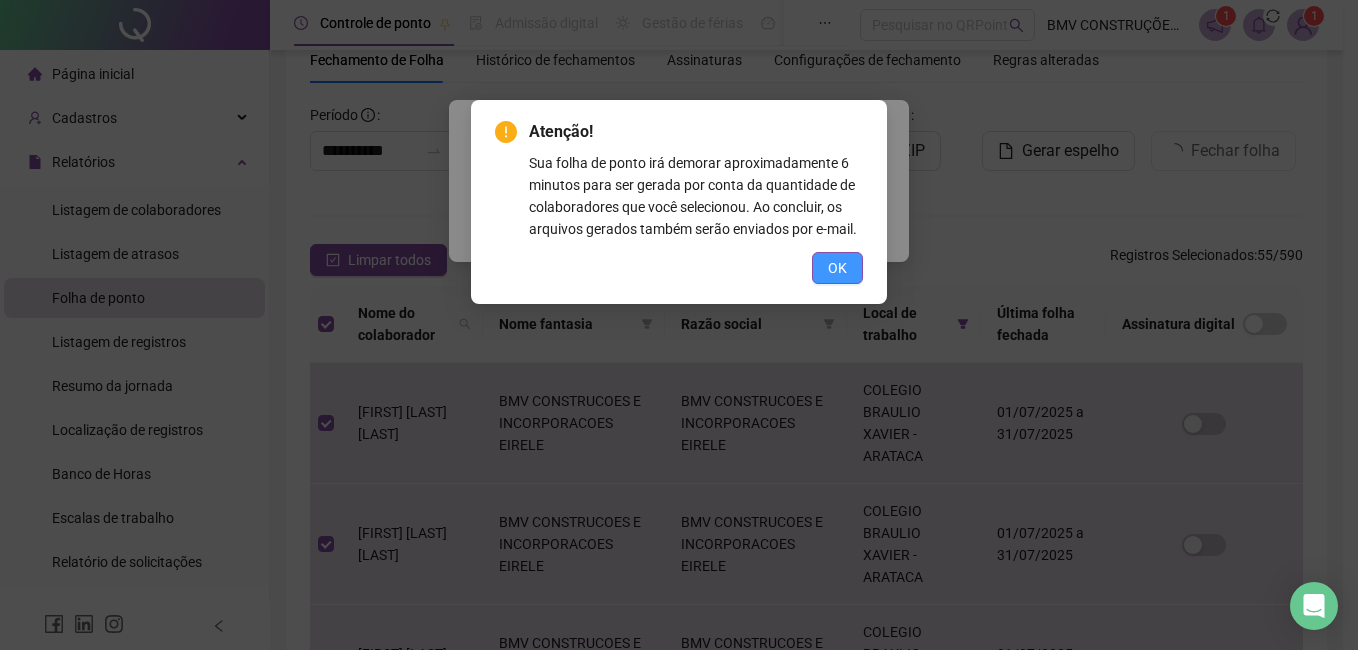 click on "OK" at bounding box center (837, 268) 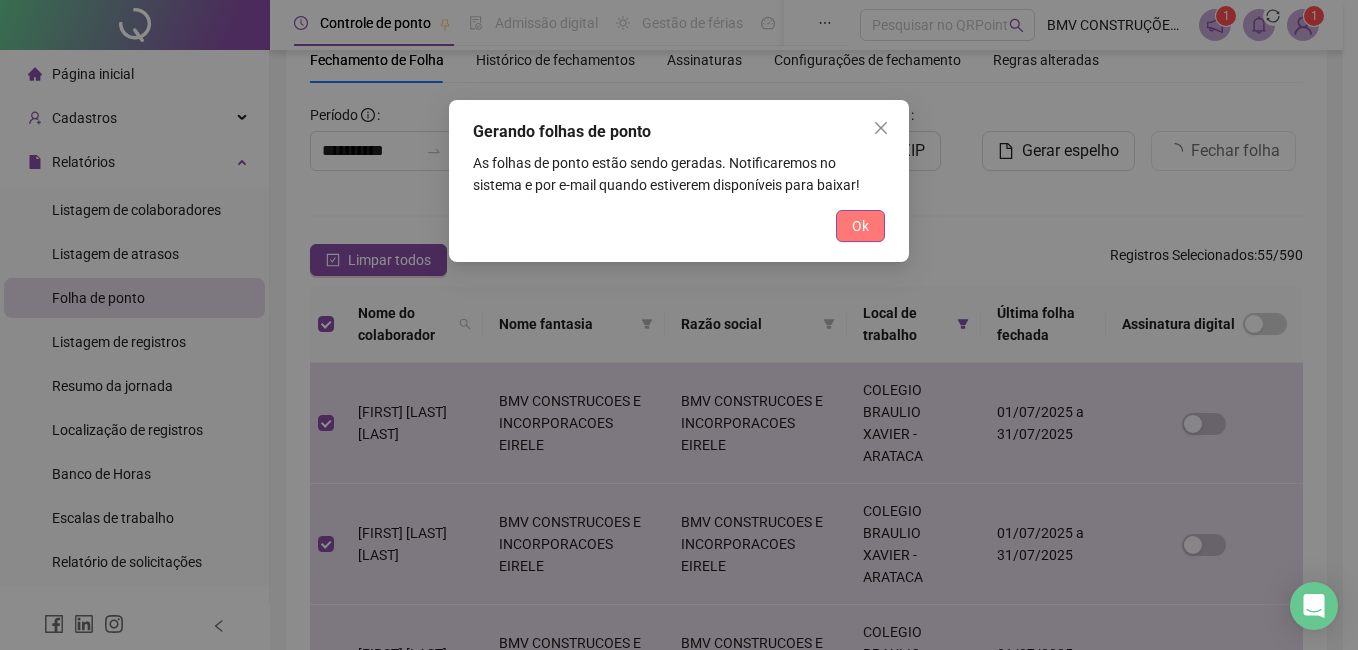 click on "Ok" at bounding box center (860, 226) 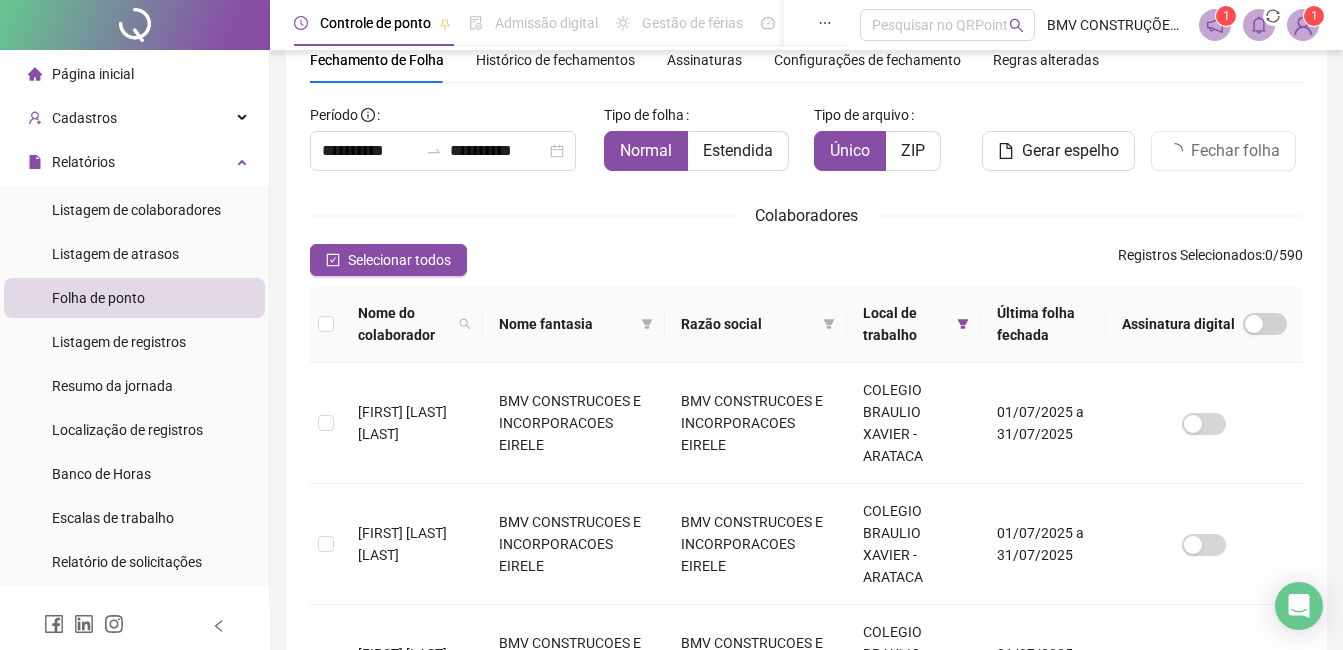 click on "Local de trabalho" at bounding box center (914, 324) 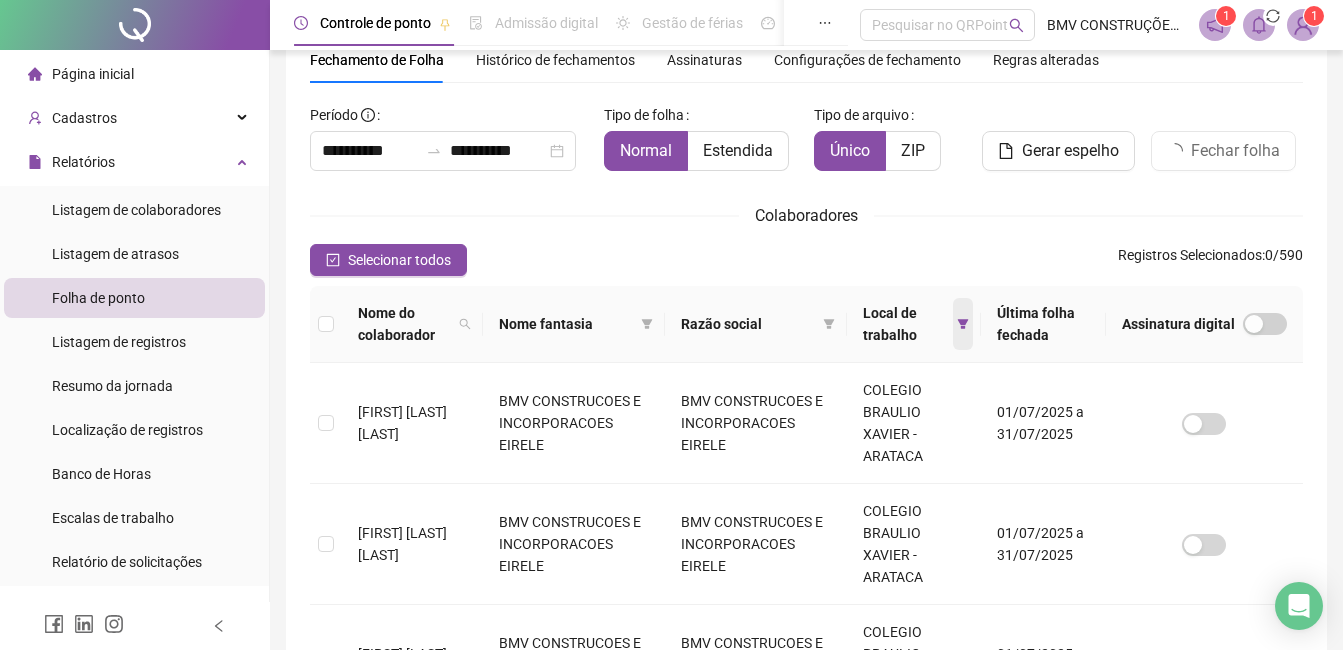 click at bounding box center [963, 324] 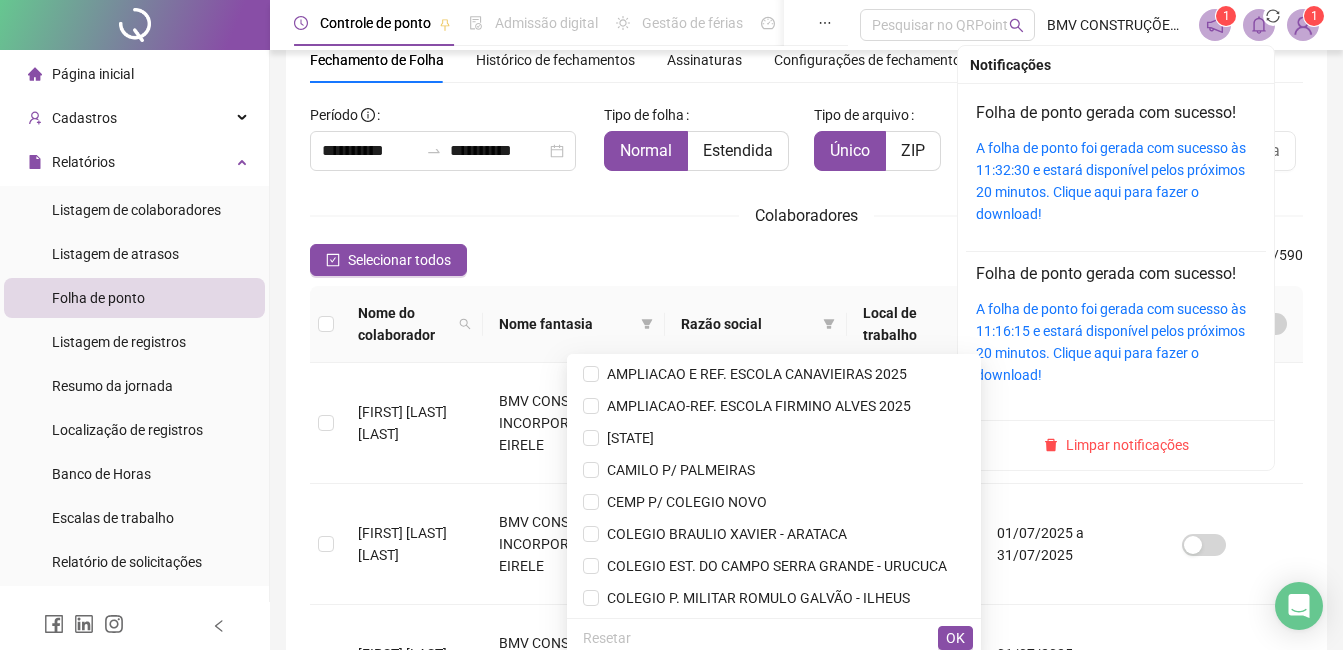 click 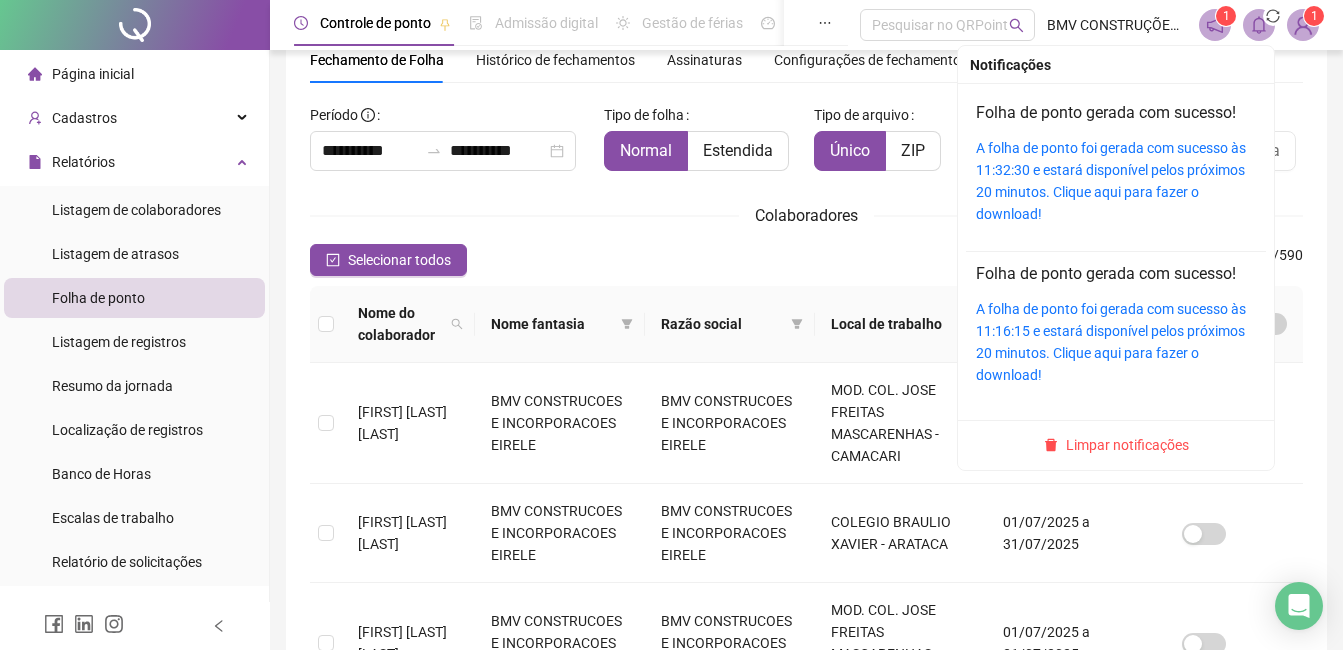 click on "A folha de ponto foi gerada com sucesso às 11:32:30 e estará disponível pelos próximos 20 minutos.
Clique aqui para fazer o download!" at bounding box center [1116, 181] 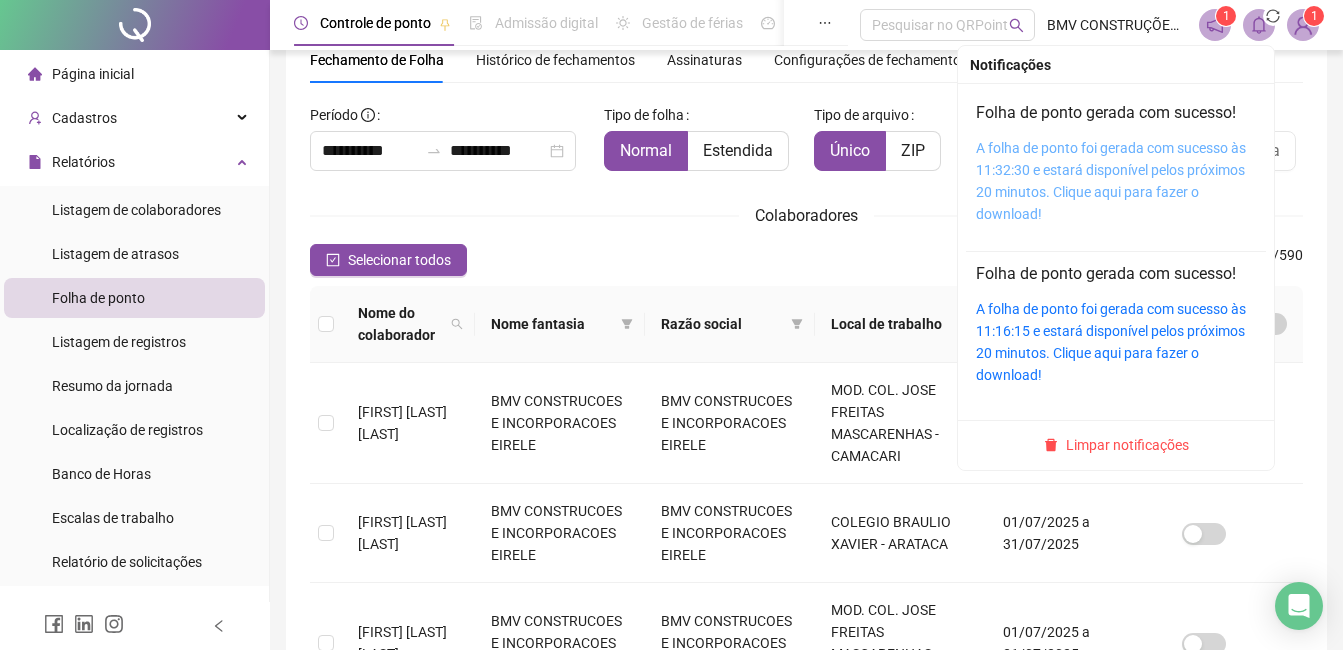 click on "A folha de ponto foi gerada com sucesso às 11:32:30 e estará disponível pelos próximos 20 minutos.
Clique aqui para fazer o download!" at bounding box center [1111, 181] 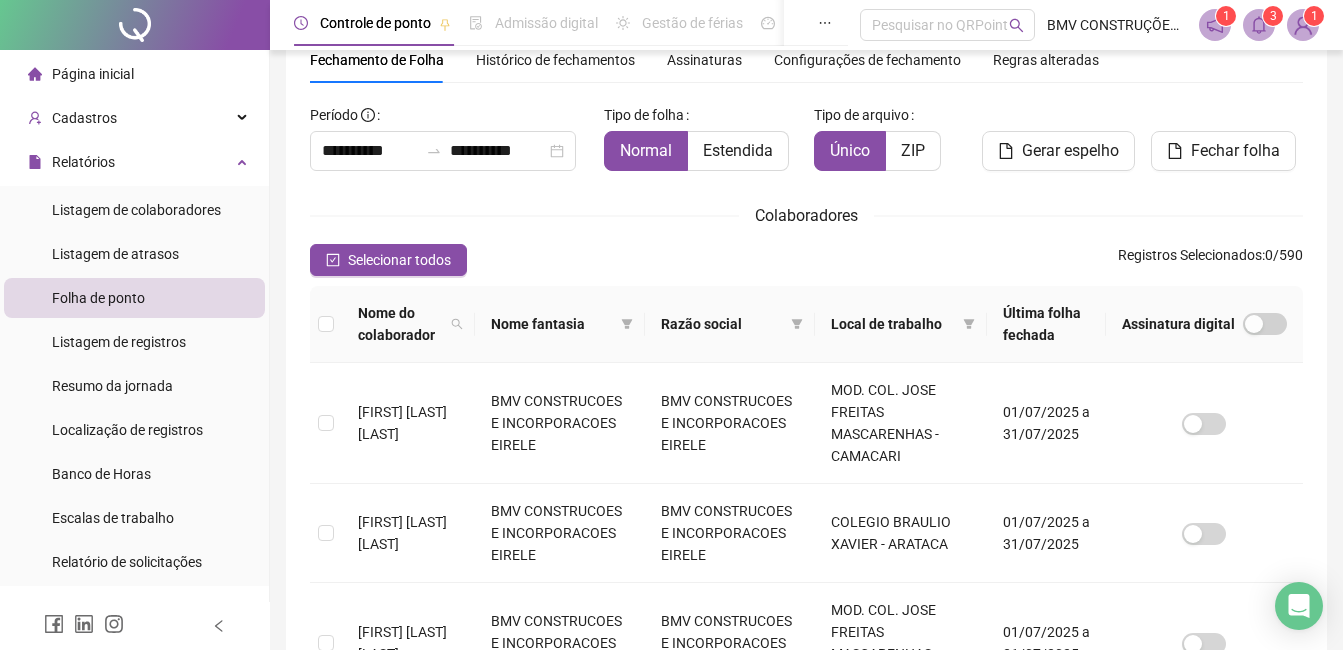 click on "3" at bounding box center [1273, 16] 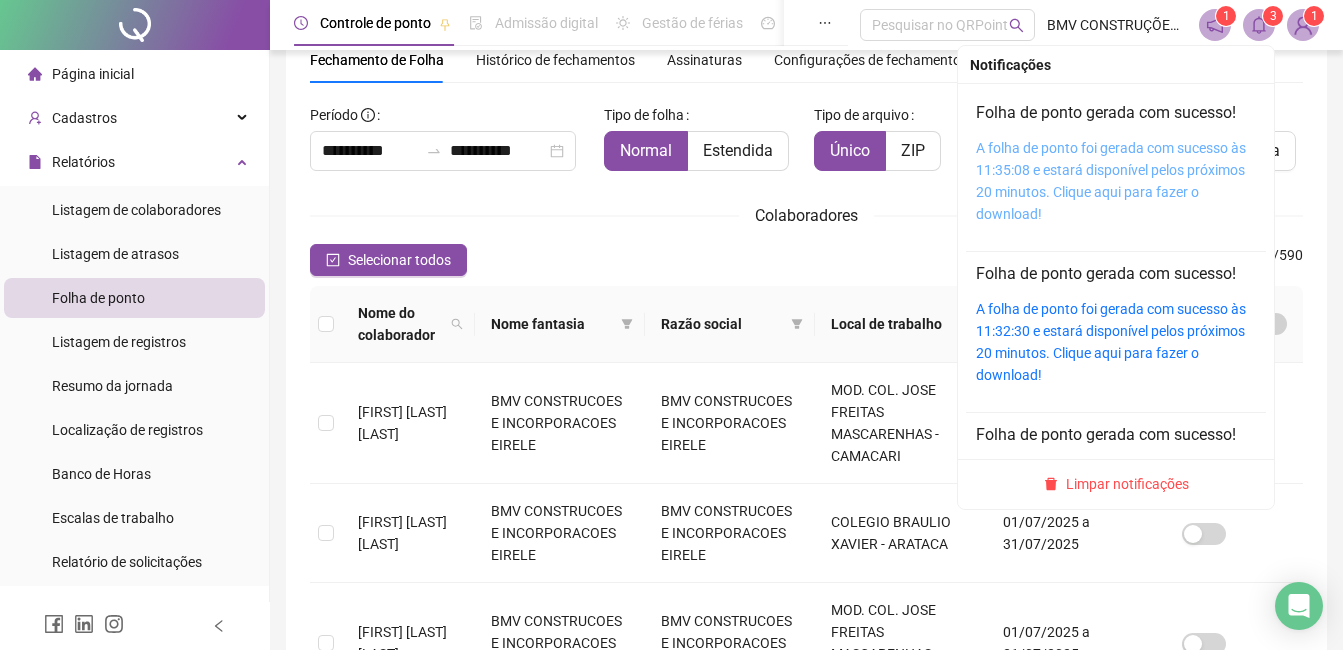 click on "A folha de ponto foi gerada com sucesso às 11:35:08 e estará disponível pelos próximos 20 minutos.
Clique aqui para fazer o download!" at bounding box center (1111, 181) 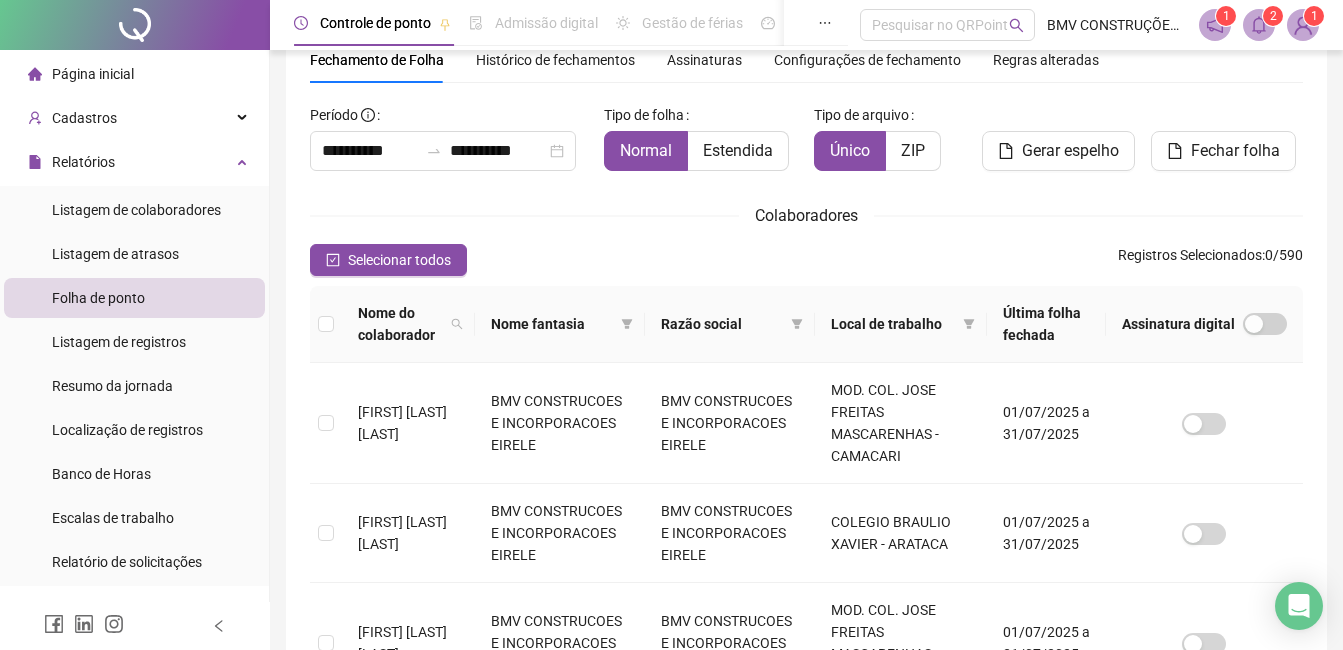 click 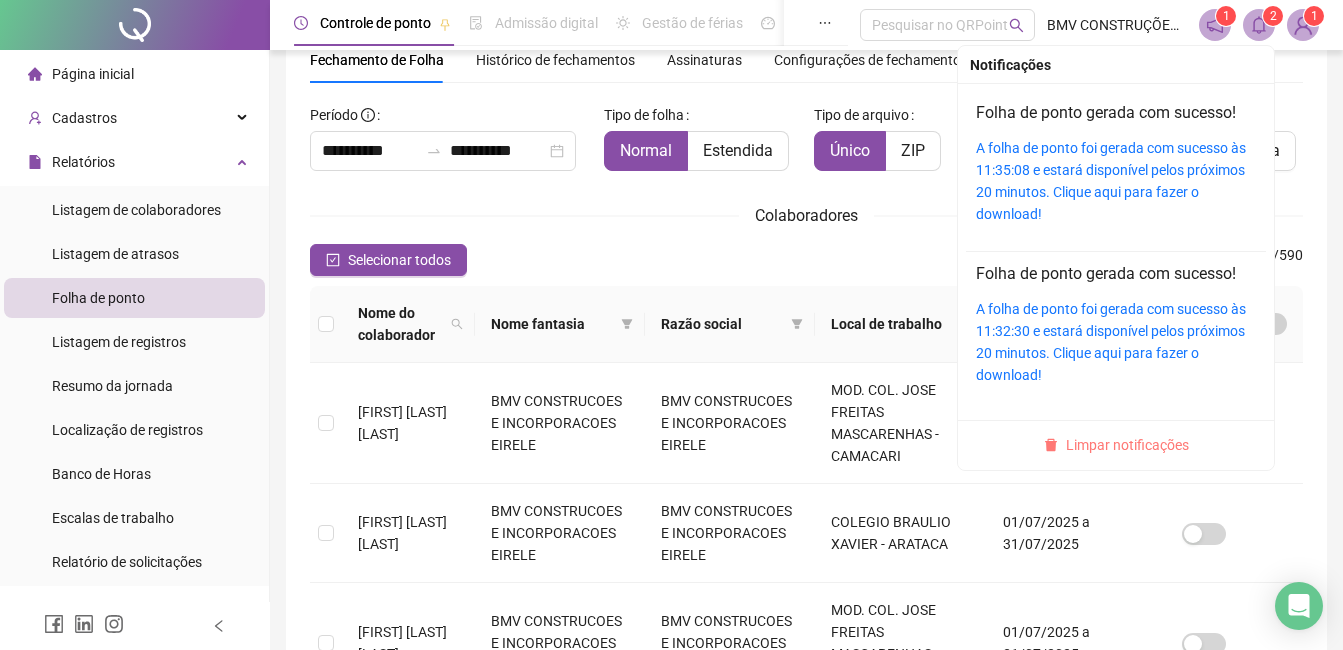click on "Limpar notificações" at bounding box center (1127, 445) 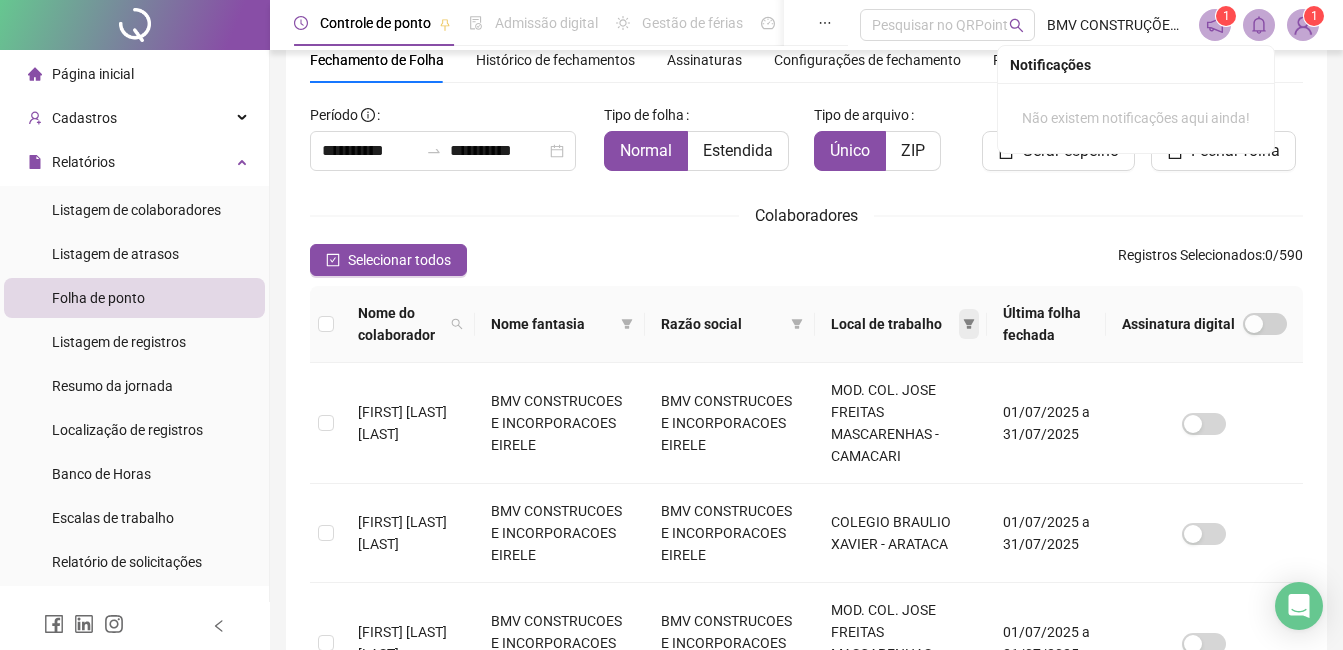 click at bounding box center [969, 324] 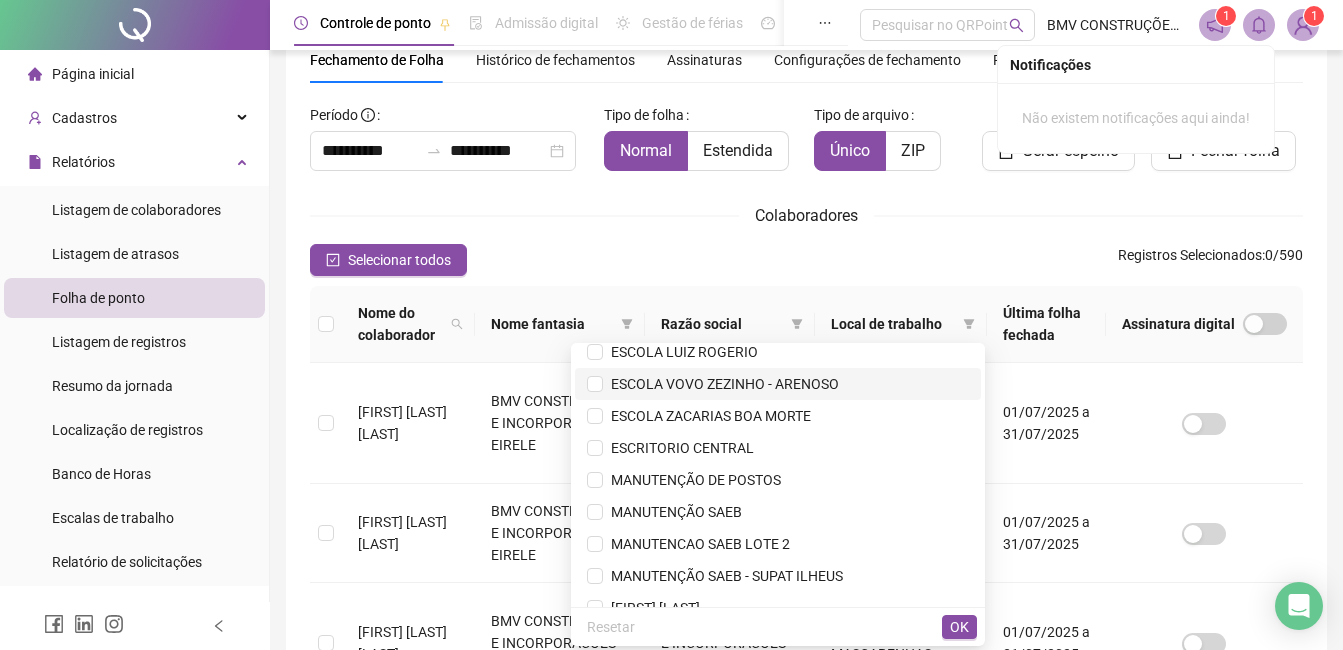 scroll, scrollTop: 500, scrollLeft: 0, axis: vertical 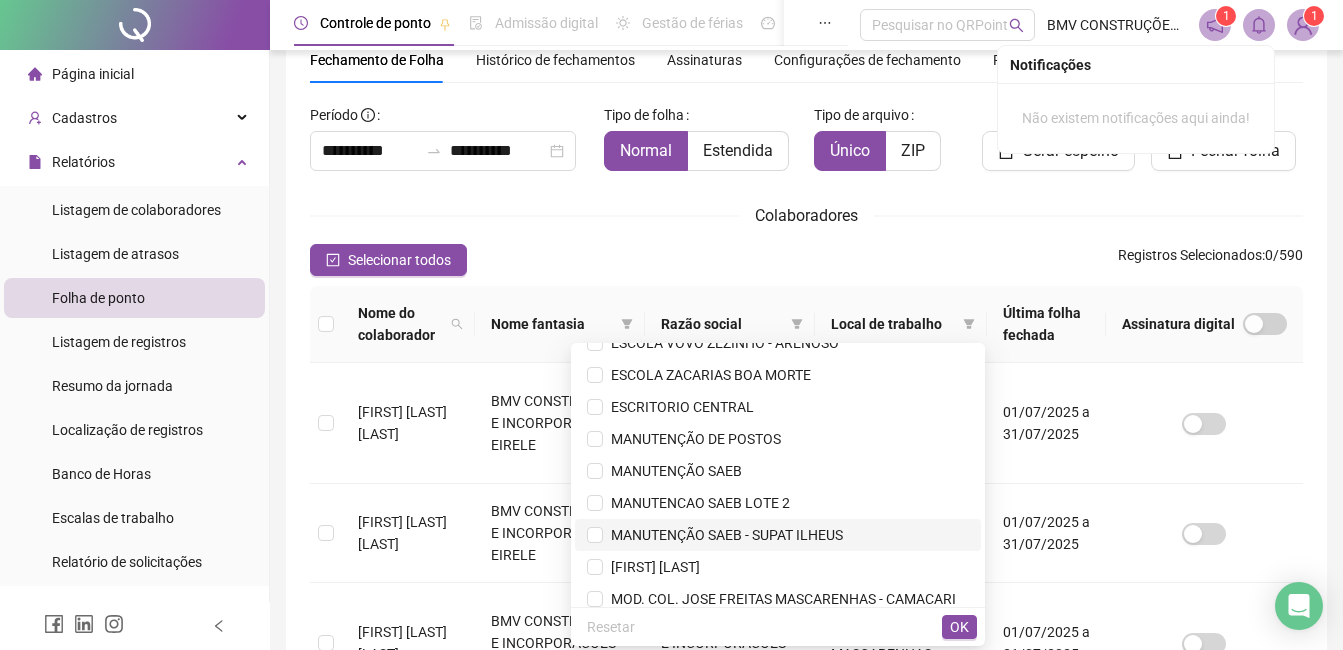 click on "MANUTENÇÃO SAEB - SUPAT ILHEUS" at bounding box center (723, 535) 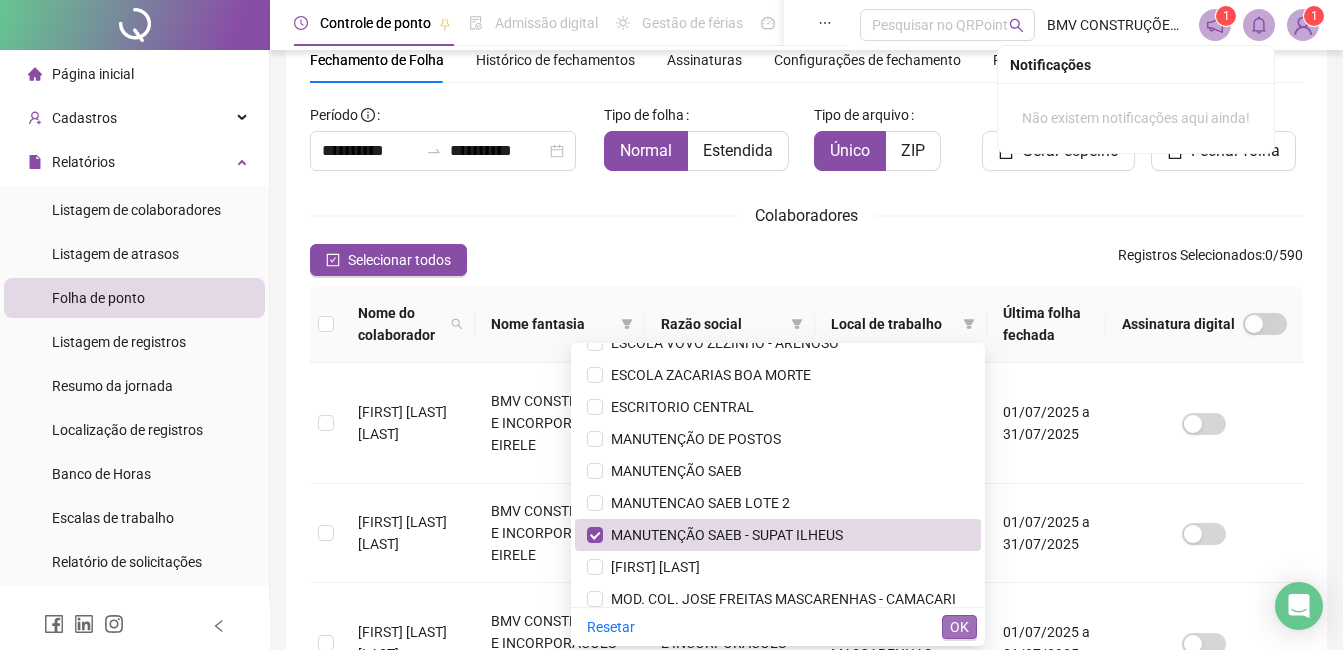 click on "OK" at bounding box center [959, 627] 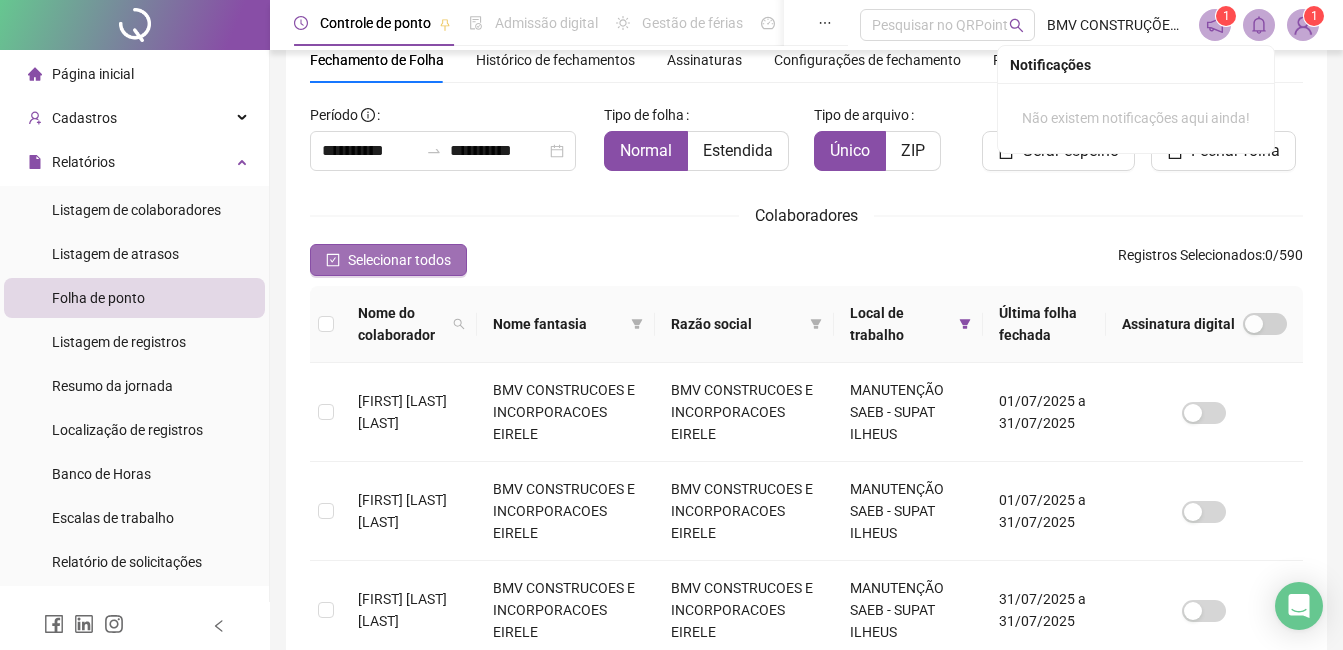 click on "Selecionar todos" at bounding box center [399, 260] 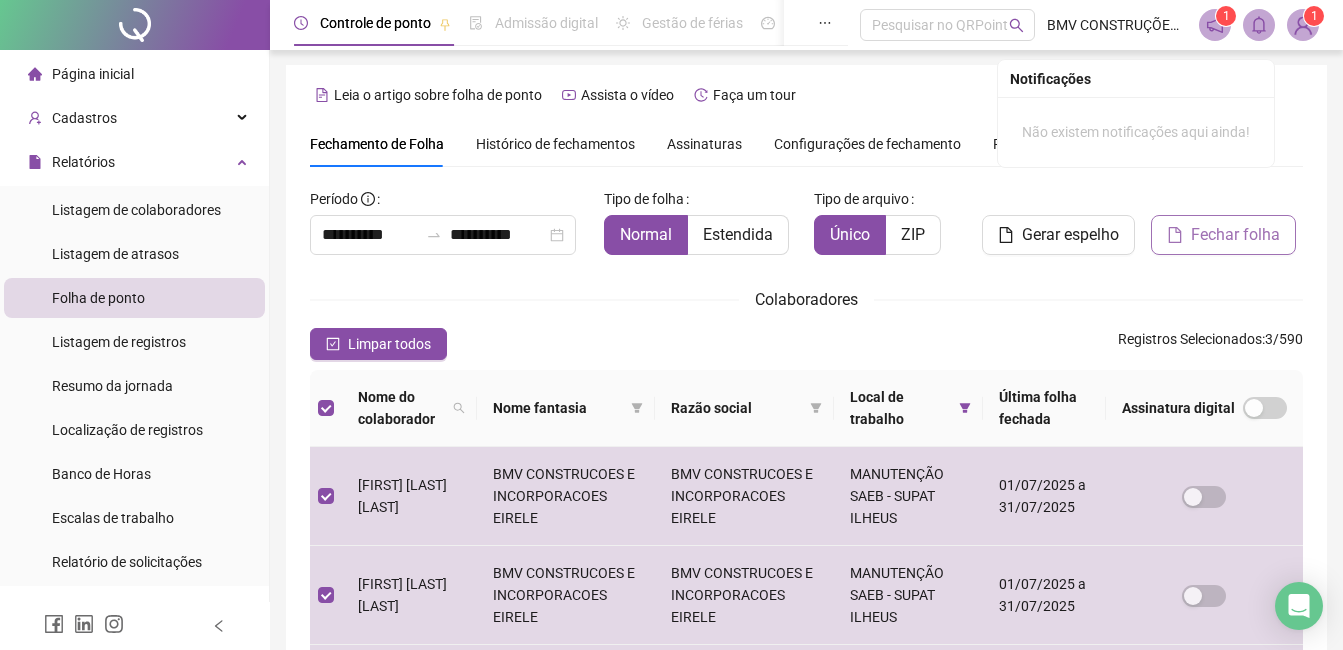 scroll, scrollTop: 0, scrollLeft: 0, axis: both 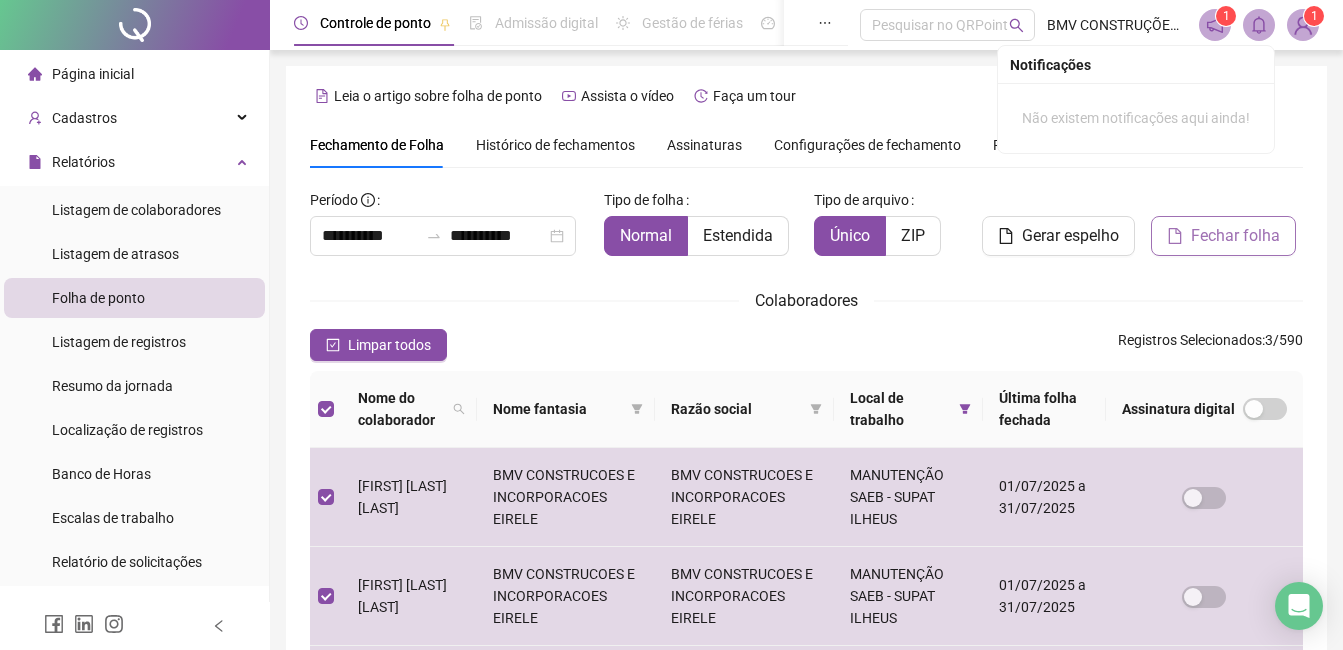 click on "Fechar folha" at bounding box center [1235, 236] 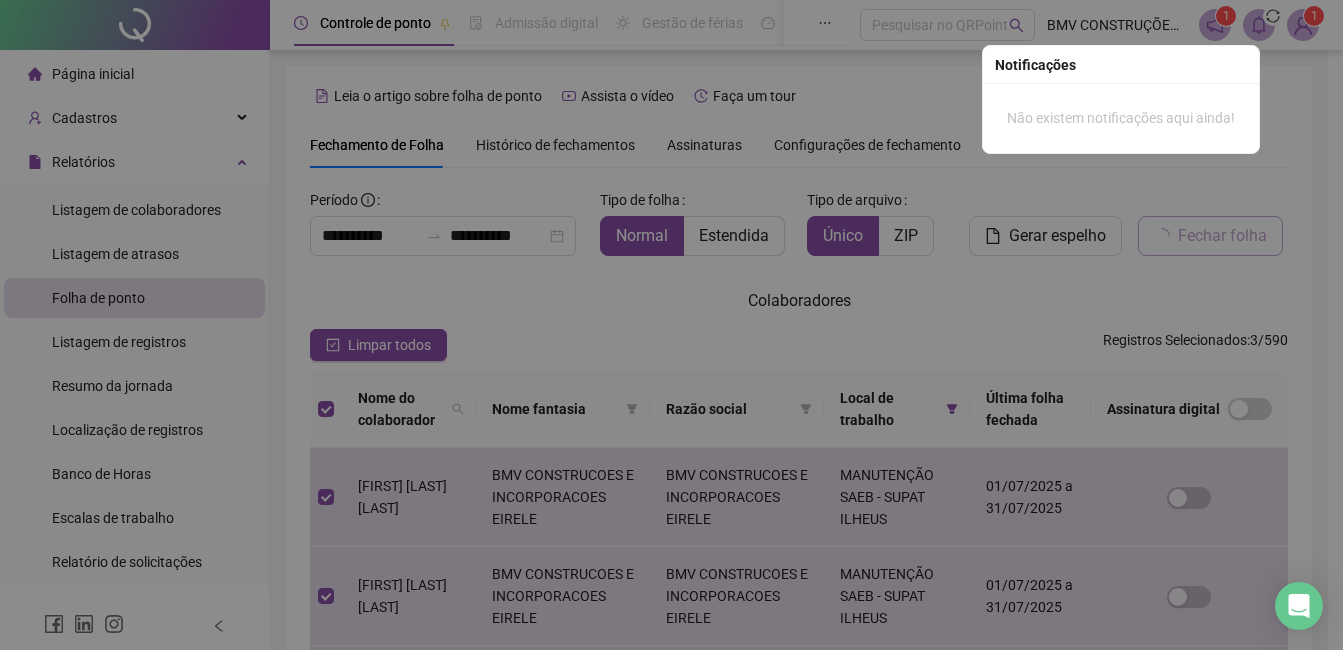 scroll, scrollTop: 85, scrollLeft: 0, axis: vertical 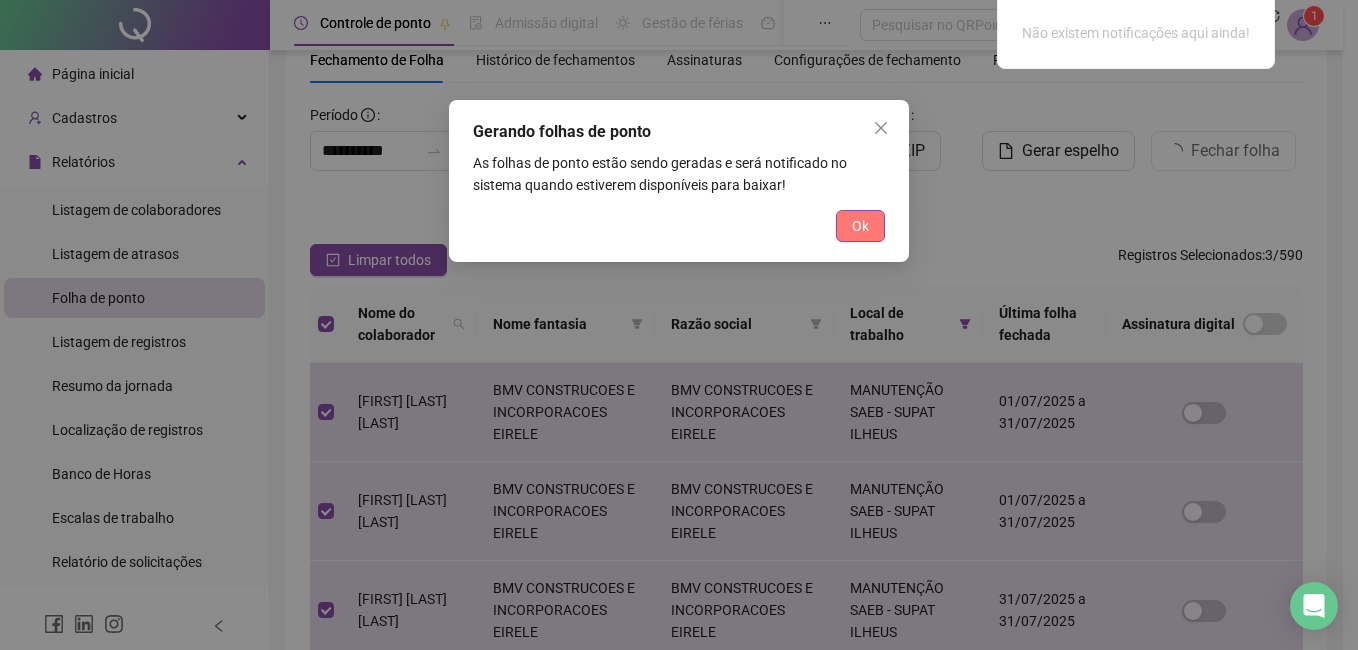 click on "Ok" at bounding box center (860, 226) 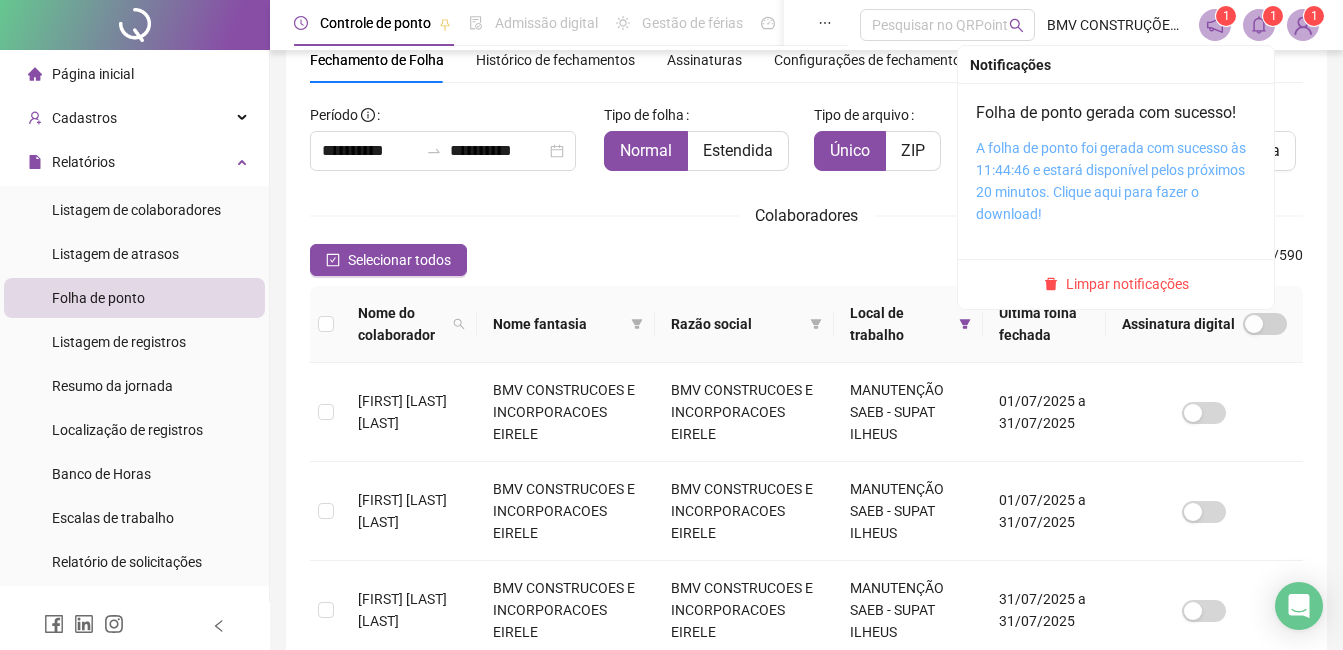 click on "A folha de ponto foi gerada com sucesso às 11:44:46 e estará disponível pelos próximos 20 minutos.
Clique aqui para fazer o download!" at bounding box center [1111, 181] 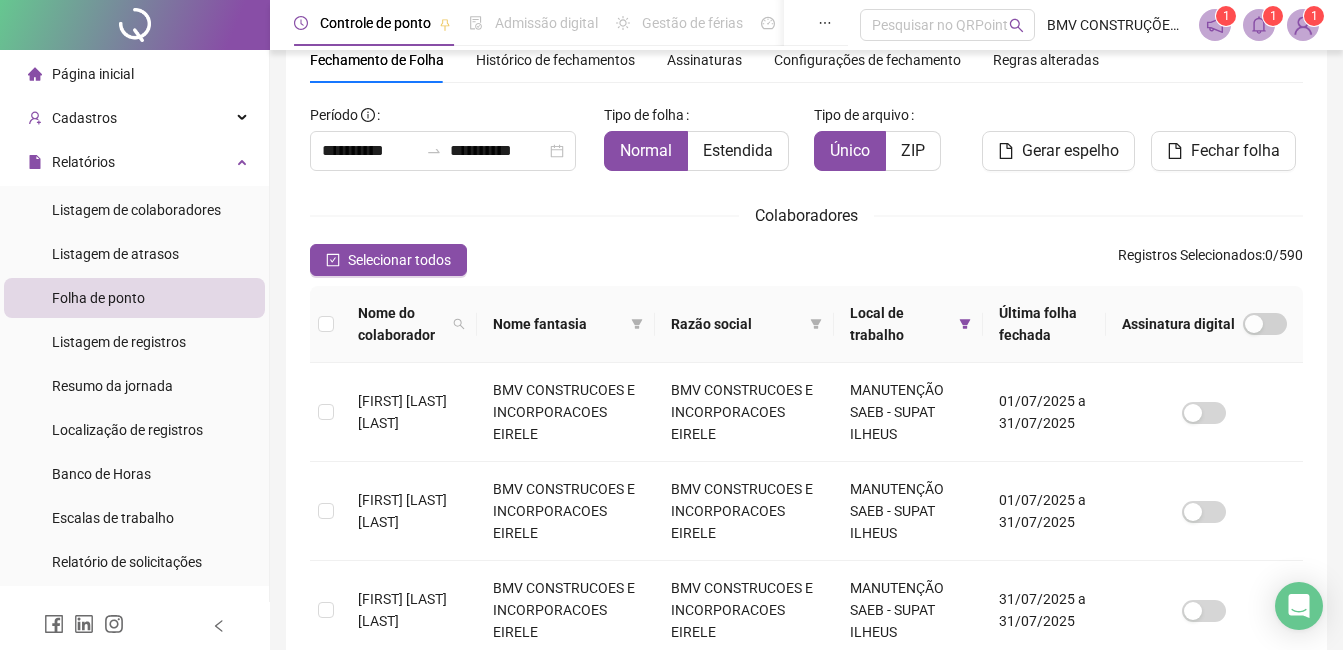 click at bounding box center [1259, 25] 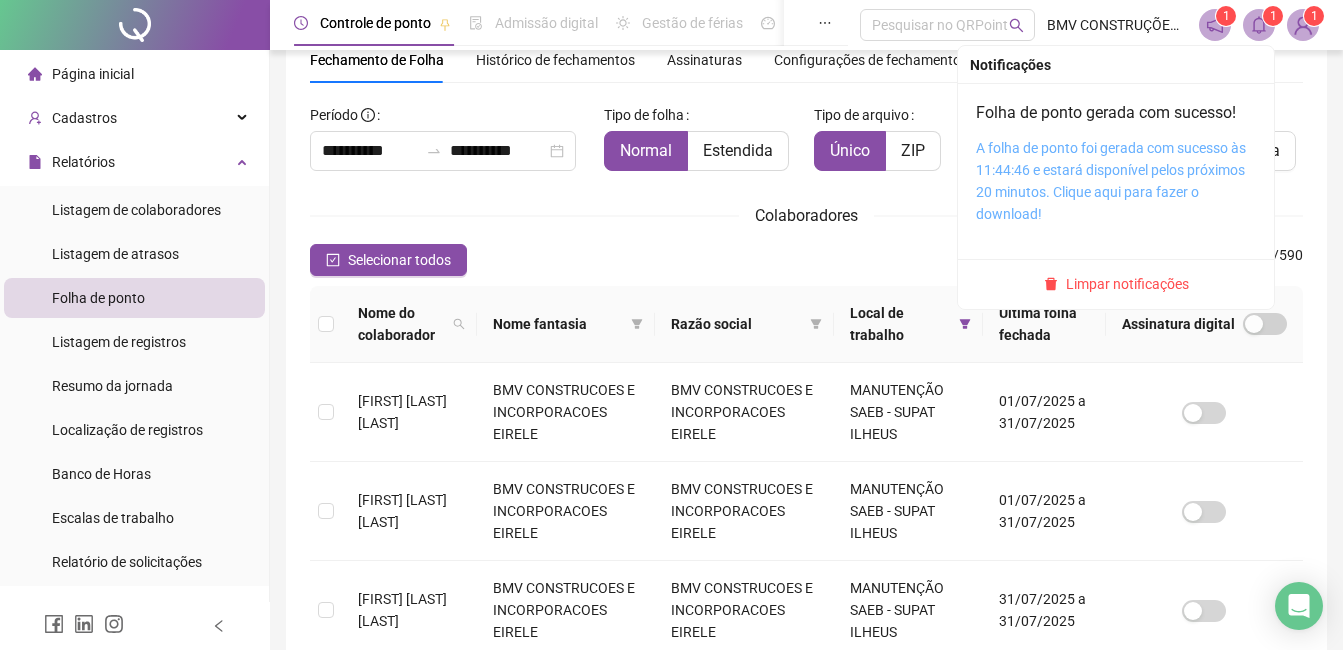 click on "A folha de ponto foi gerada com sucesso às 11:44:46 e estará disponível pelos próximos 20 minutos.
Clique aqui para fazer o download!" at bounding box center [1111, 181] 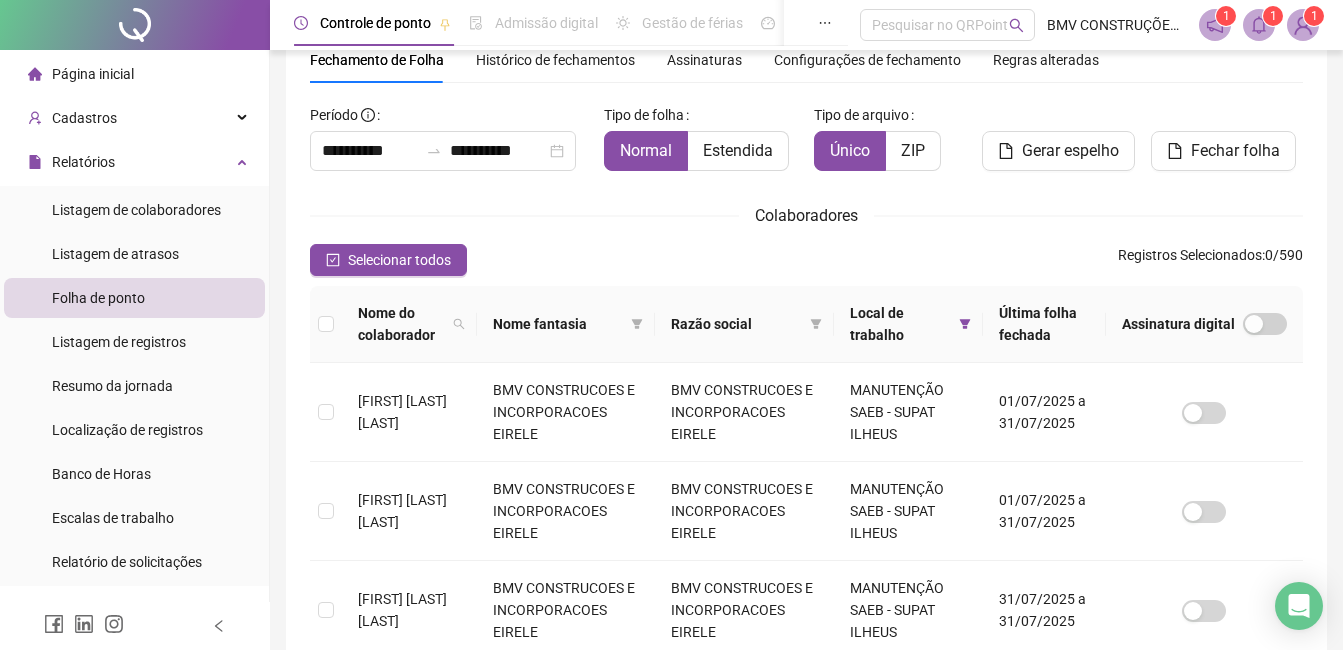 click 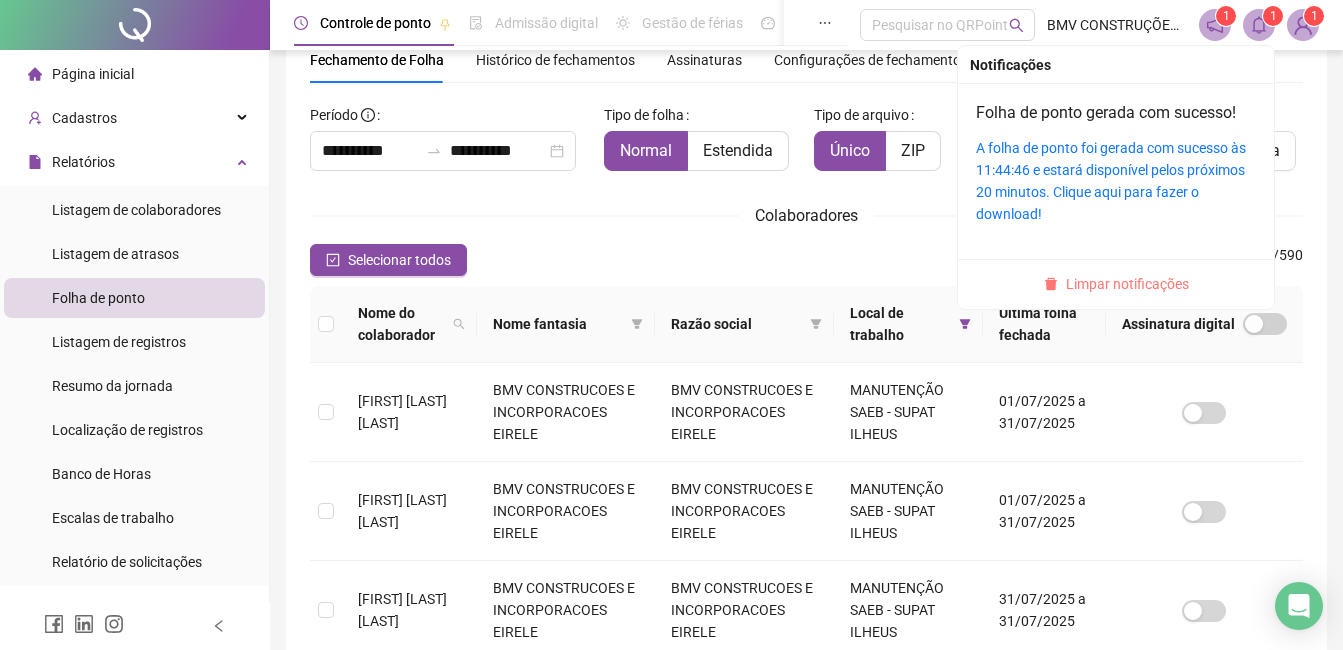 click on "Limpar notificações" at bounding box center [1127, 284] 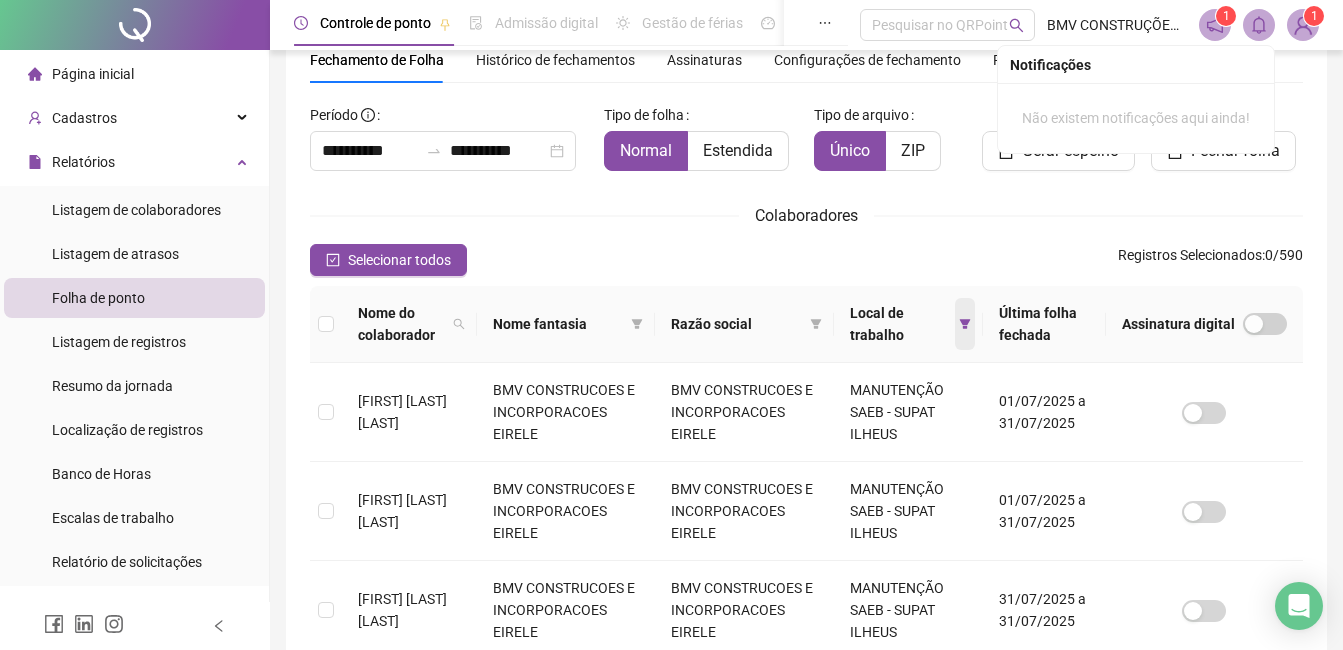 click at bounding box center (965, 324) 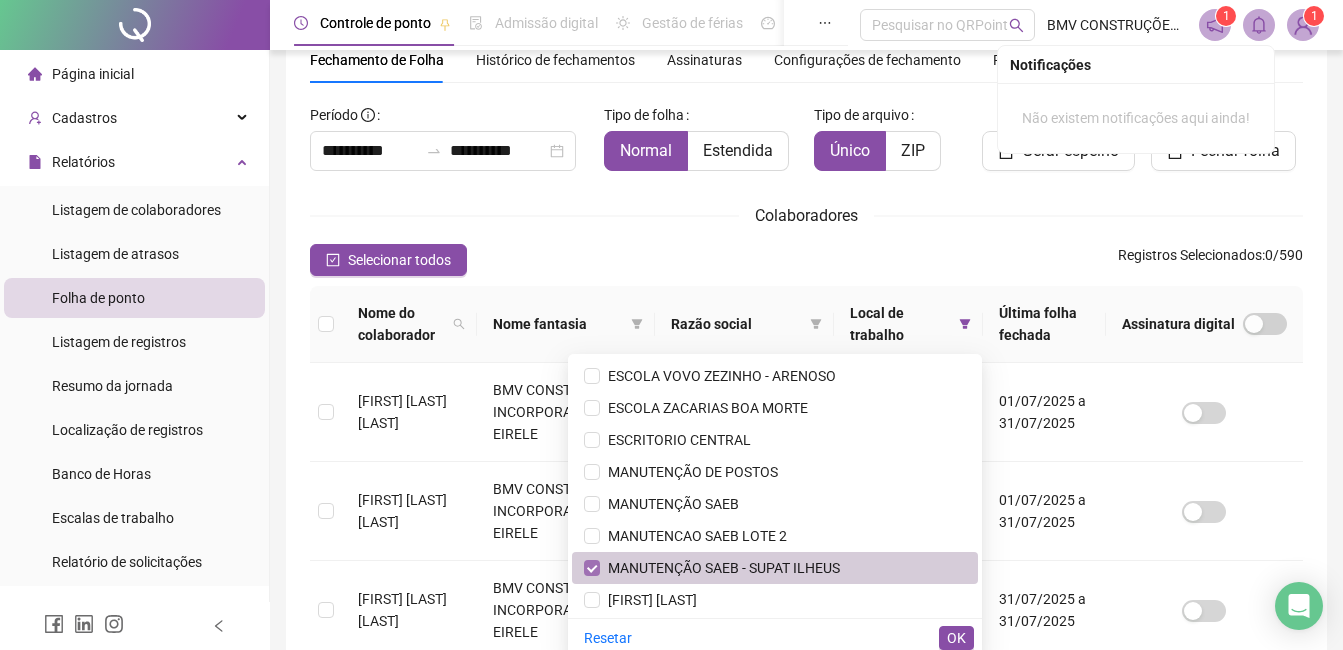 click at bounding box center [592, 568] 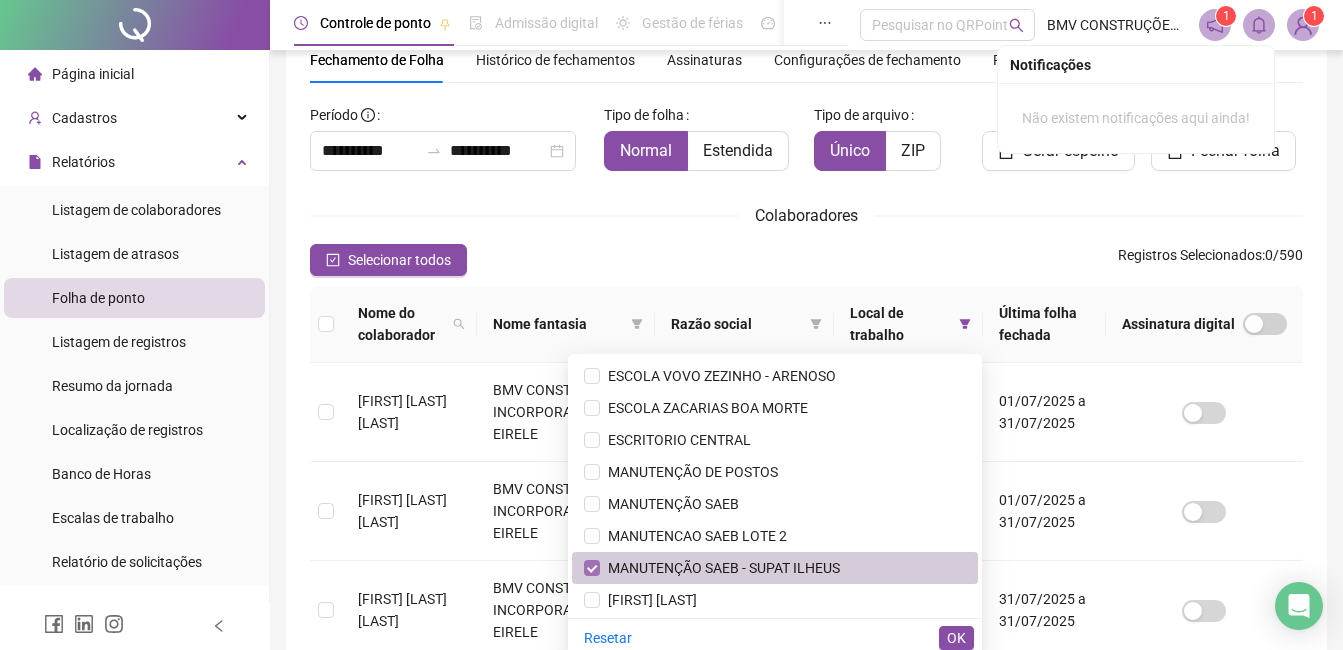 click at bounding box center (592, 568) 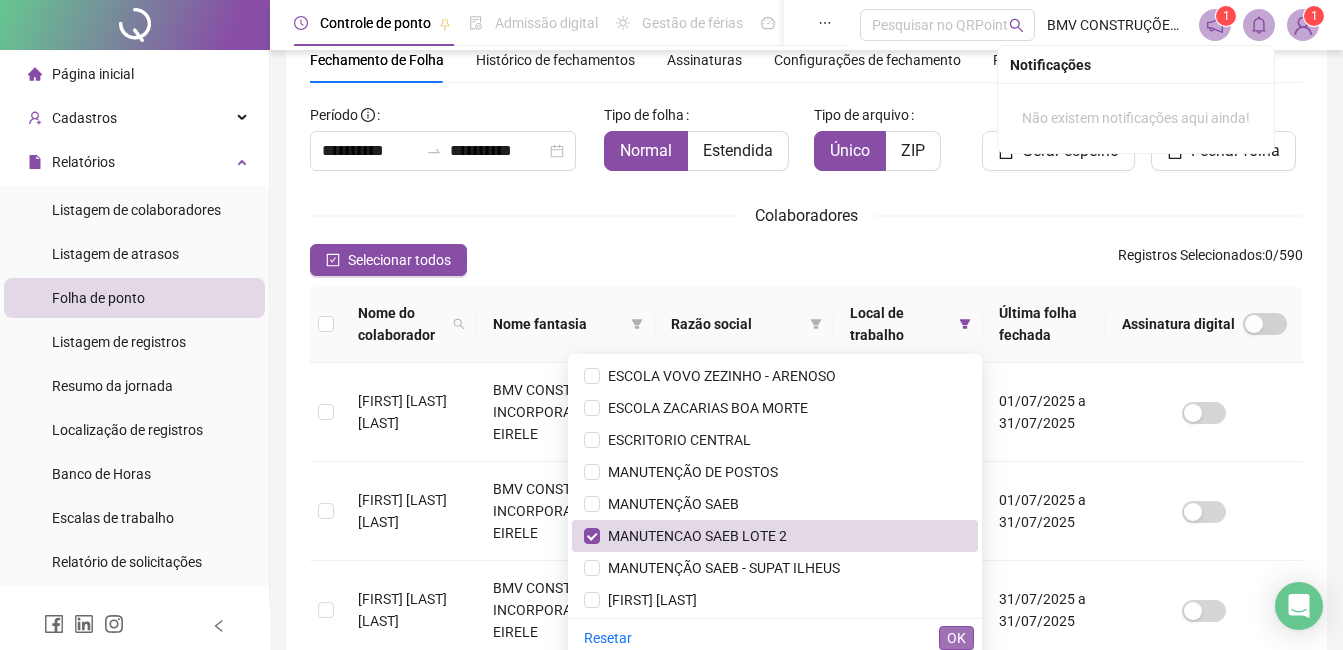 click on "OK" at bounding box center (956, 638) 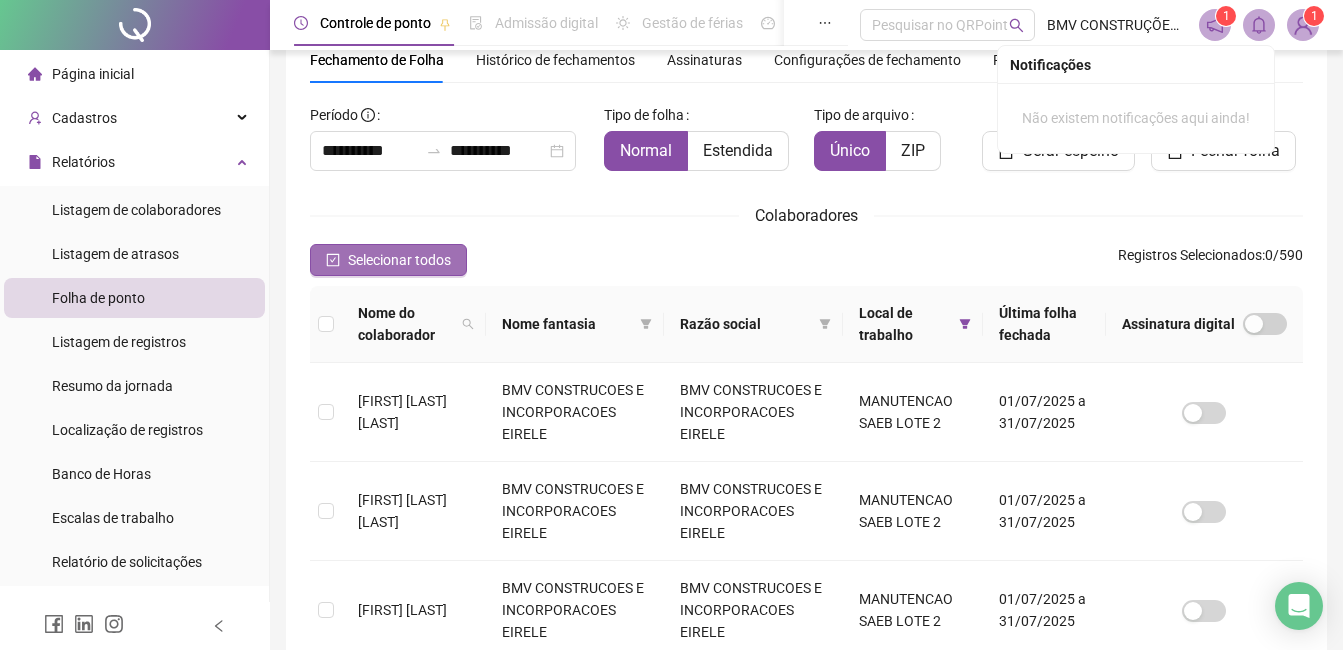click on "Selecionar todos" at bounding box center [388, 260] 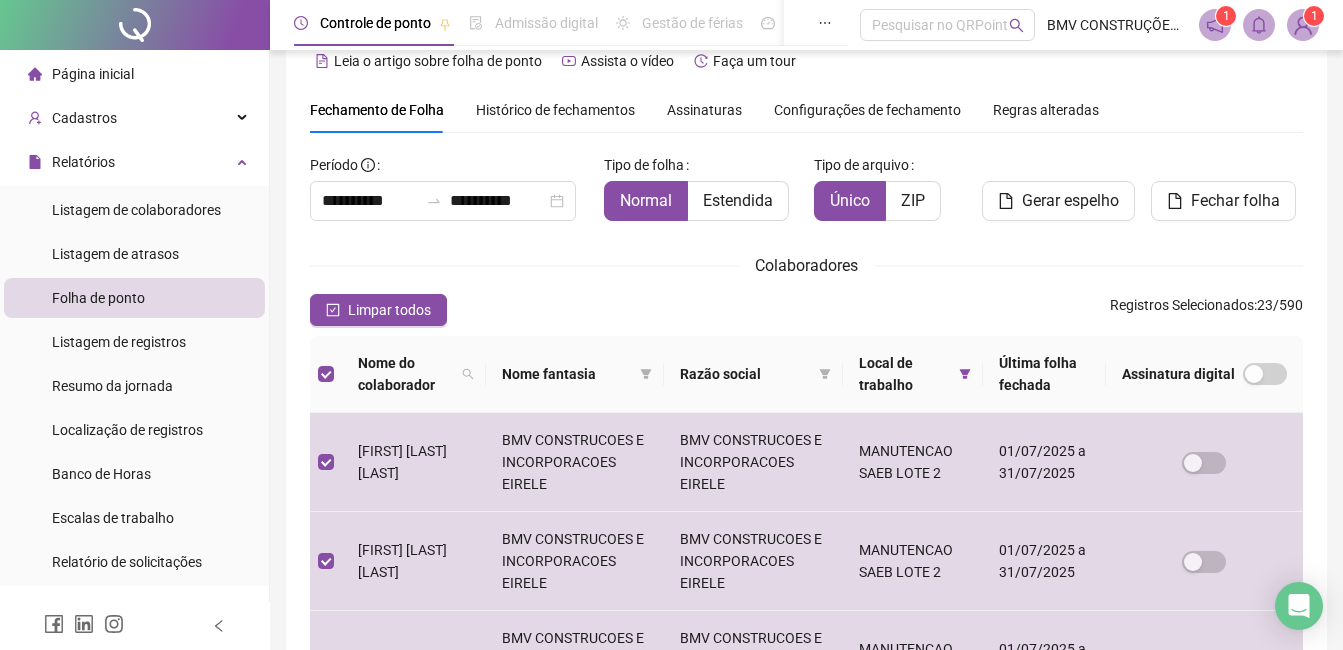 scroll, scrollTop: 0, scrollLeft: 0, axis: both 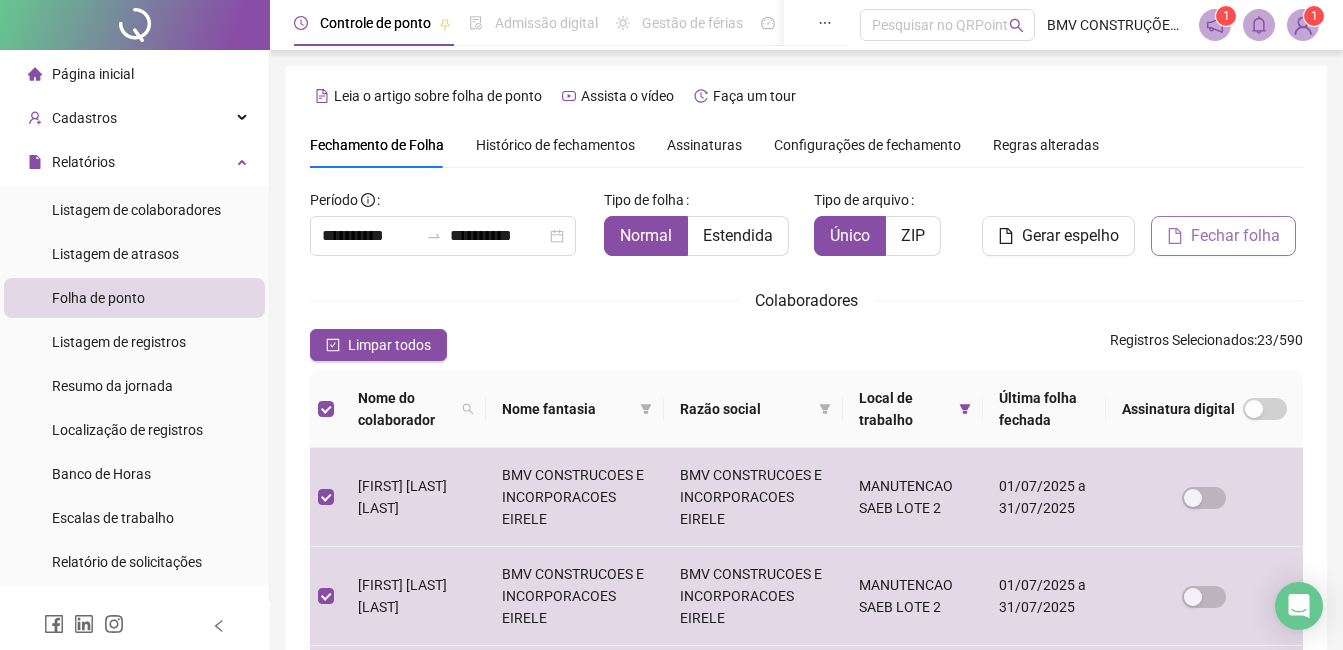 click on "Fechar folha" at bounding box center (1223, 236) 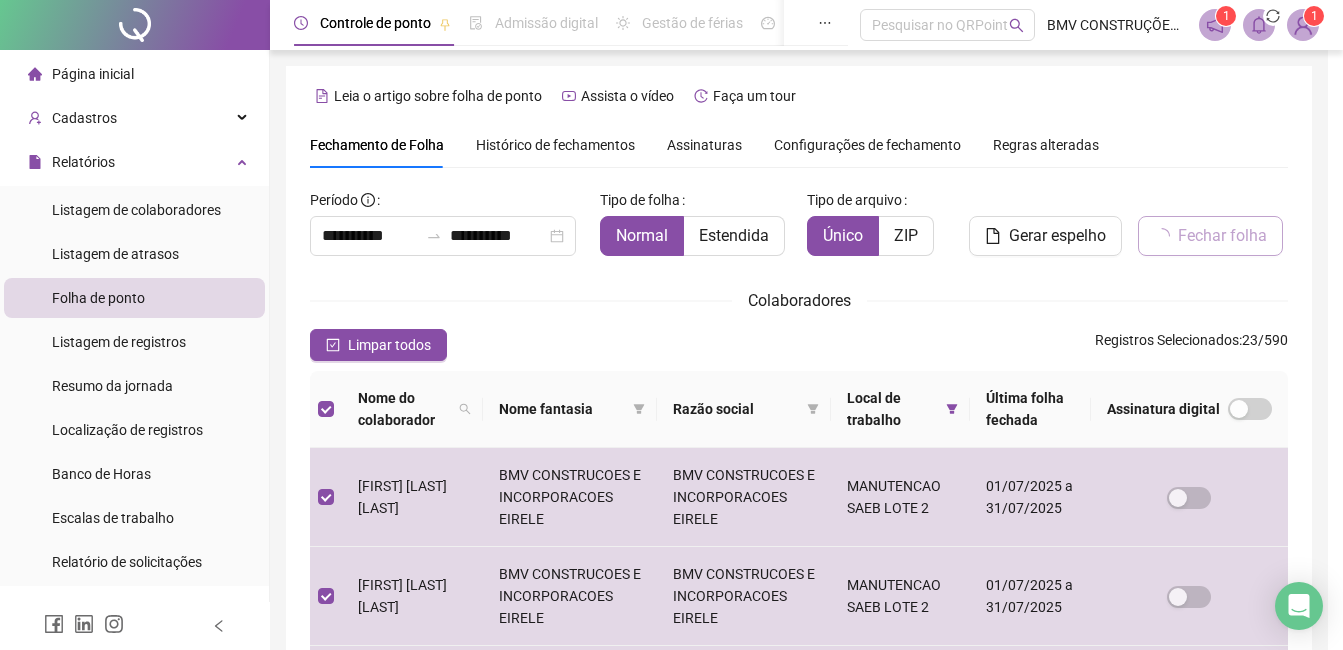 scroll, scrollTop: 85, scrollLeft: 0, axis: vertical 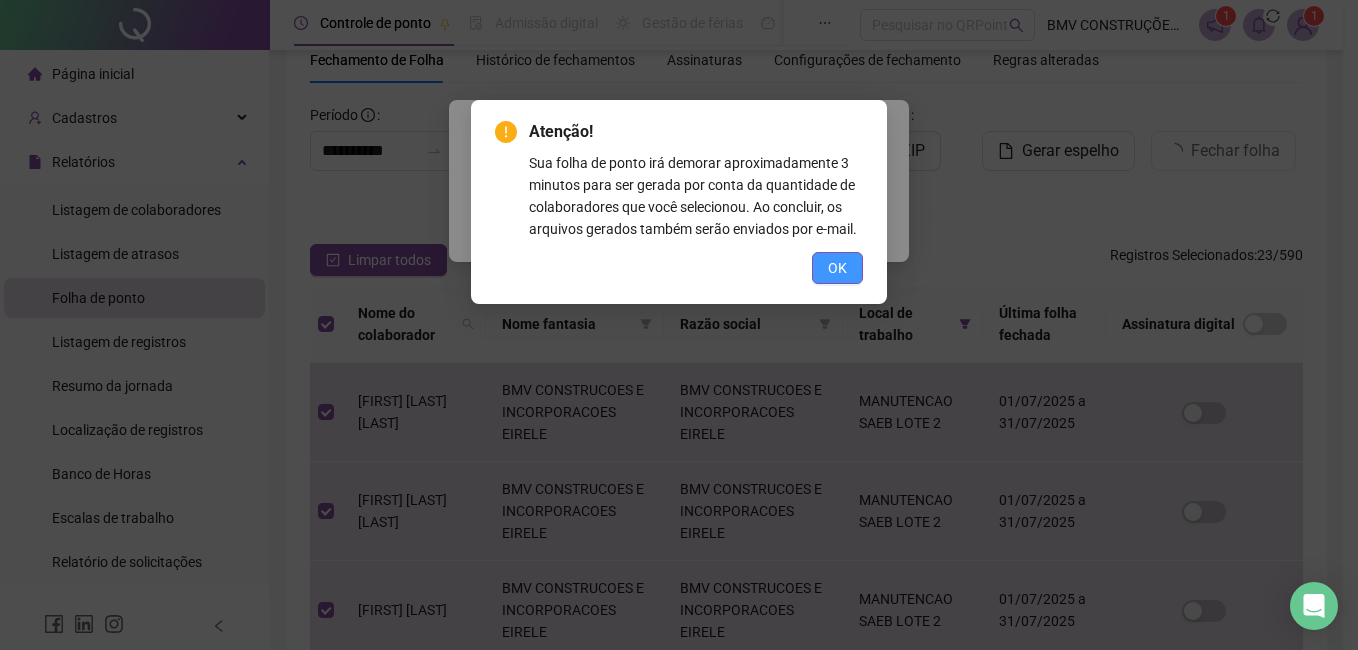 click on "OK" at bounding box center (837, 268) 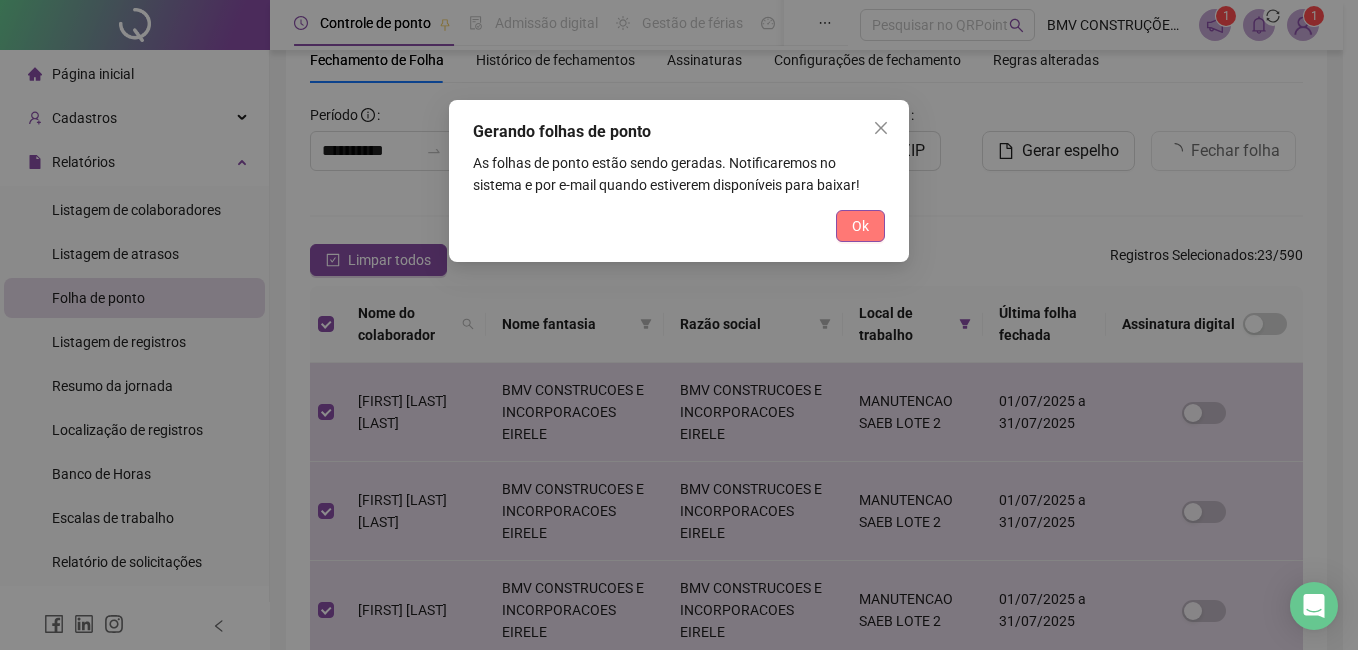click on "Ok" at bounding box center (860, 226) 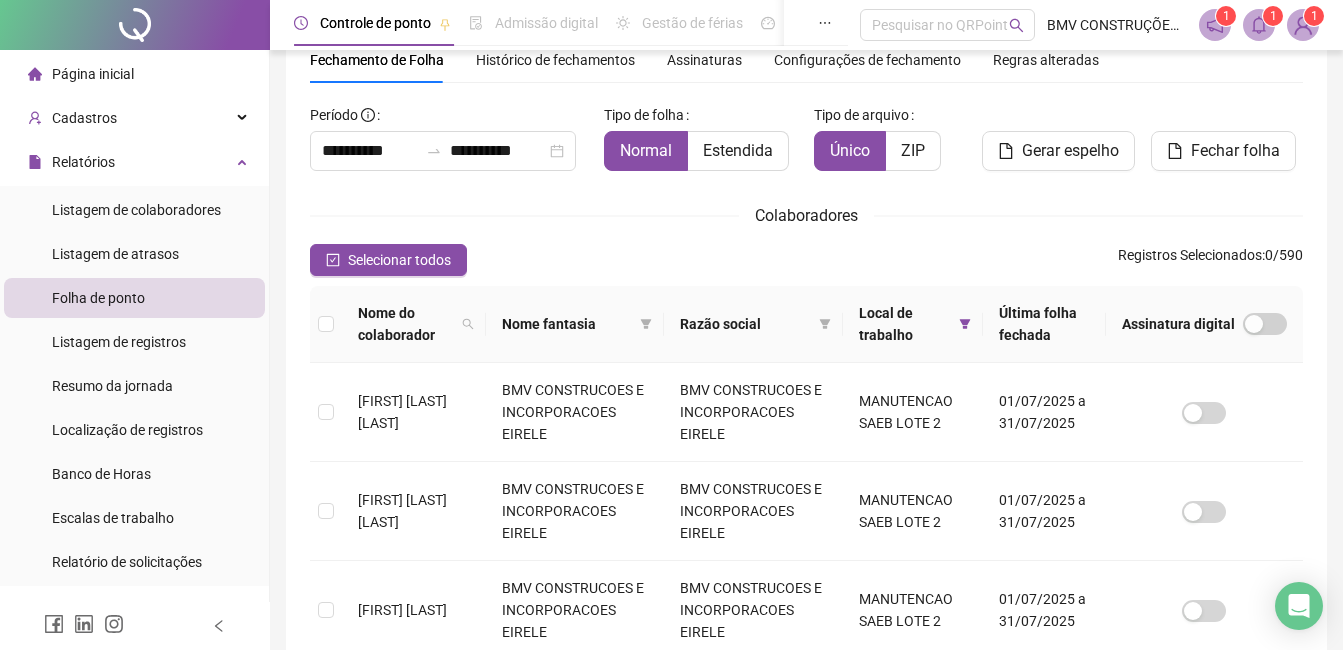 click 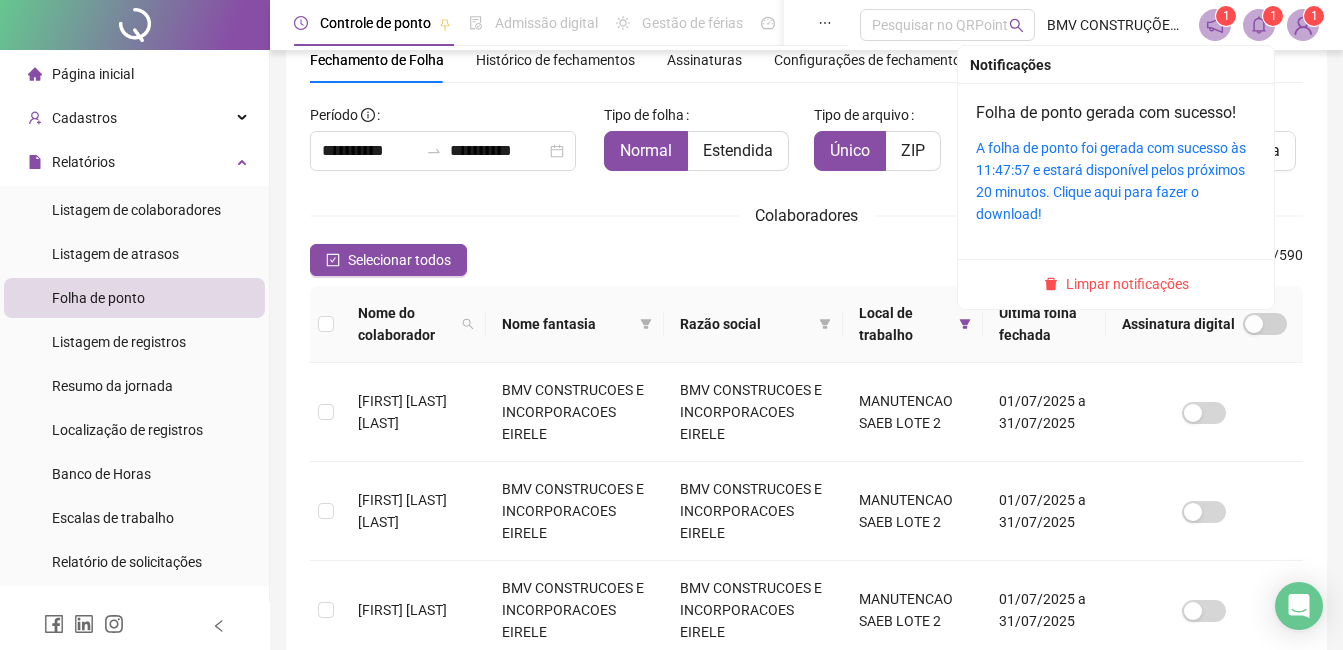 click on "A folha de ponto foi gerada com sucesso às 11:47:57 e estará disponível pelos próximos 20 minutos.
Clique aqui para fazer o download!" at bounding box center [1116, 181] 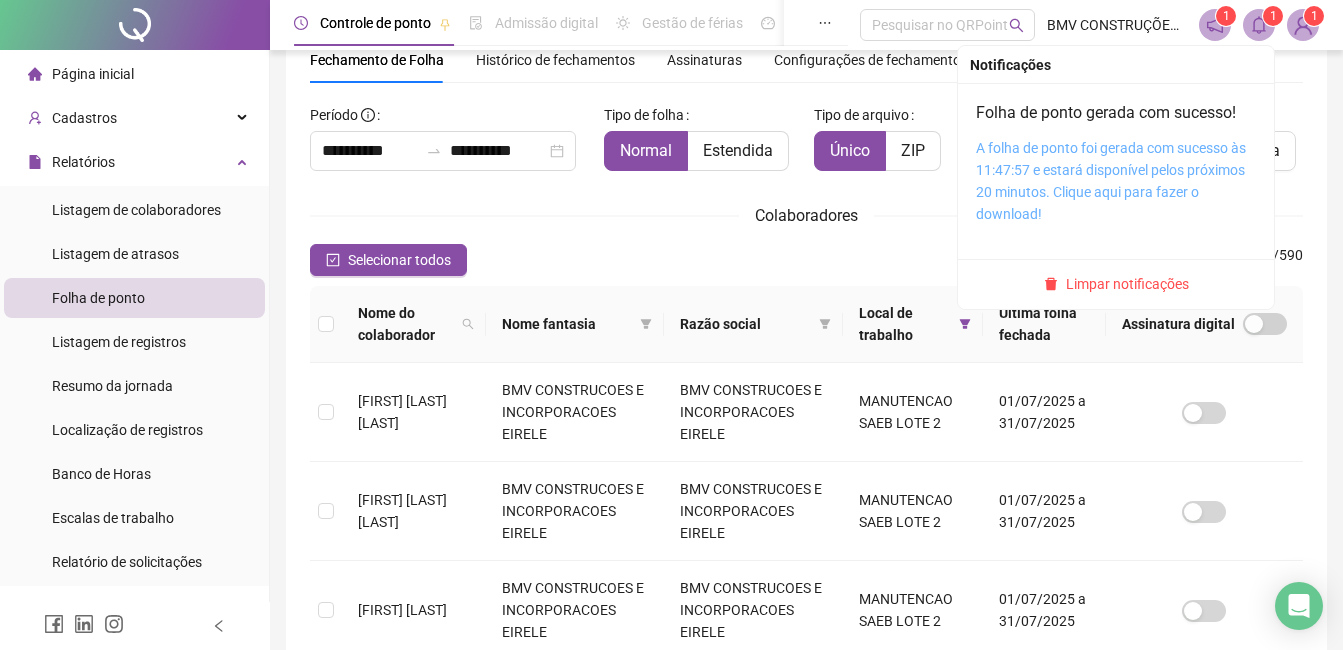 click on "A folha de ponto foi gerada com sucesso às 11:47:57 e estará disponível pelos próximos 20 minutos.
Clique aqui para fazer o download!" at bounding box center [1111, 181] 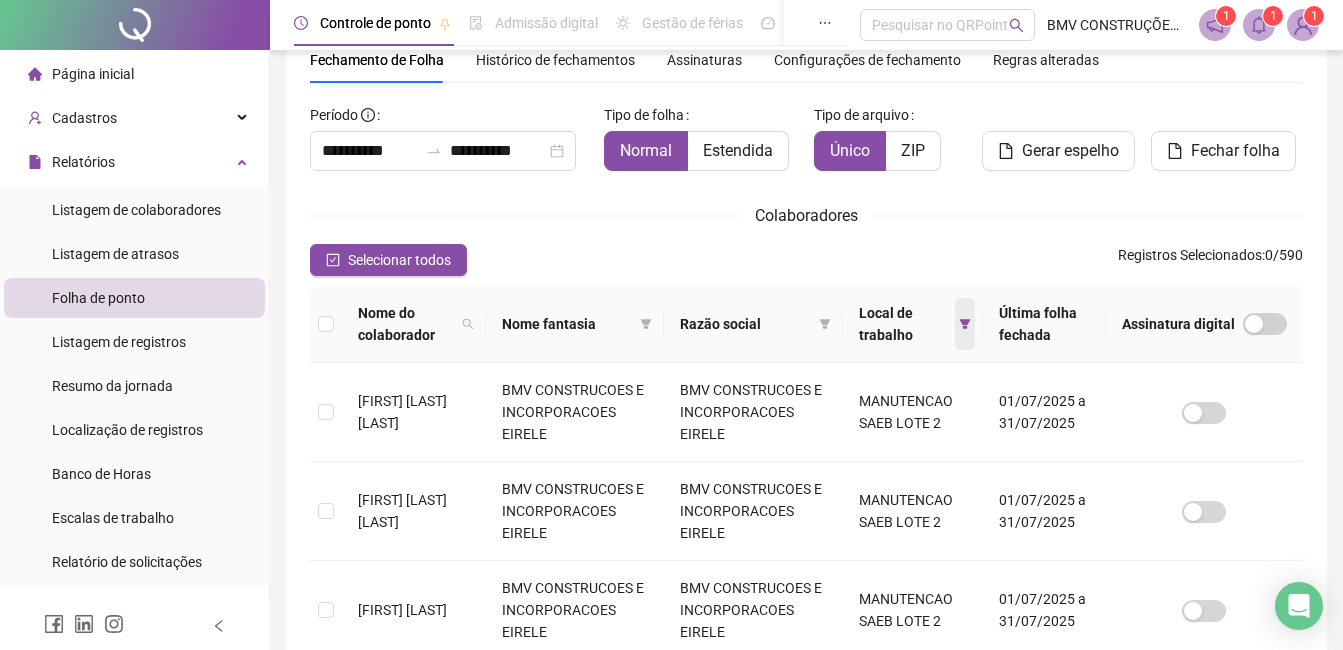 click 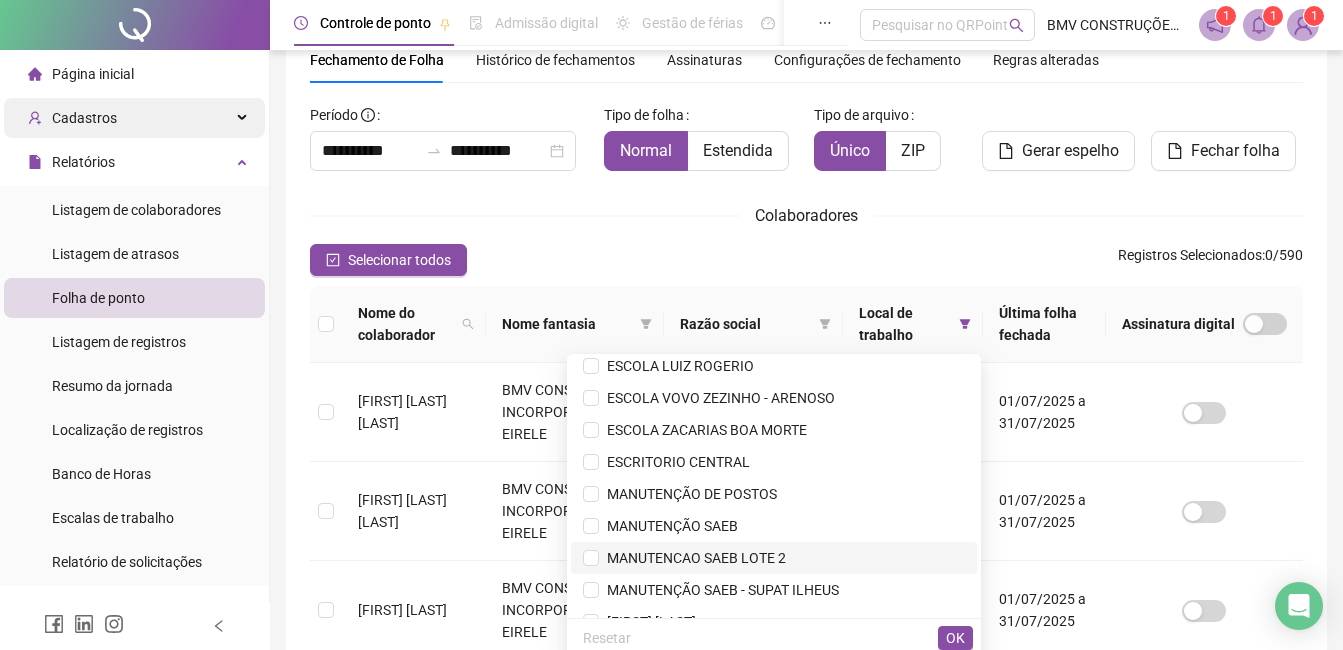 click on "Cadastros" at bounding box center (134, 118) 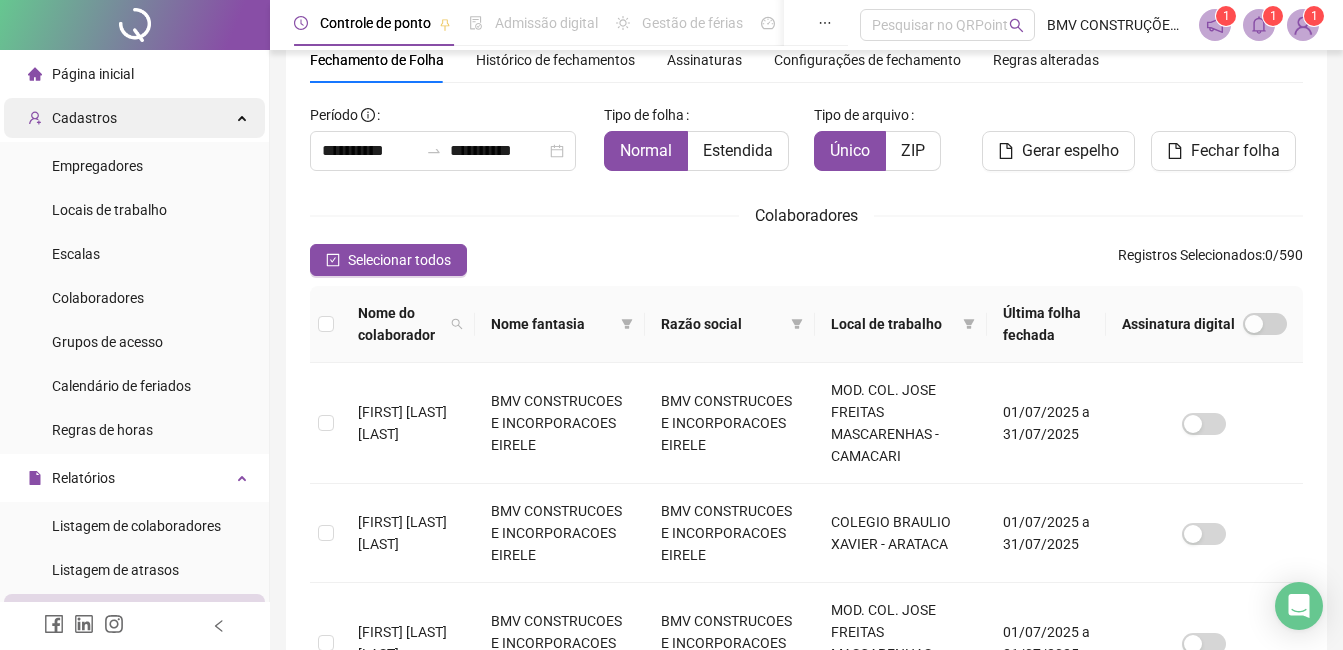 click on "Cadastros" at bounding box center [134, 118] 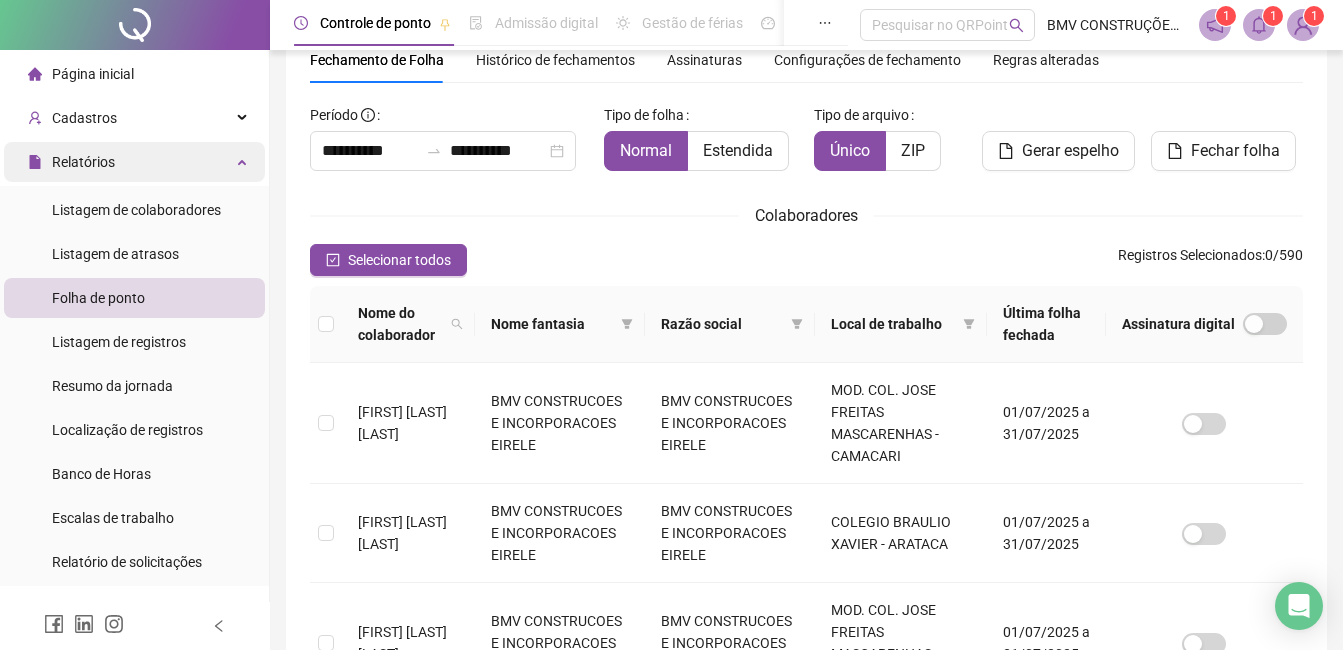 click on "Relatórios" at bounding box center [83, 162] 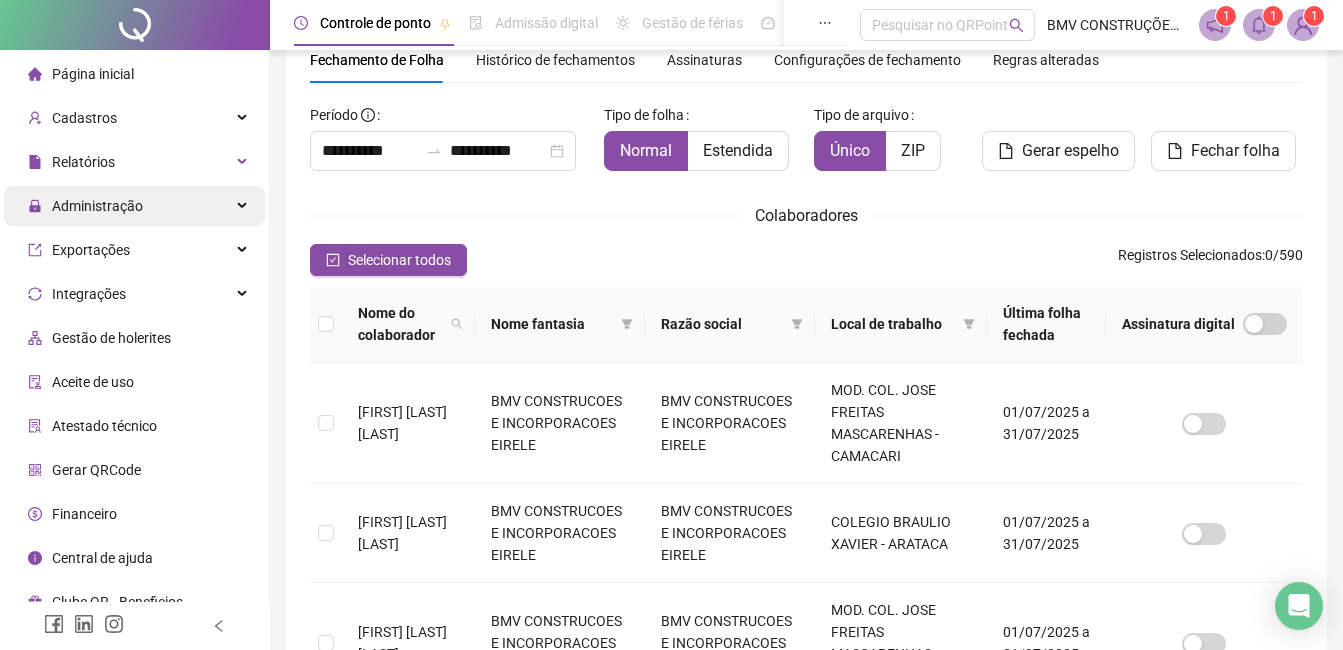 click on "Administração" at bounding box center (85, 206) 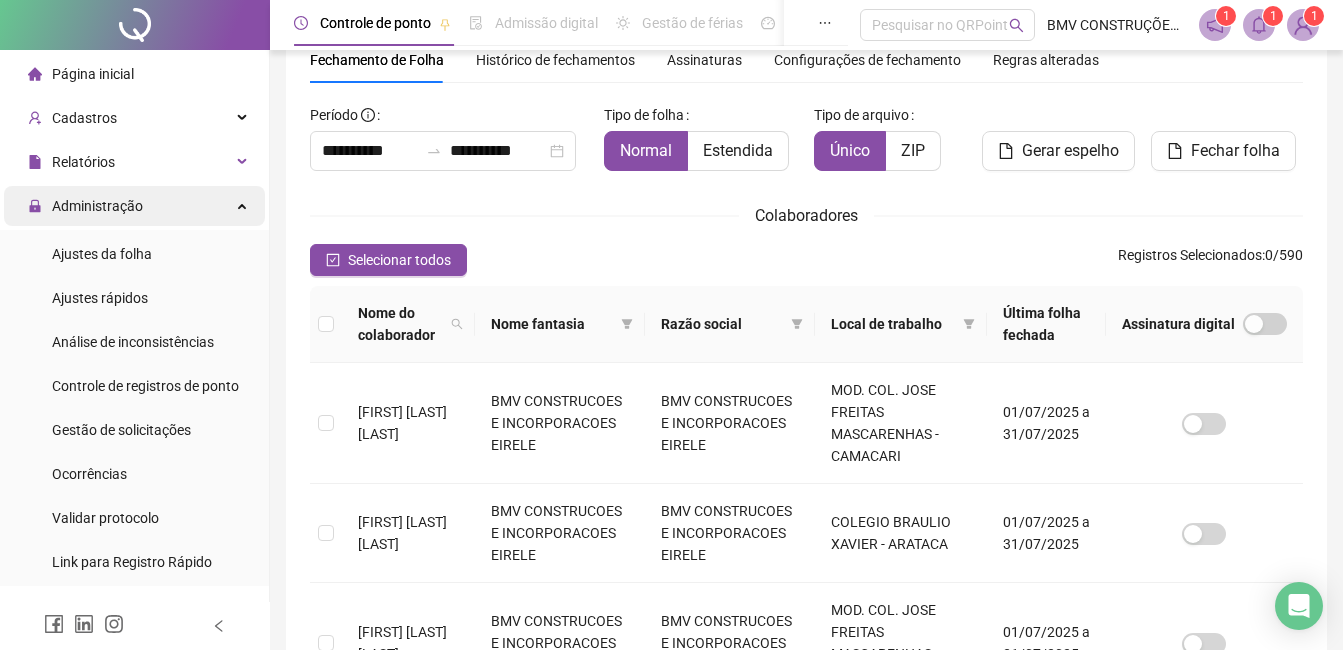 click on "Administração" at bounding box center (97, 206) 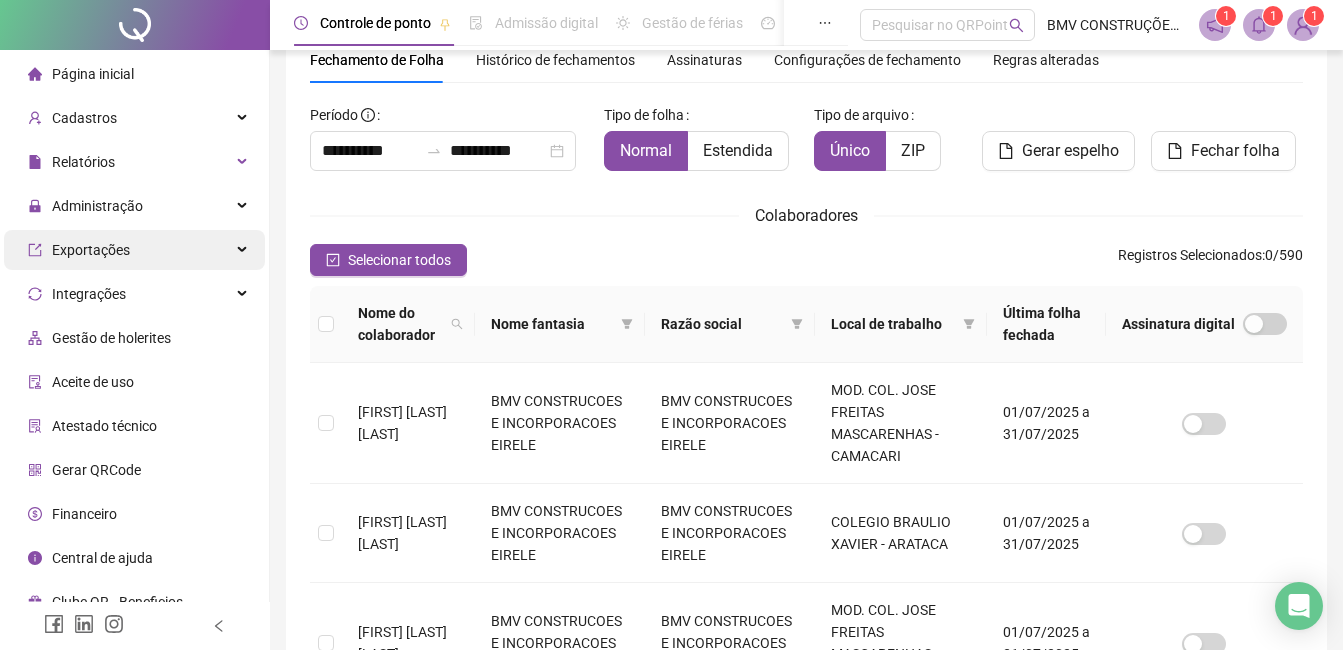 click on "Exportações" at bounding box center [91, 250] 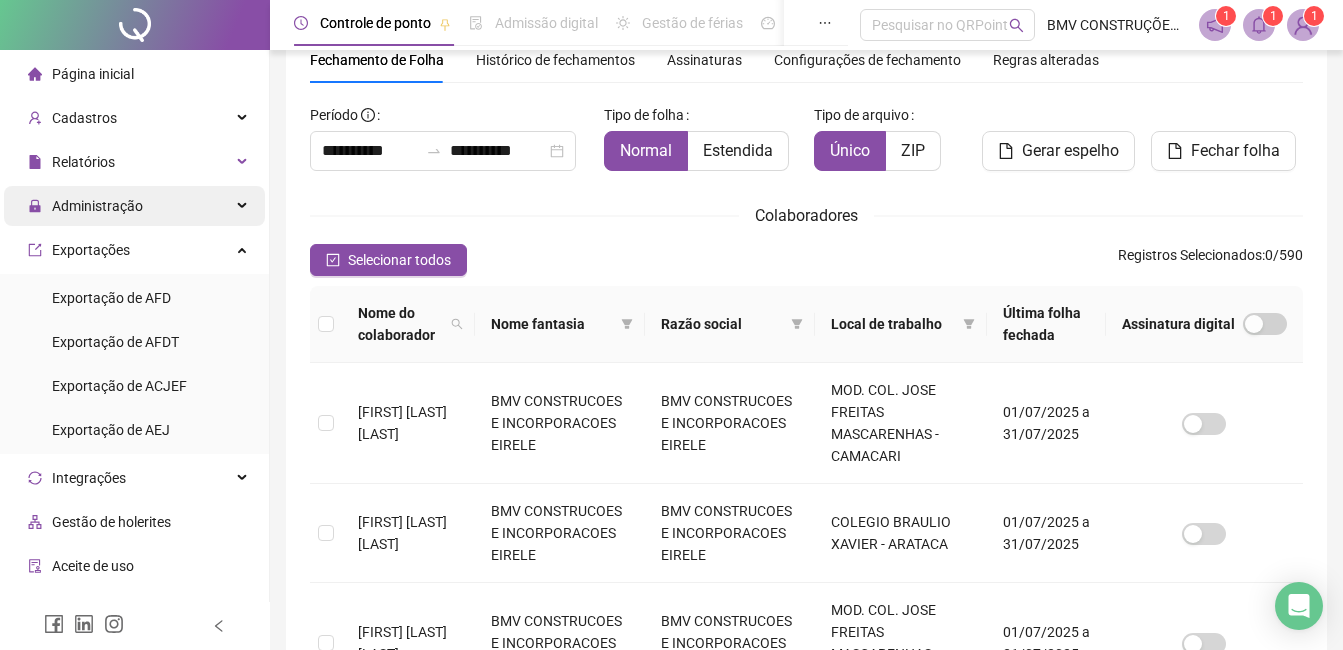 click on "Administração" at bounding box center (85, 206) 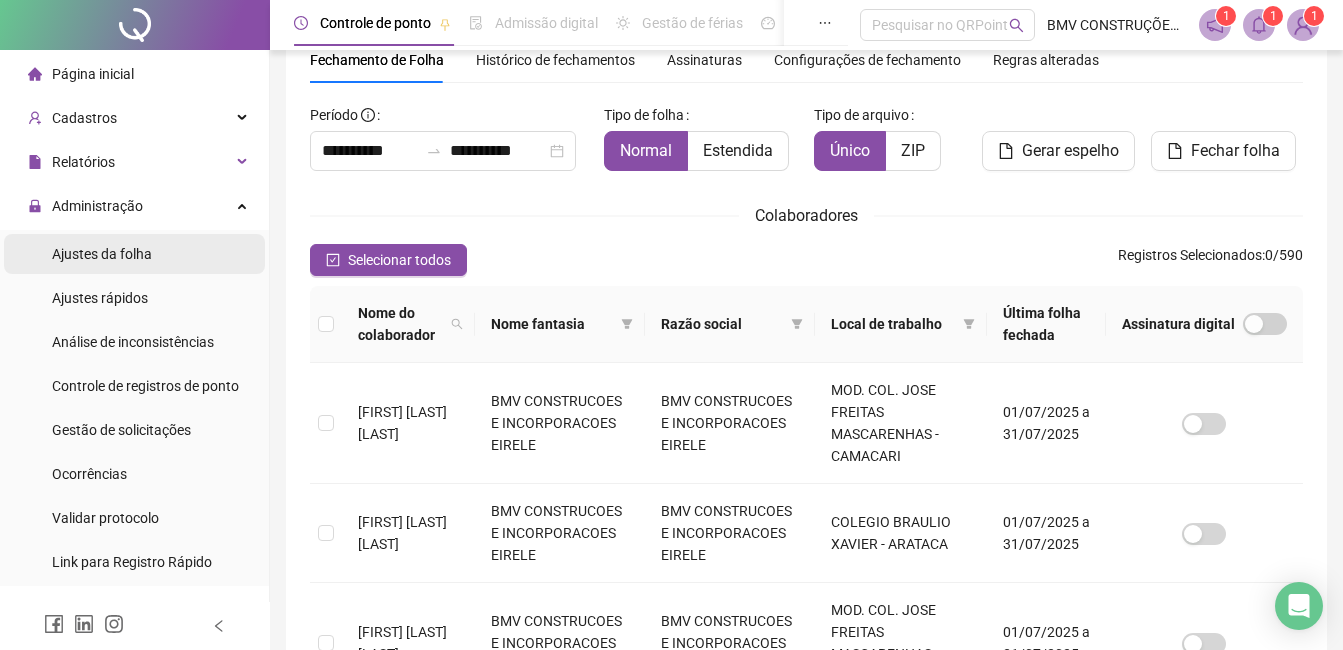 click on "Ajustes da folha" at bounding box center (102, 254) 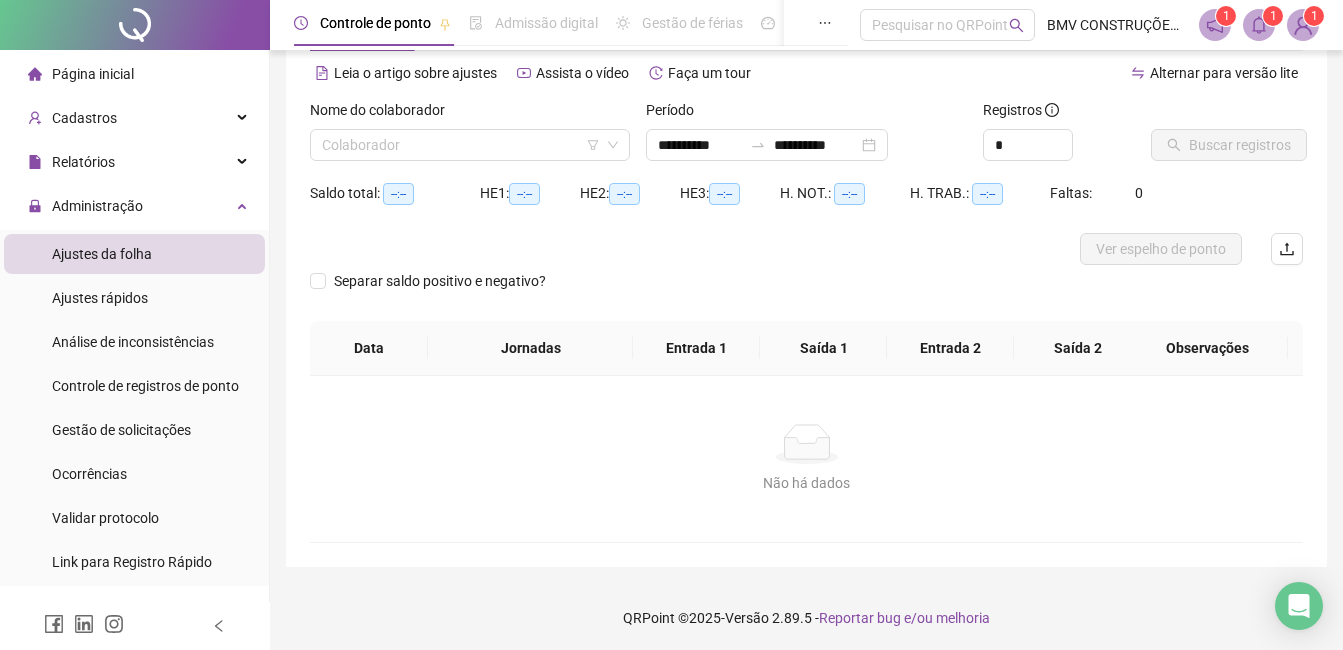 drag, startPoint x: 411, startPoint y: 148, endPoint x: 399, endPoint y: 124, distance: 26.832815 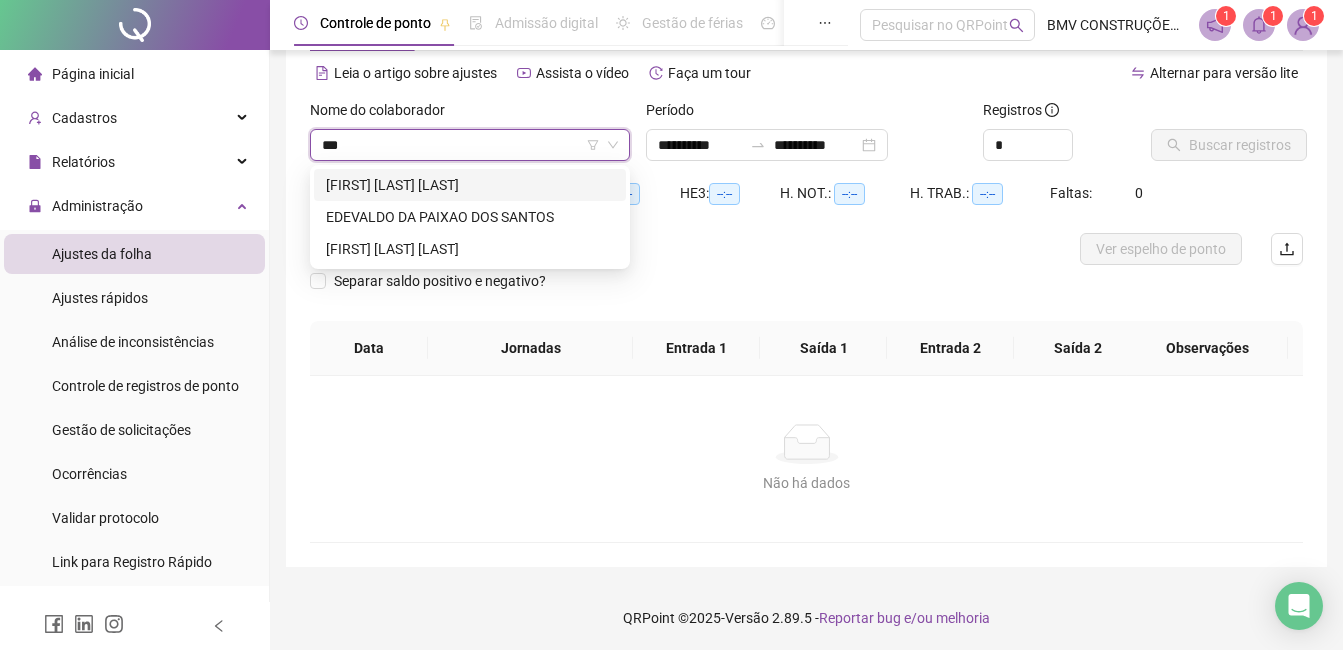 type on "****" 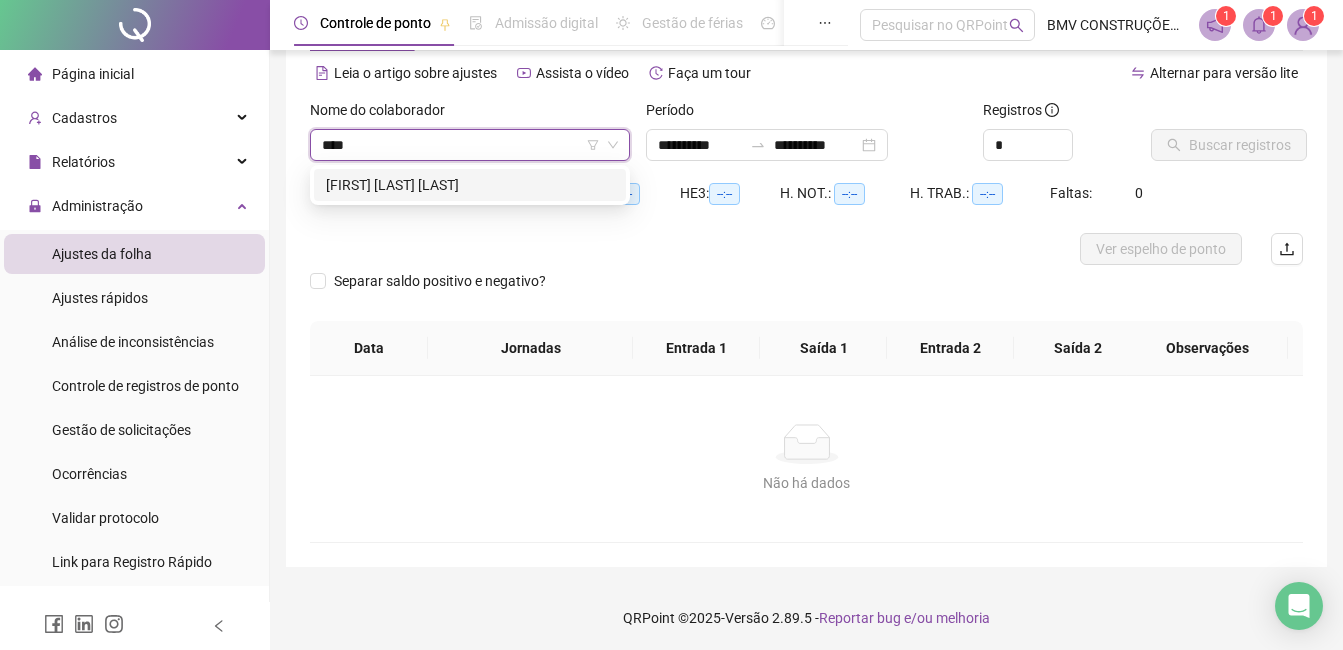 click on "[FIRST] [LAST] [LAST]" at bounding box center [470, 185] 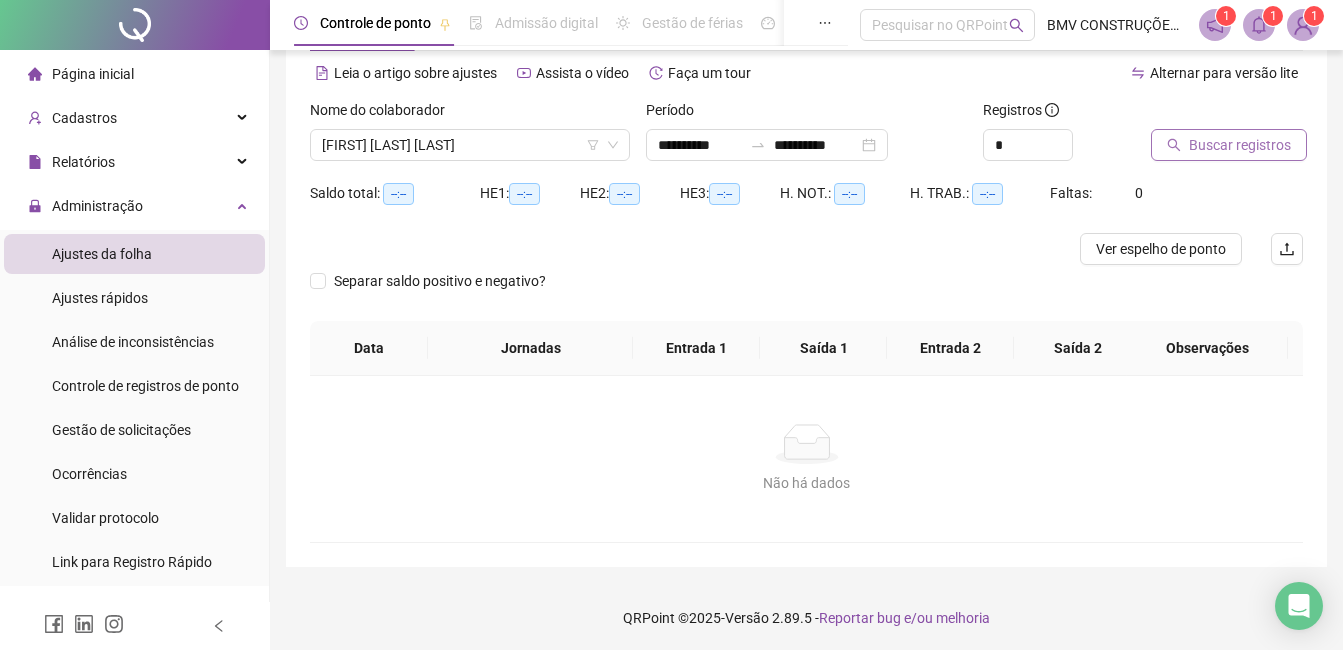 click on "Buscar registros" at bounding box center (1240, 145) 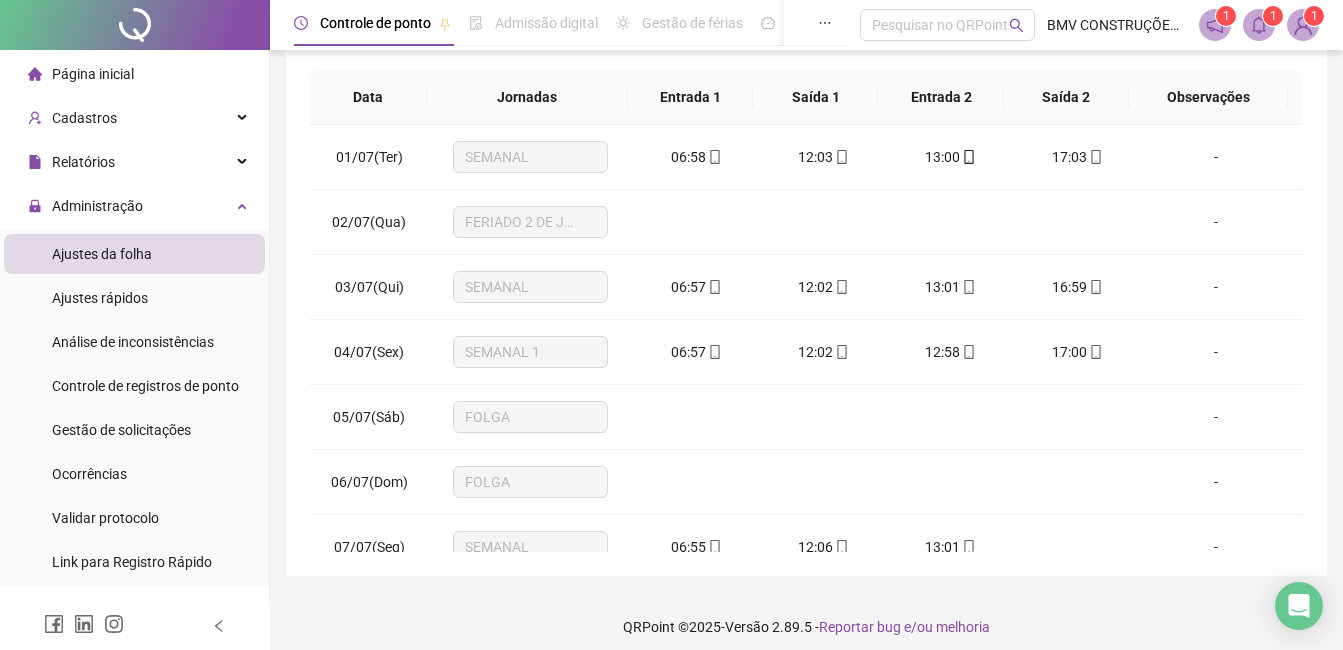 scroll, scrollTop: 348, scrollLeft: 0, axis: vertical 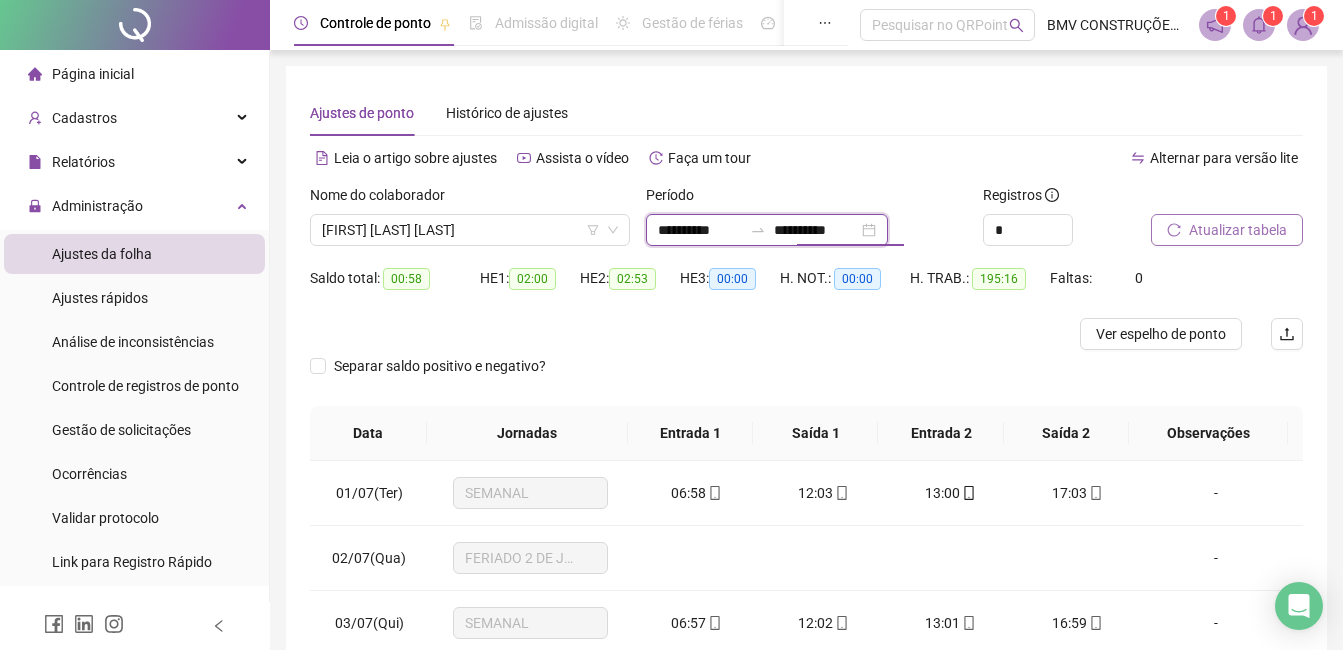 click on "**********" at bounding box center [816, 230] 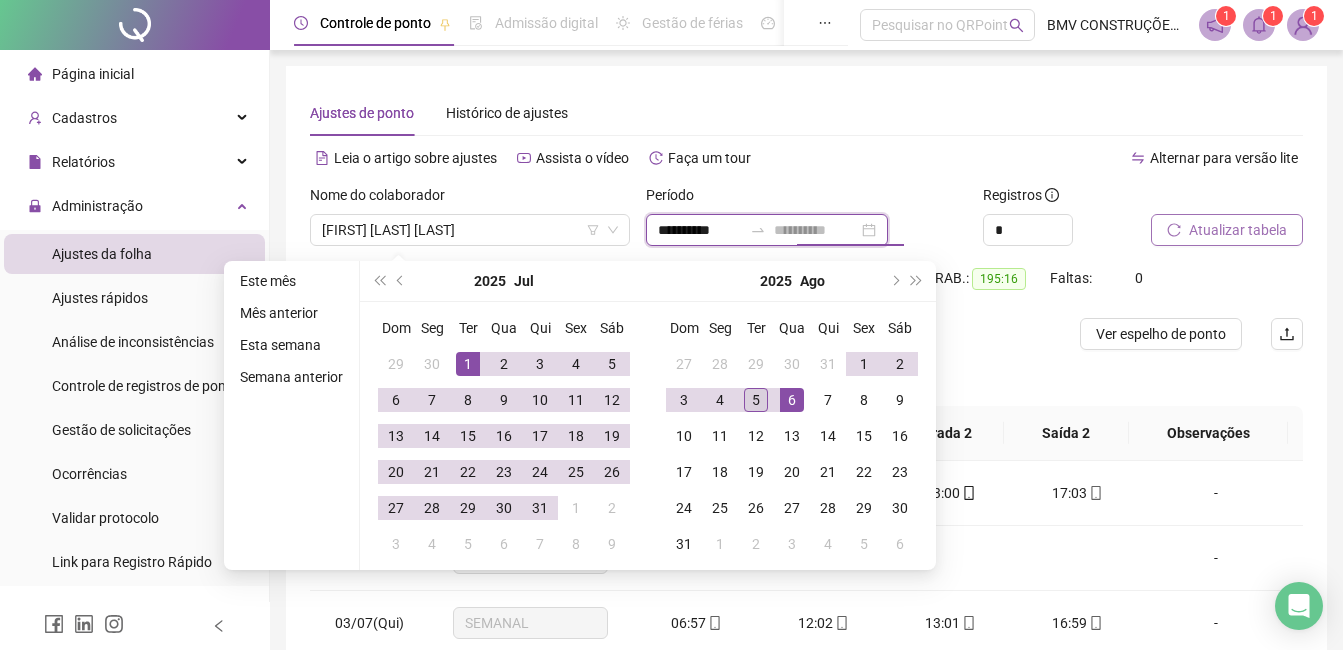 type on "**********" 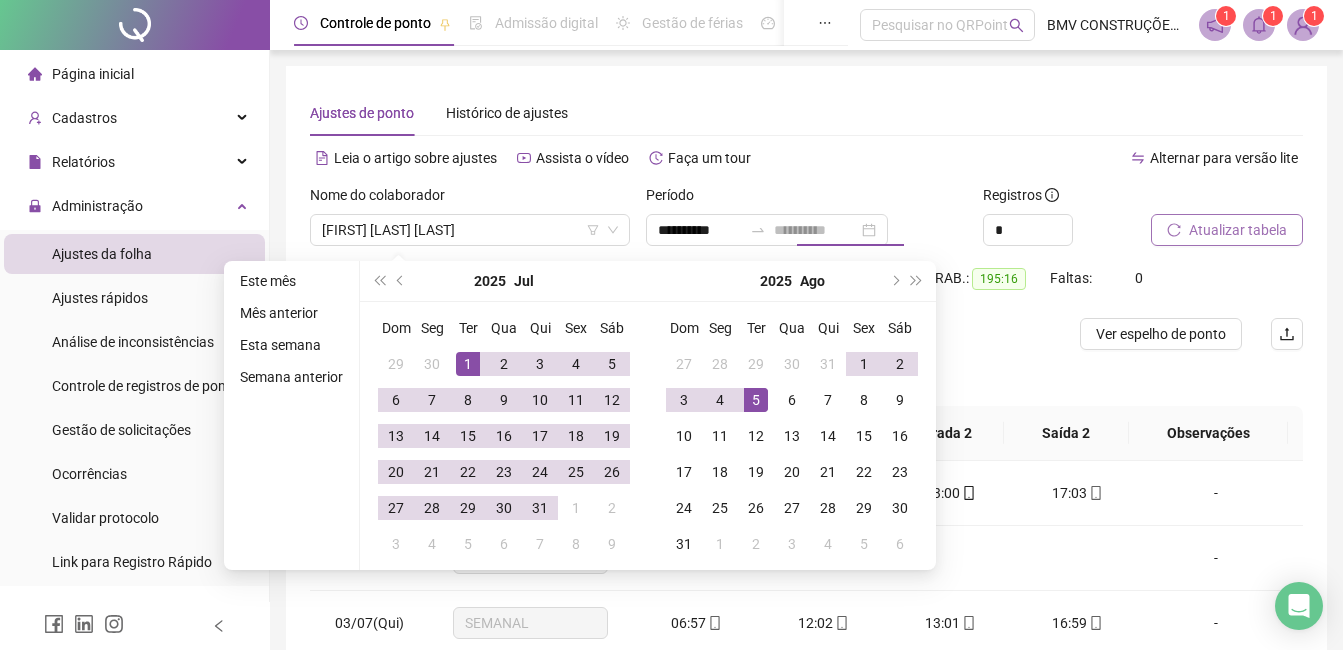 click on "5" at bounding box center (756, 400) 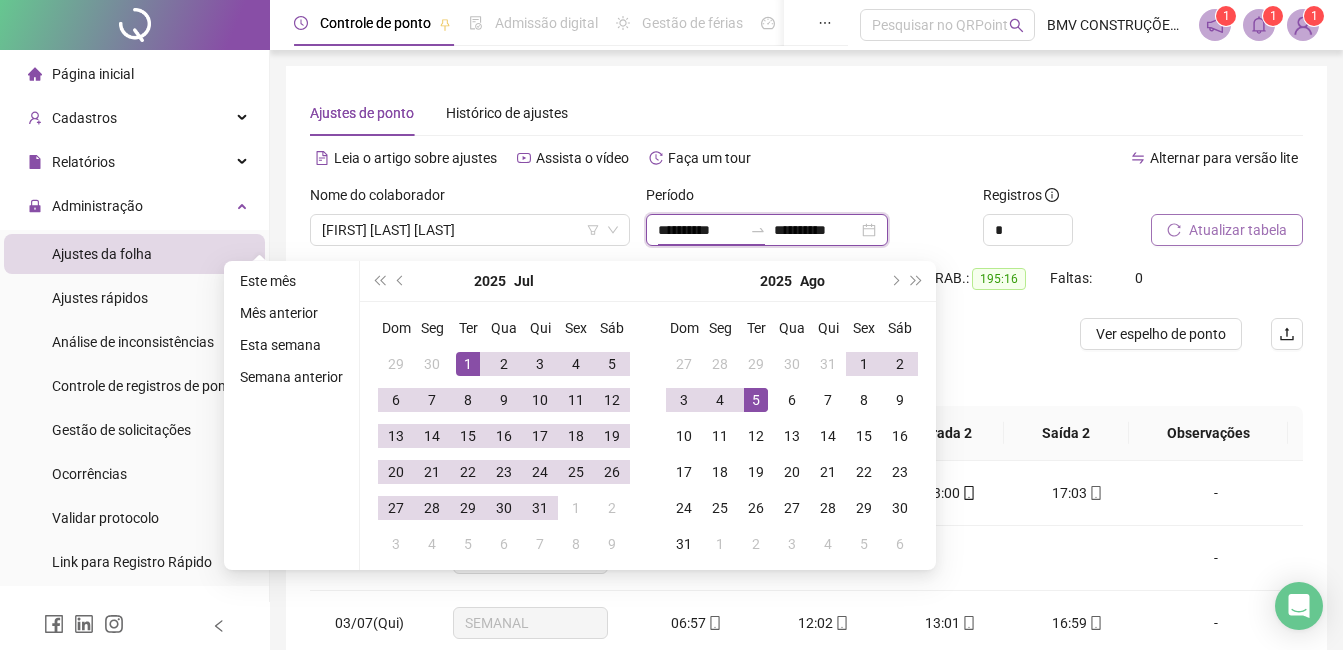 click on "**********" at bounding box center [700, 230] 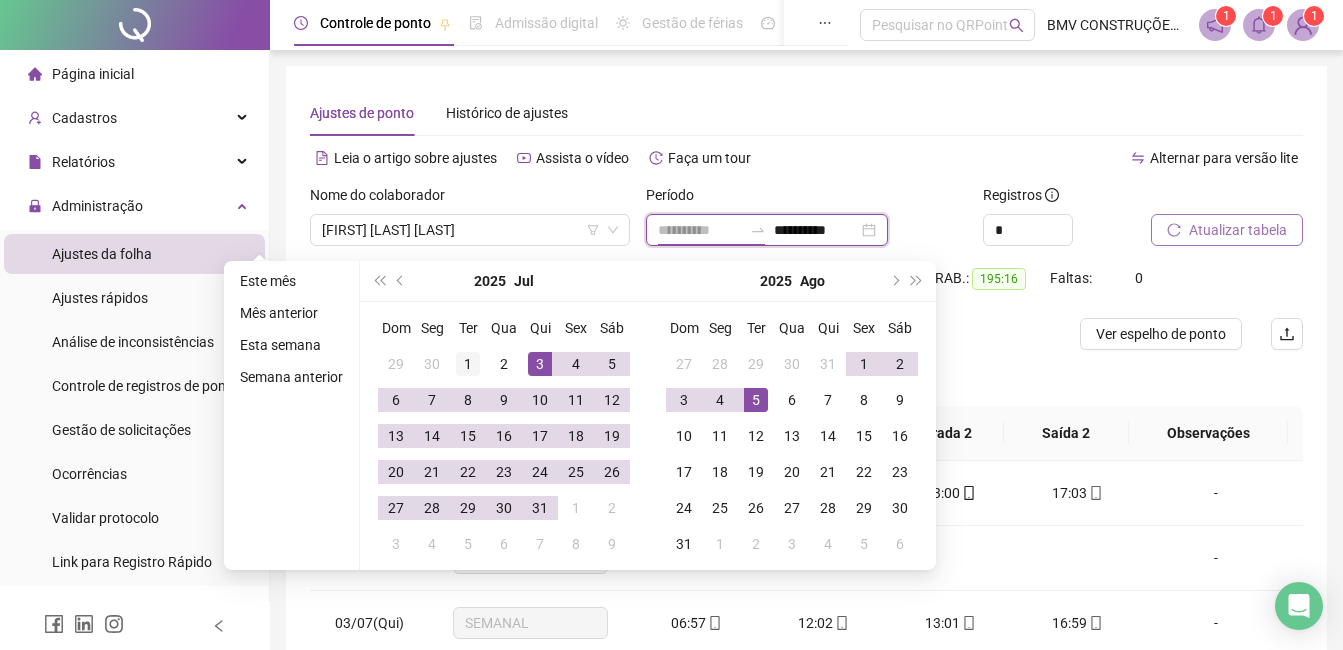 type on "**********" 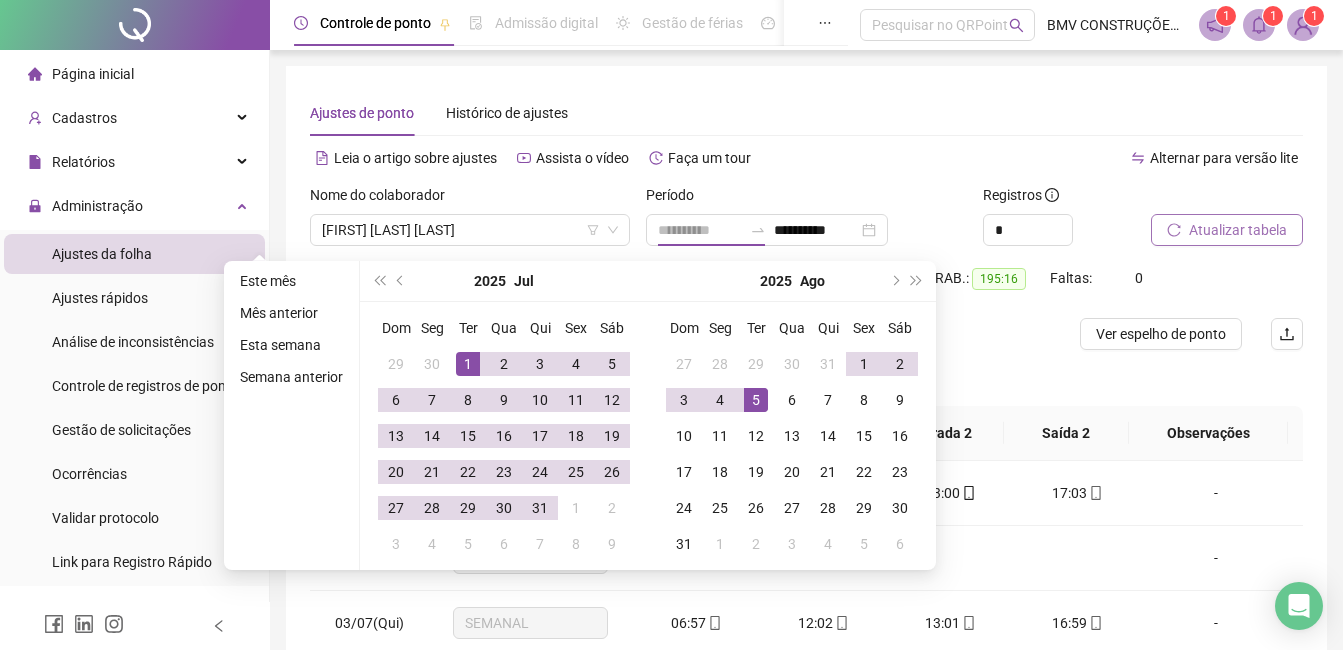 click on "1" at bounding box center [468, 364] 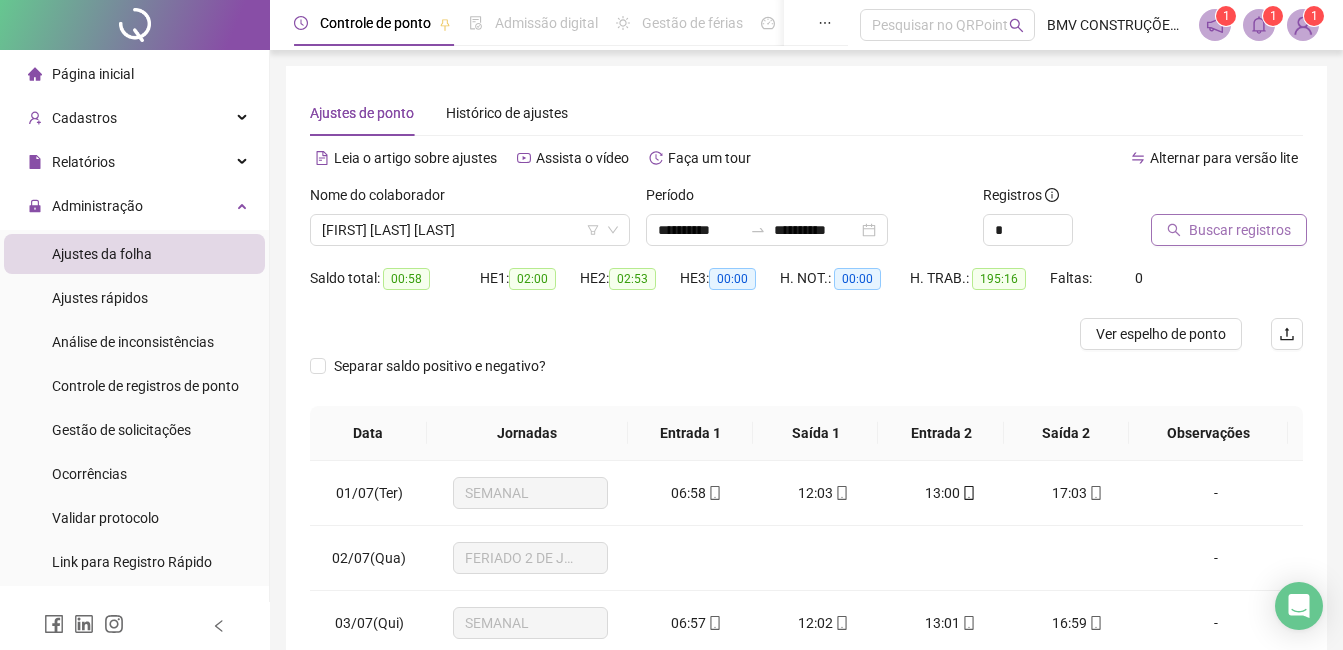 click on "Buscar registros" at bounding box center [1240, 230] 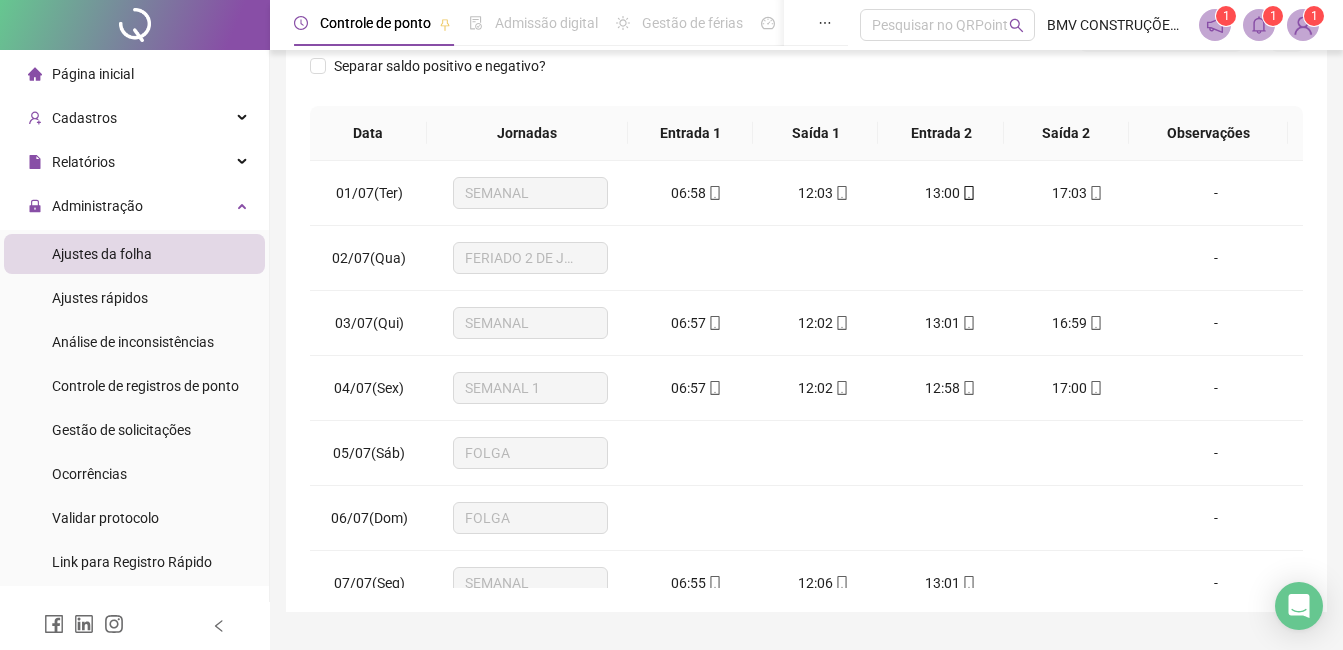scroll, scrollTop: 275, scrollLeft: 0, axis: vertical 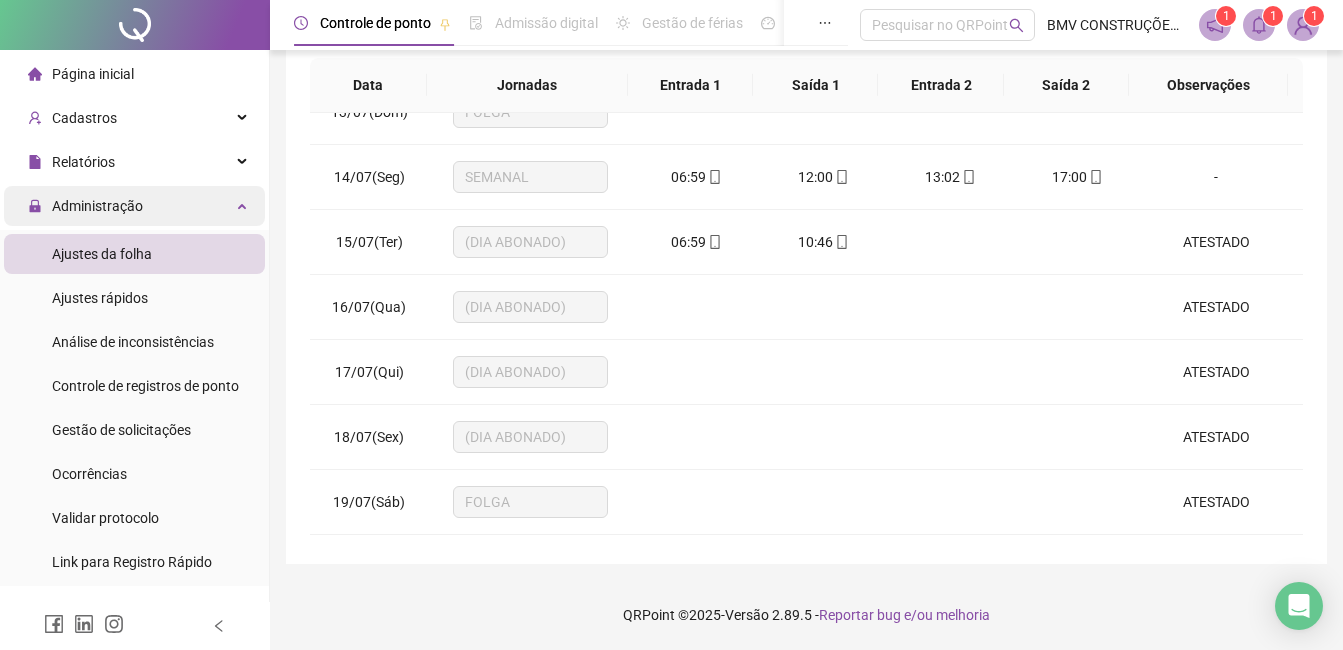 click on "Administração" at bounding box center (97, 206) 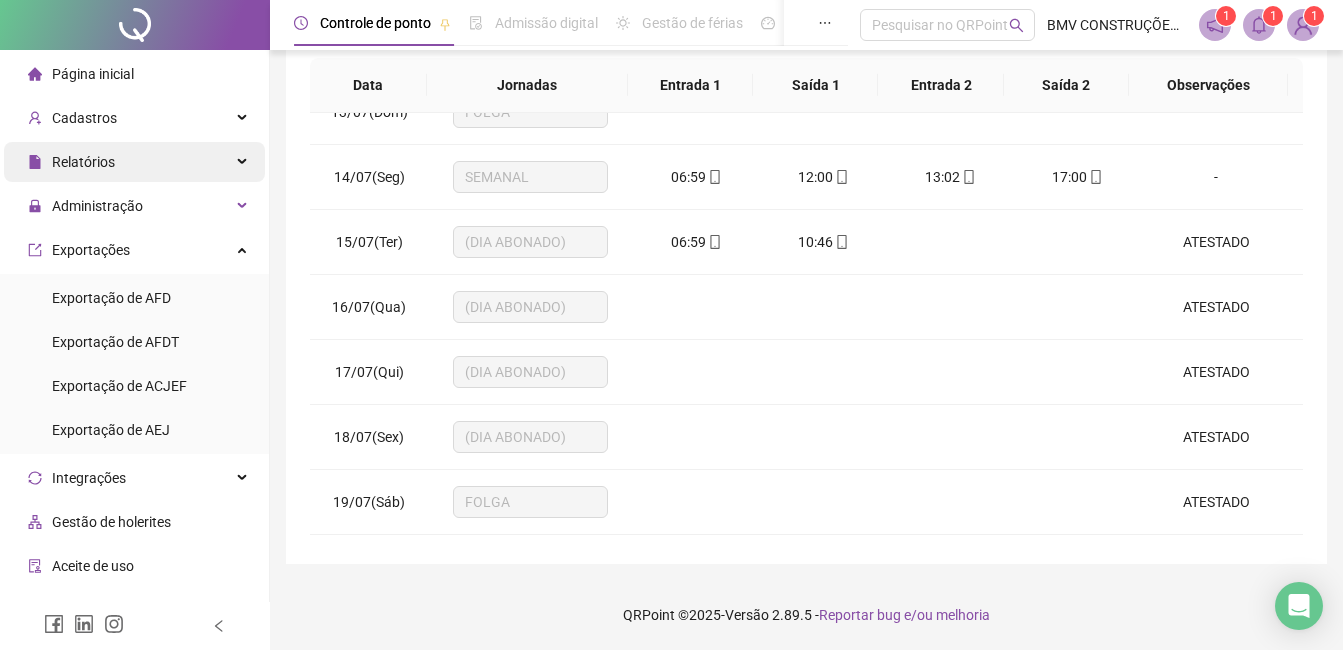 click on "Relatórios" at bounding box center (83, 162) 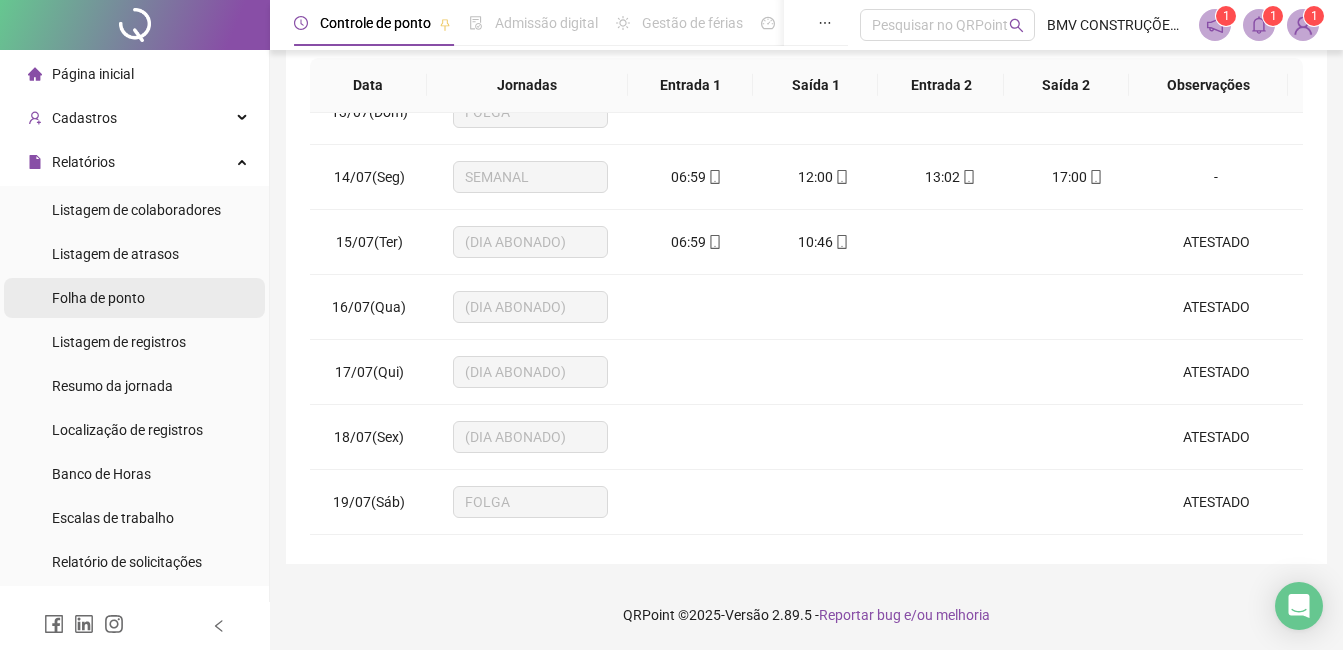 click on "Folha de ponto" at bounding box center (98, 298) 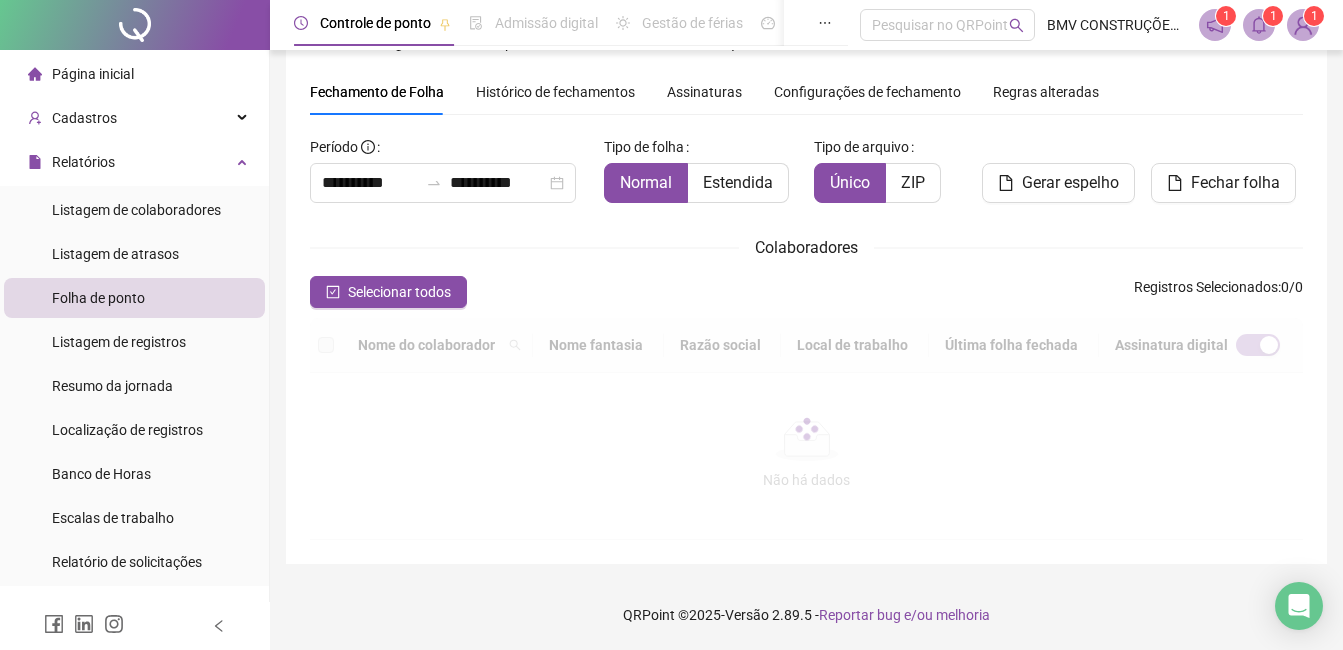 scroll, scrollTop: 85, scrollLeft: 0, axis: vertical 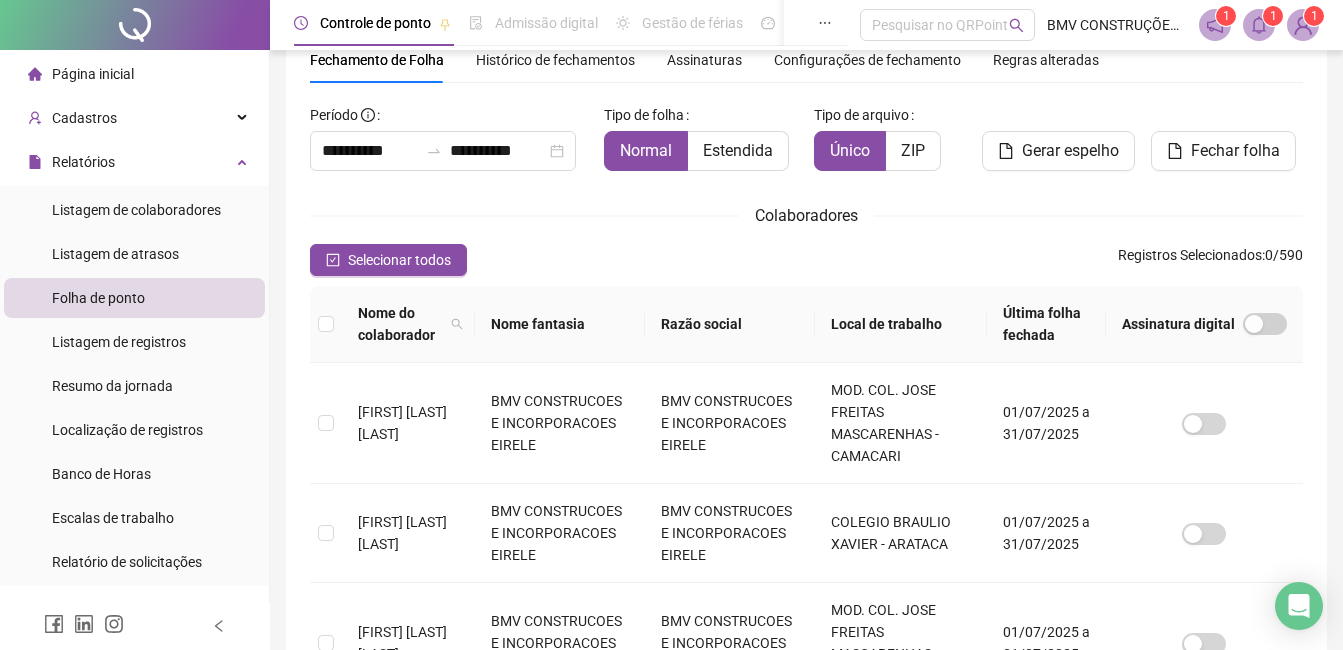 click on "Local de trabalho" at bounding box center [900, 324] 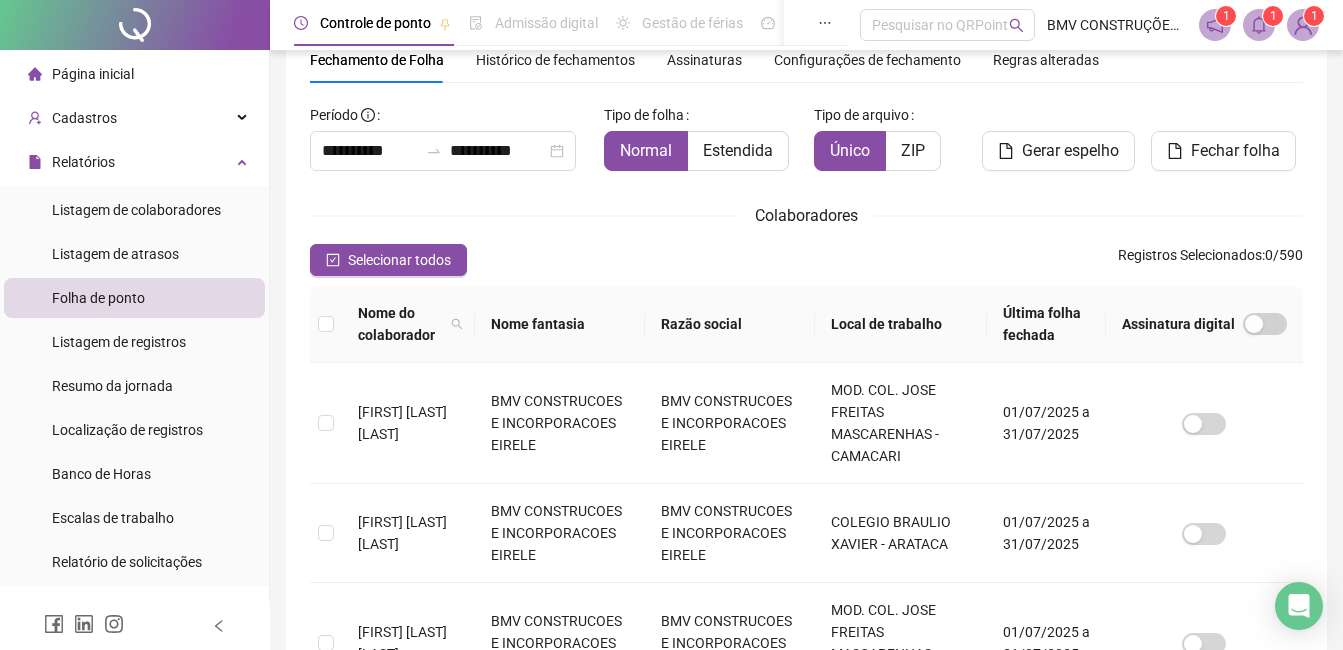 click on "Local de trabalho" at bounding box center (900, 324) 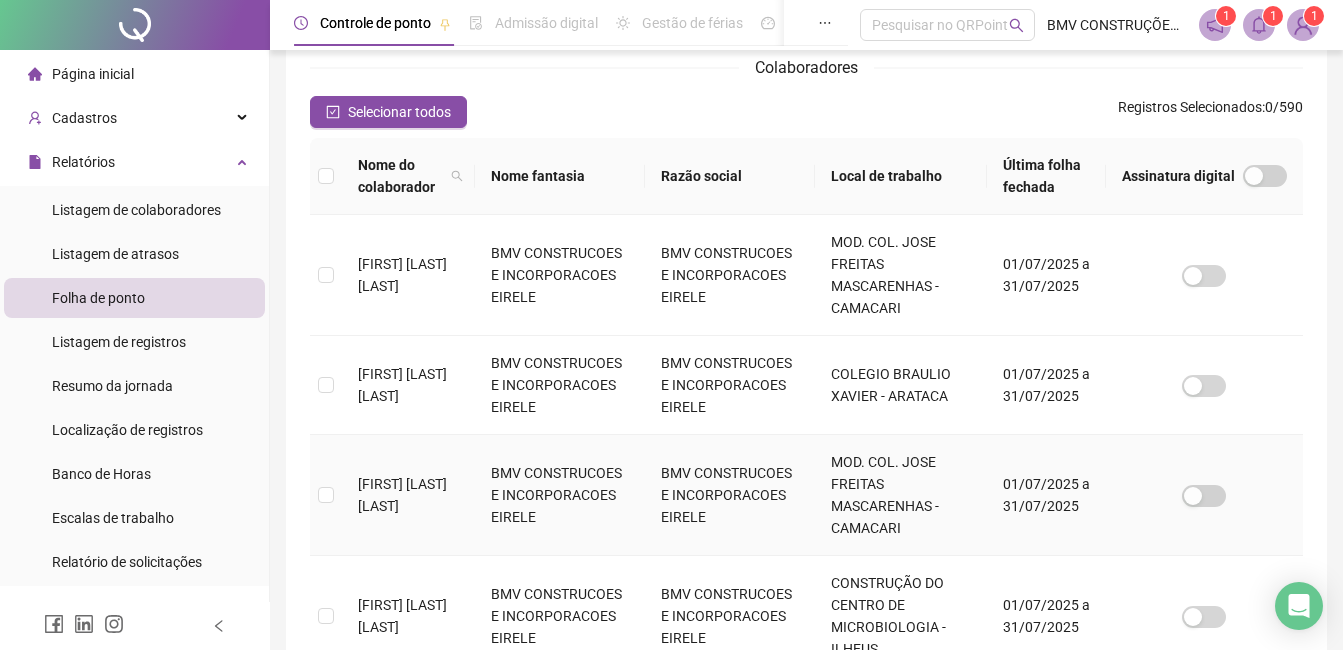 scroll, scrollTop: 0, scrollLeft: 0, axis: both 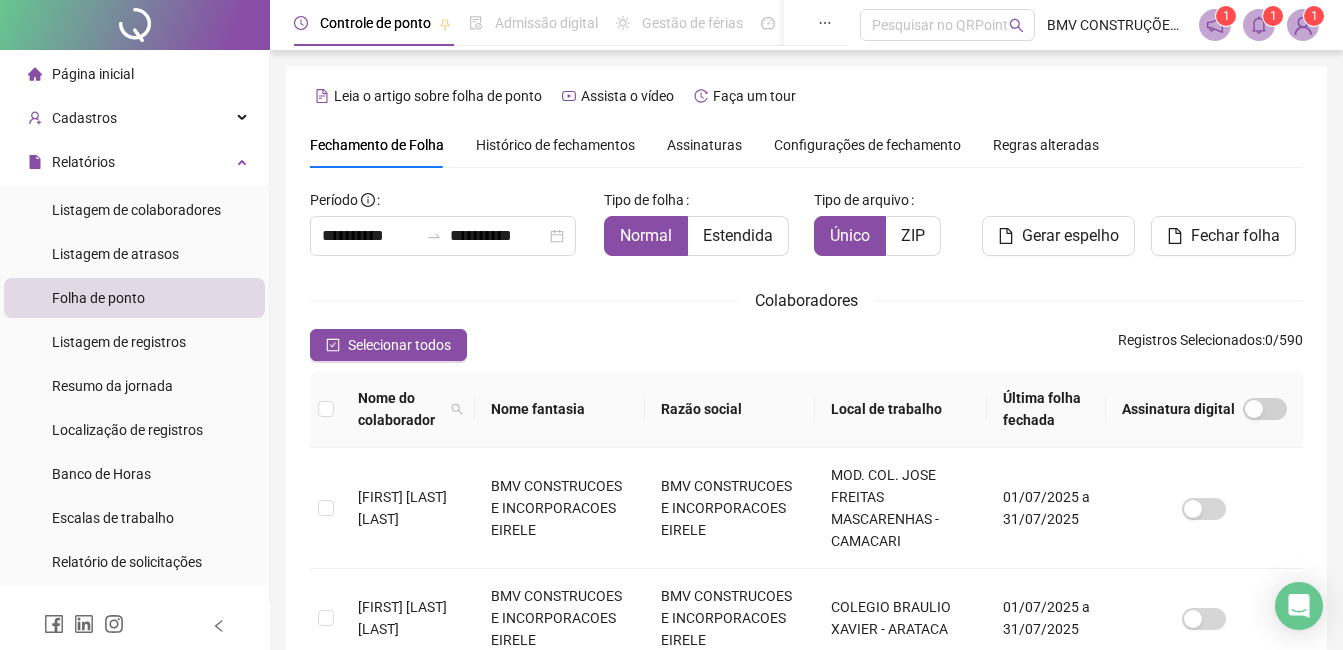 click on "Local de trabalho" at bounding box center [900, 409] 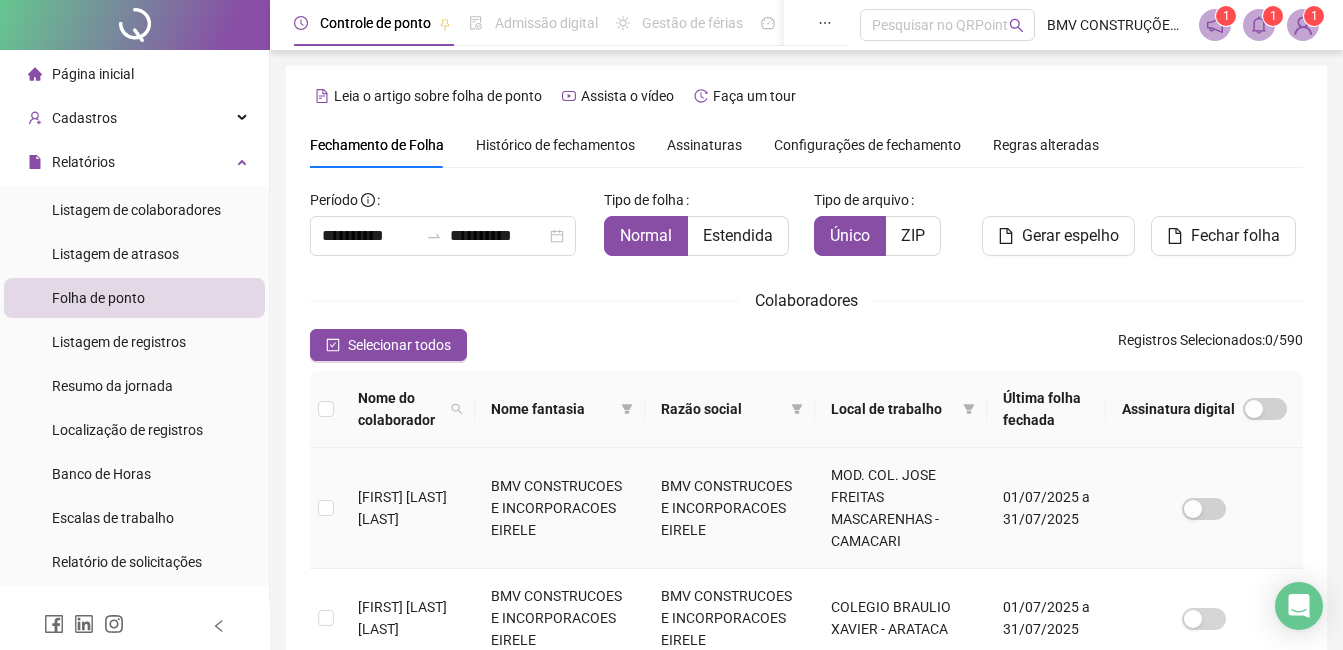 scroll, scrollTop: 85, scrollLeft: 0, axis: vertical 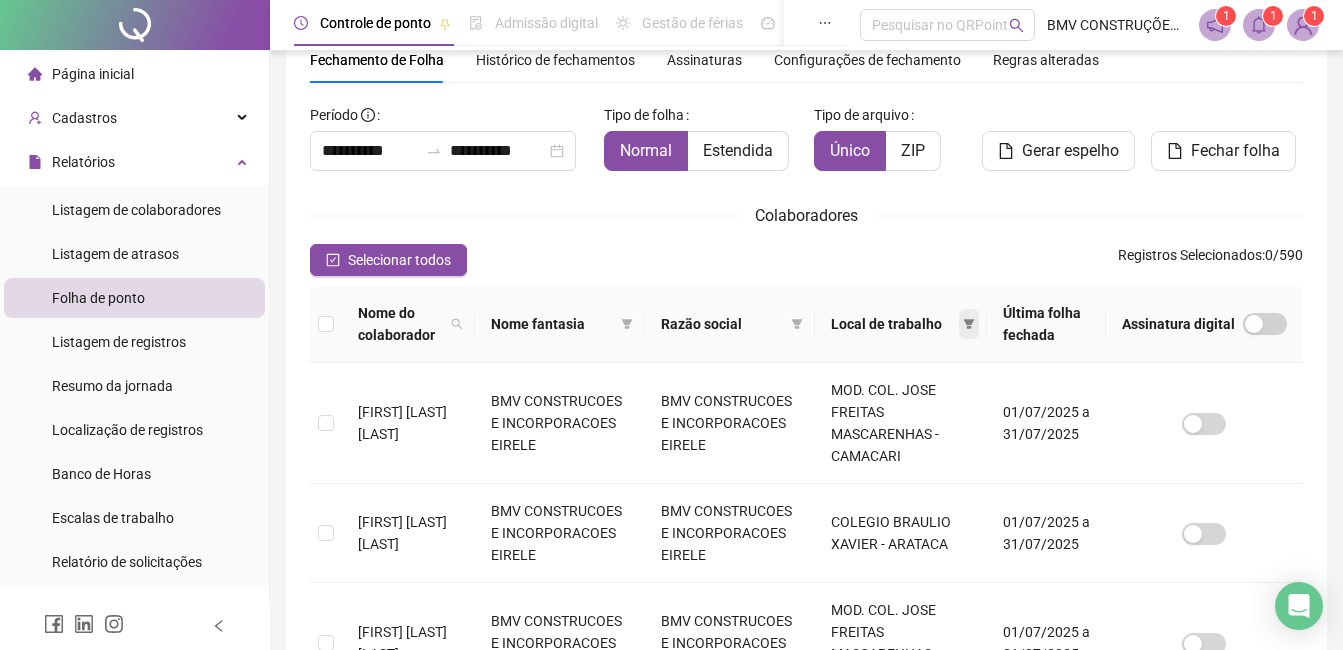 click 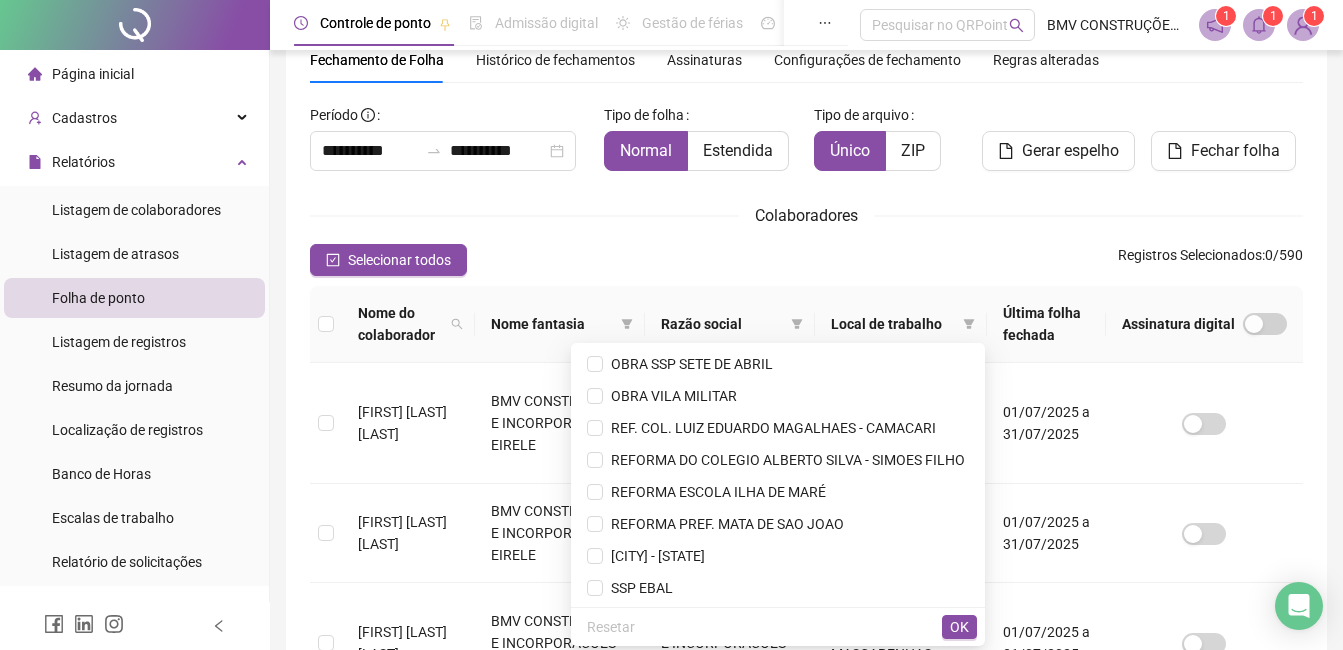scroll, scrollTop: 1184, scrollLeft: 0, axis: vertical 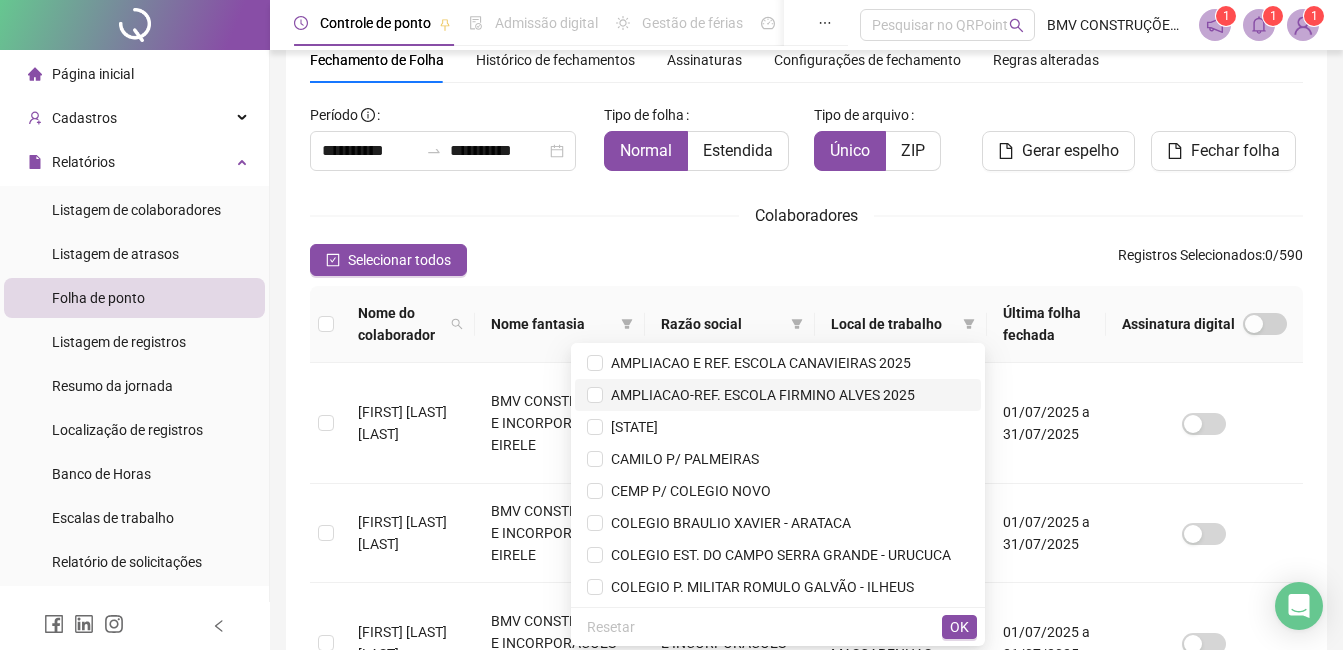 click on "AMPLIACAO-REF. ESCOLA FIRMINO ALVES 2025" at bounding box center (759, 395) 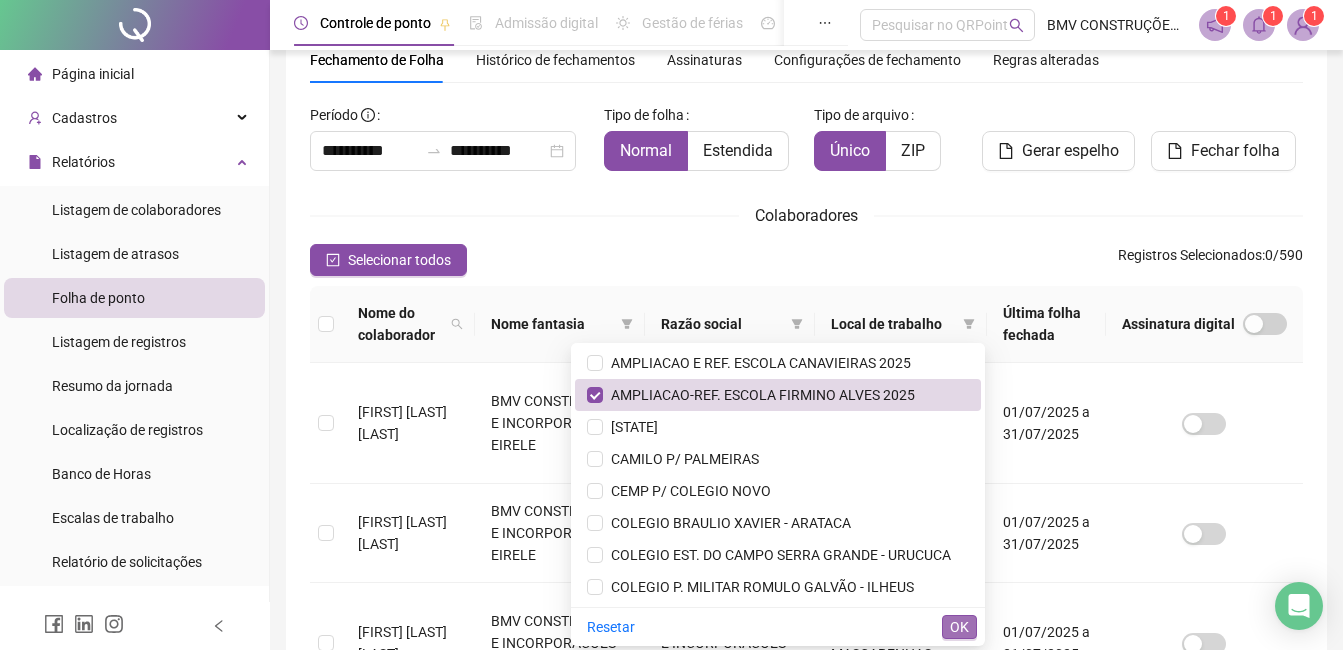 click on "OK" at bounding box center [959, 627] 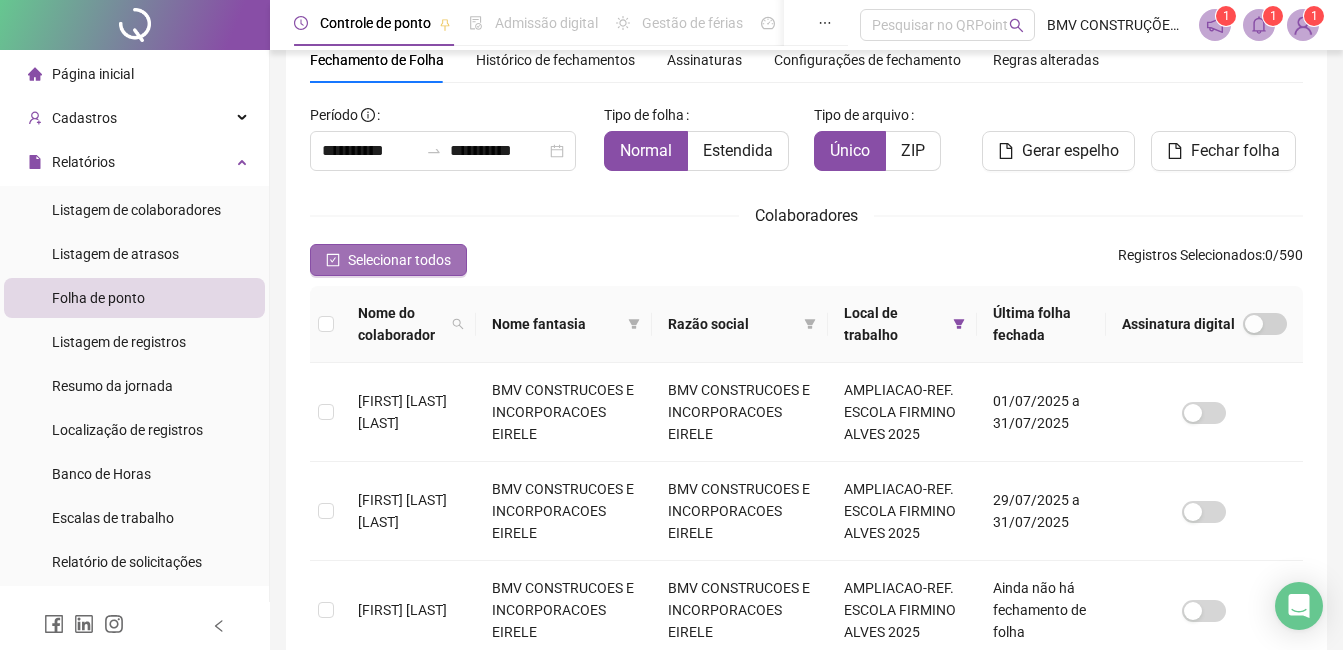 click on "Selecionar todos" at bounding box center (399, 260) 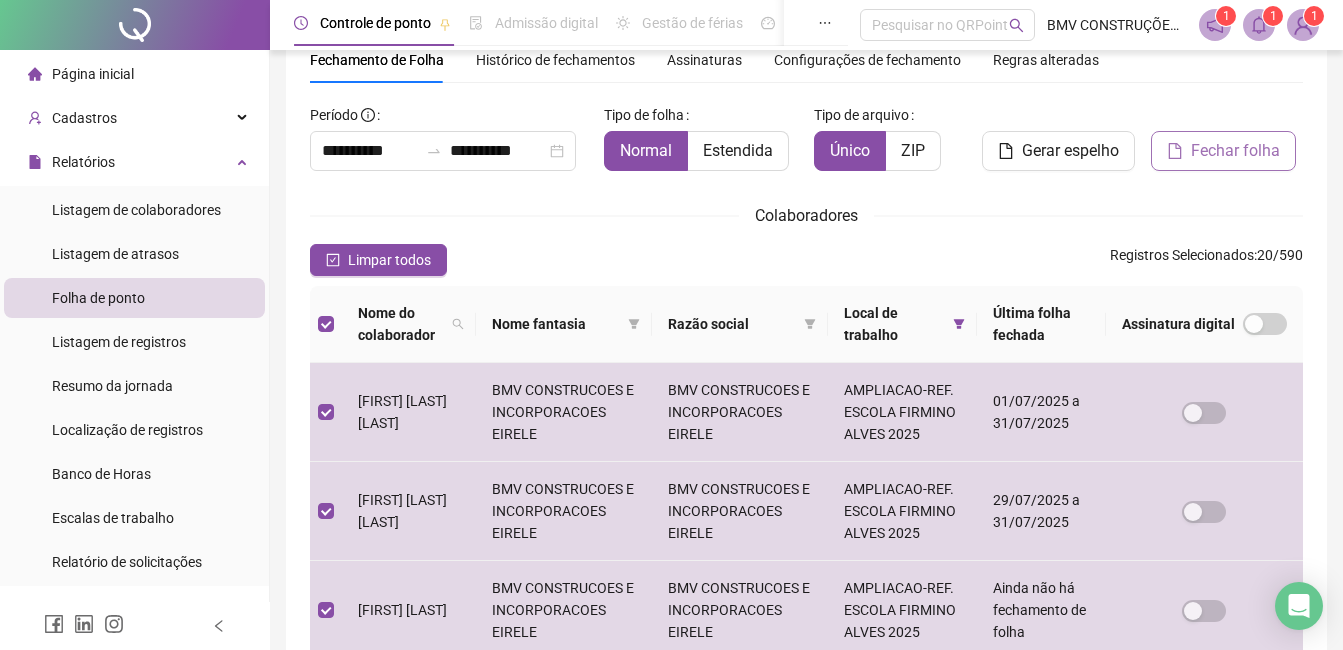 click on "Fechar folha" at bounding box center [1235, 151] 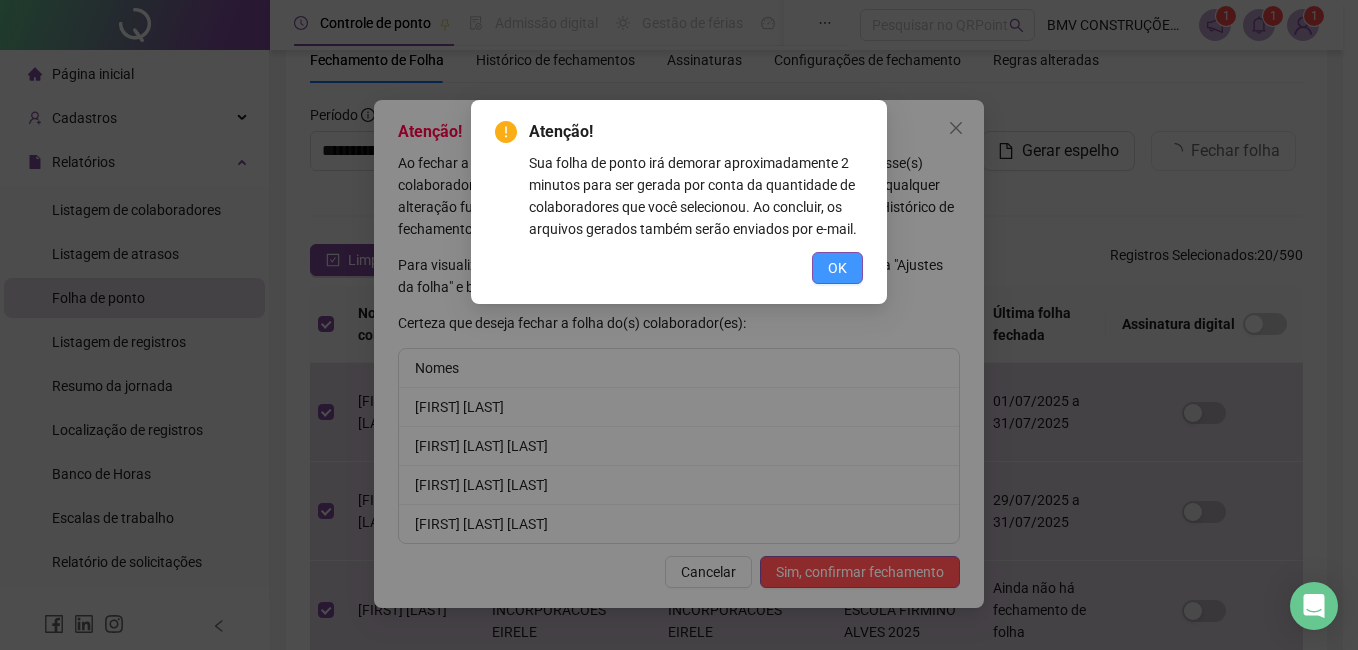 click on "OK" at bounding box center (837, 268) 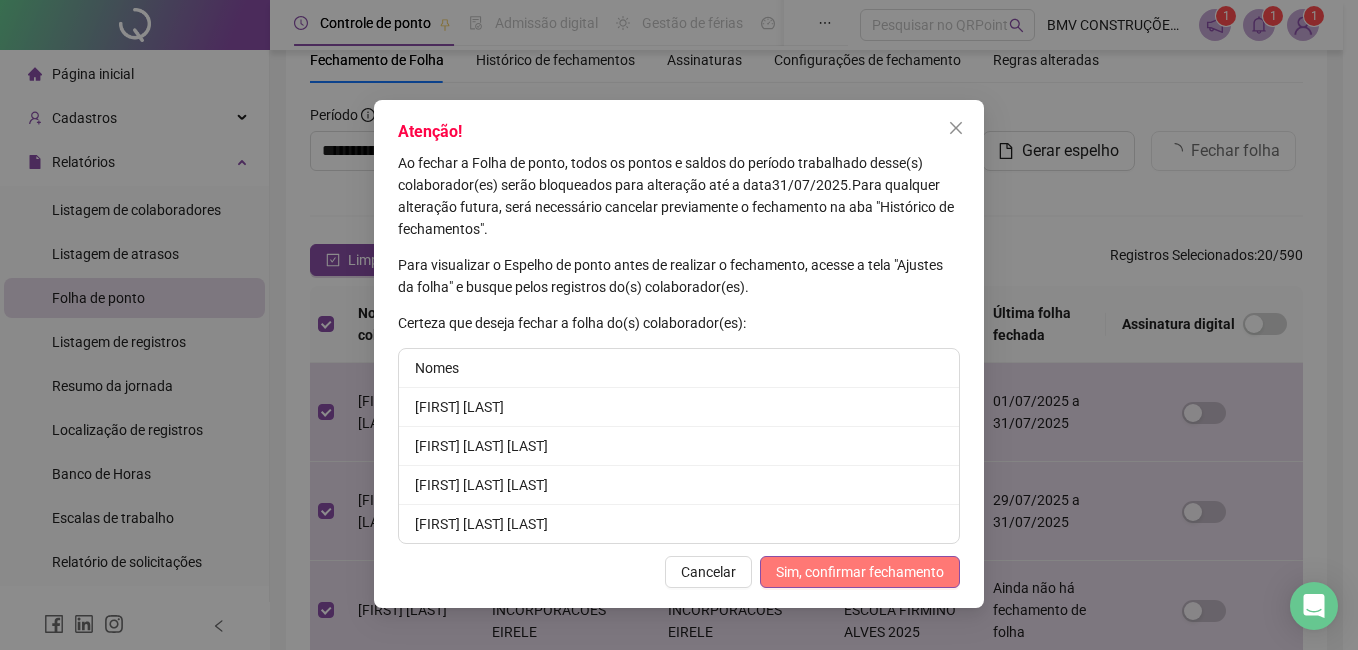 click on "Sim, confirmar fechamento" at bounding box center [860, 572] 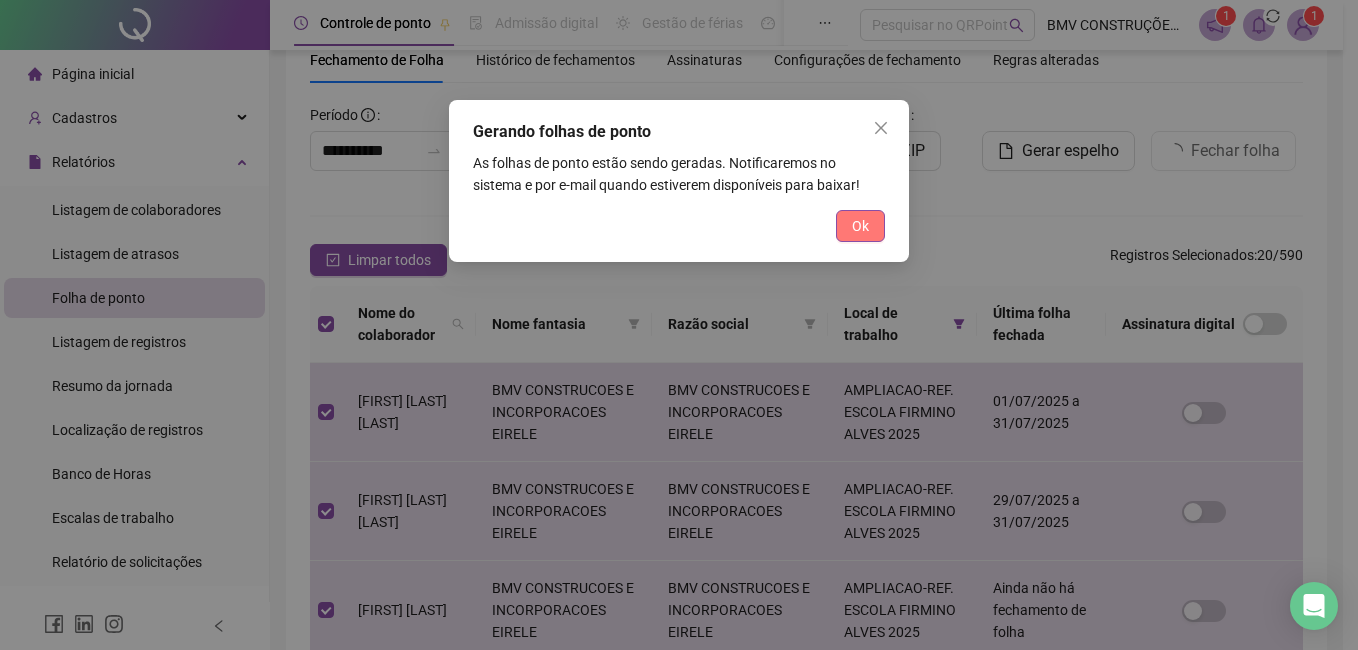 click on "Ok" at bounding box center (860, 226) 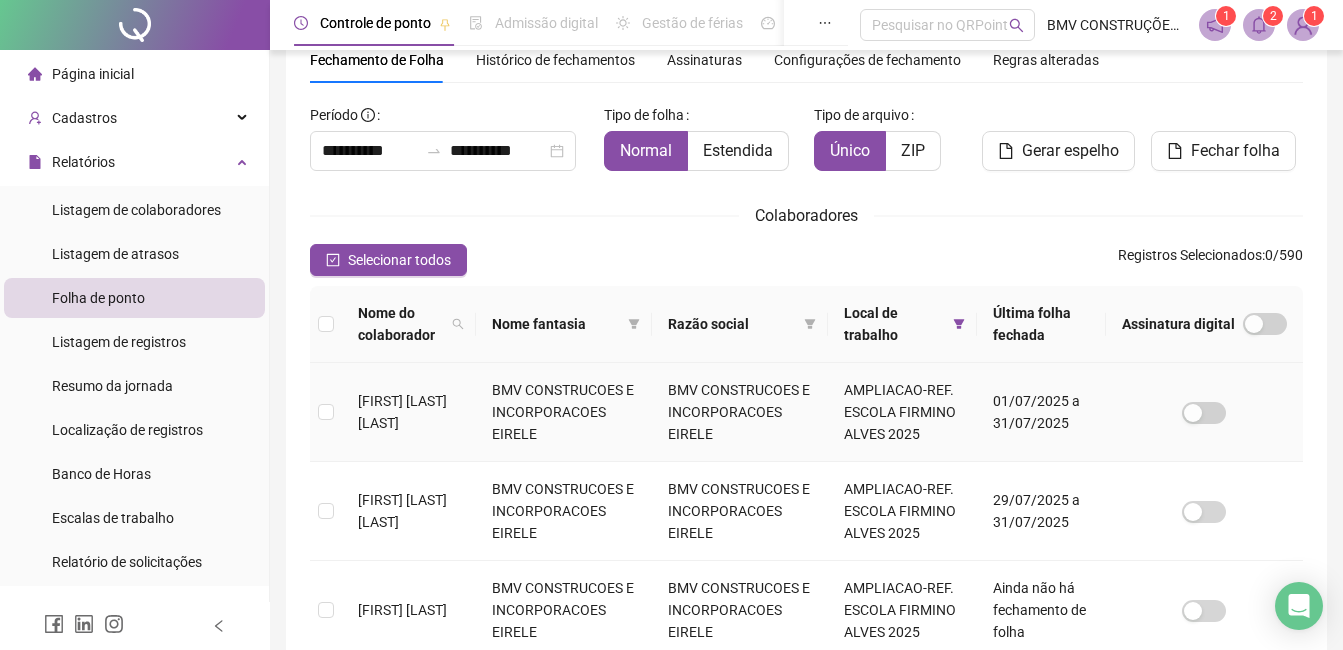 scroll, scrollTop: 185, scrollLeft: 0, axis: vertical 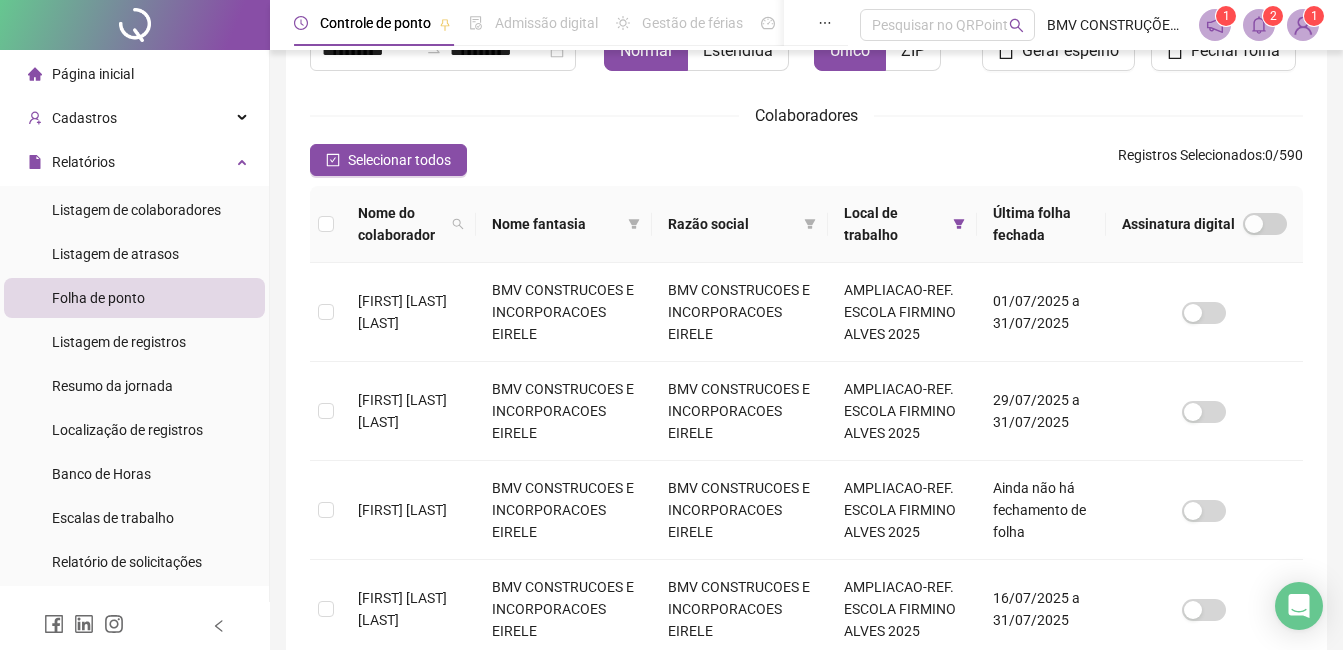 click 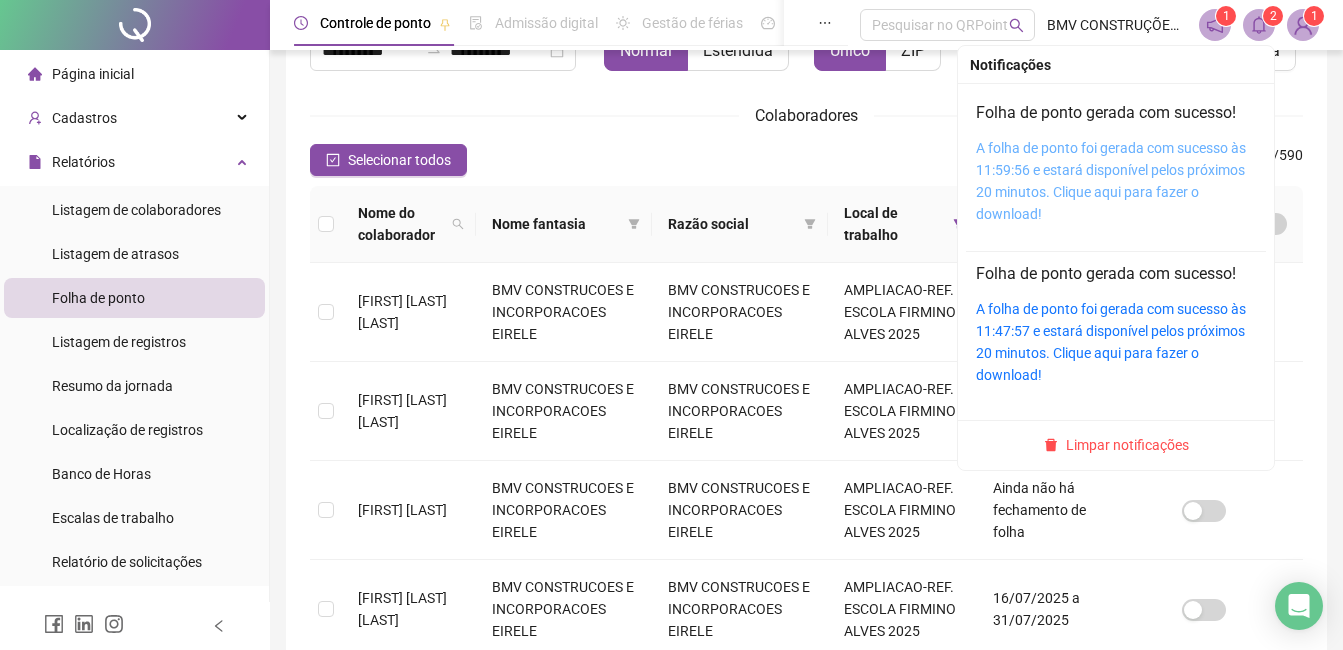 click on "A folha de ponto foi gerada com sucesso às 11:59:56 e estará disponível pelos próximos 20 minutos.
Clique aqui para fazer o download!" at bounding box center (1111, 181) 